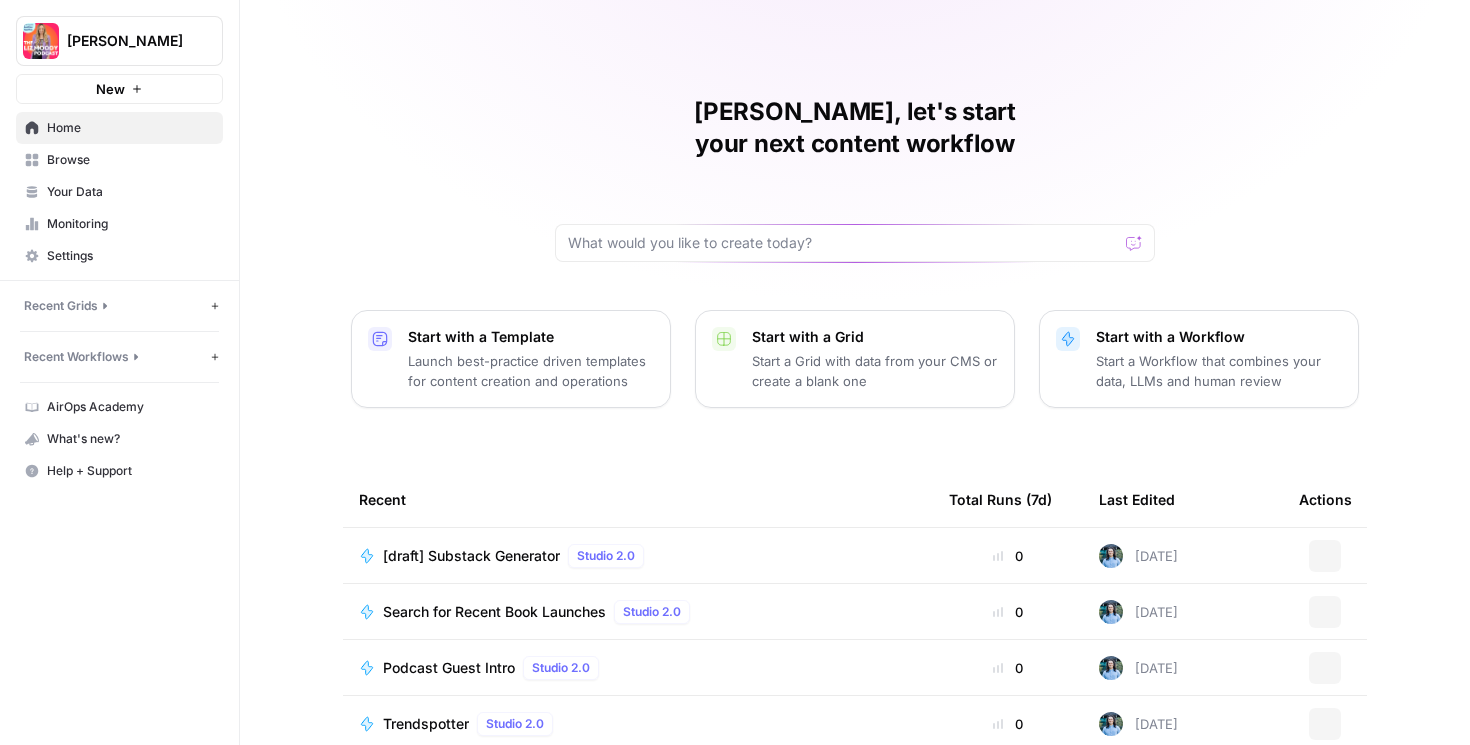 scroll, scrollTop: 0, scrollLeft: 0, axis: both 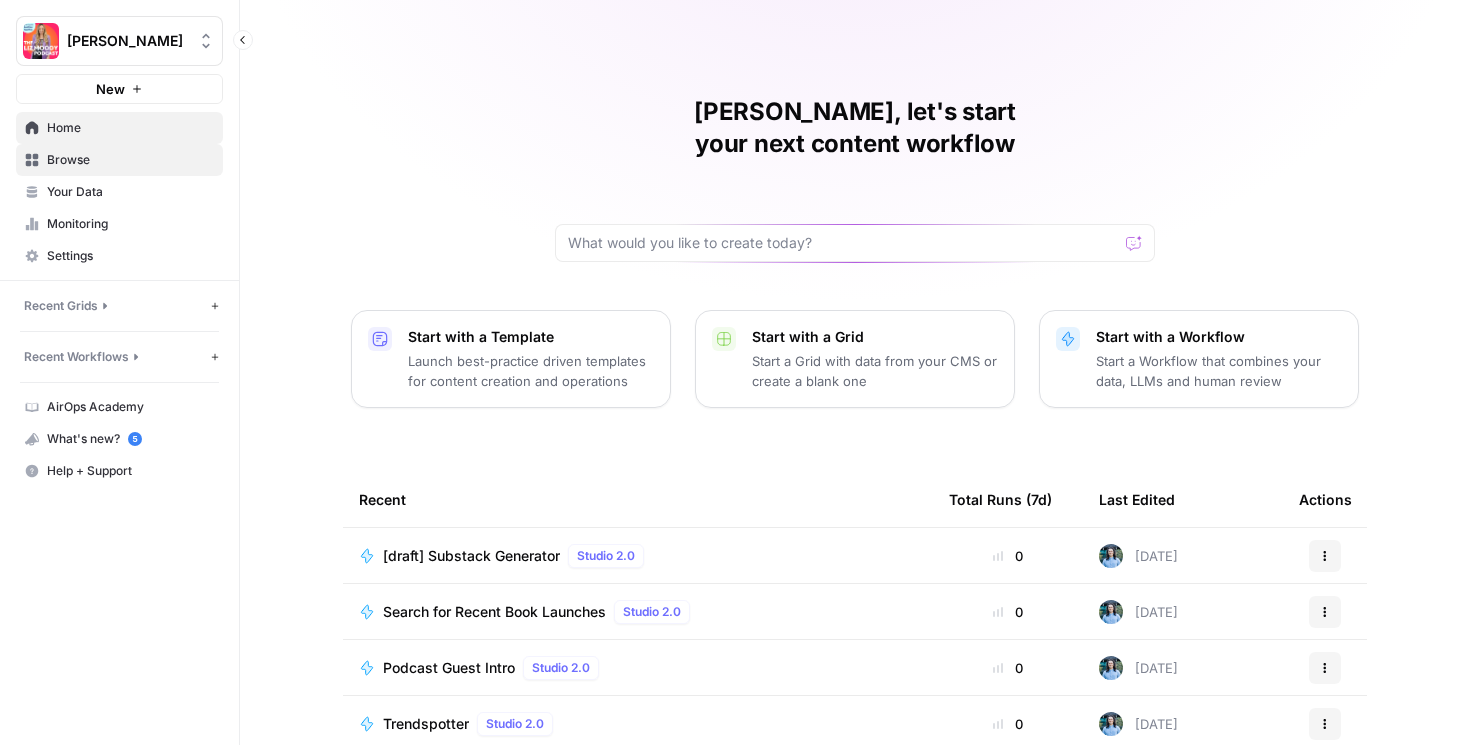 click on "Browse" at bounding box center (130, 160) 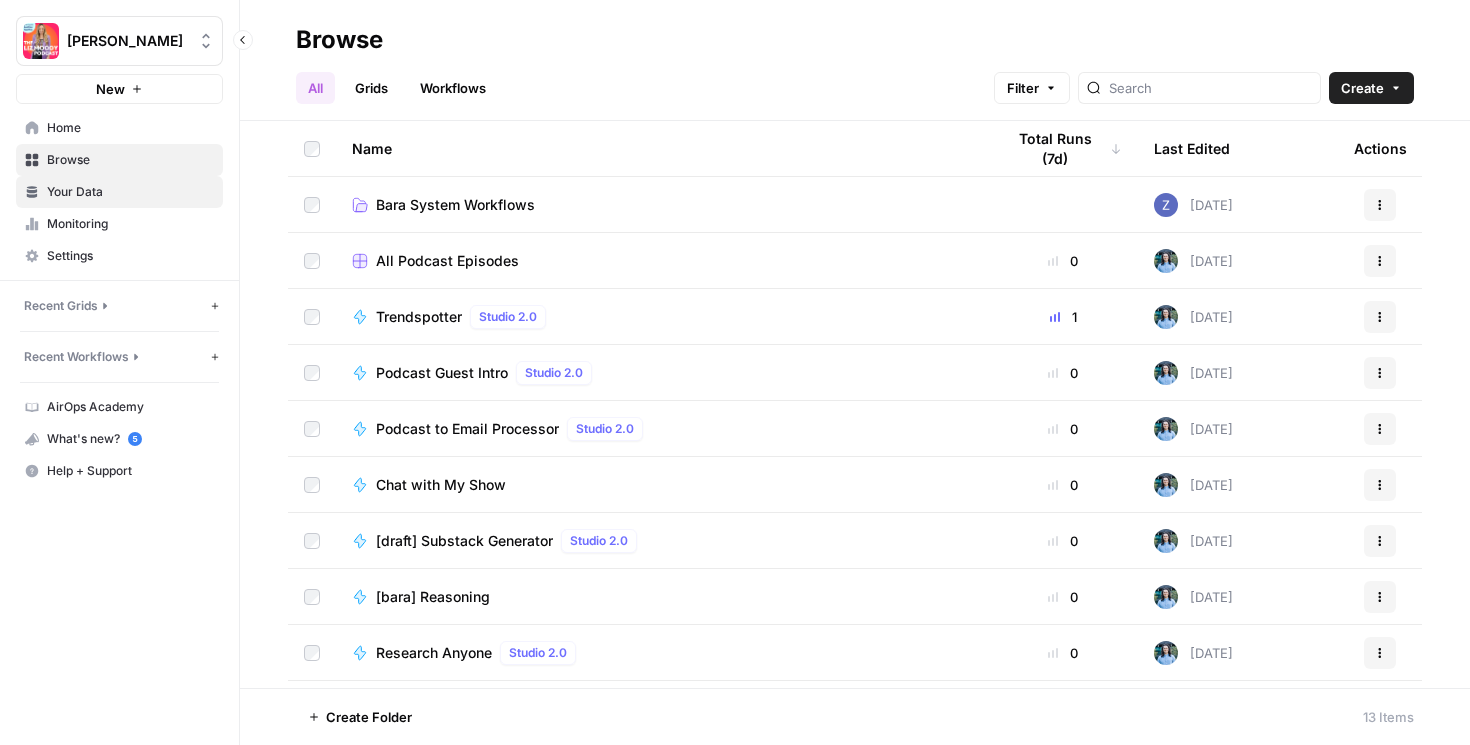 click on "Your Data" at bounding box center [130, 192] 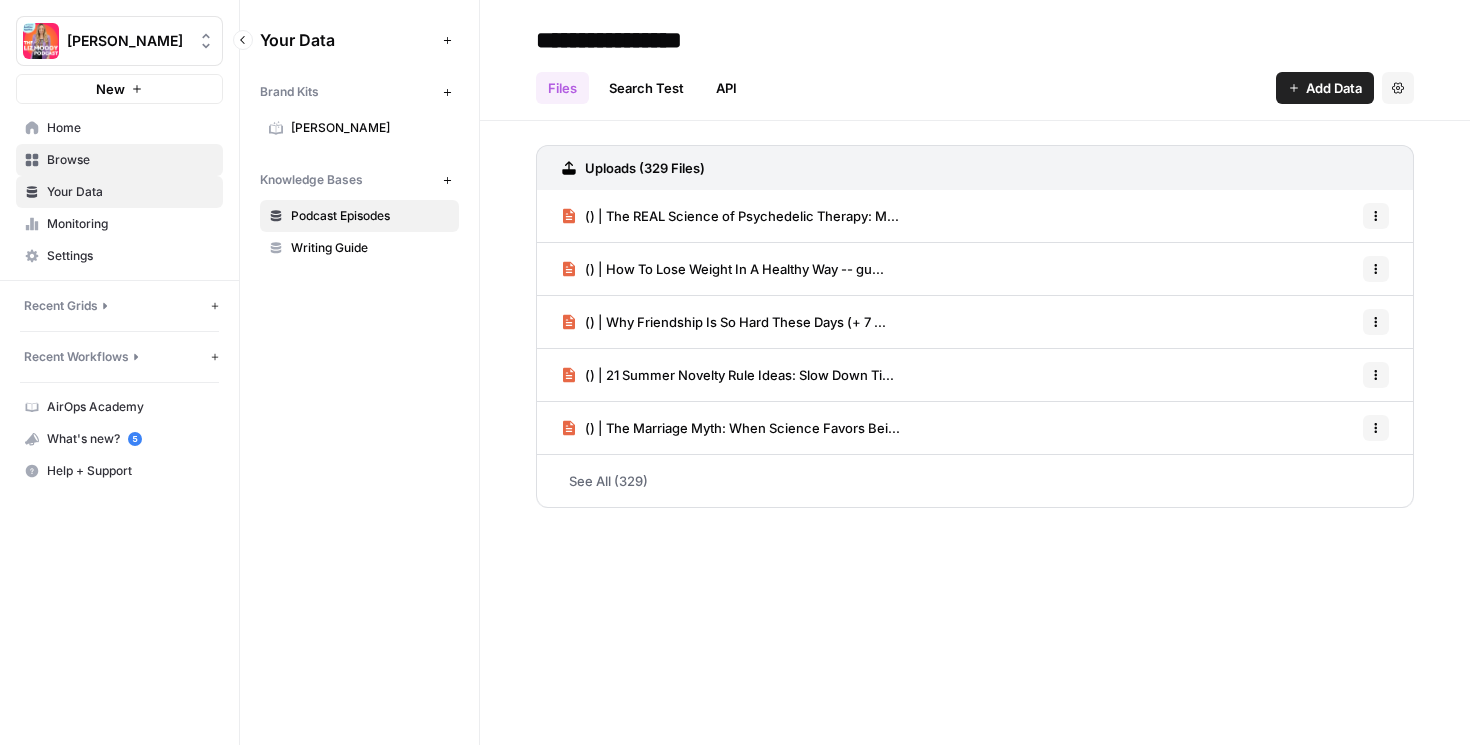 click on "Browse" at bounding box center (130, 160) 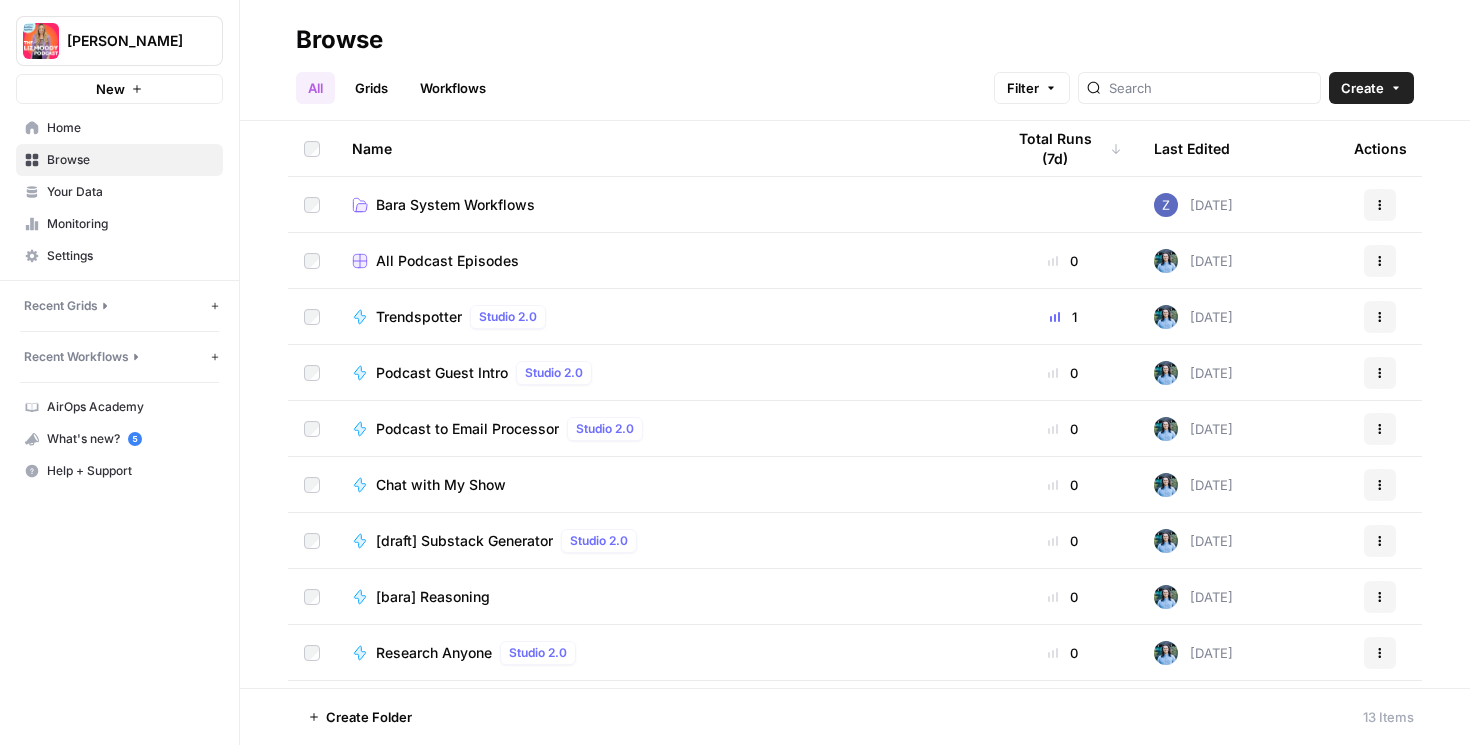 click on "All Podcast Episodes" at bounding box center (447, 261) 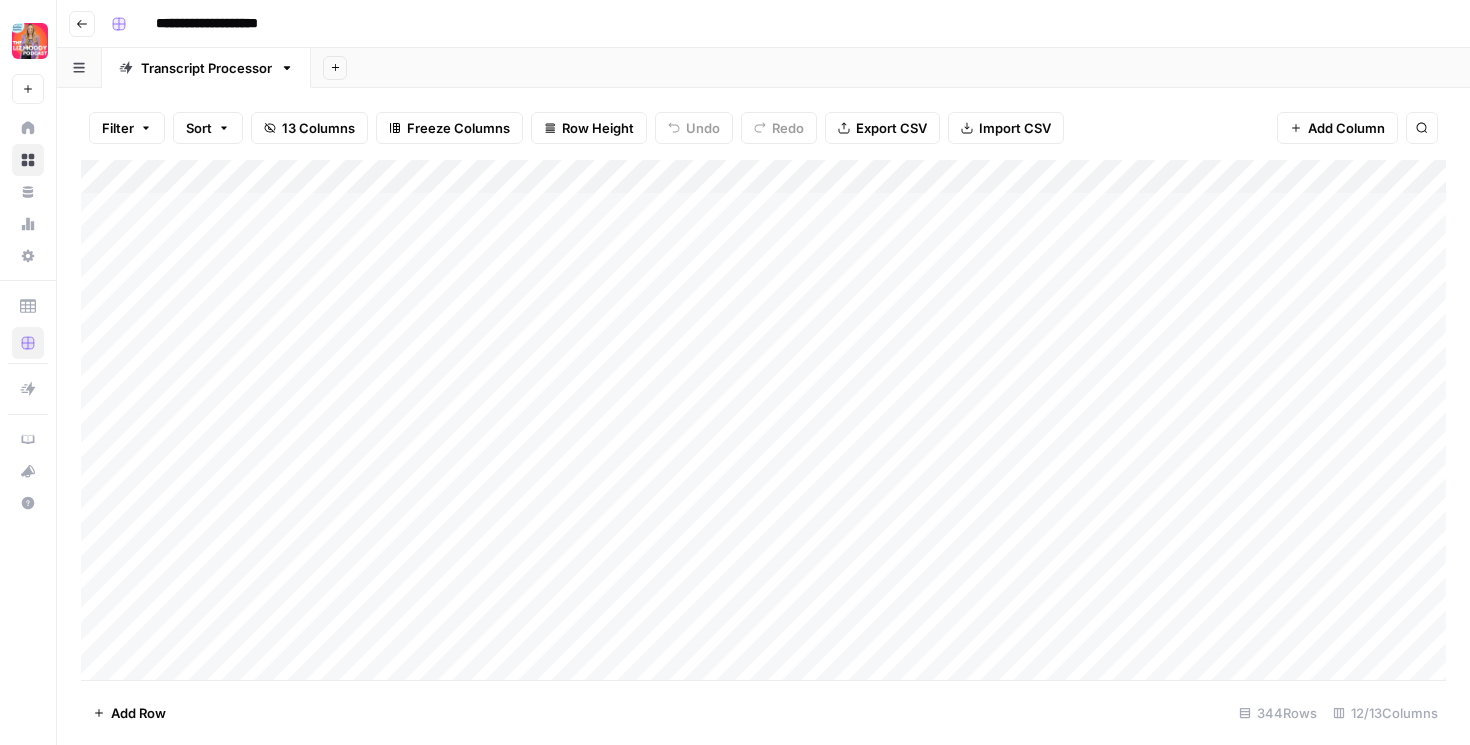 click on "Add Column" at bounding box center (763, 420) 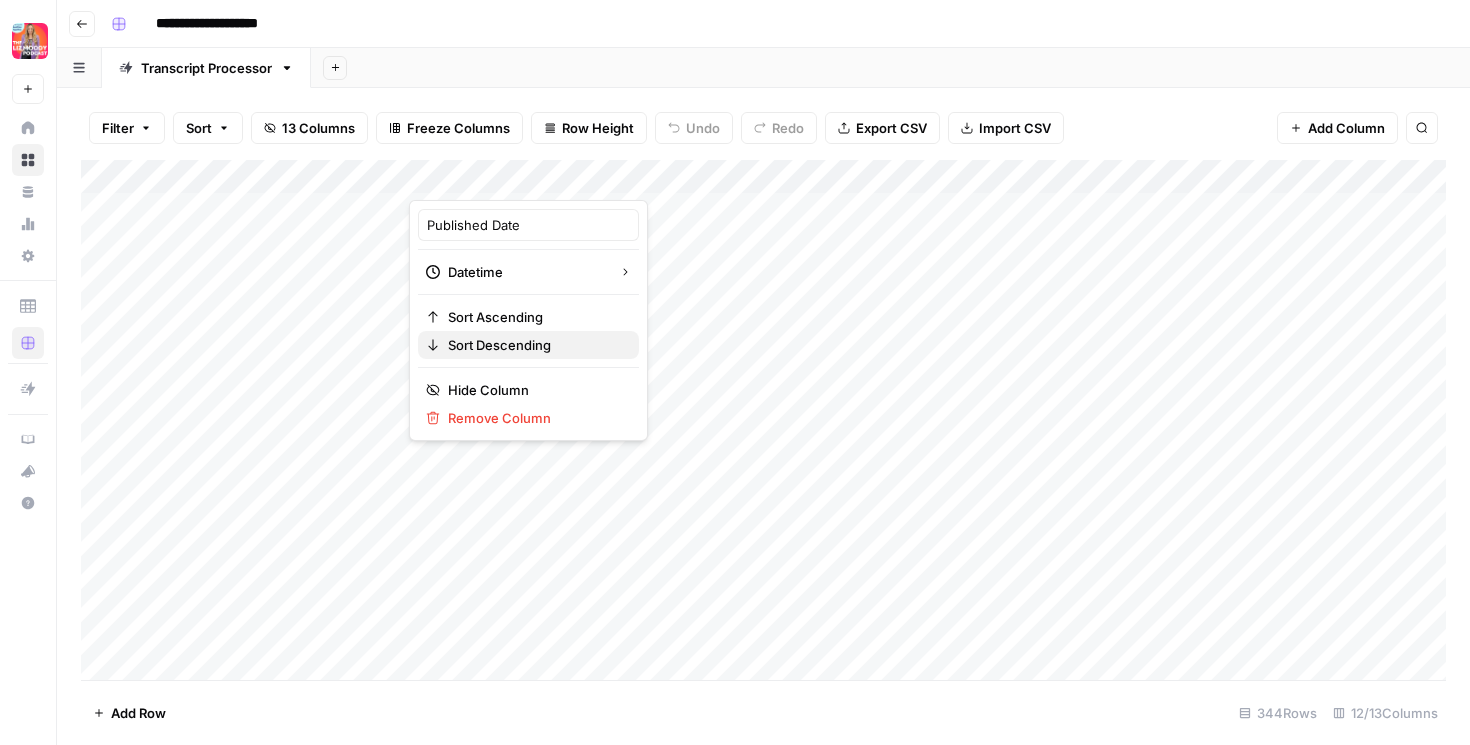 click on "Sort Descending" at bounding box center (499, 345) 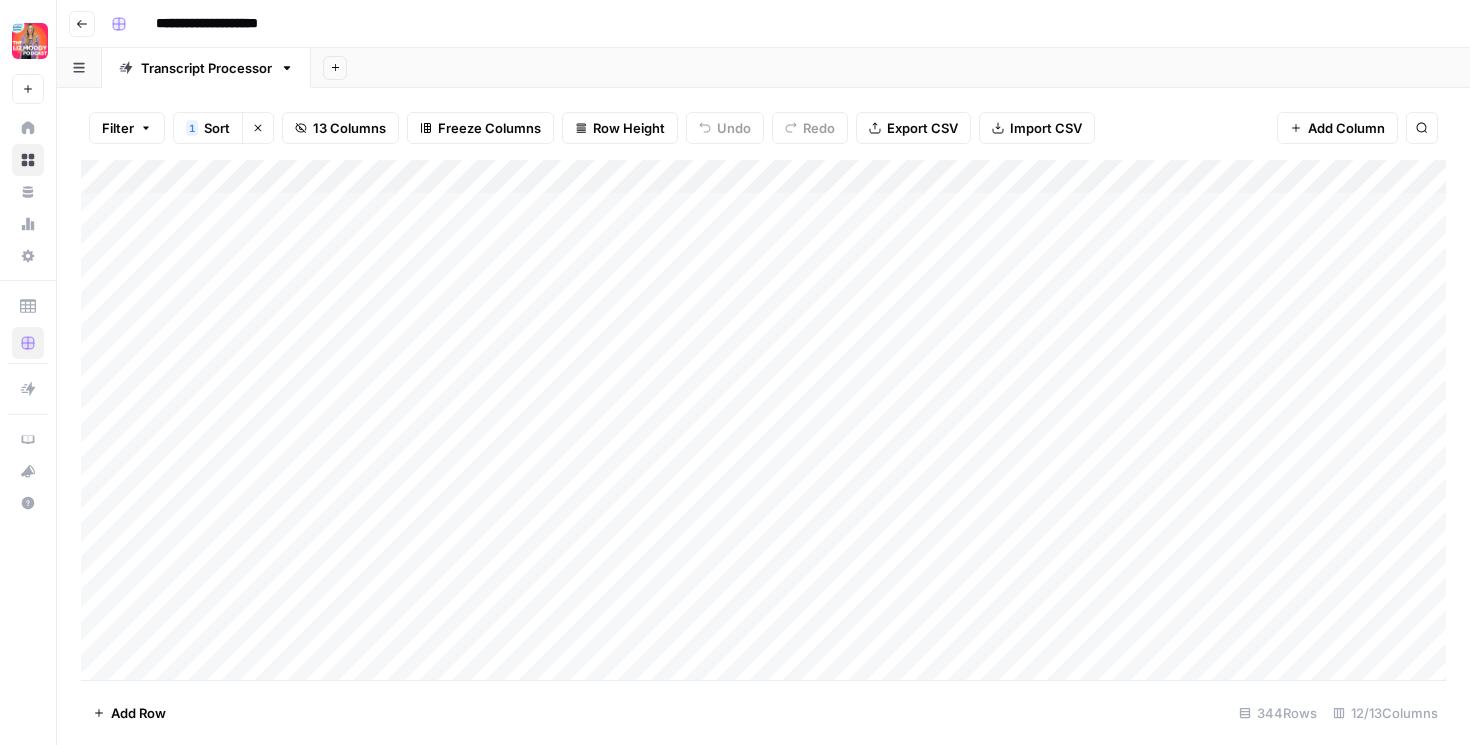 click on "Filter 1 Sort Clear sorts 13 Columns Freeze Columns Row Height Undo Redo Export CSV Import CSV Add Column Search Add Column Add Row 344  Rows 12/13  Columns" at bounding box center (763, 416) 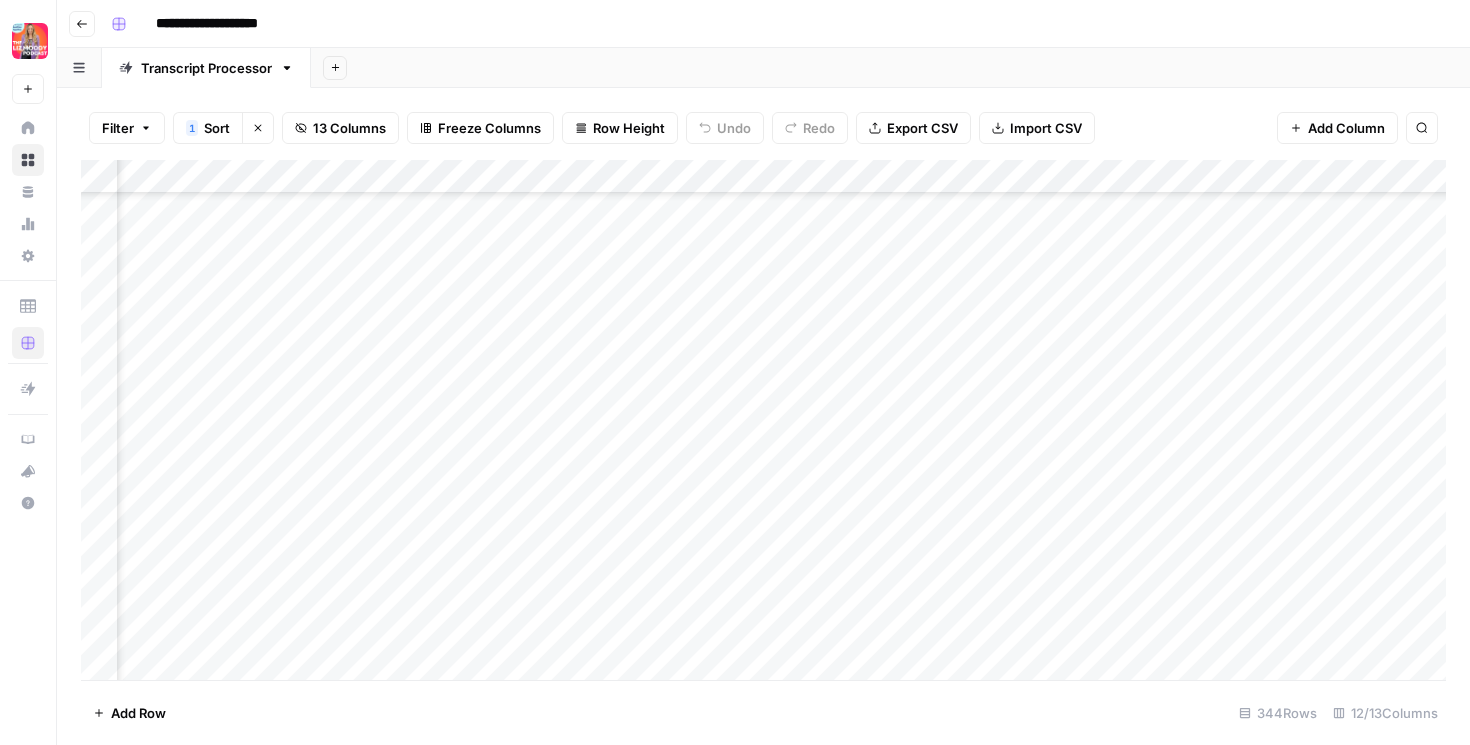 scroll, scrollTop: 0, scrollLeft: 1243, axis: horizontal 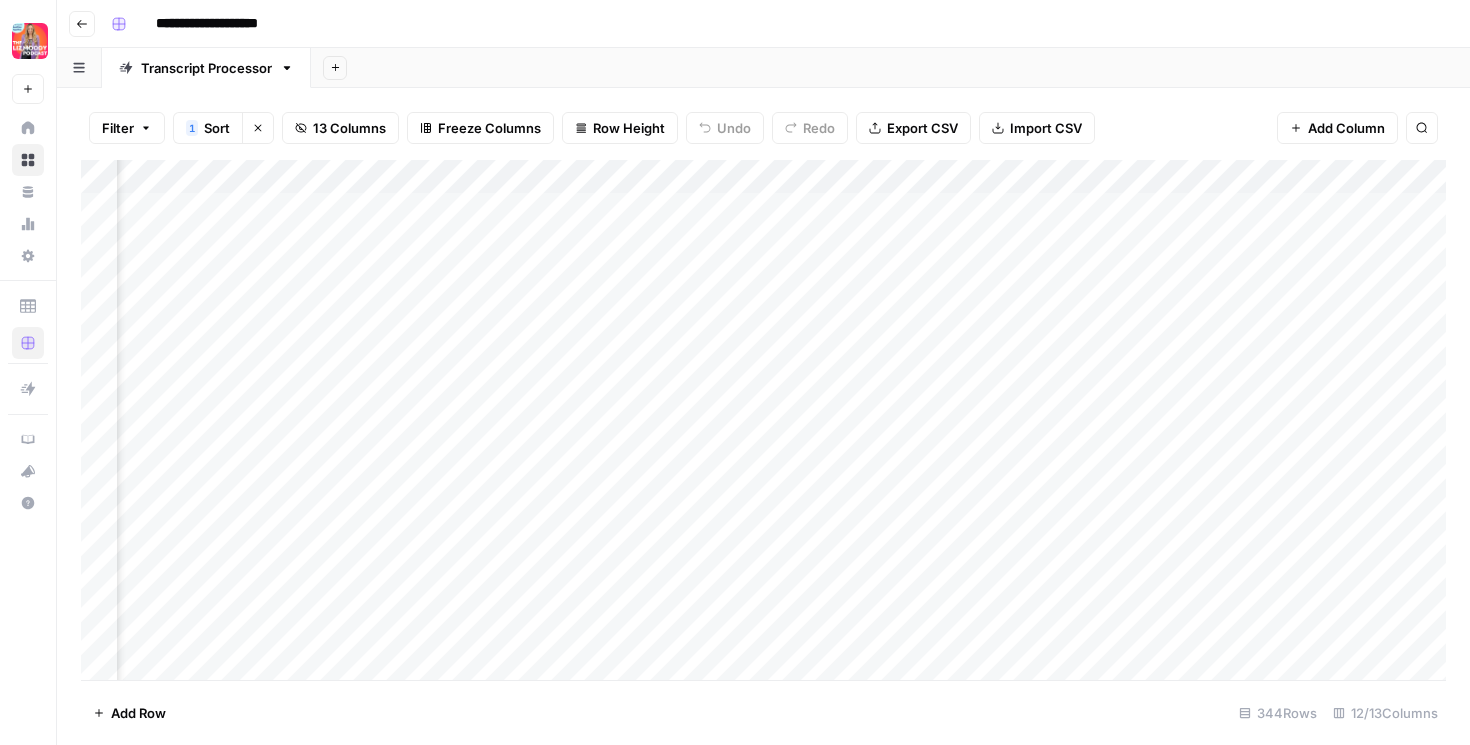 click on "Add Column" at bounding box center (763, 420) 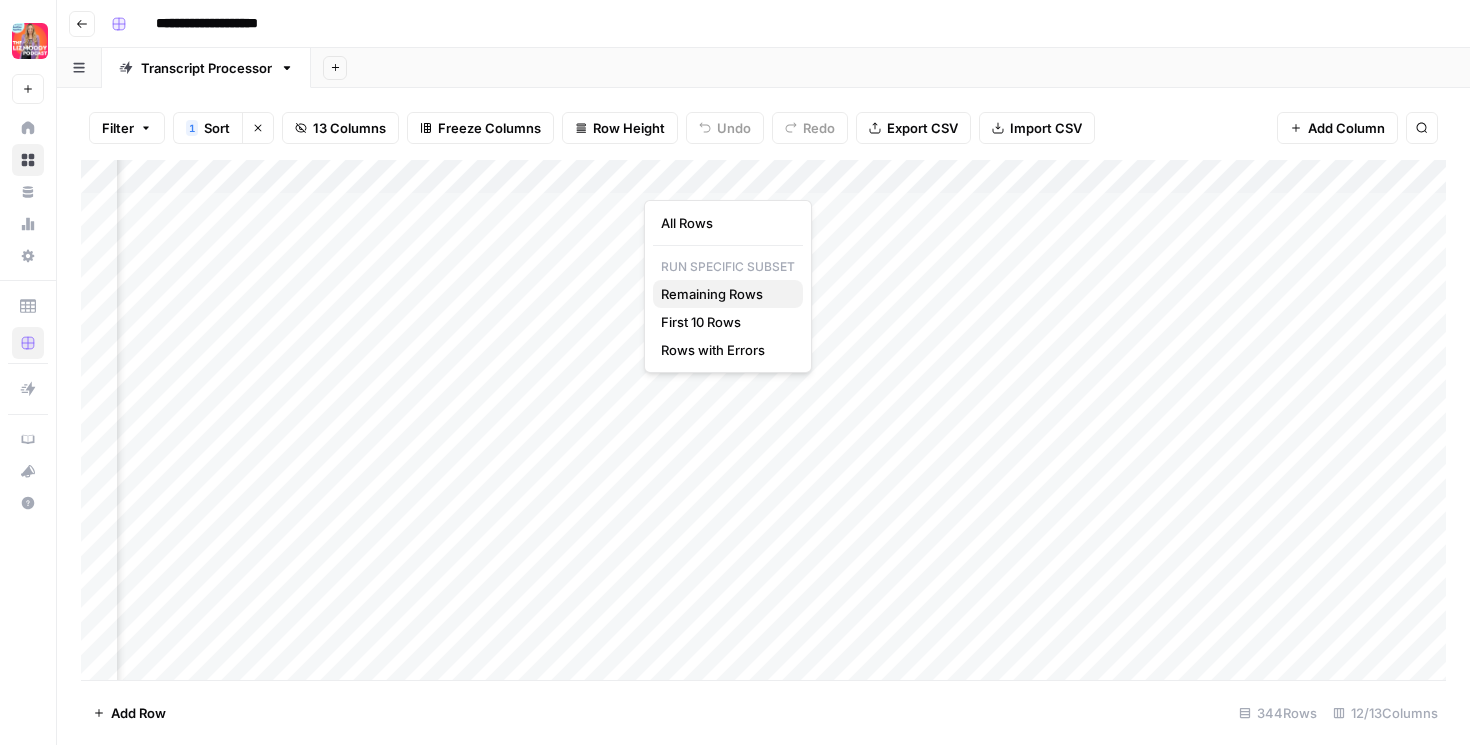 click on "Remaining Rows" at bounding box center (712, 294) 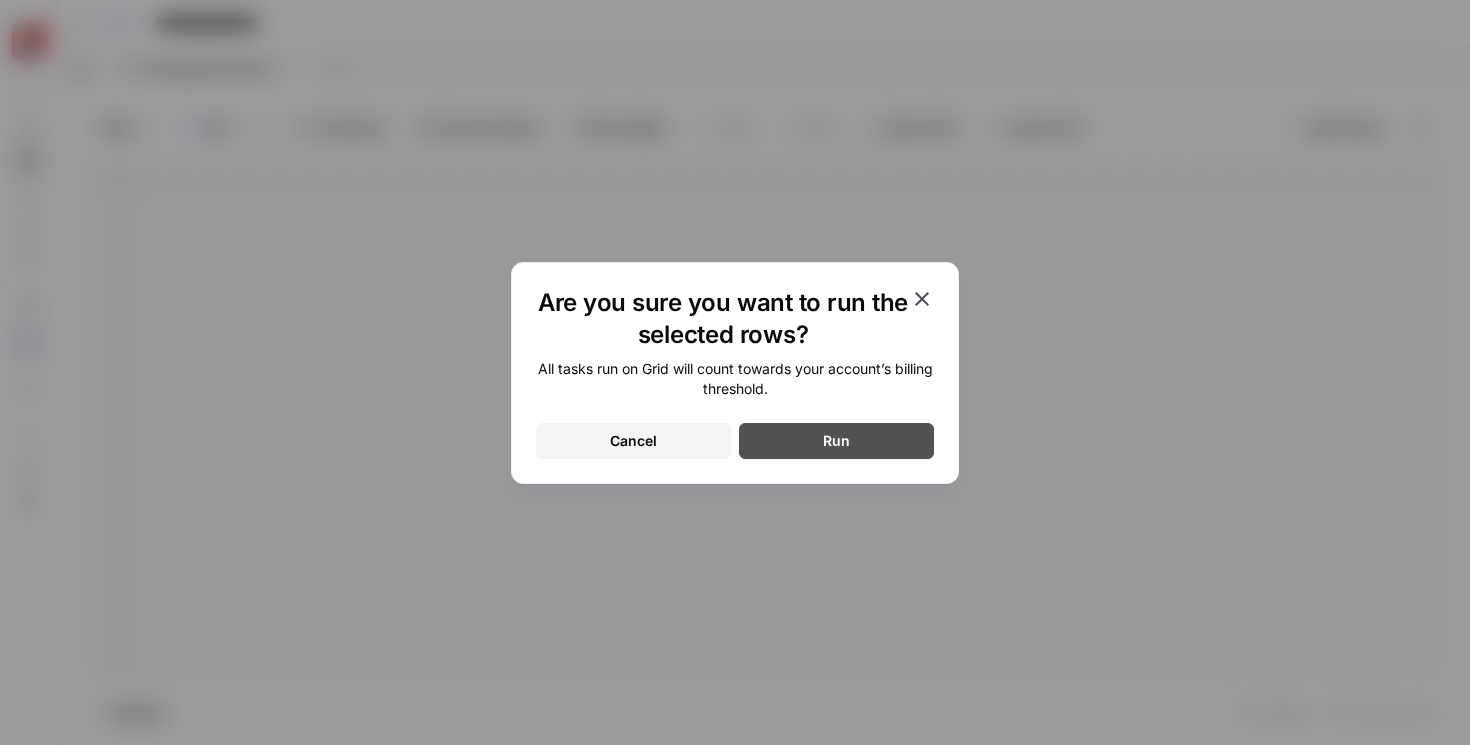 click on "Run" at bounding box center [836, 441] 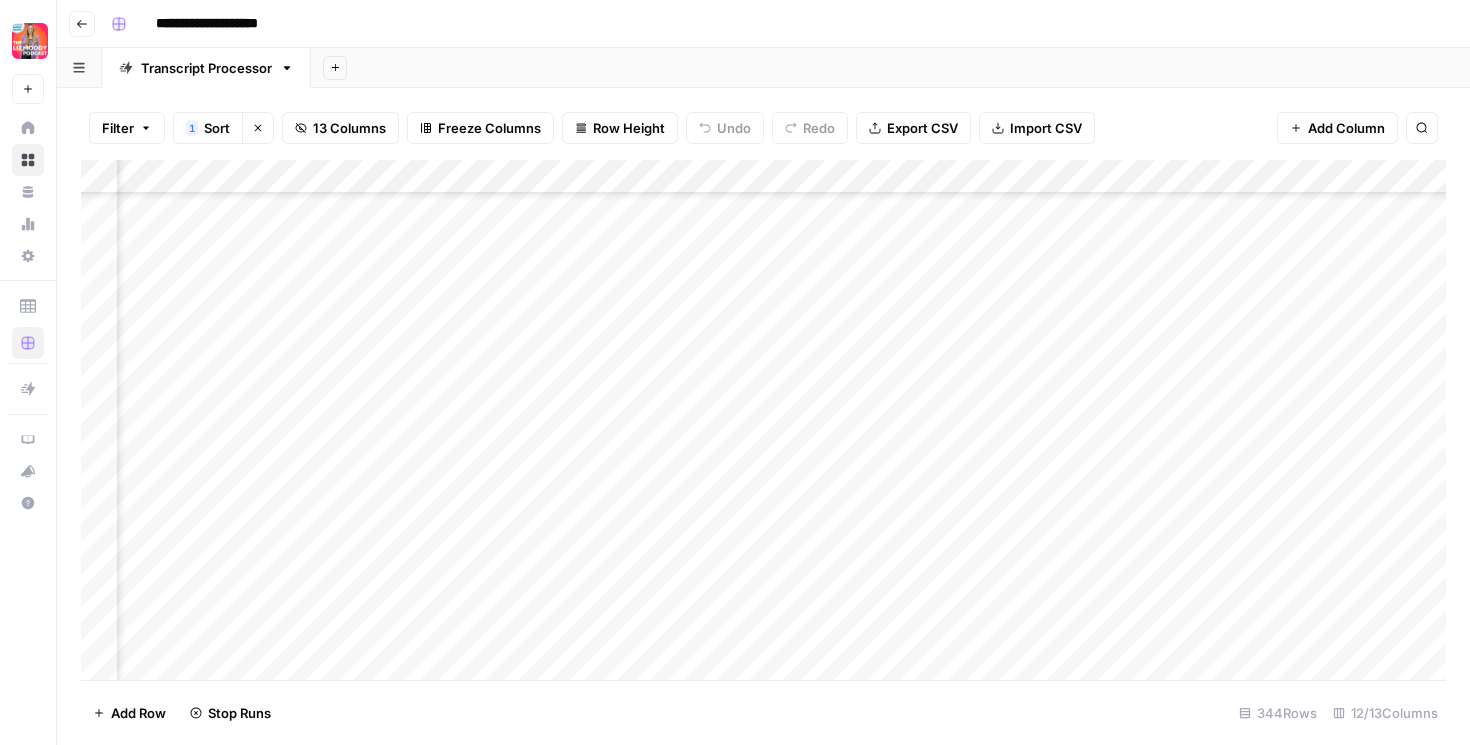 scroll, scrollTop: 0, scrollLeft: 1243, axis: horizontal 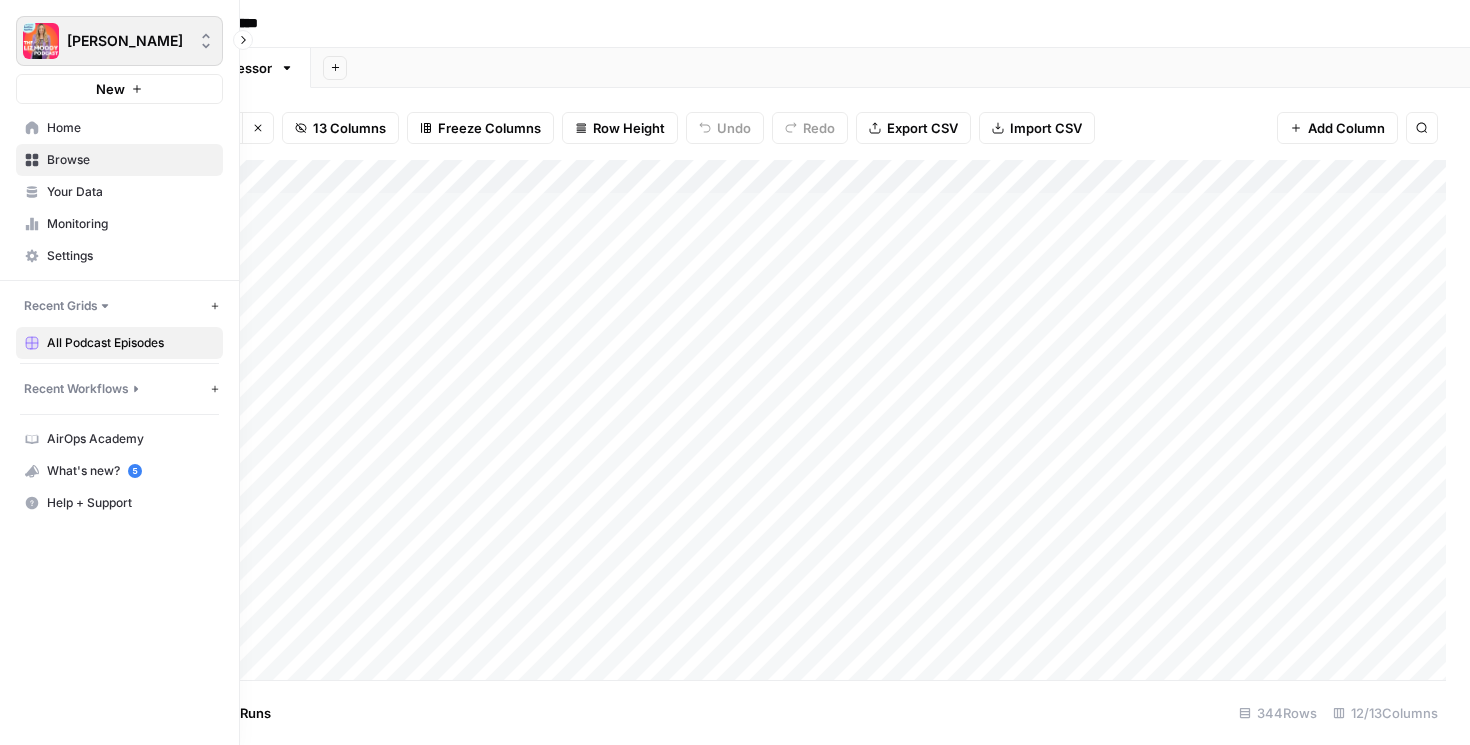click at bounding box center (41, 41) 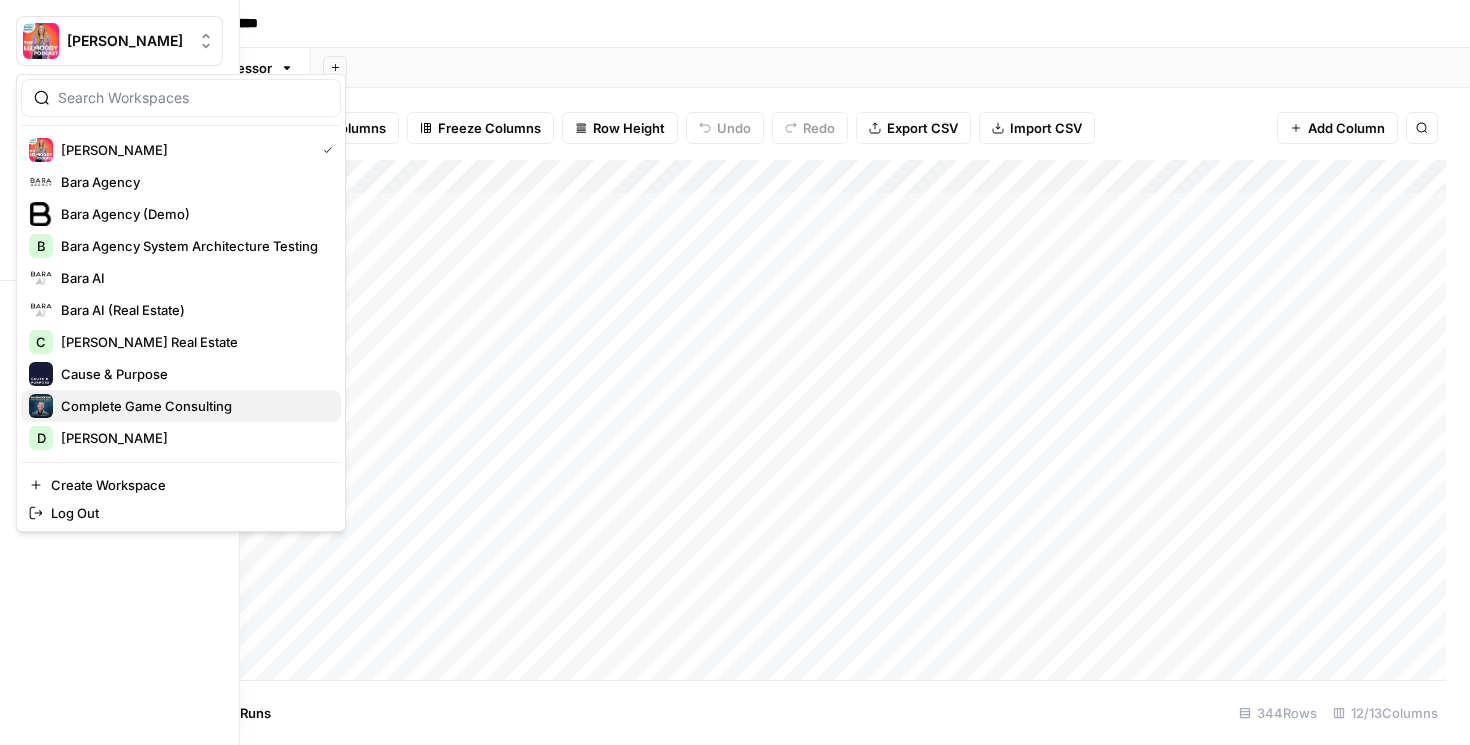 click on "Complete Game Consulting" at bounding box center [146, 406] 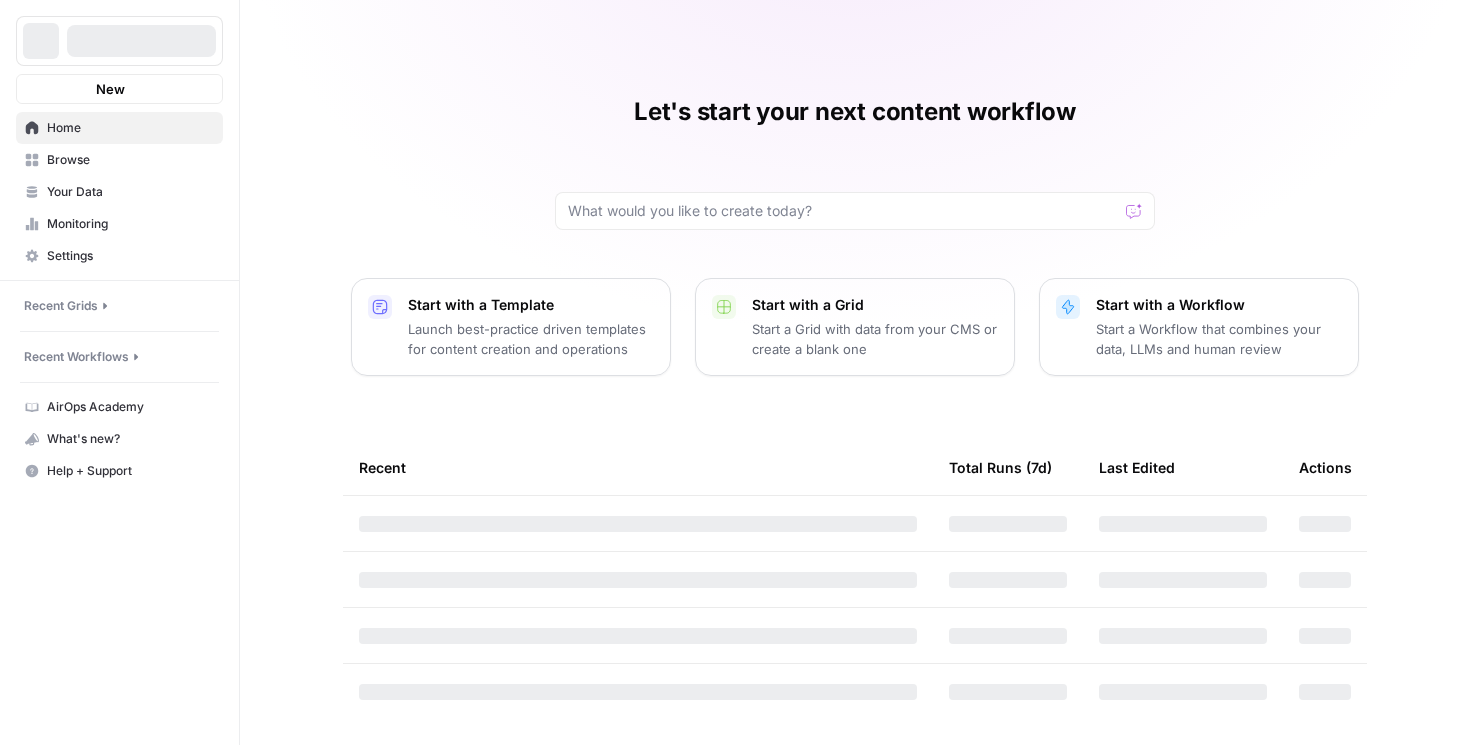 scroll, scrollTop: 0, scrollLeft: 0, axis: both 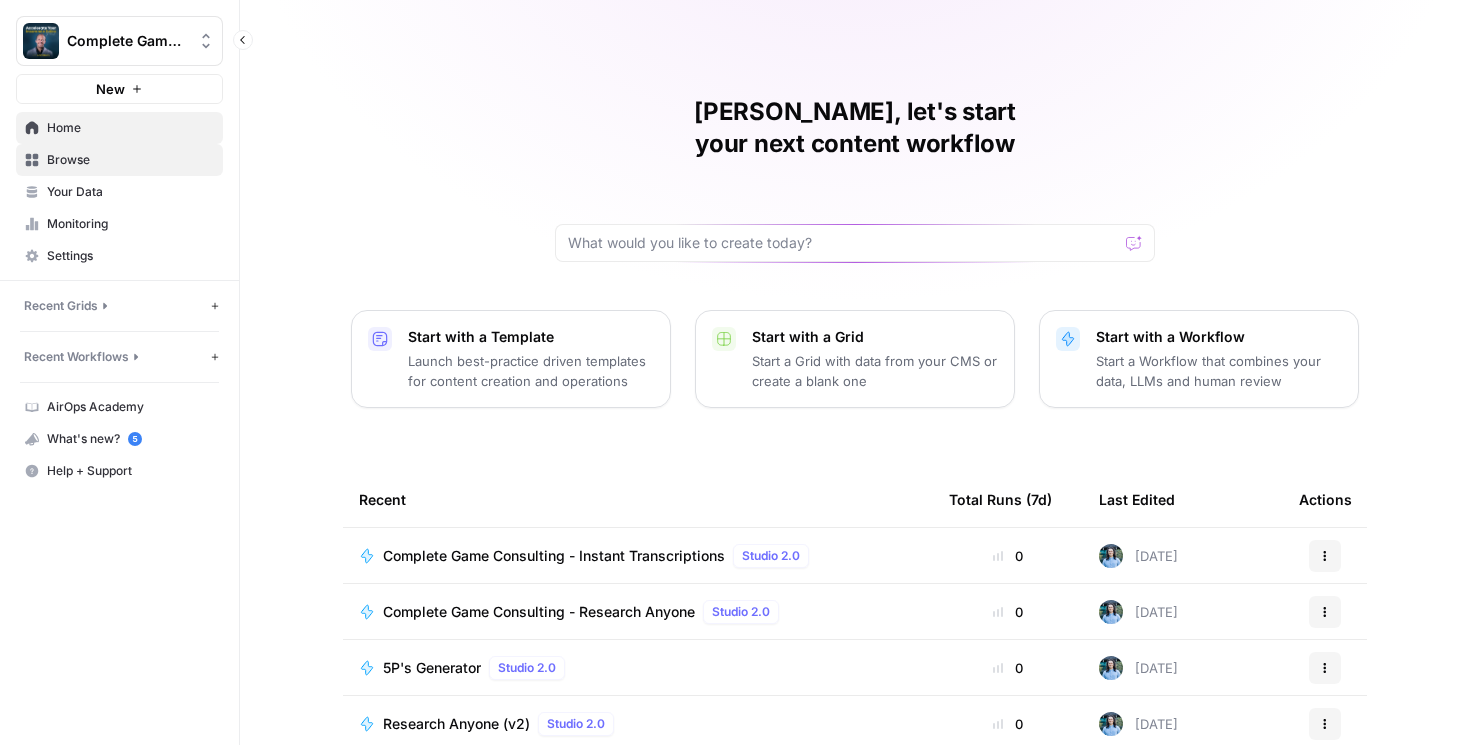 click on "Browse" at bounding box center (130, 160) 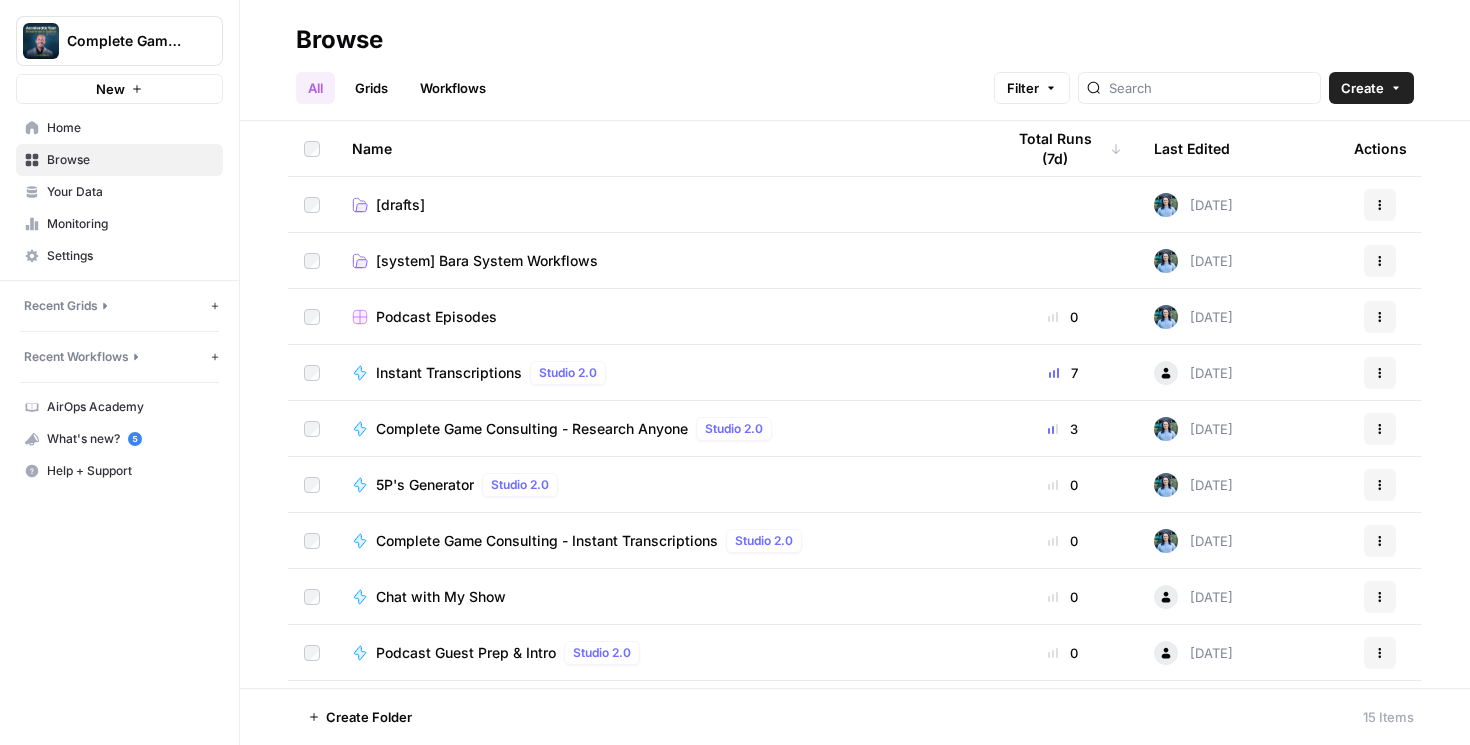 click on "Podcast Episodes" at bounding box center (436, 317) 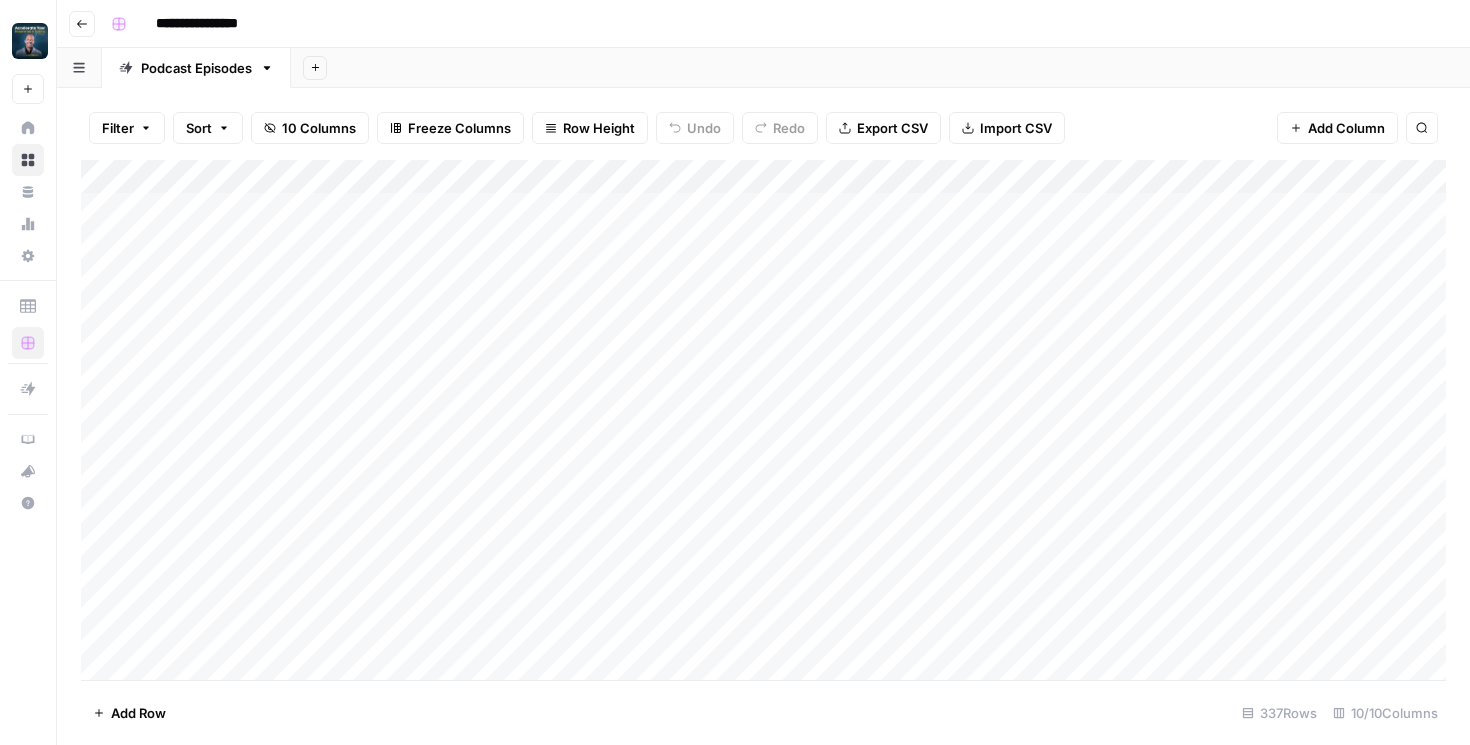 click on "Add Column" at bounding box center (763, 420) 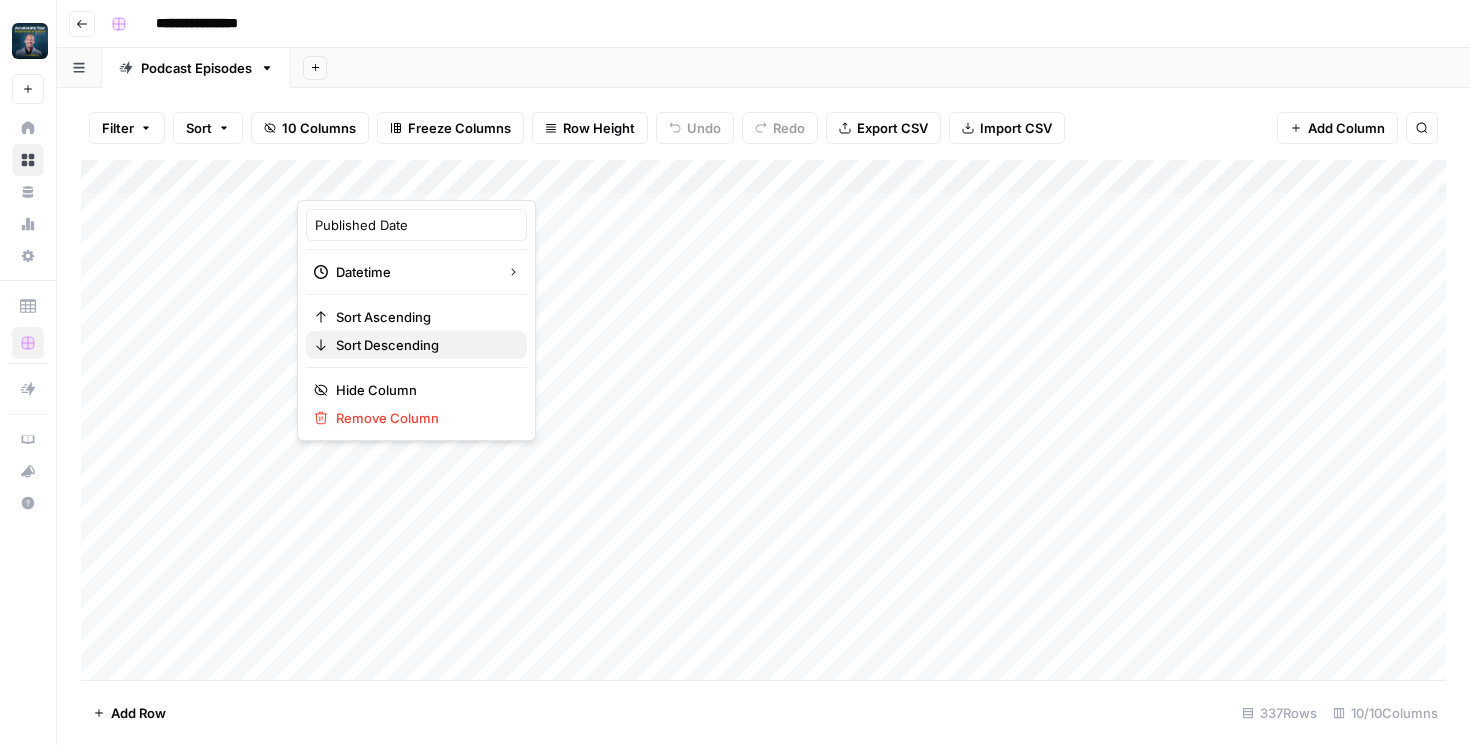 click on "Sort Descending" at bounding box center (416, 345) 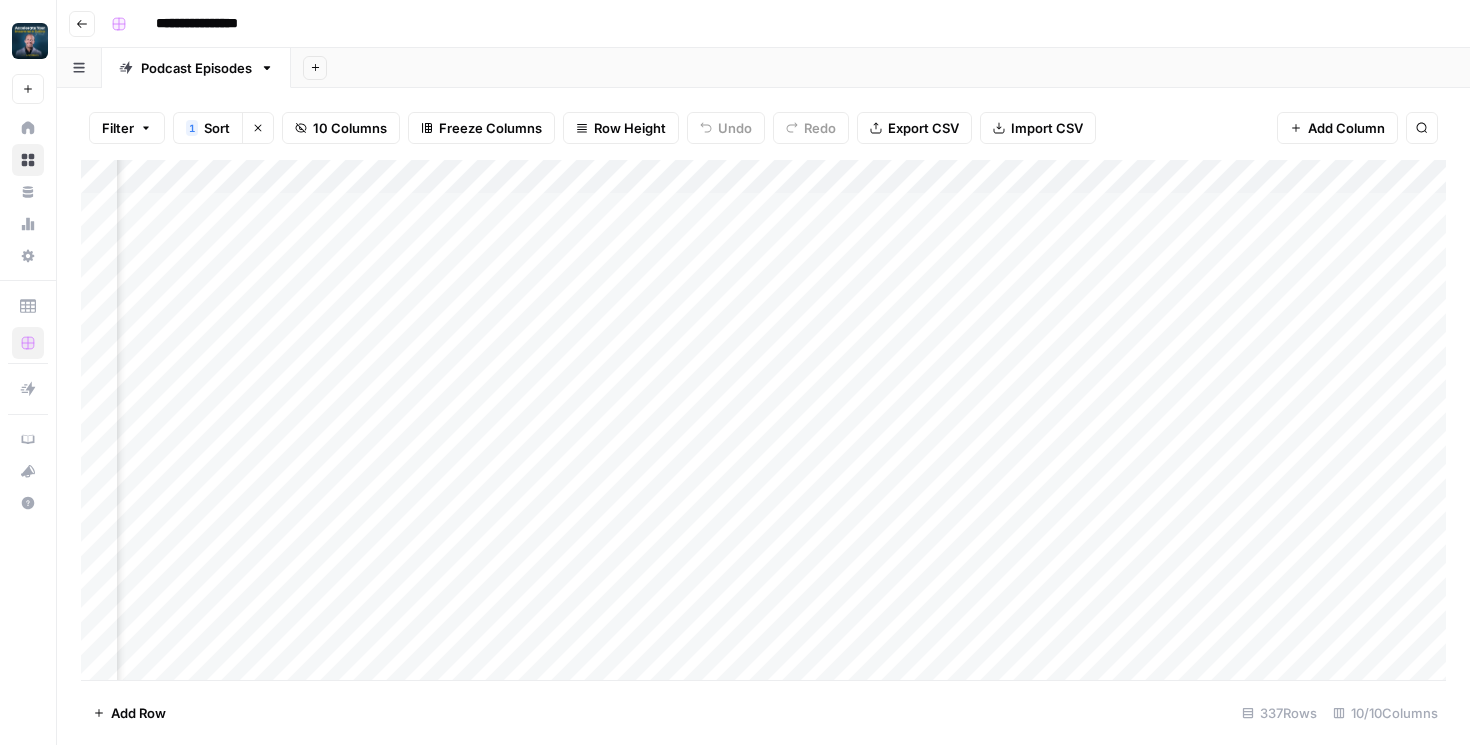 scroll, scrollTop: 0, scrollLeft: 920, axis: horizontal 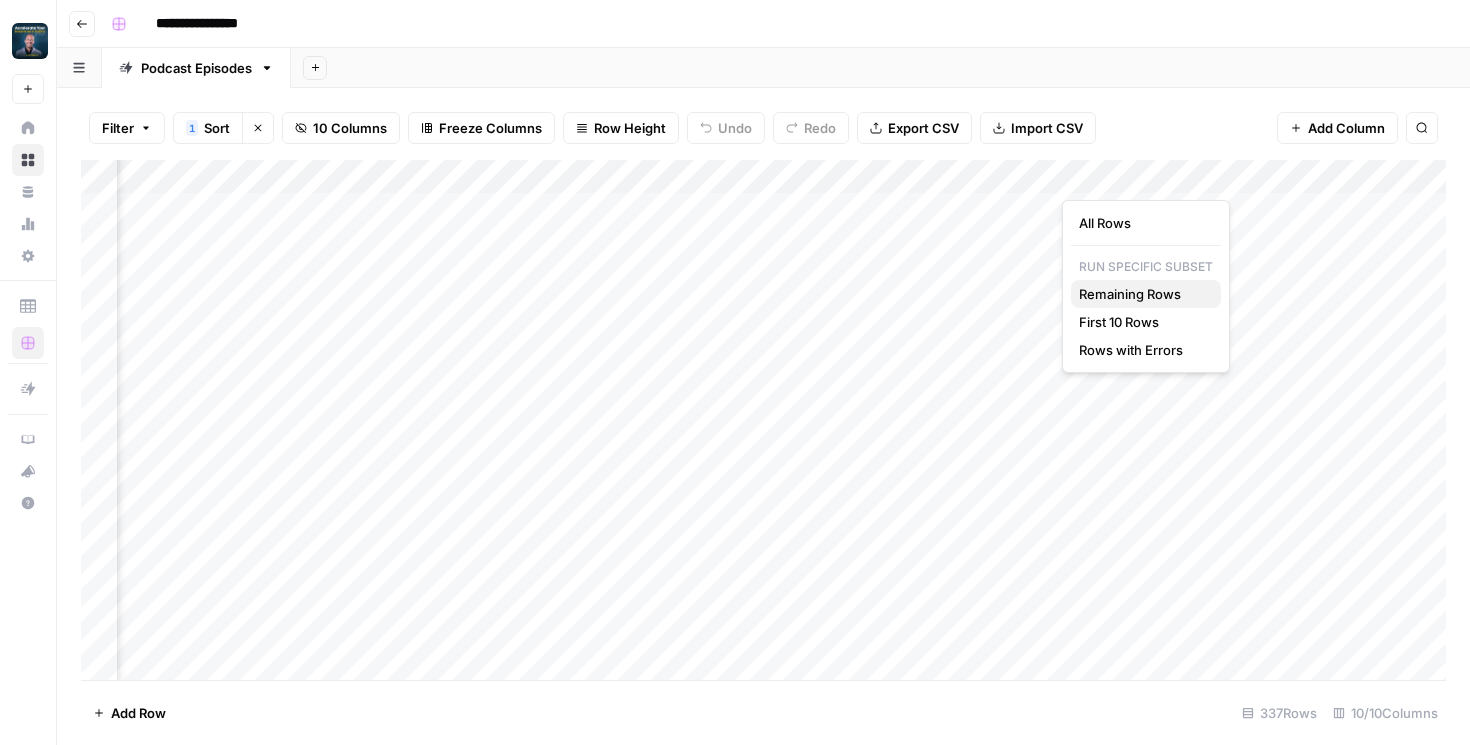 click on "Remaining Rows" at bounding box center (1130, 294) 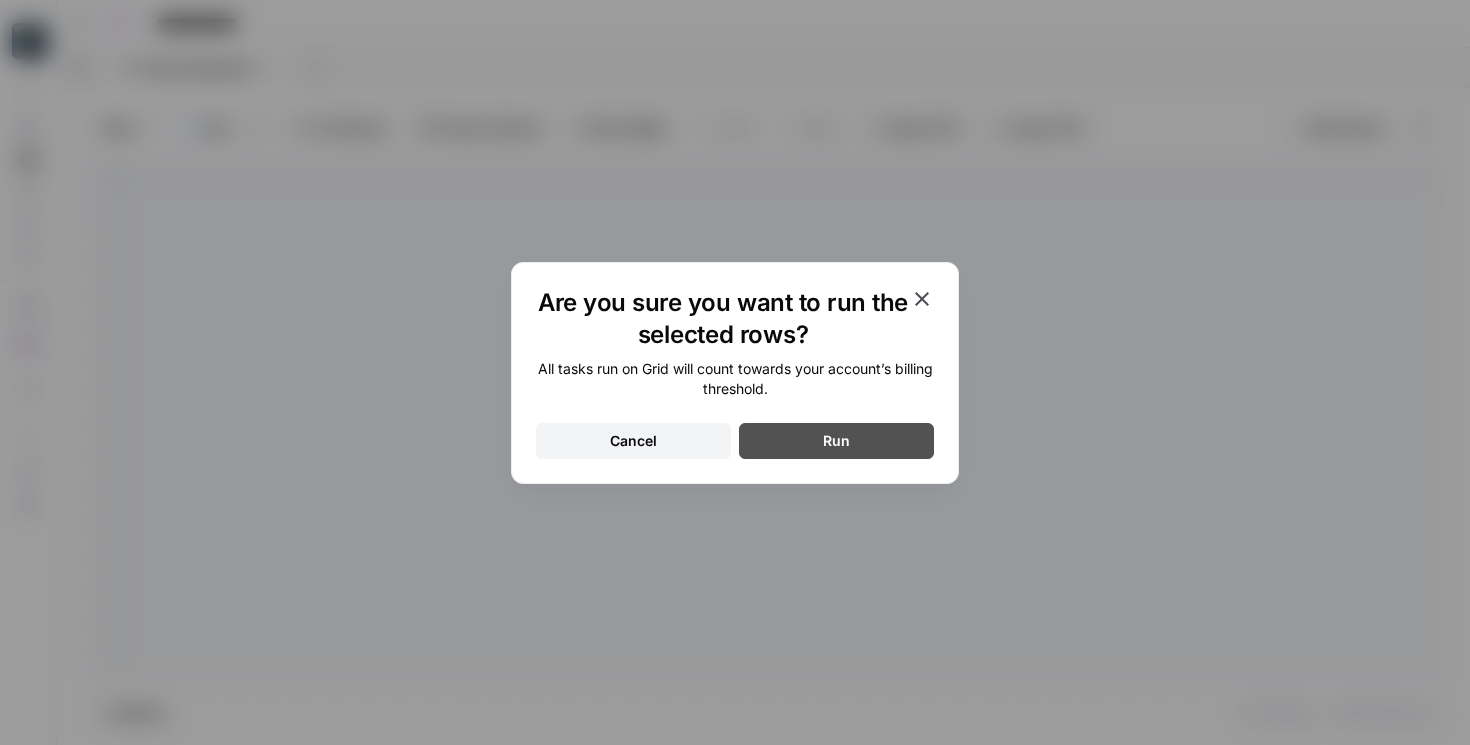 click on "Run" at bounding box center (836, 441) 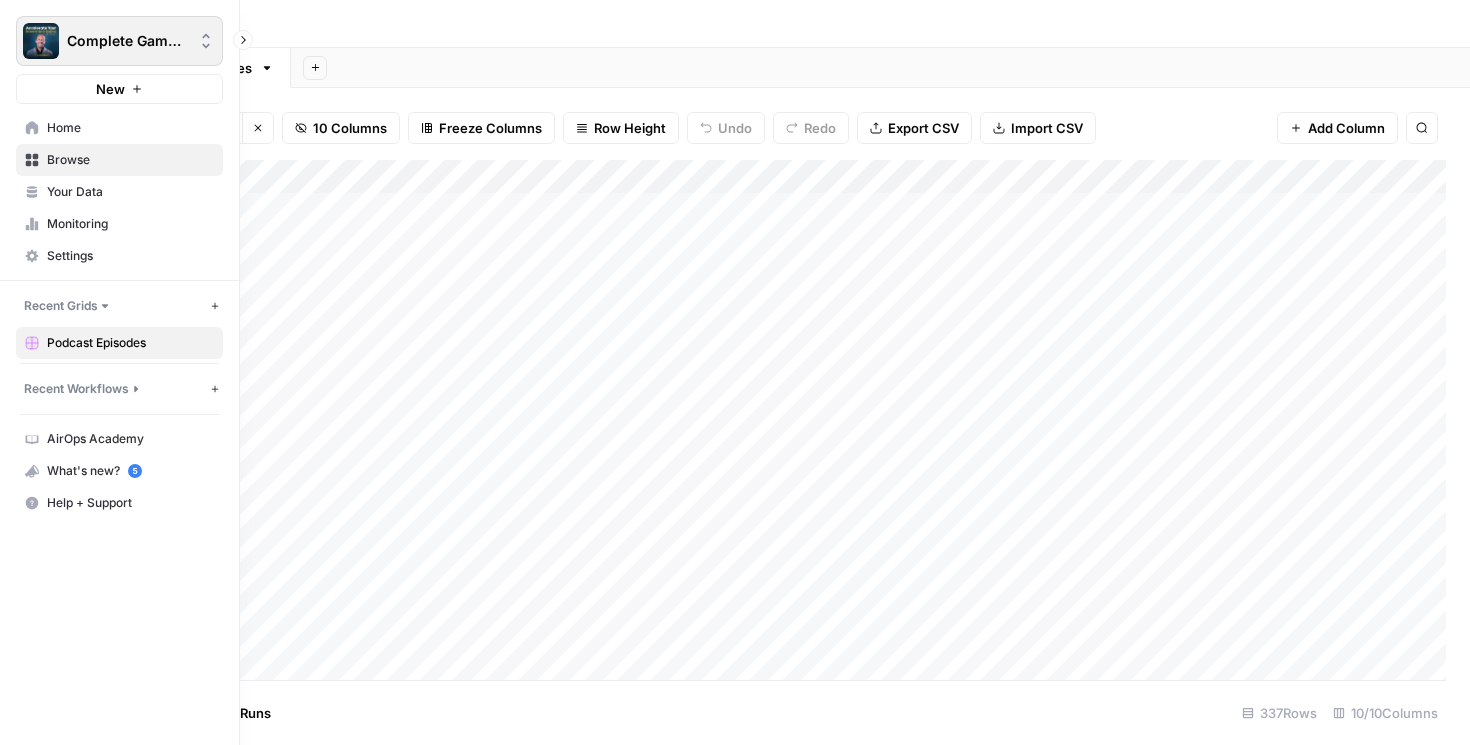 click at bounding box center [41, 41] 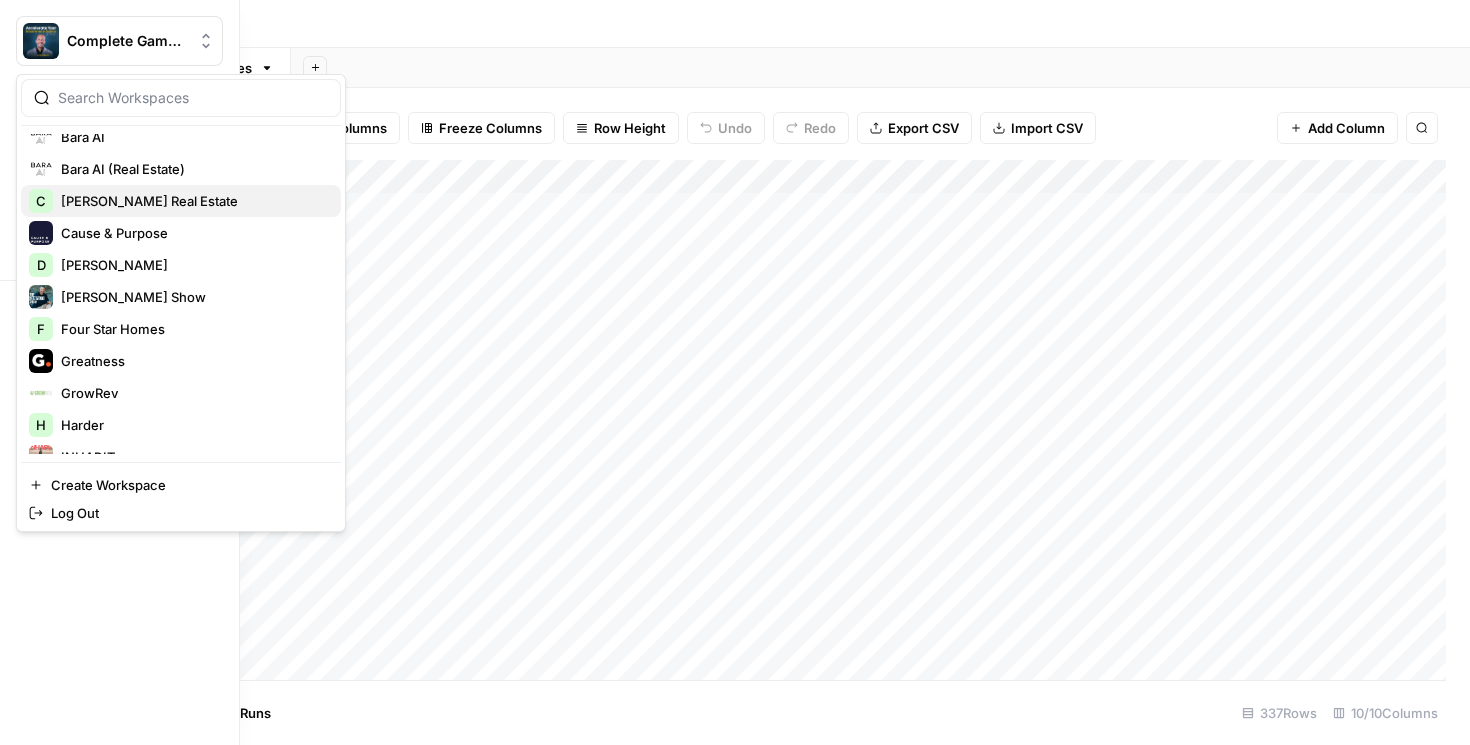 scroll, scrollTop: 161, scrollLeft: 0, axis: vertical 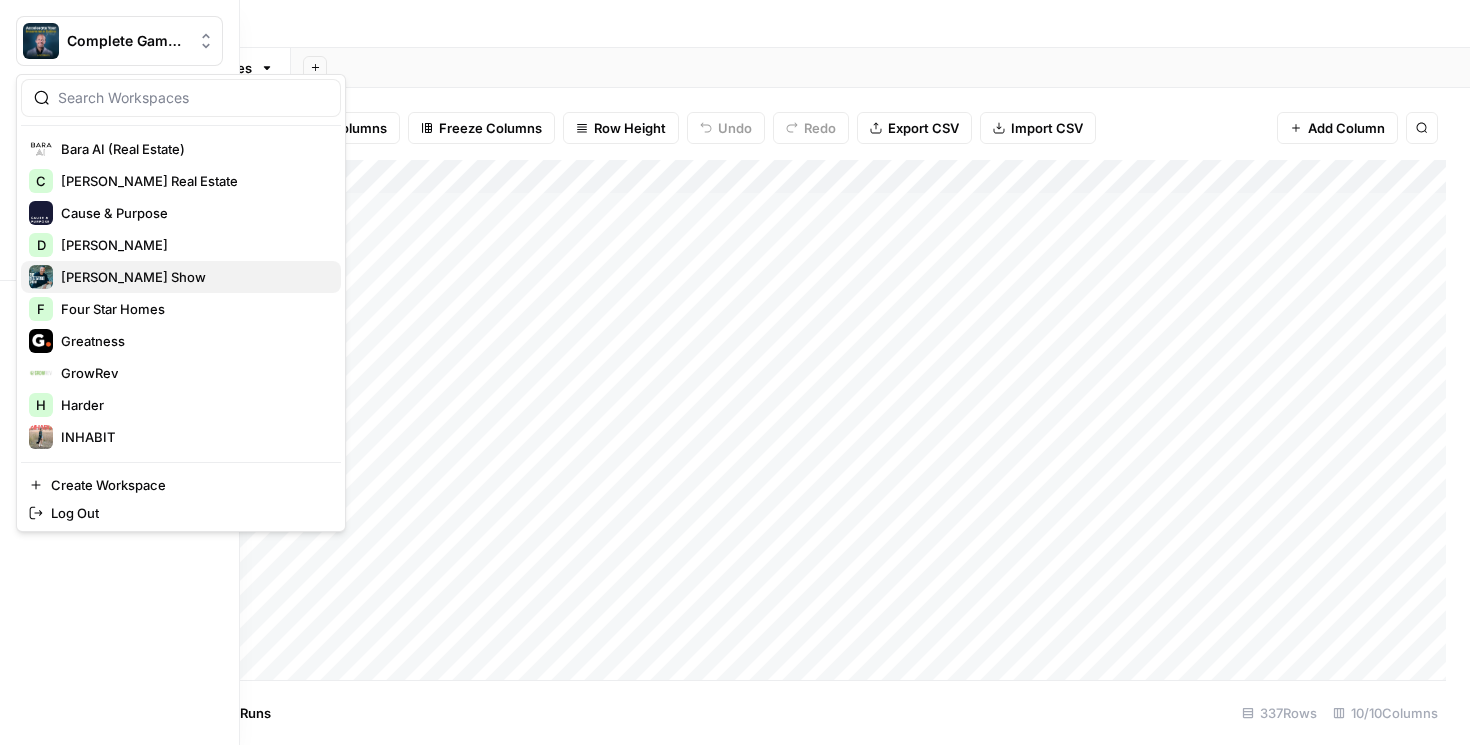 click on "[PERSON_NAME] Show" at bounding box center [181, 277] 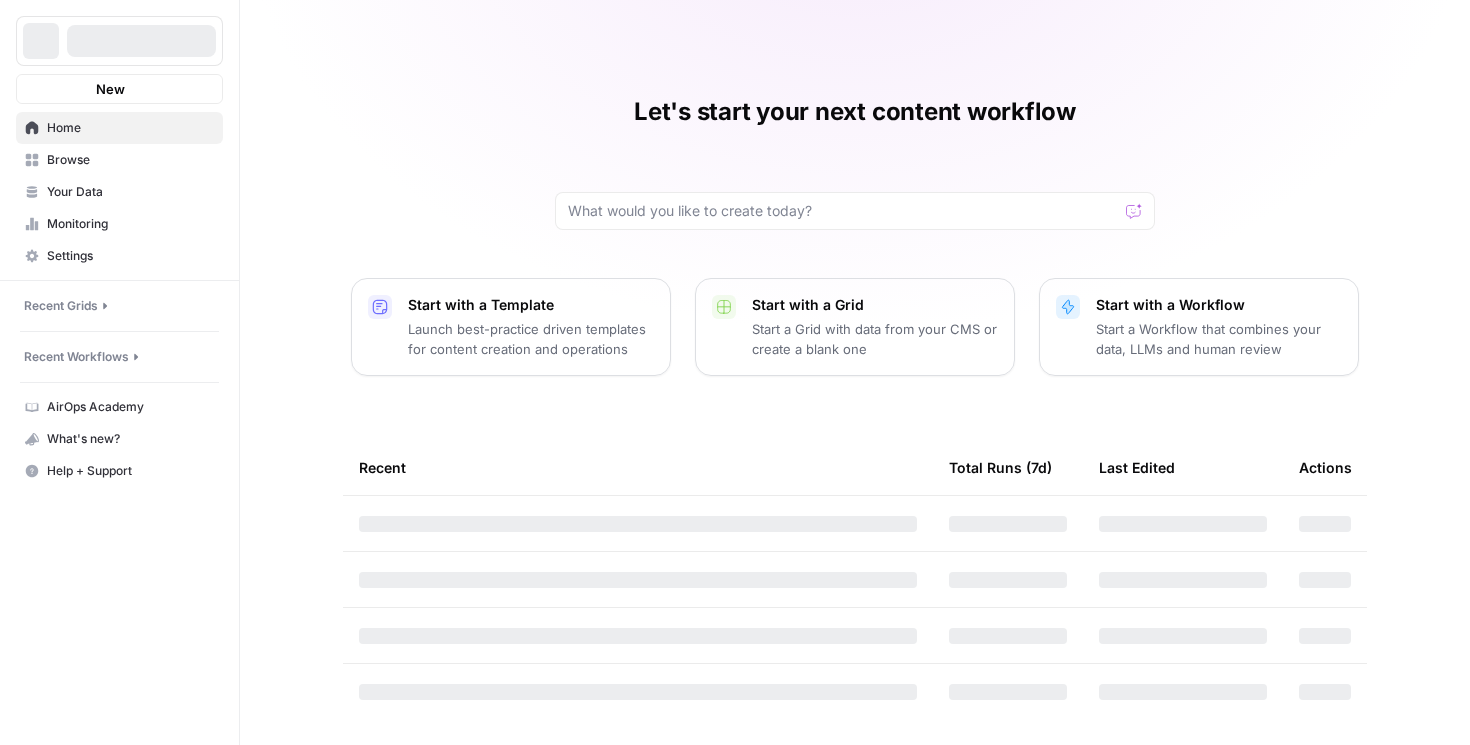 scroll, scrollTop: 0, scrollLeft: 0, axis: both 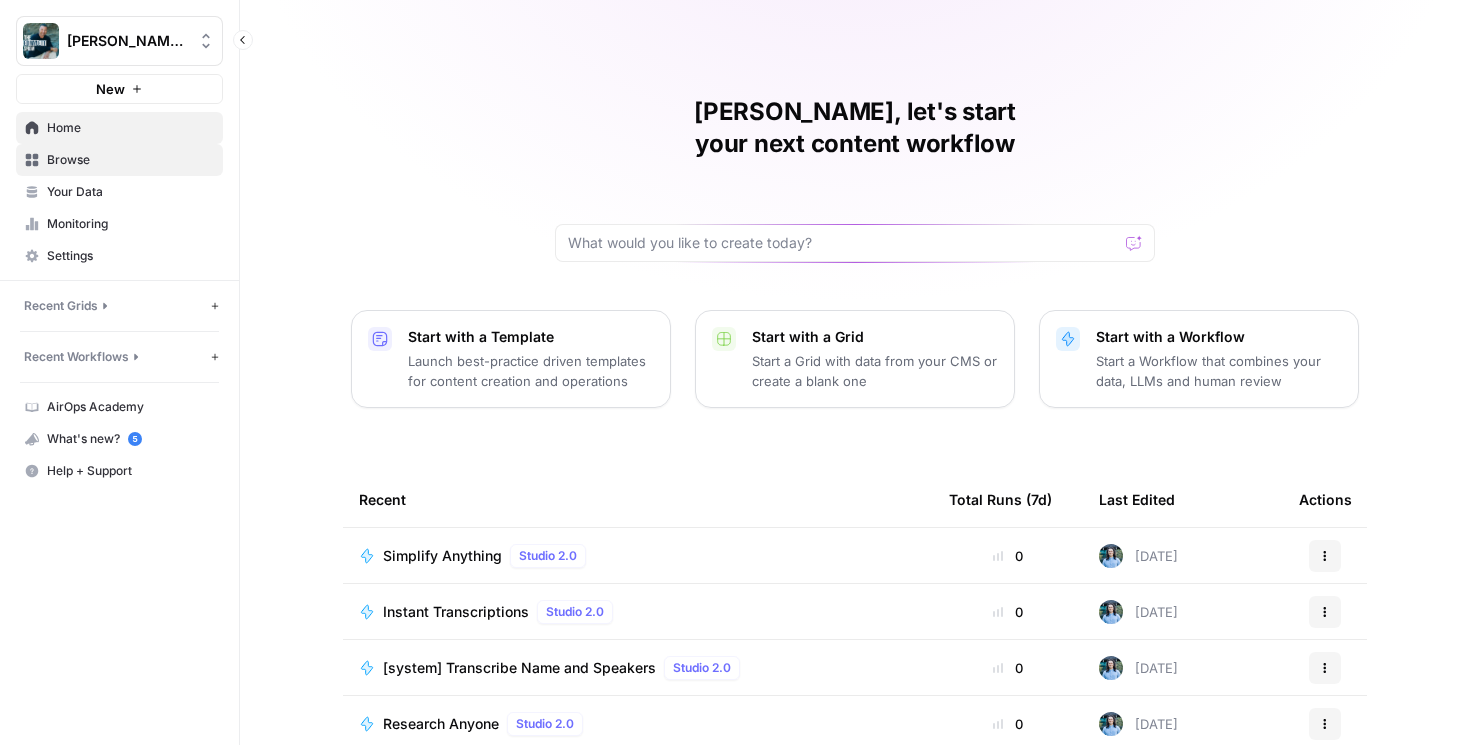click on "Browse" at bounding box center [130, 160] 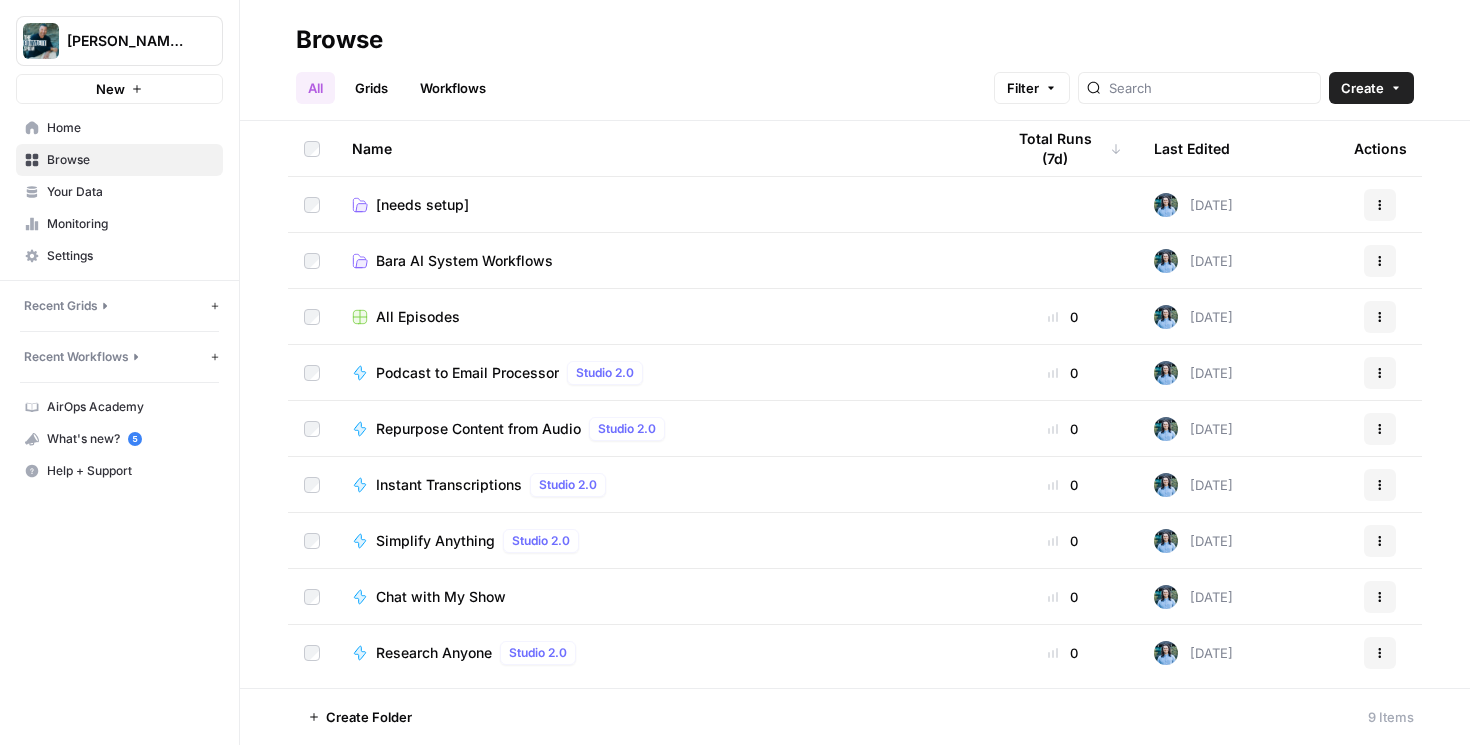 click on "All Episodes" at bounding box center (418, 317) 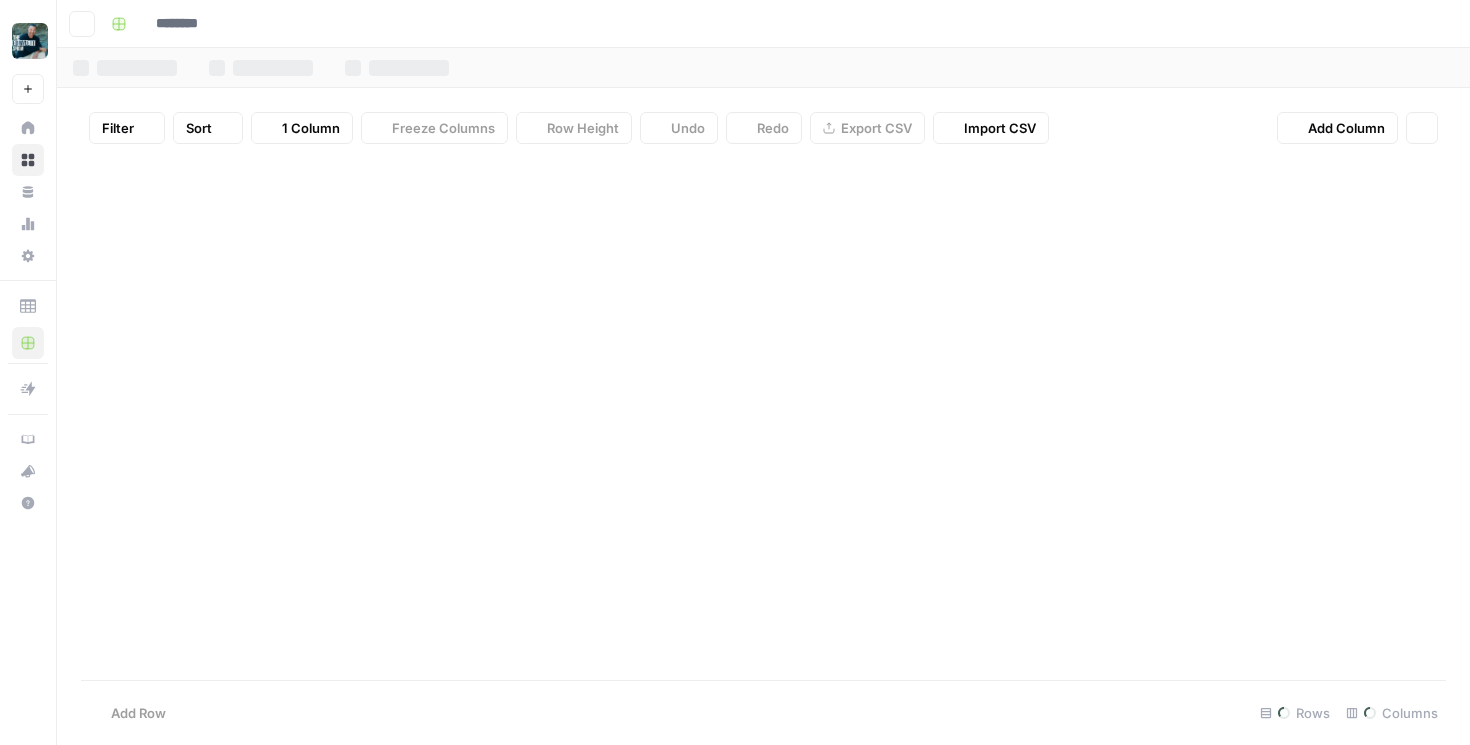 type on "**********" 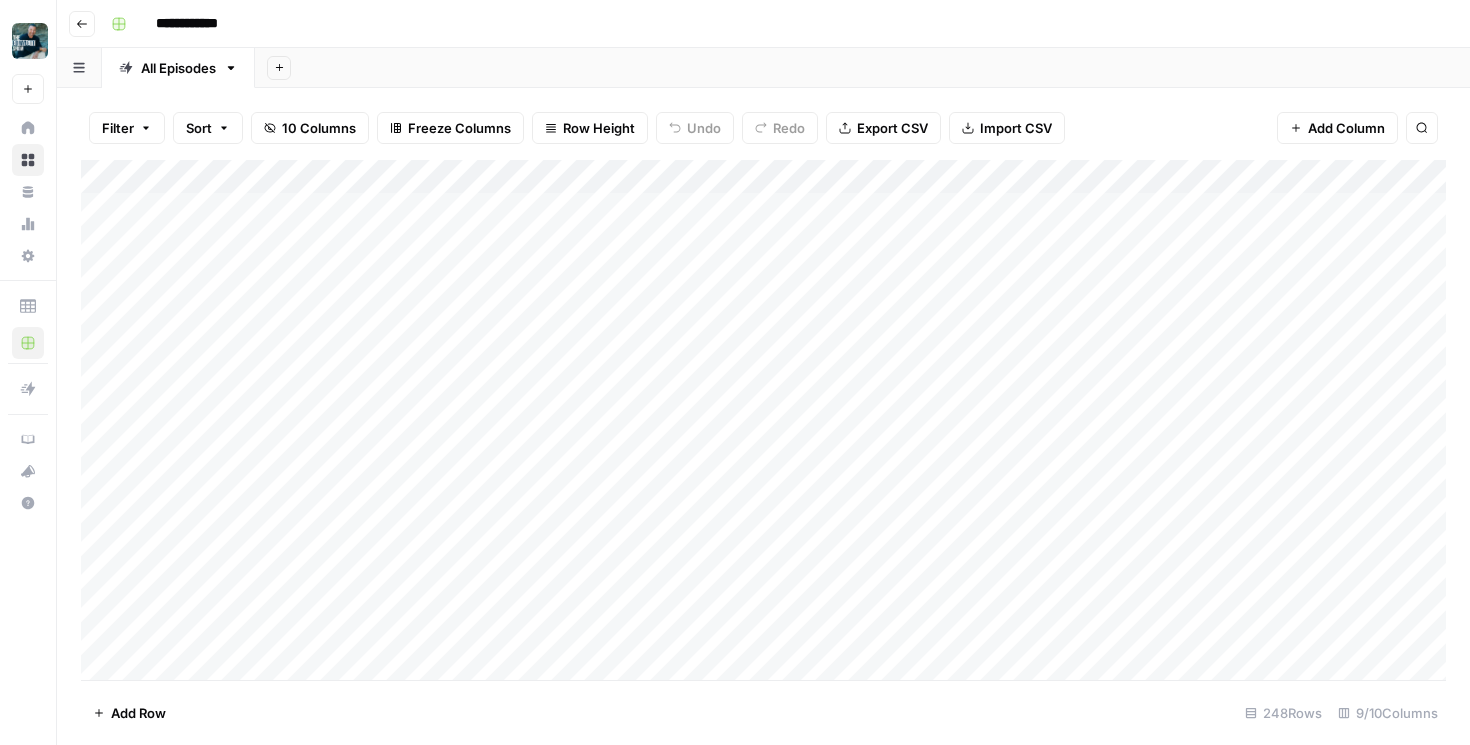 click on "Add Column" at bounding box center [763, 420] 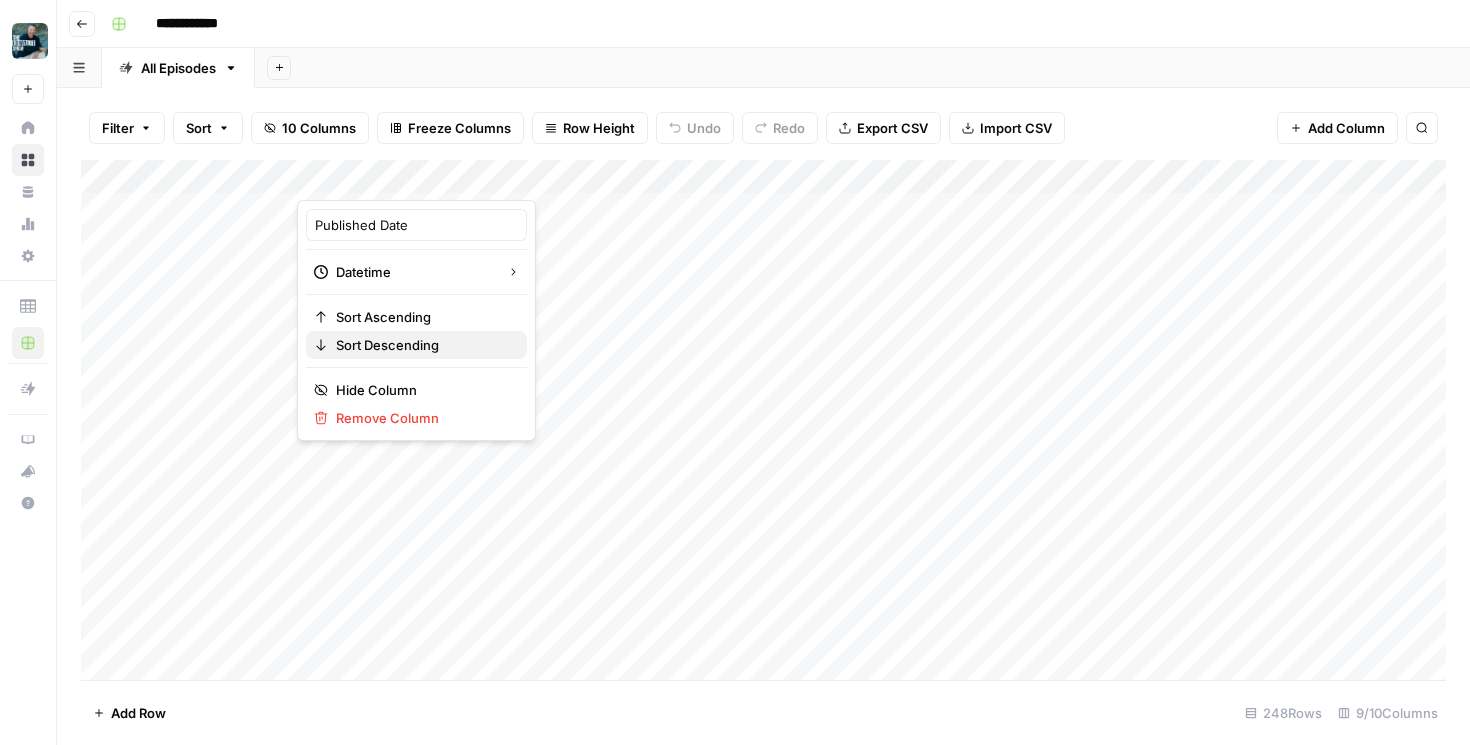 click on "Sort Descending" at bounding box center [387, 345] 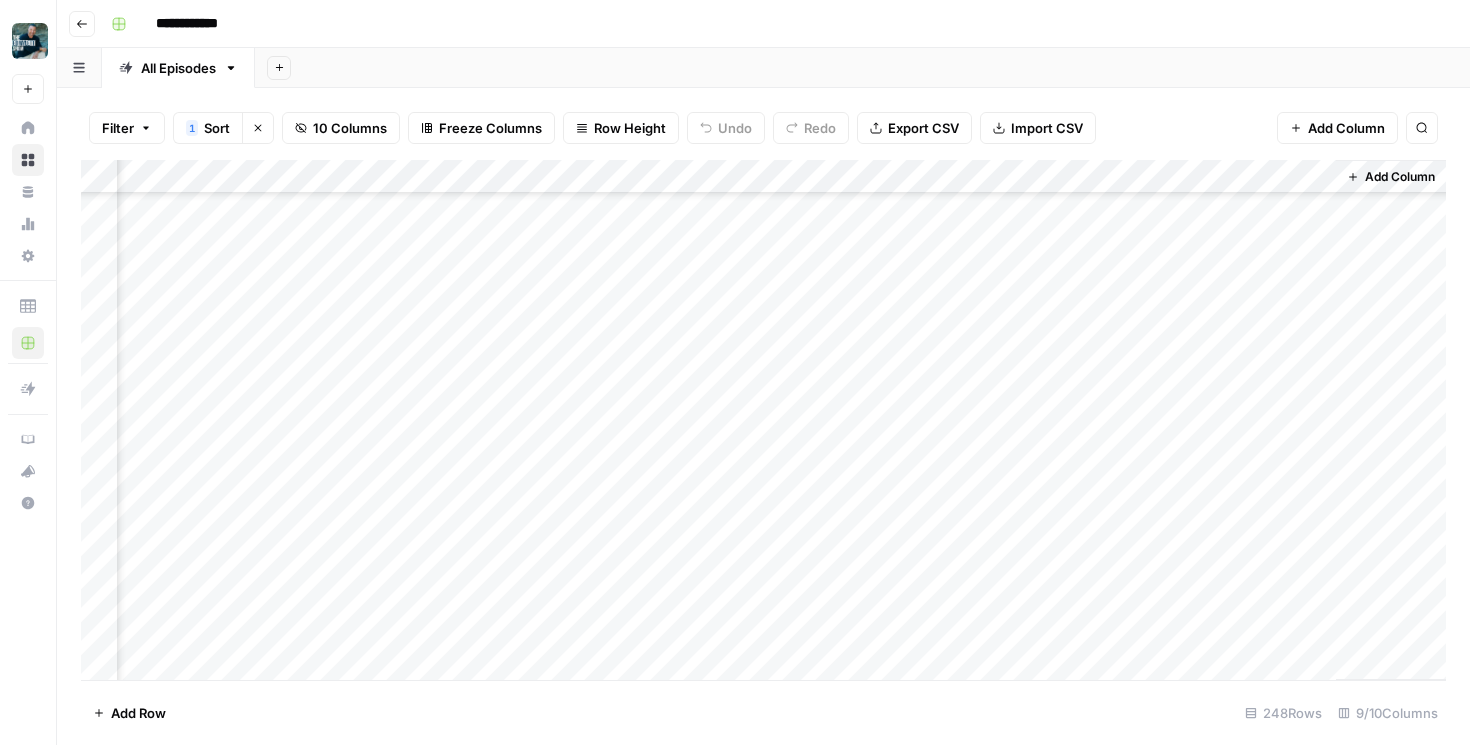 scroll, scrollTop: 163, scrollLeft: 403, axis: both 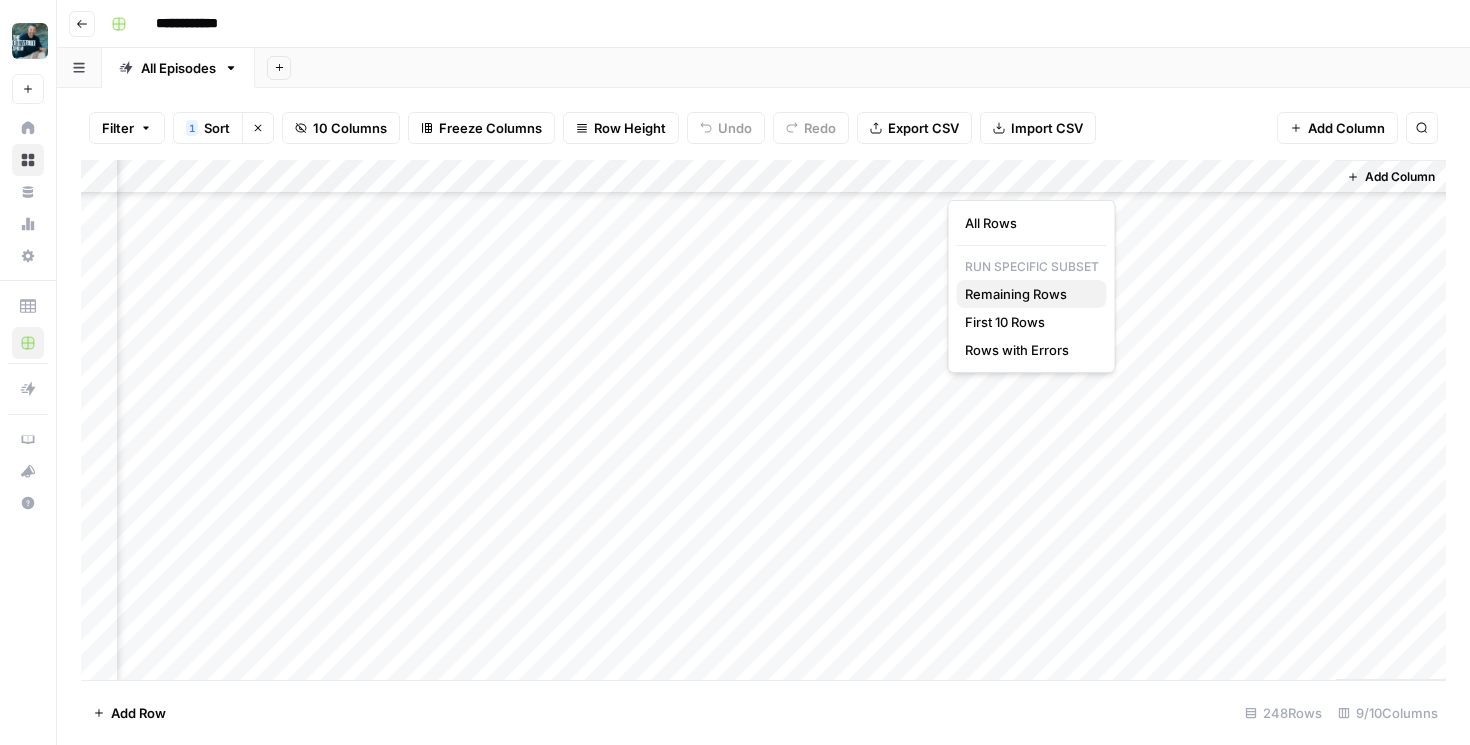 click on "Remaining Rows" at bounding box center (1016, 294) 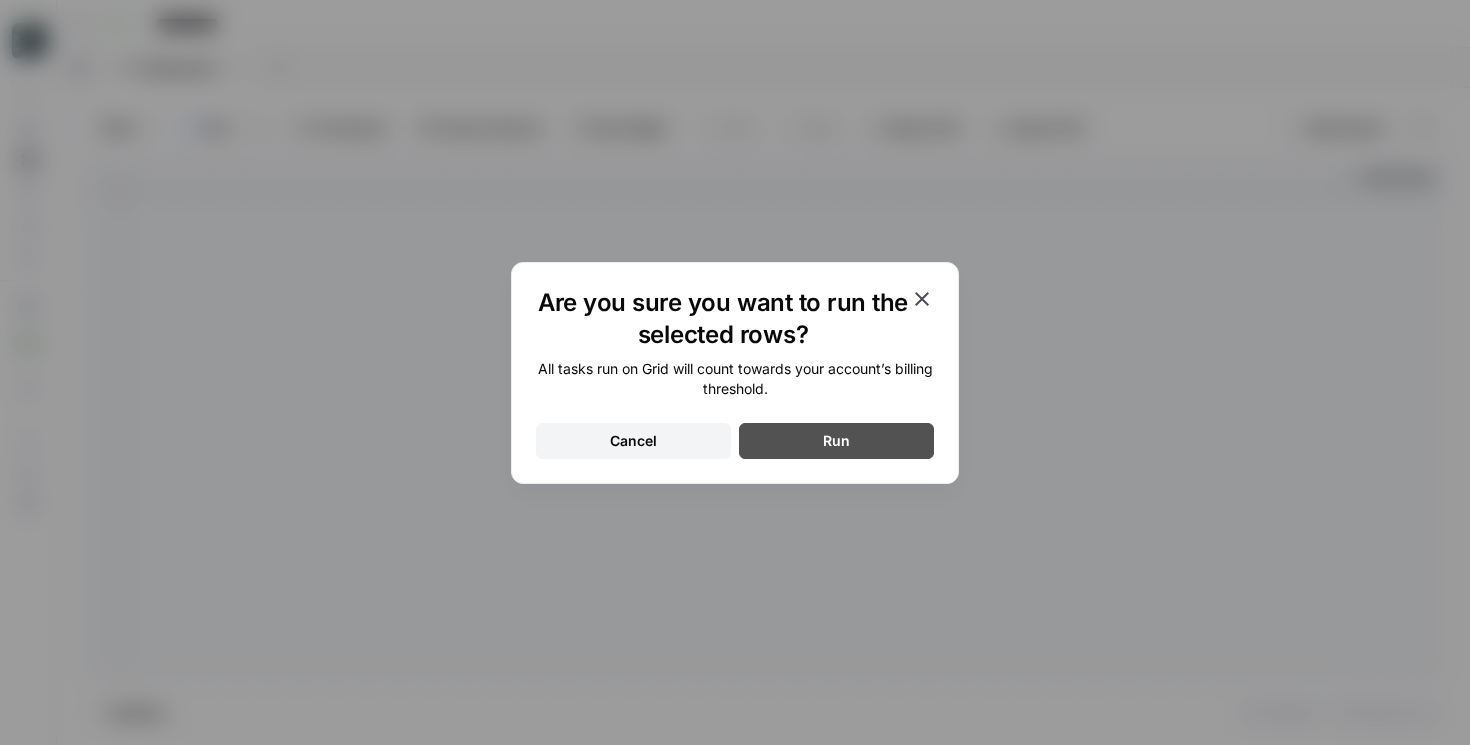 click on "Run" at bounding box center [836, 441] 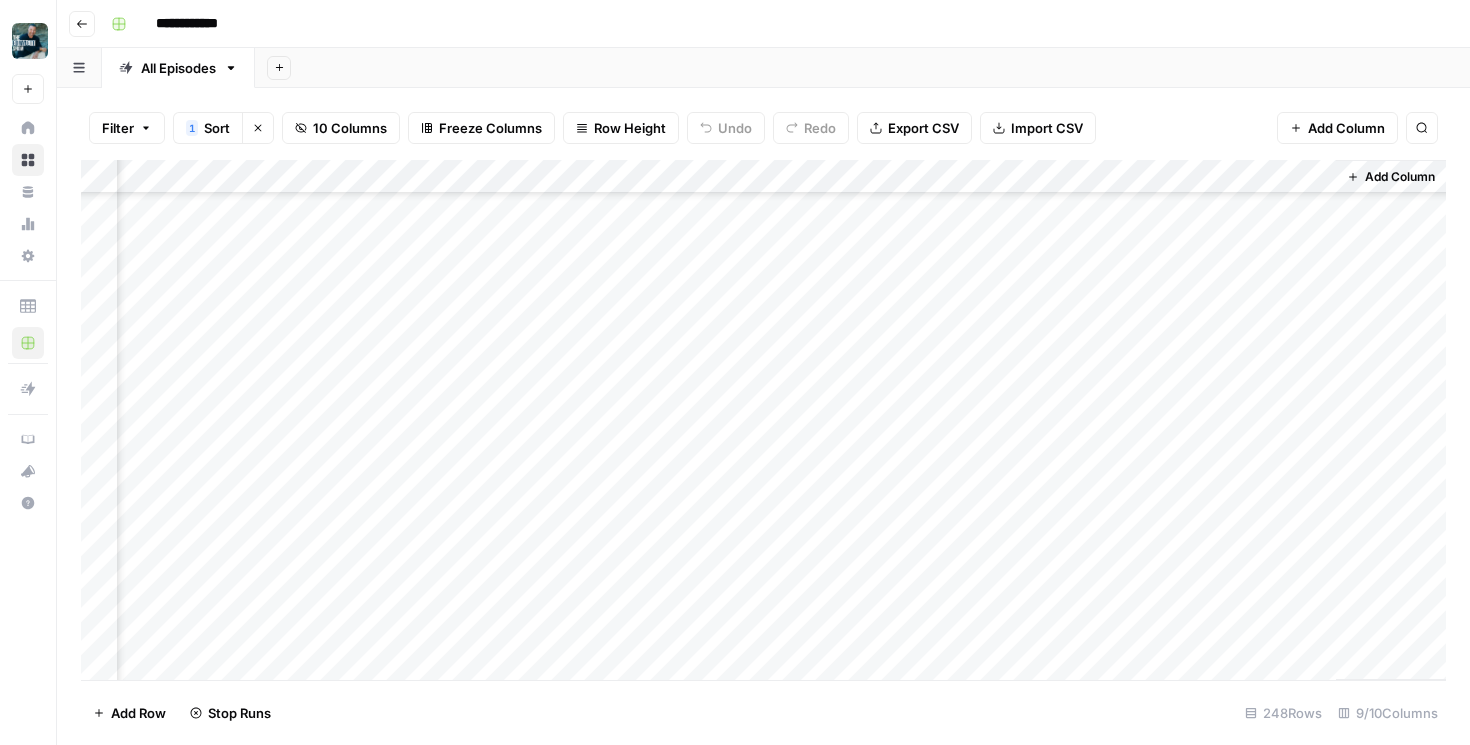 scroll, scrollTop: 0, scrollLeft: 403, axis: horizontal 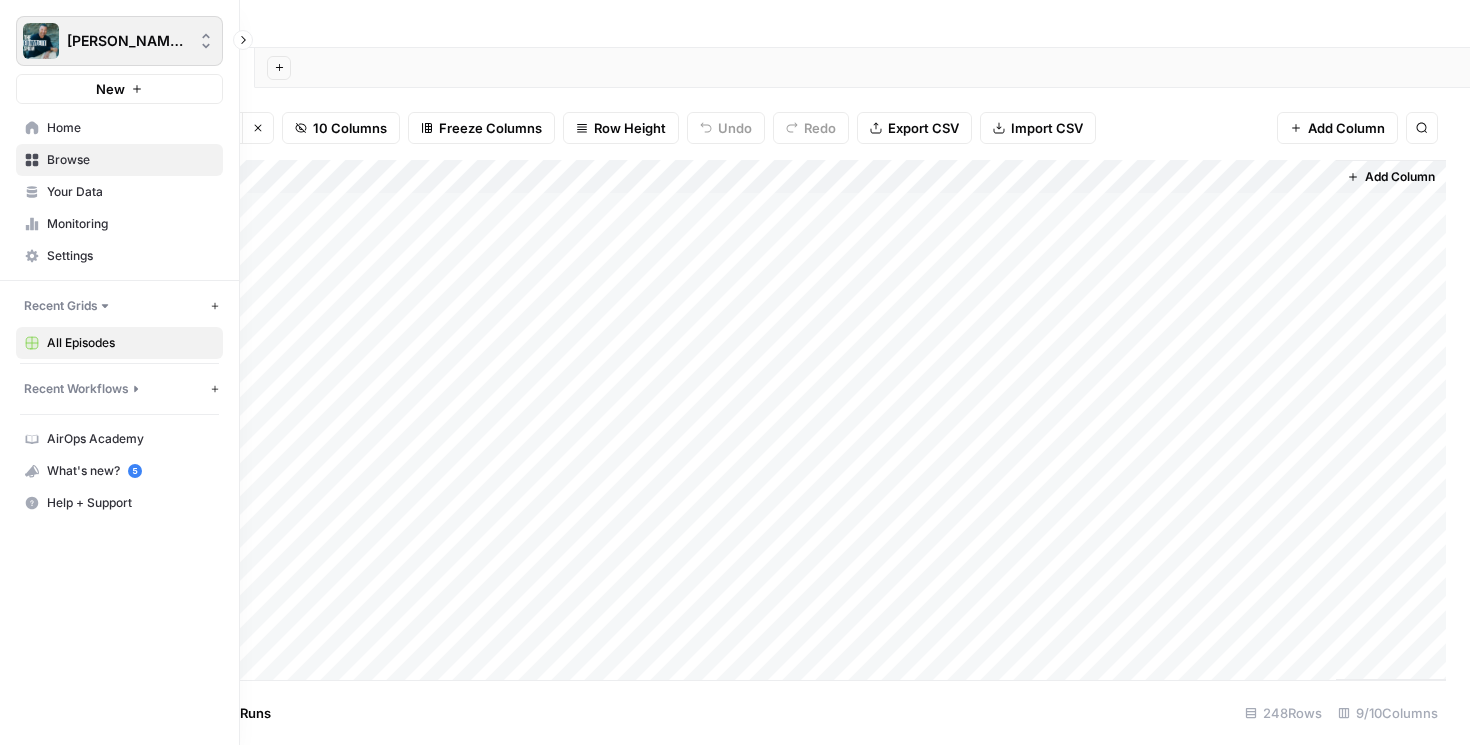 click at bounding box center (41, 41) 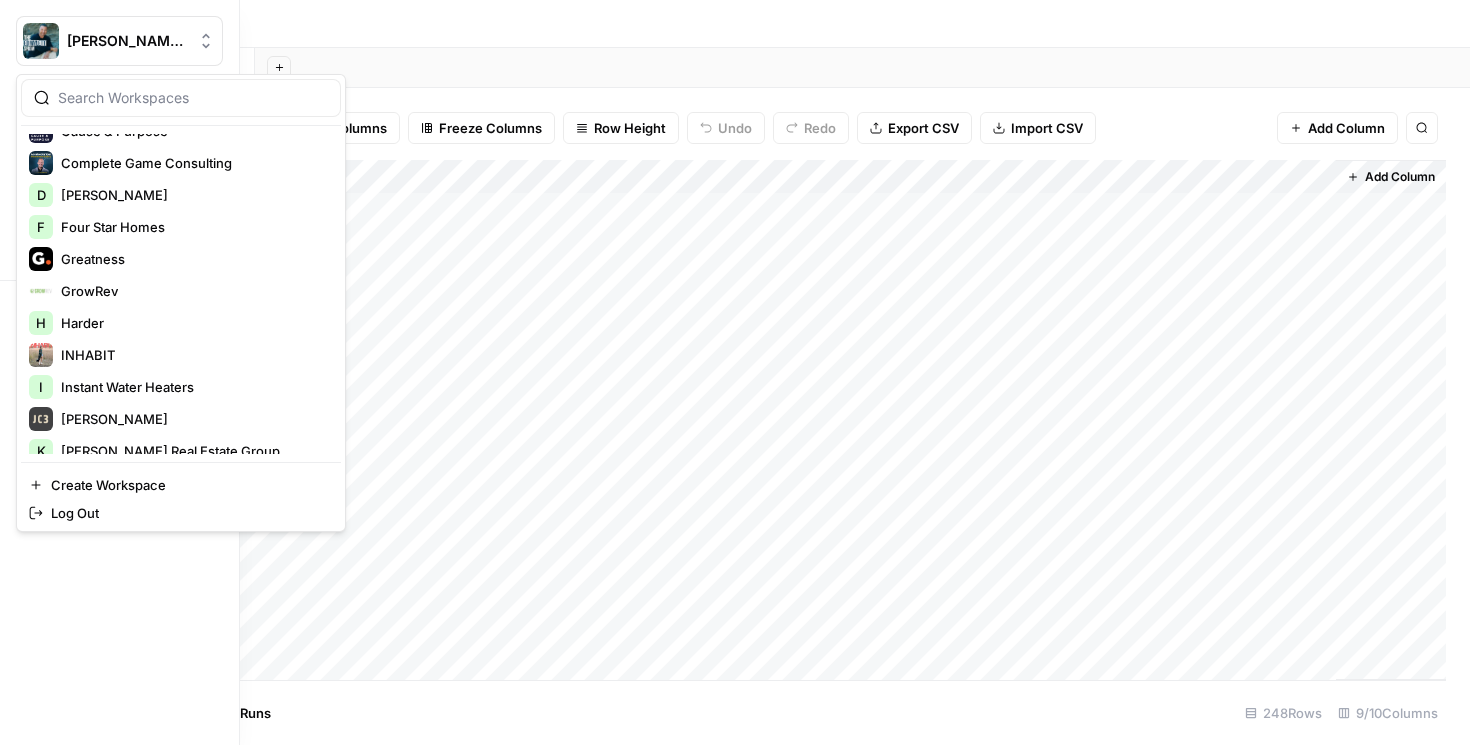 scroll, scrollTop: 245, scrollLeft: 0, axis: vertical 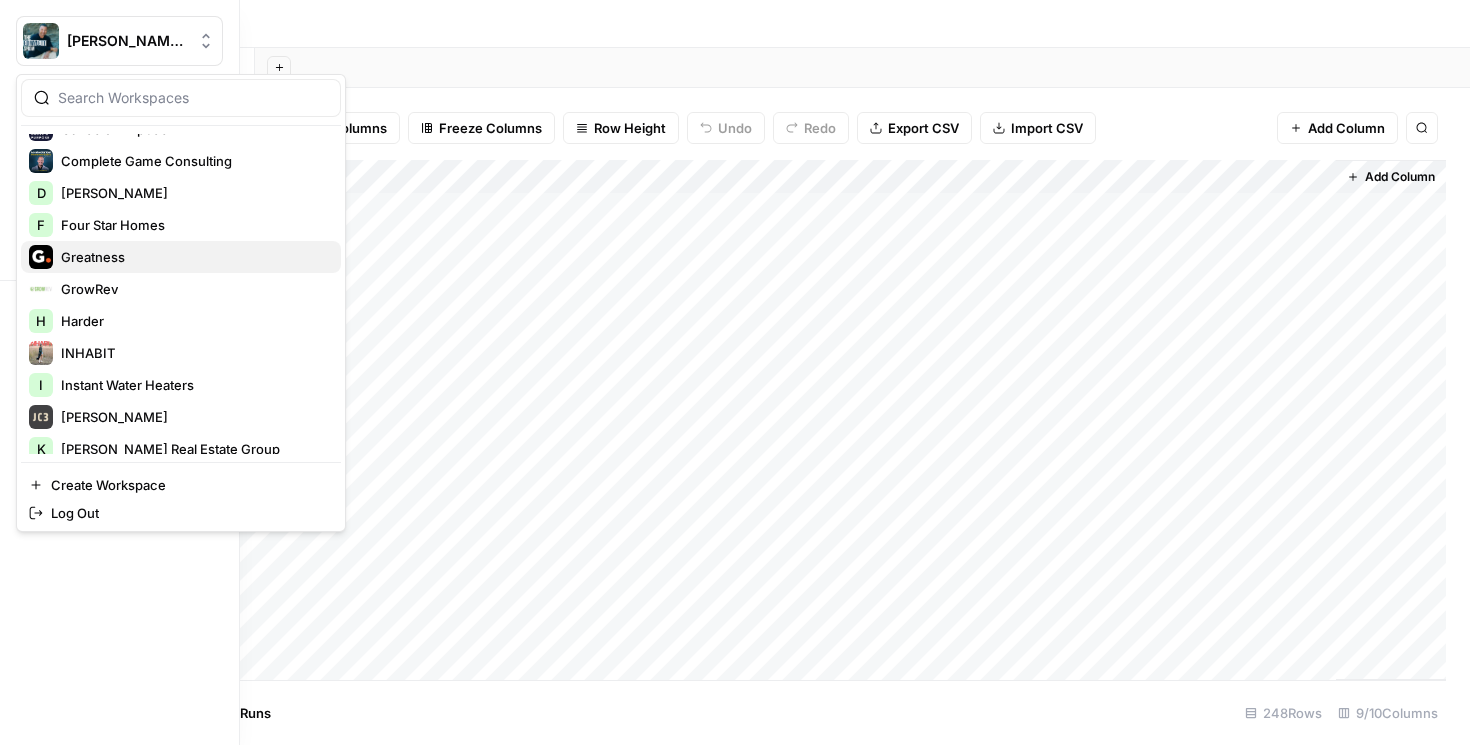 click on "Greatness" at bounding box center [181, 257] 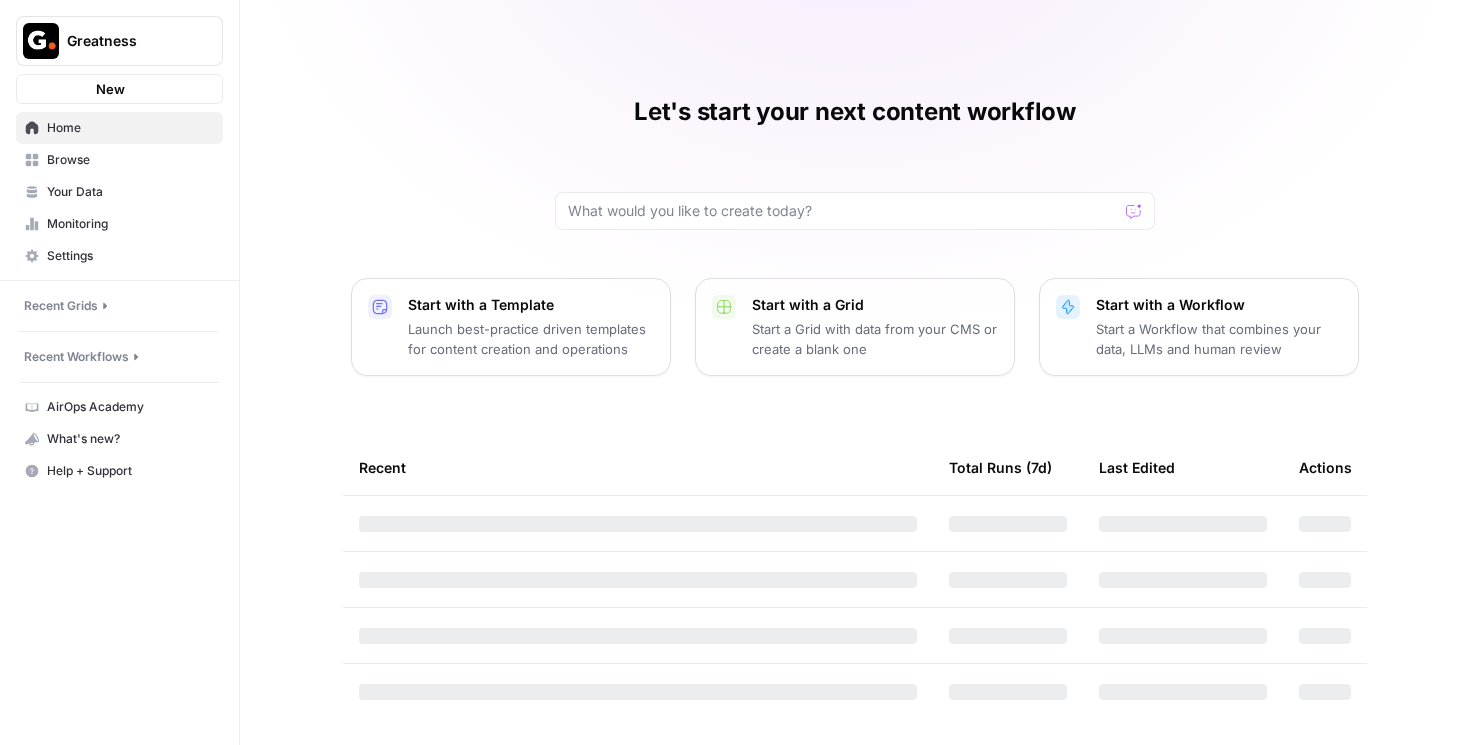 scroll, scrollTop: 0, scrollLeft: 0, axis: both 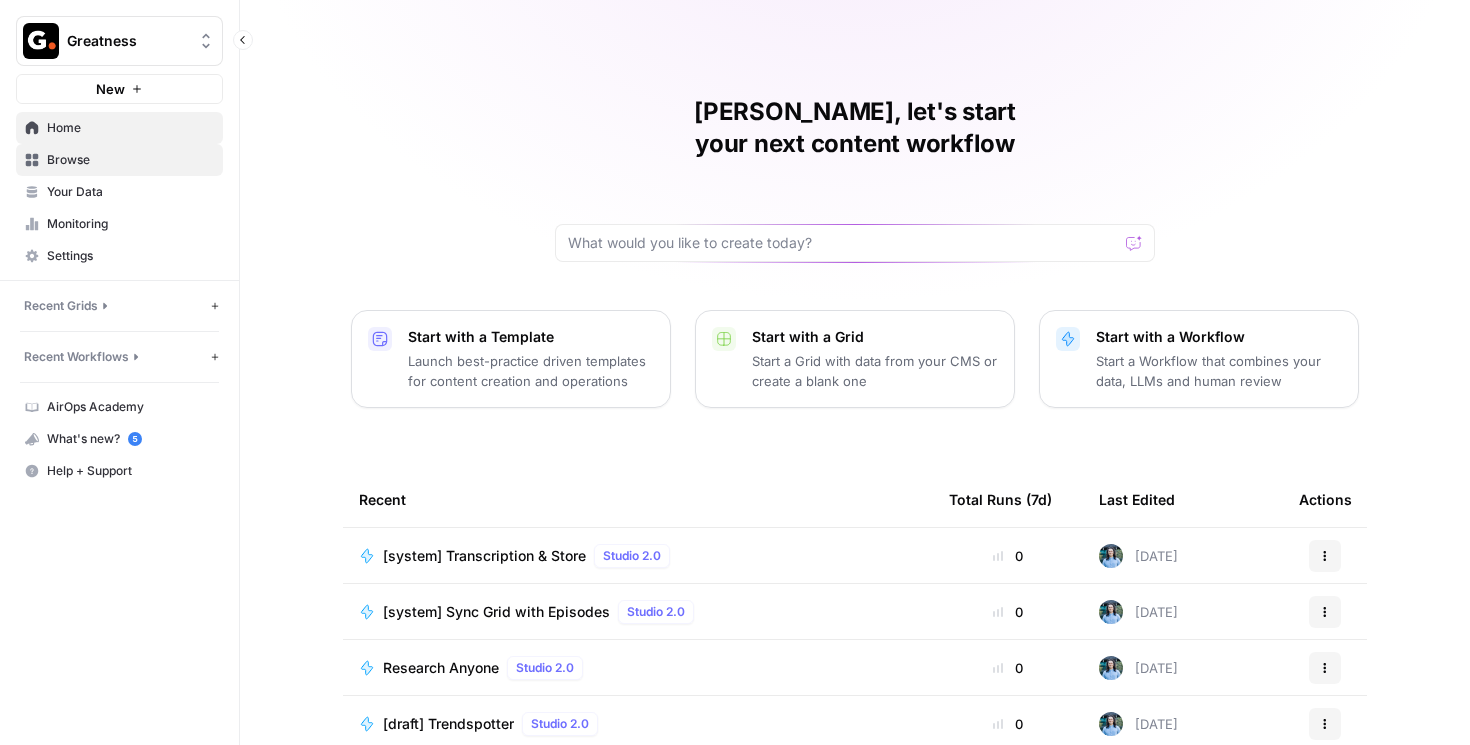 click on "Browse" at bounding box center (130, 160) 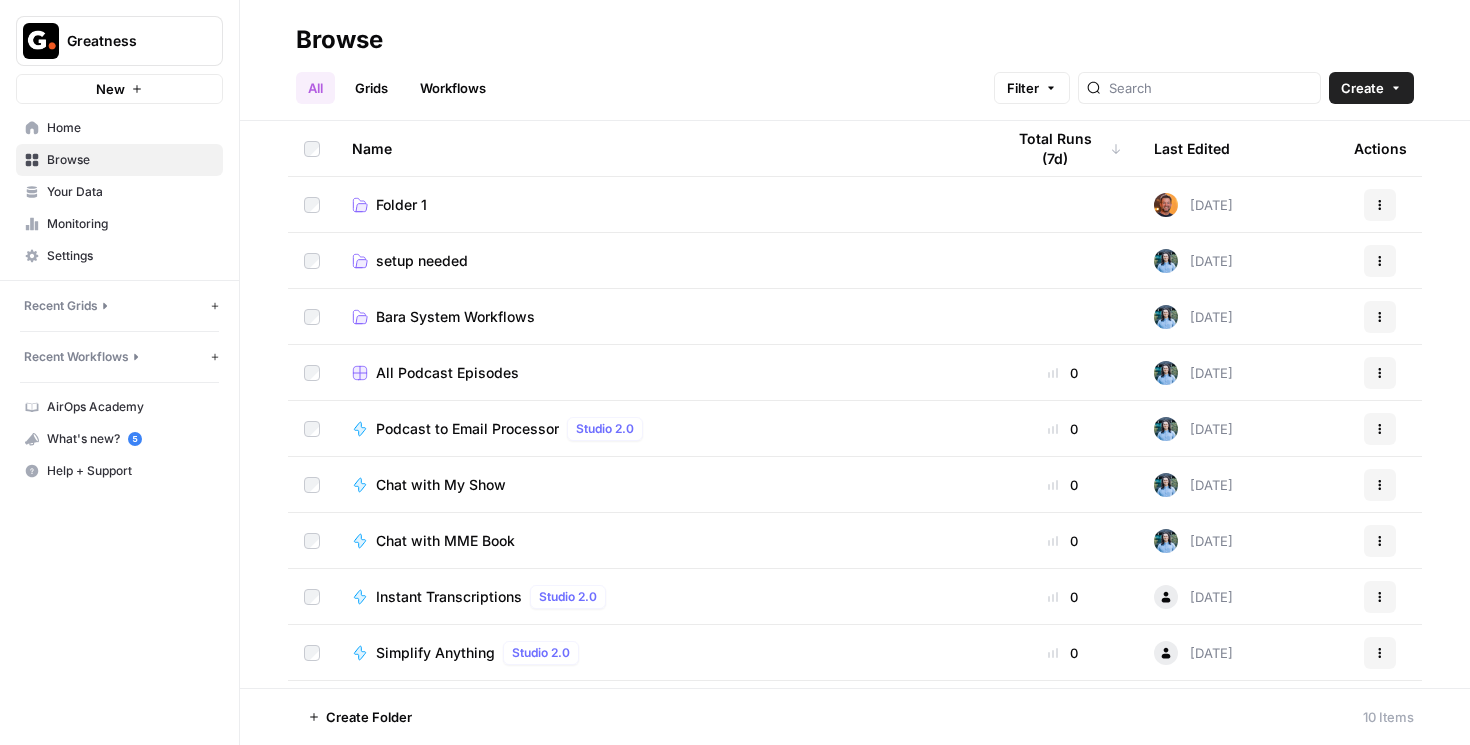 click on "All Podcast Episodes" at bounding box center (447, 373) 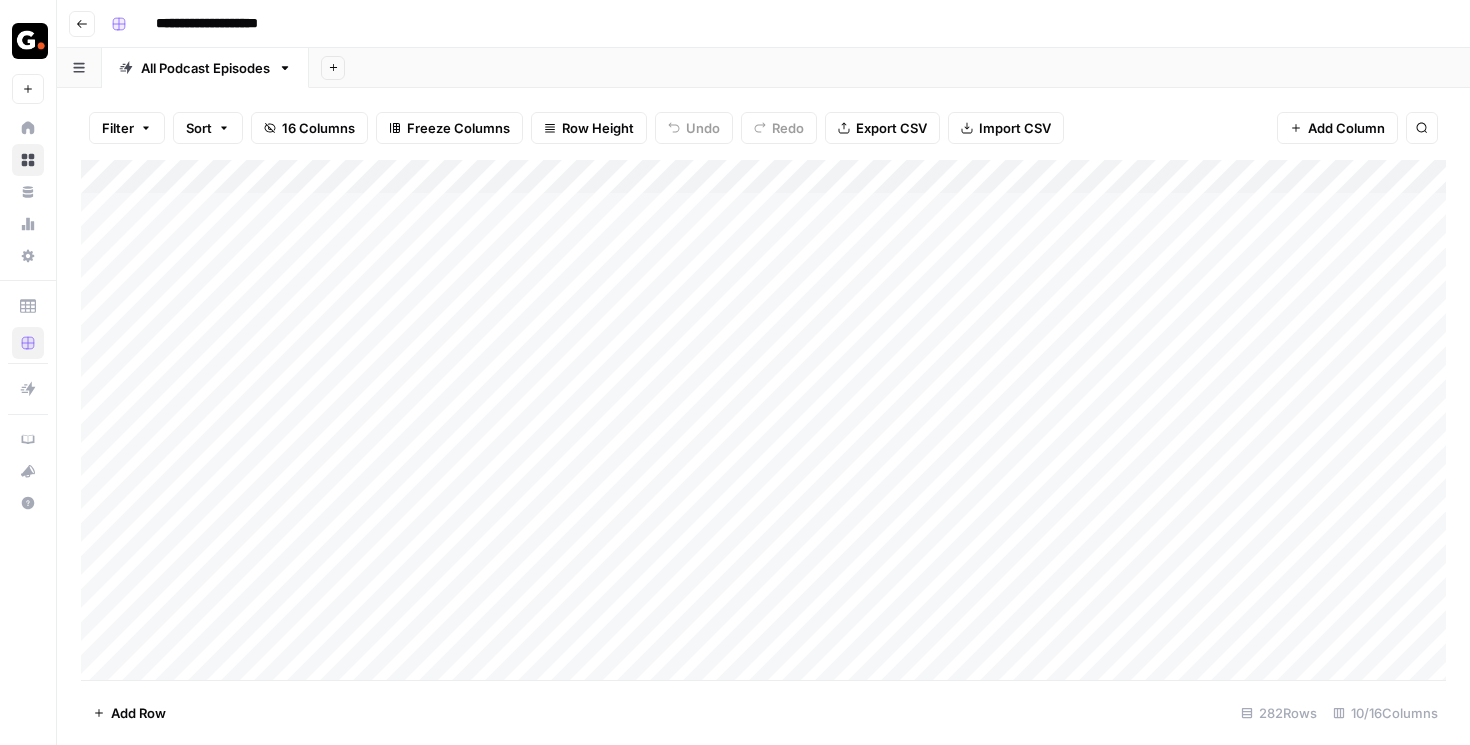 click on "Add Column" at bounding box center [763, 420] 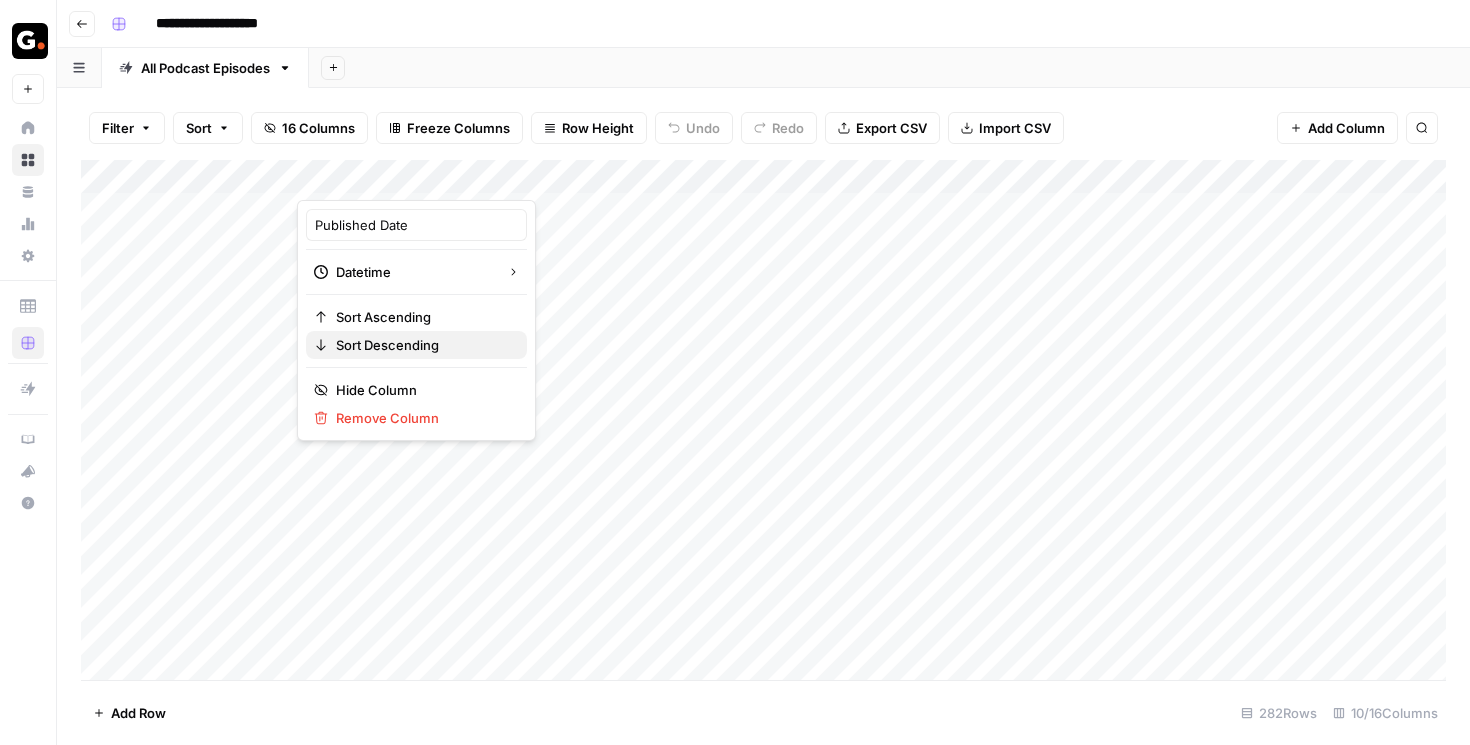 click on "Sort Descending" at bounding box center (387, 345) 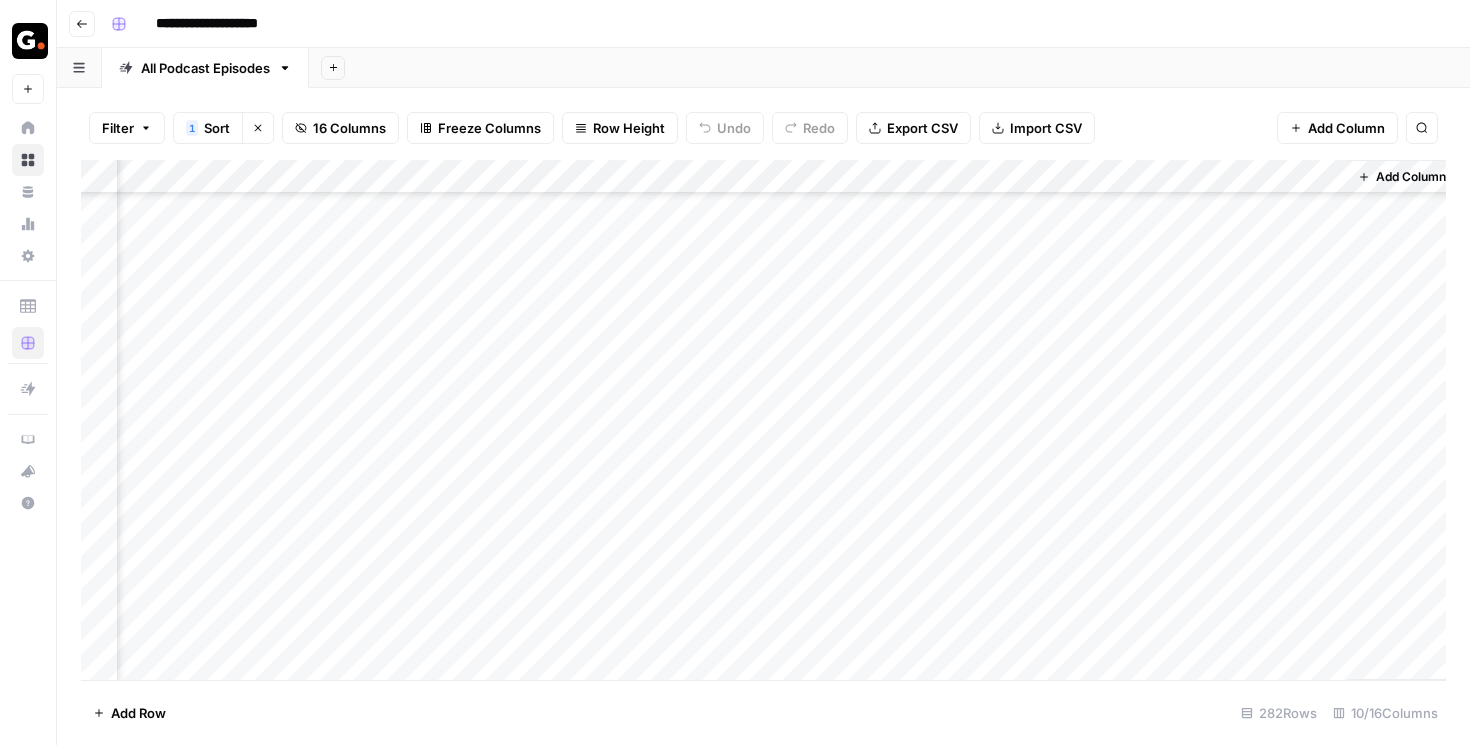 scroll, scrollTop: 0, scrollLeft: 1275, axis: horizontal 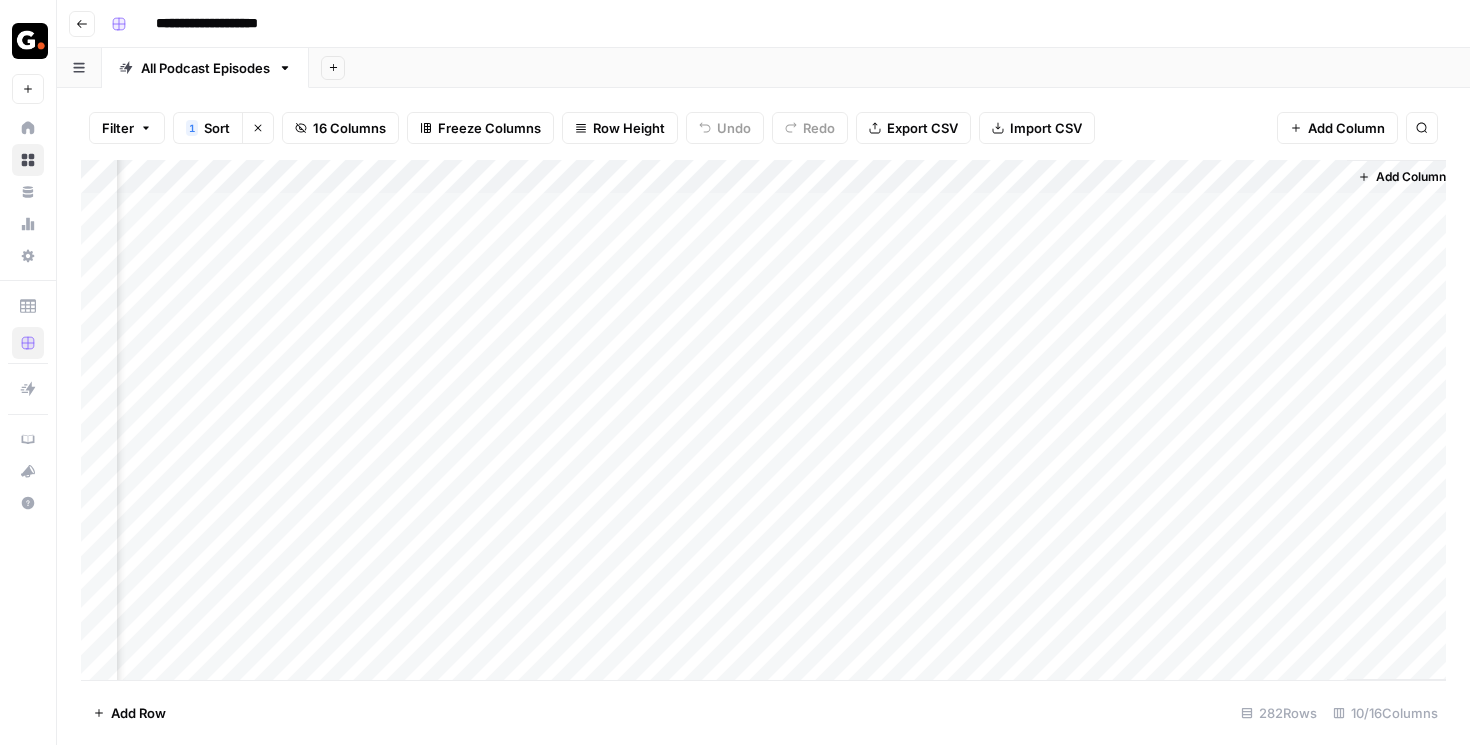 click on "Add Column" at bounding box center [763, 420] 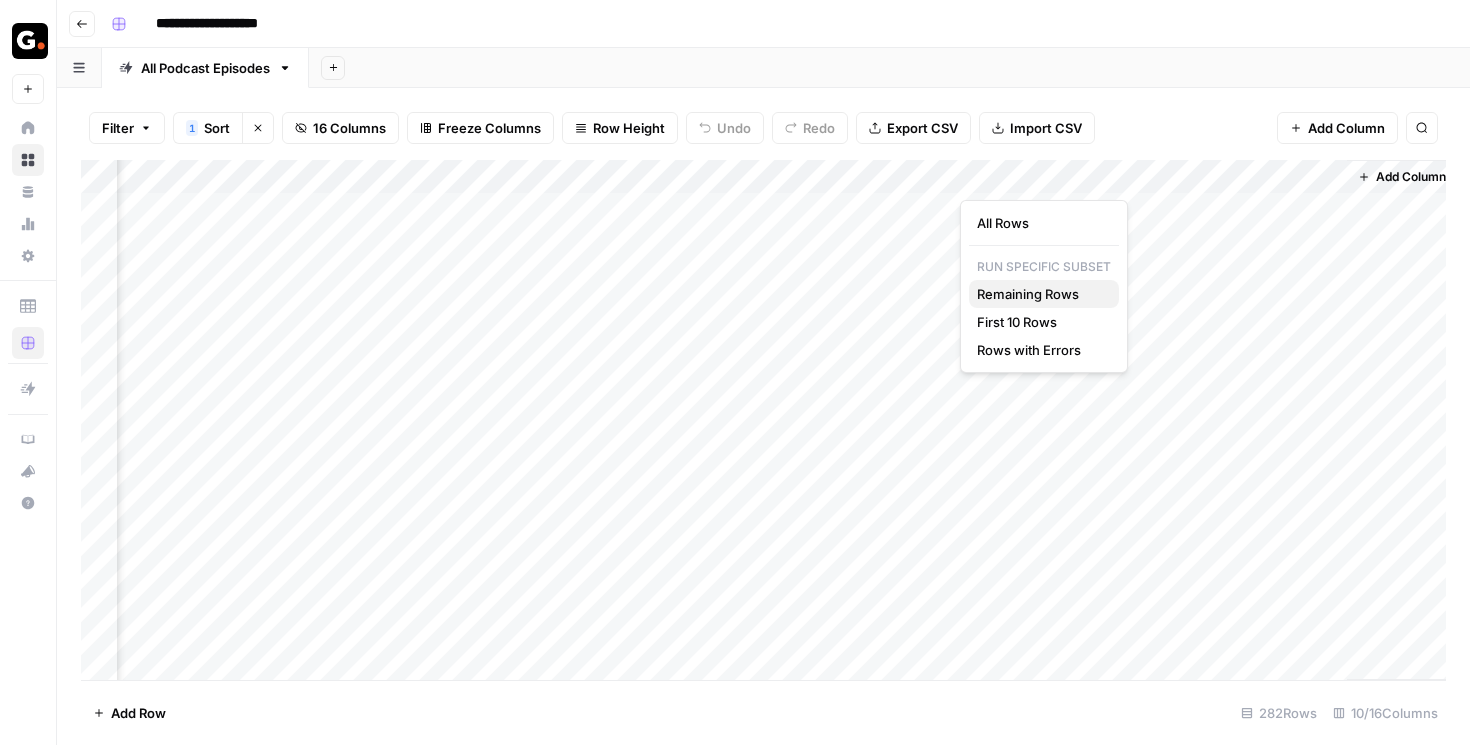 click on "Remaining Rows" at bounding box center [1028, 294] 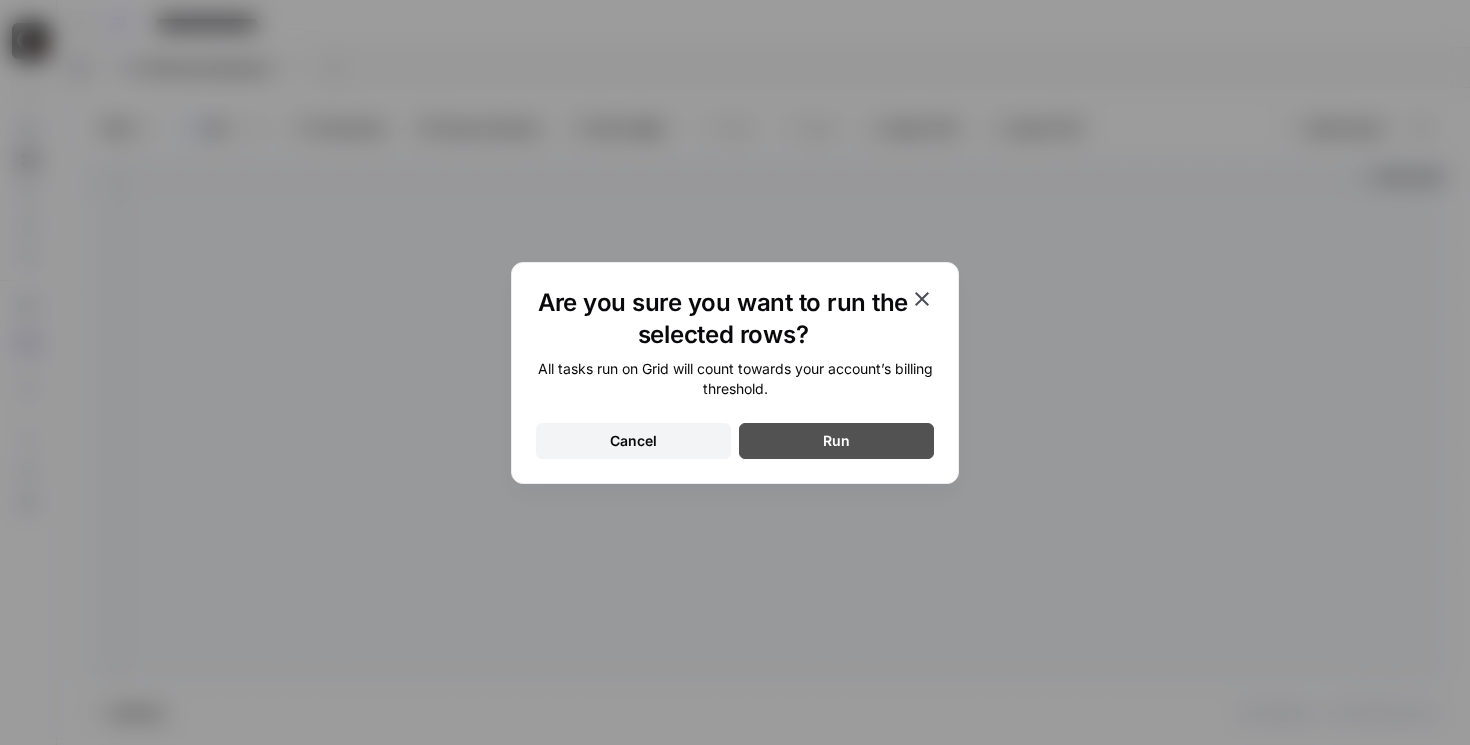 click on "Run" at bounding box center [836, 441] 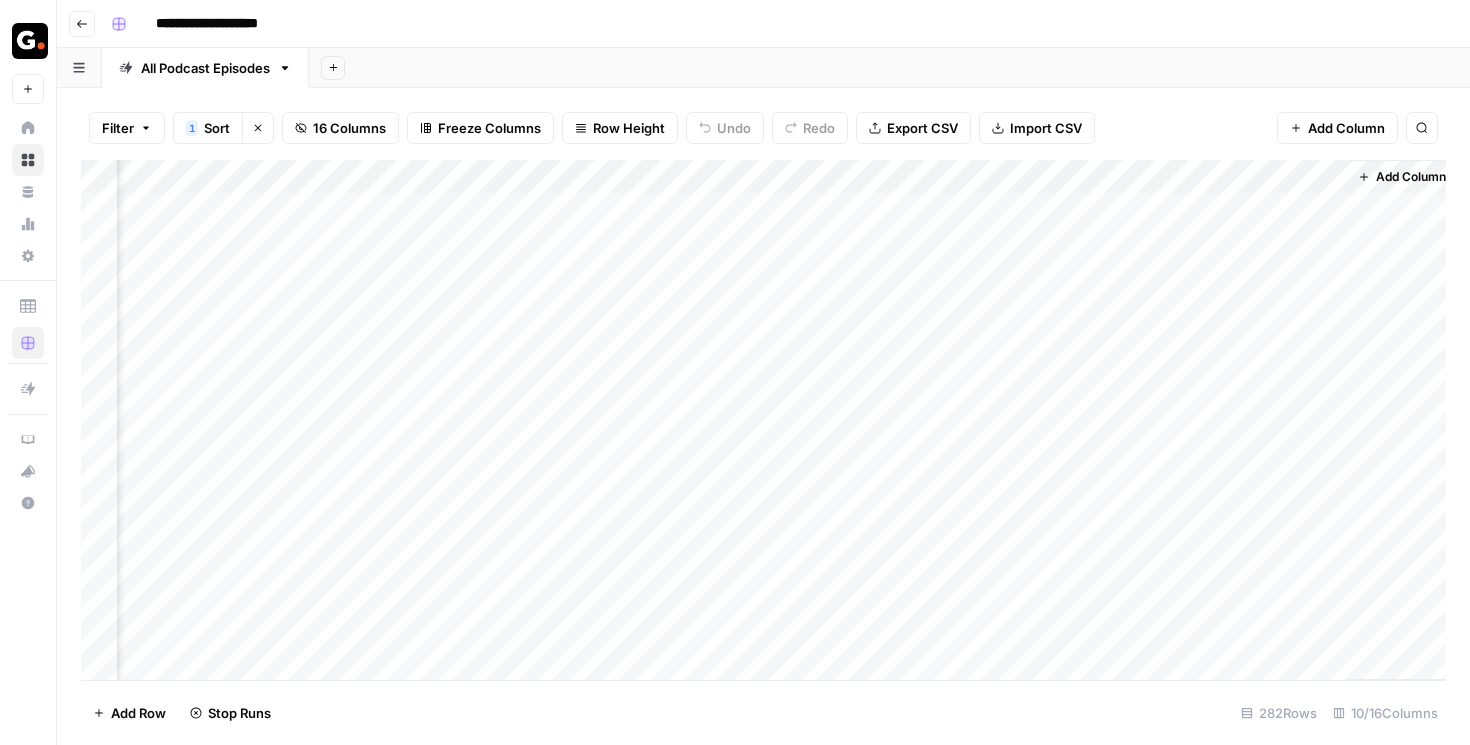 scroll, scrollTop: 0, scrollLeft: 1275, axis: horizontal 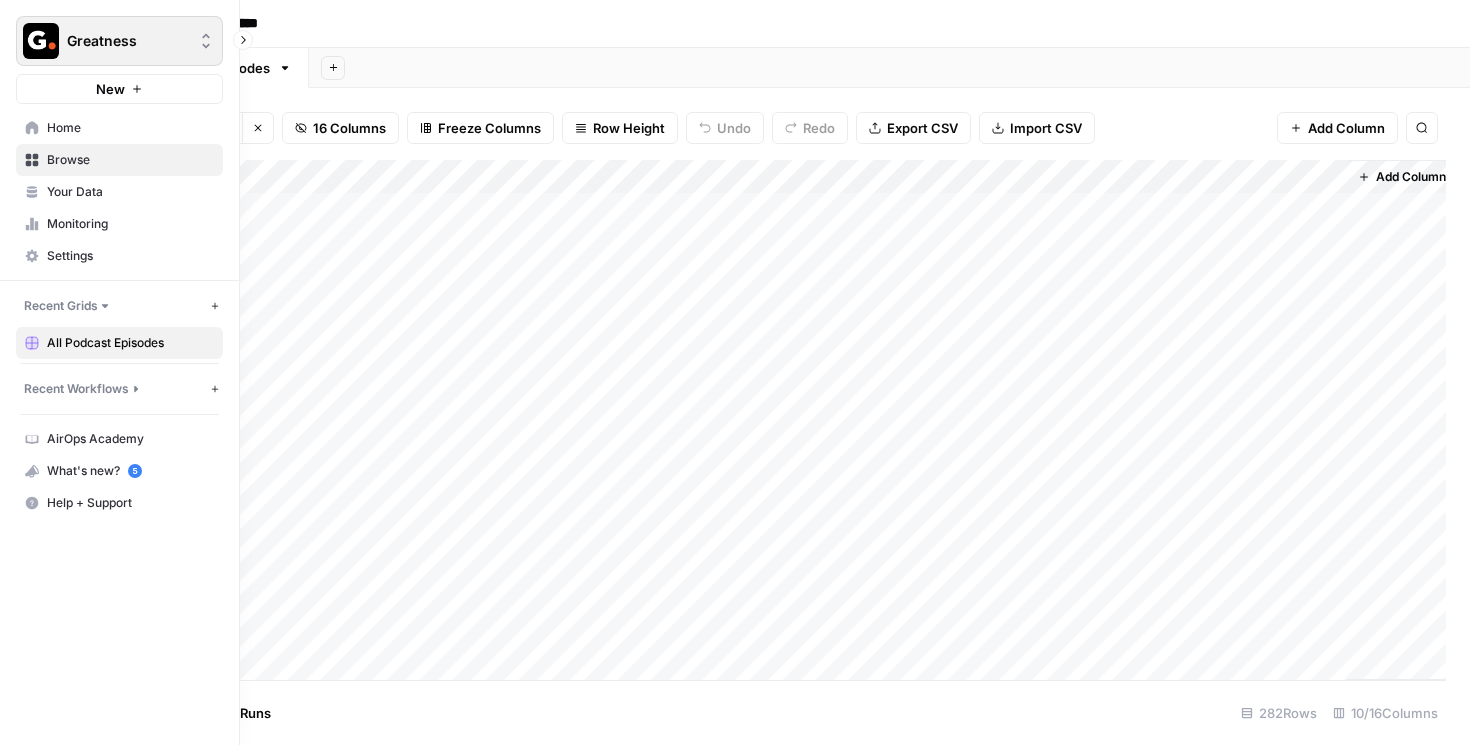 click at bounding box center (41, 41) 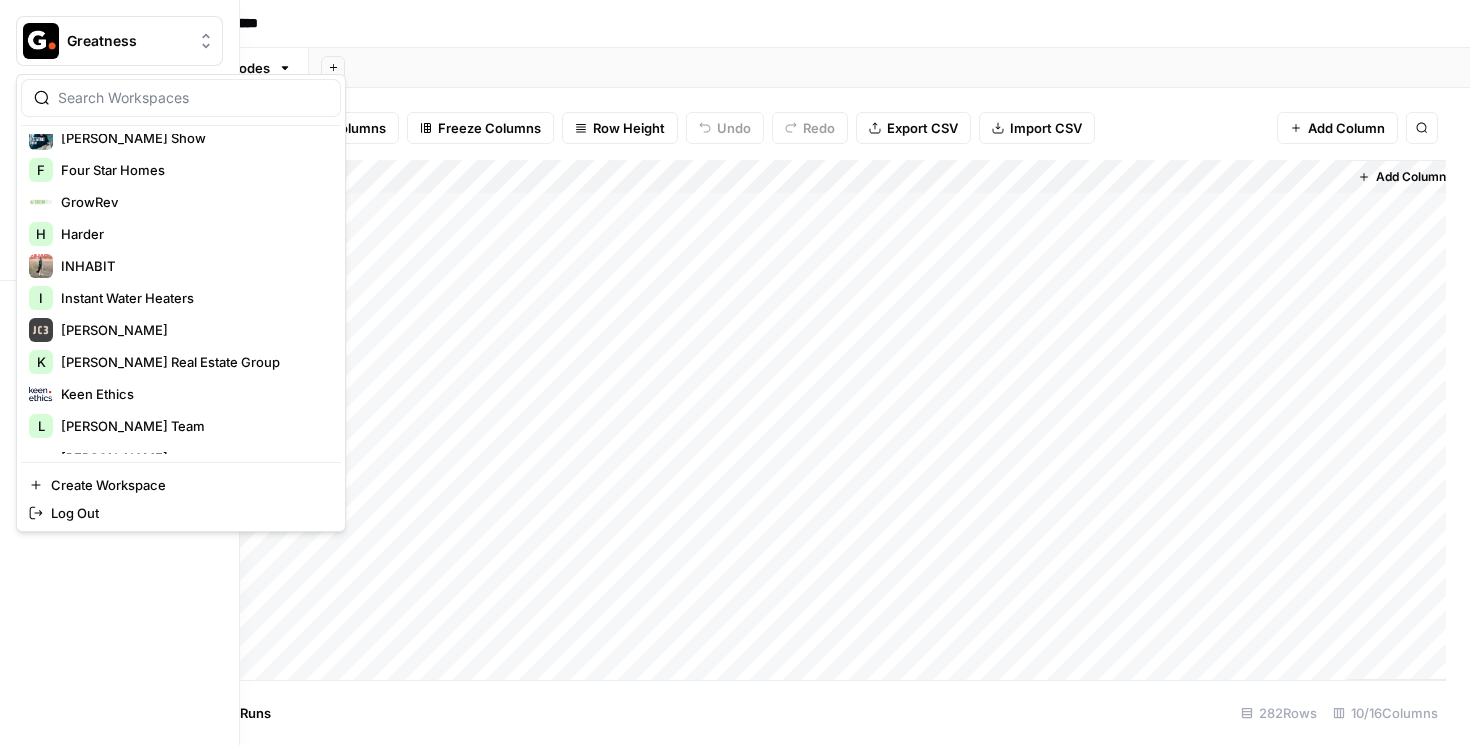 scroll, scrollTop: 333, scrollLeft: 0, axis: vertical 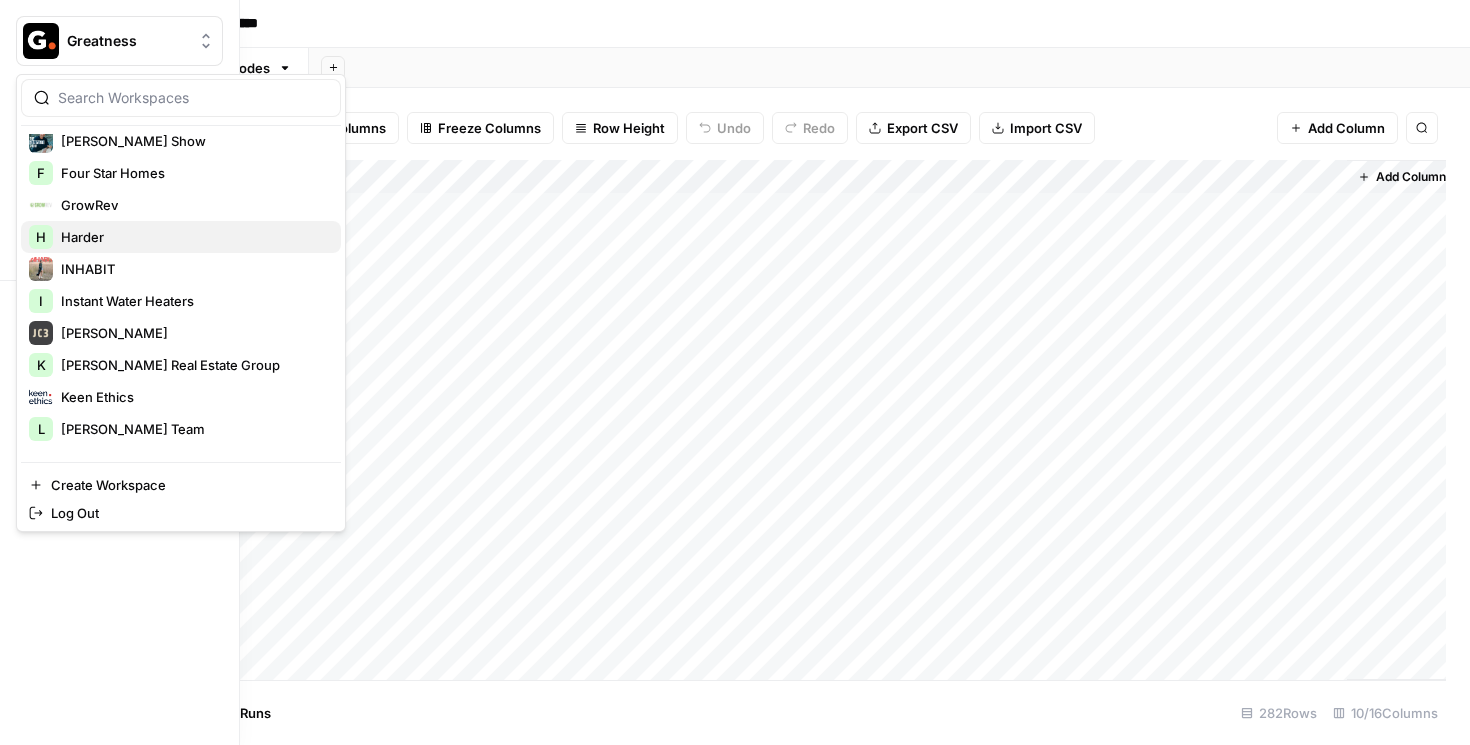 click on "Harder" at bounding box center (82, 237) 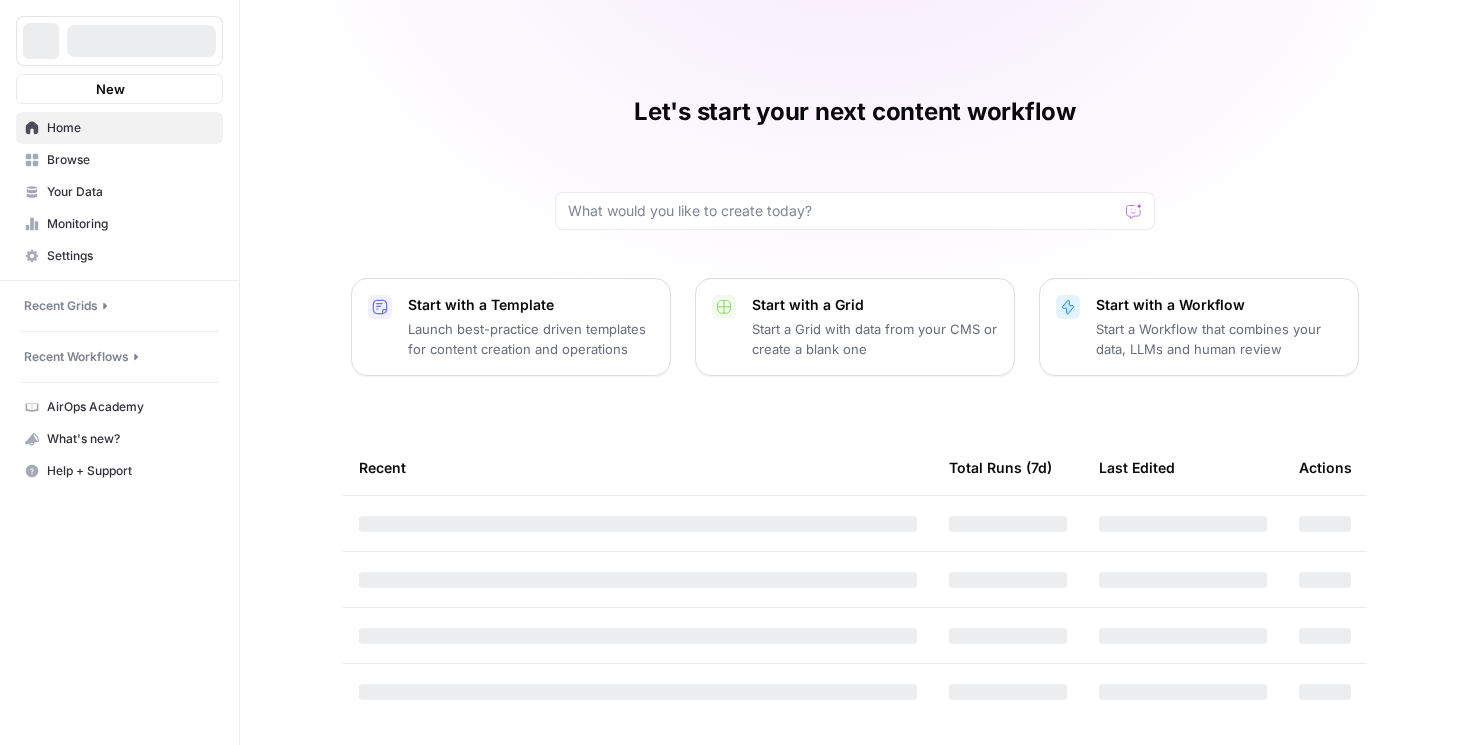scroll, scrollTop: 0, scrollLeft: 0, axis: both 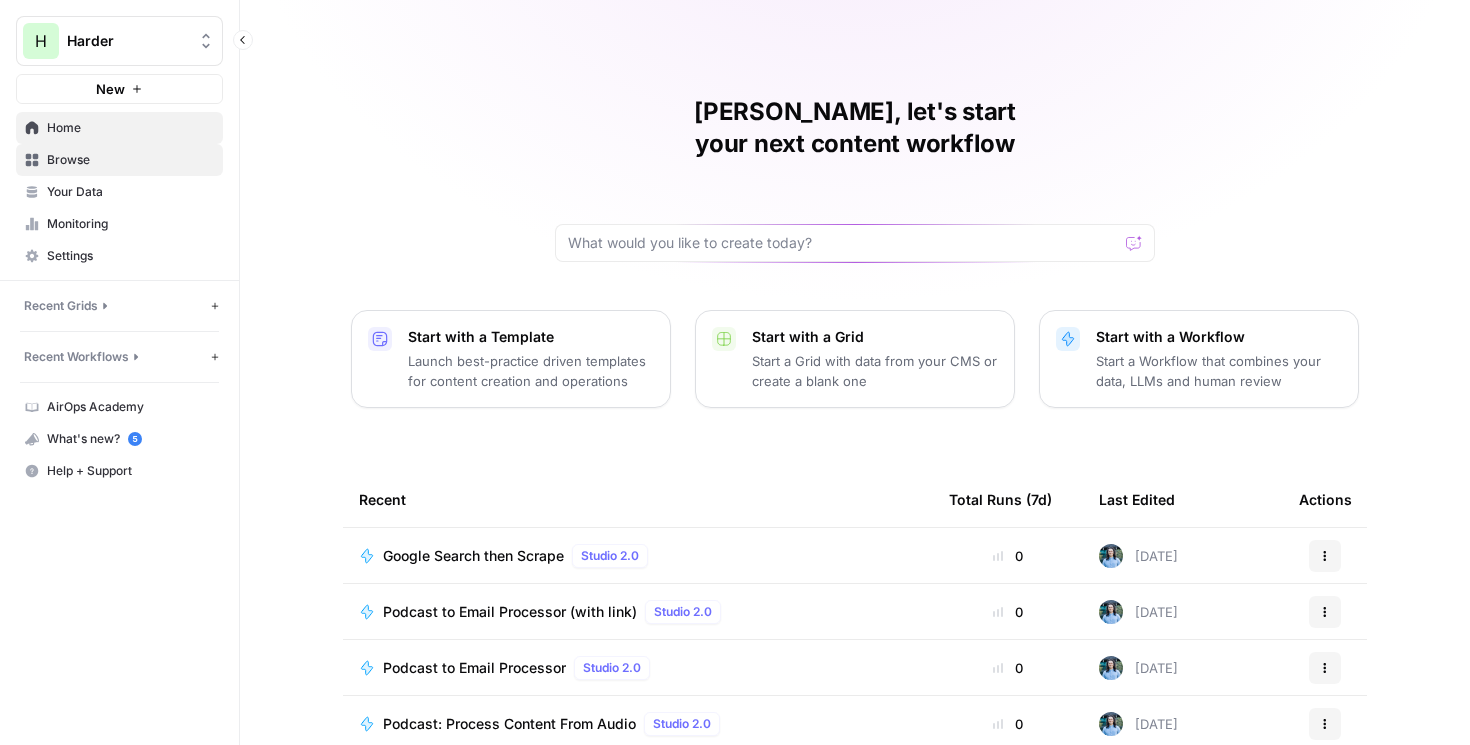 click on "Browse" at bounding box center (130, 160) 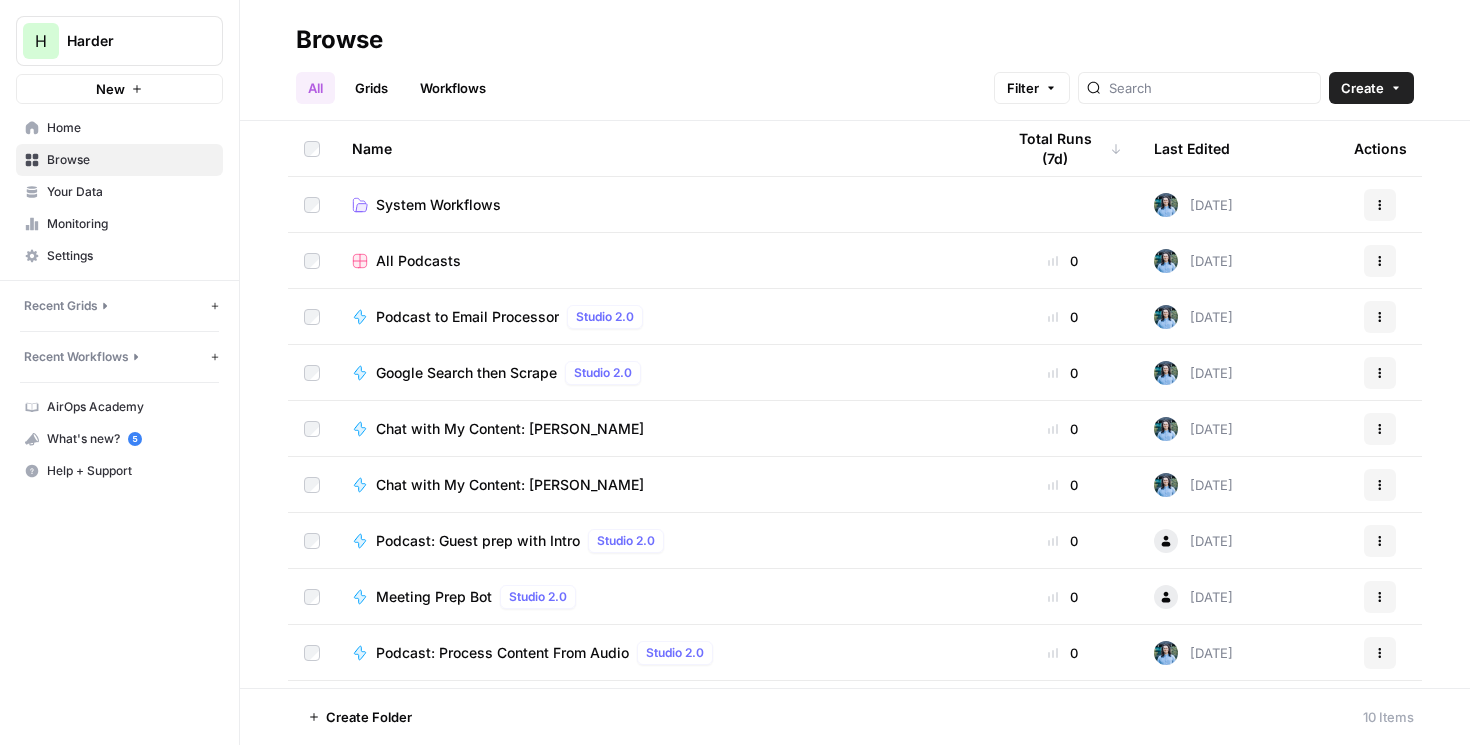 click on "All Podcasts" at bounding box center (418, 261) 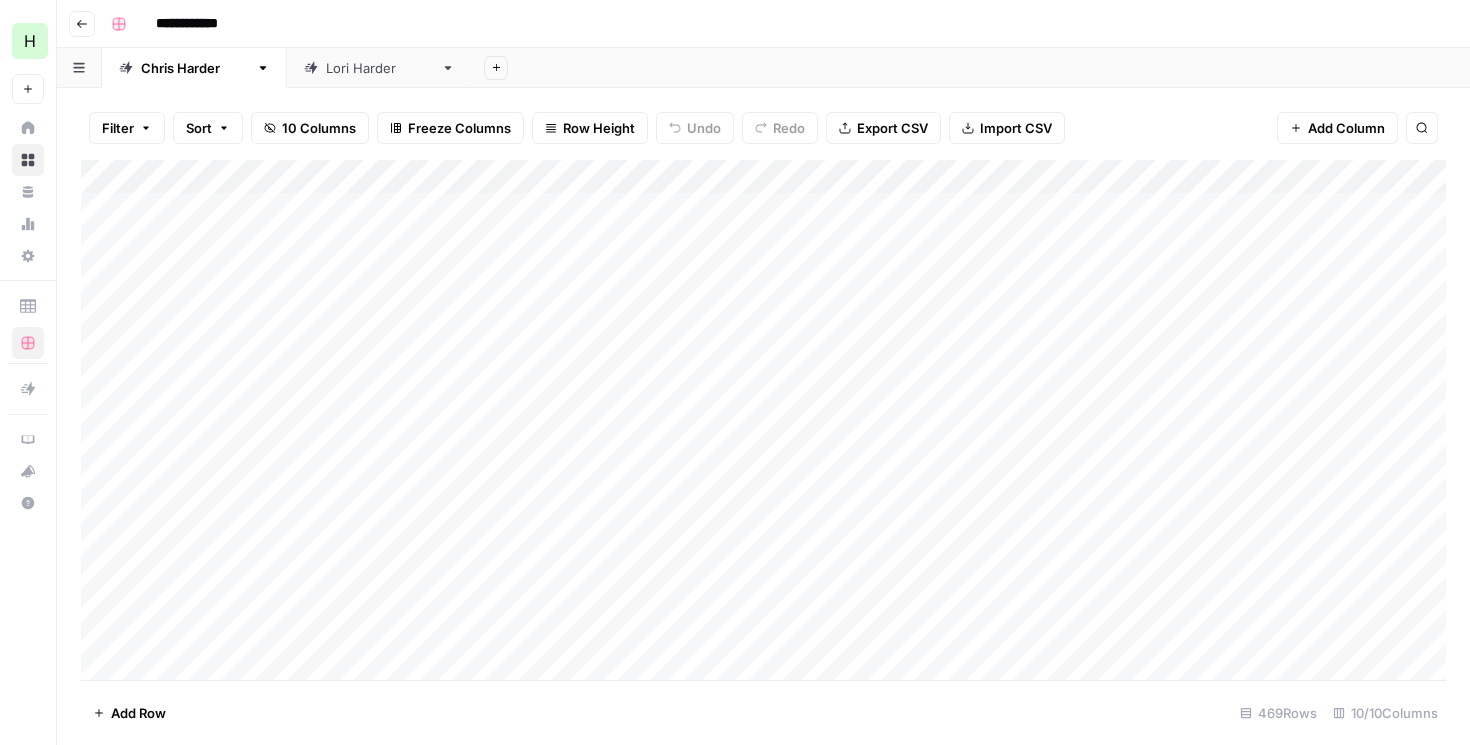 click on "Add Column" at bounding box center (763, 420) 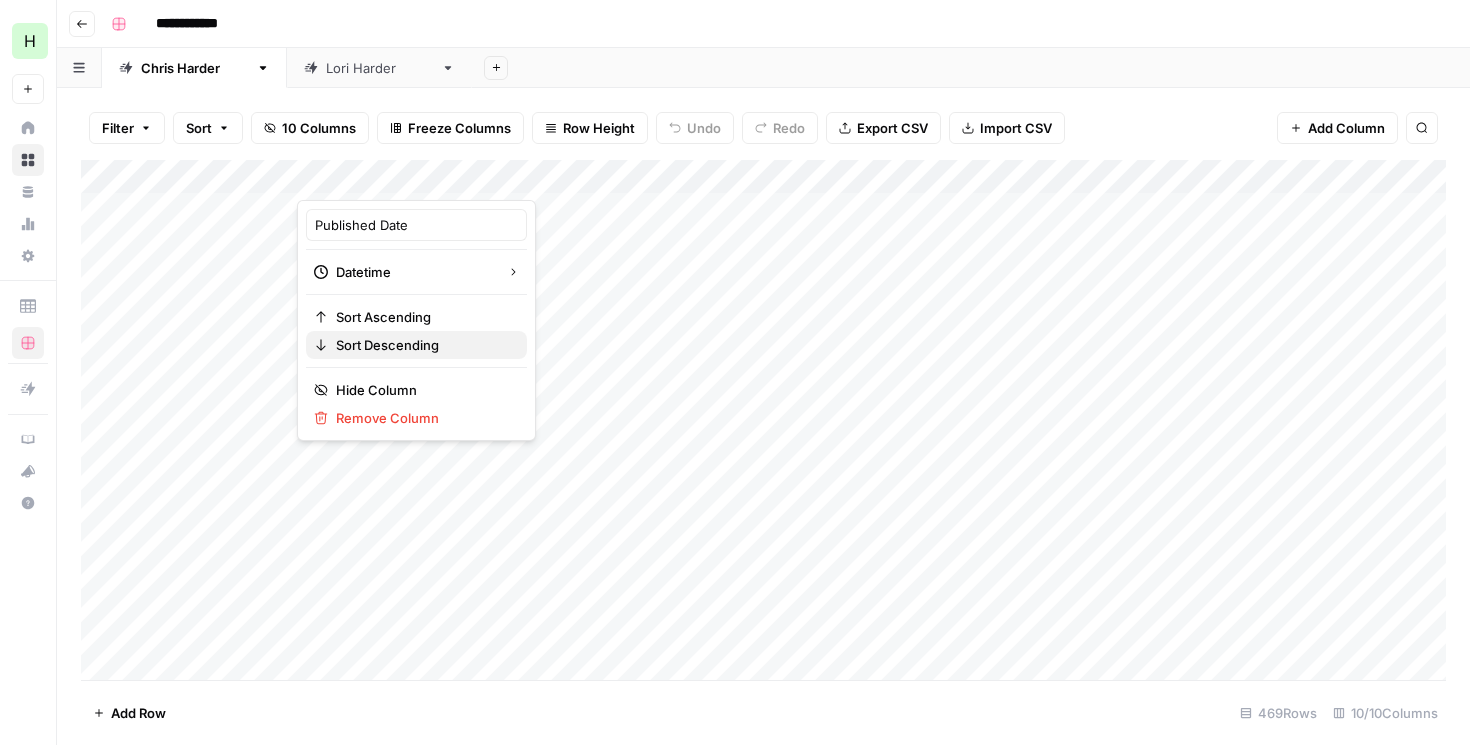 click on "Sort Descending" at bounding box center (387, 345) 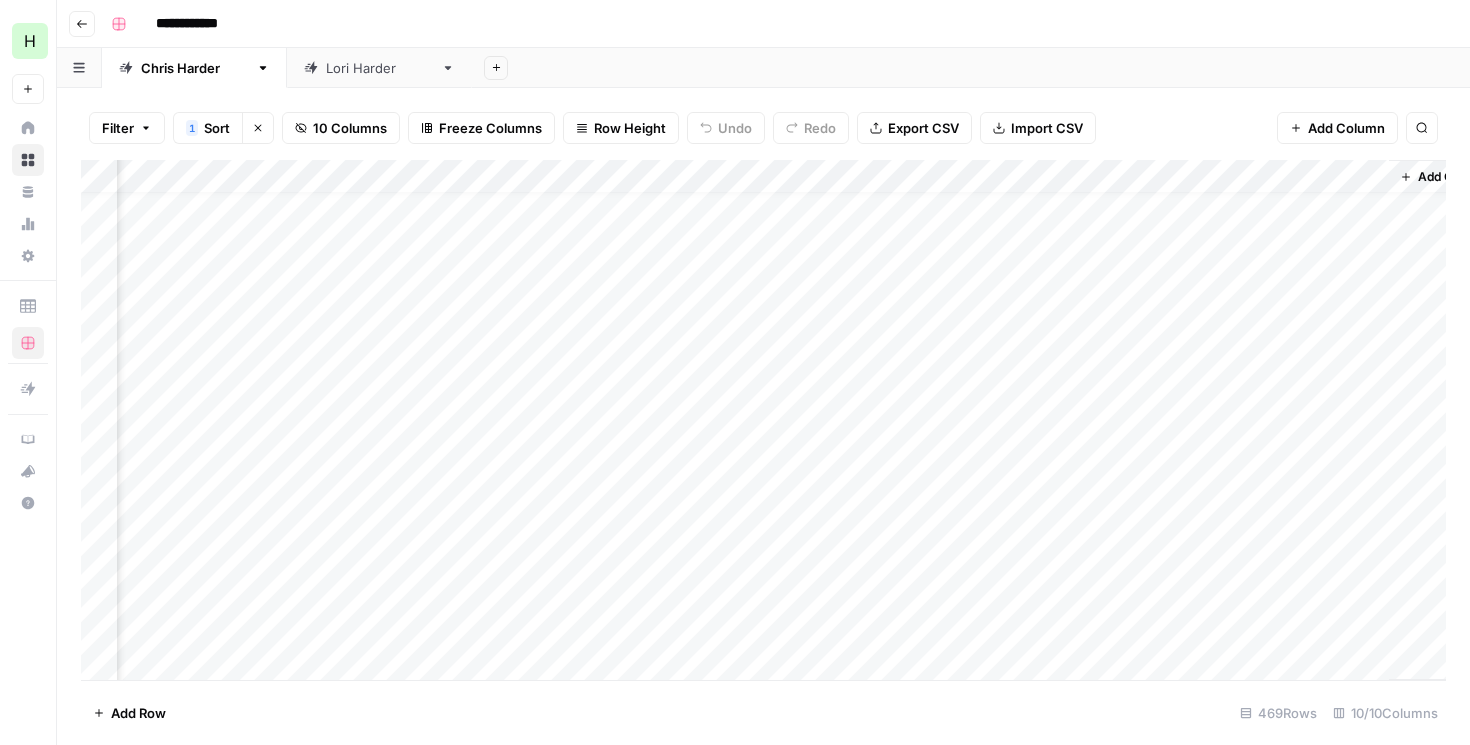 scroll, scrollTop: 0, scrollLeft: 929, axis: horizontal 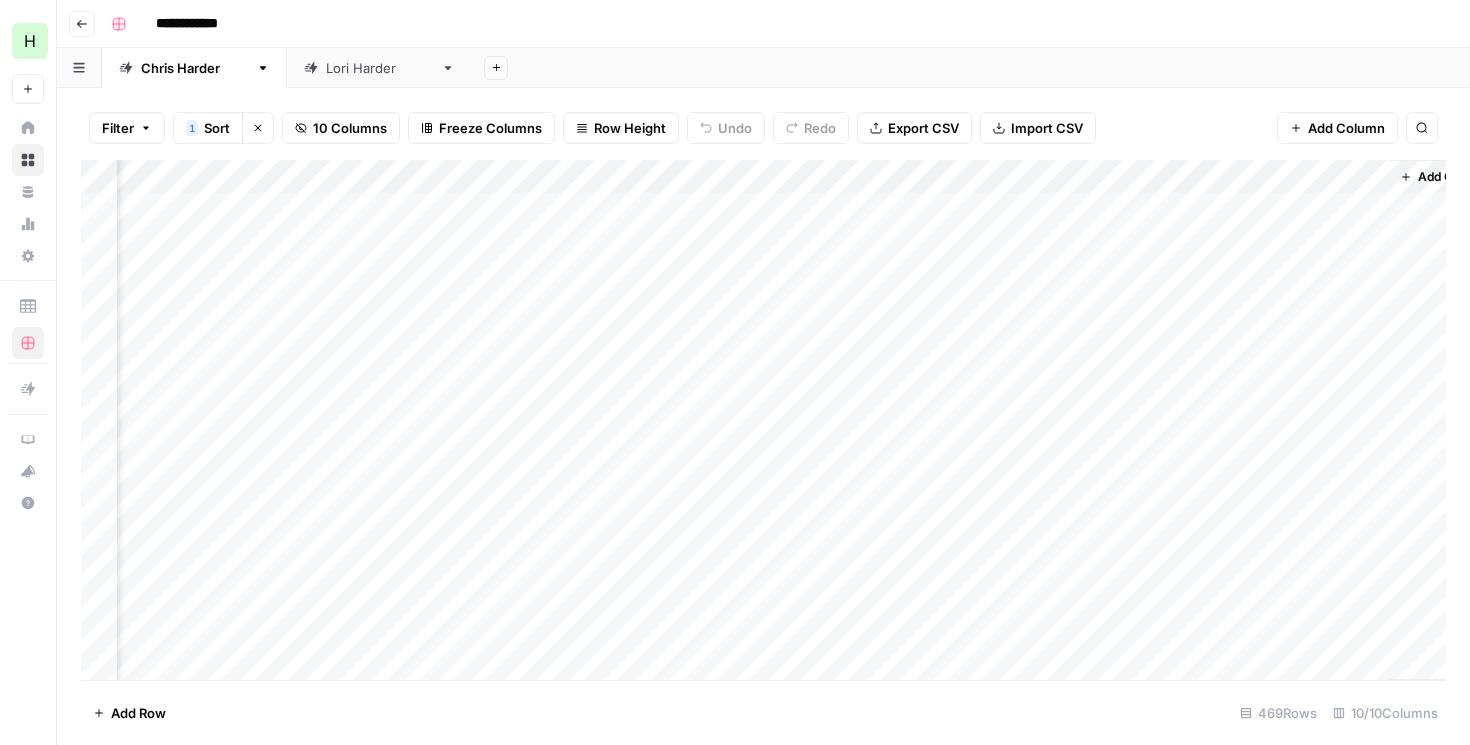 click on "Add Column" at bounding box center (763, 420) 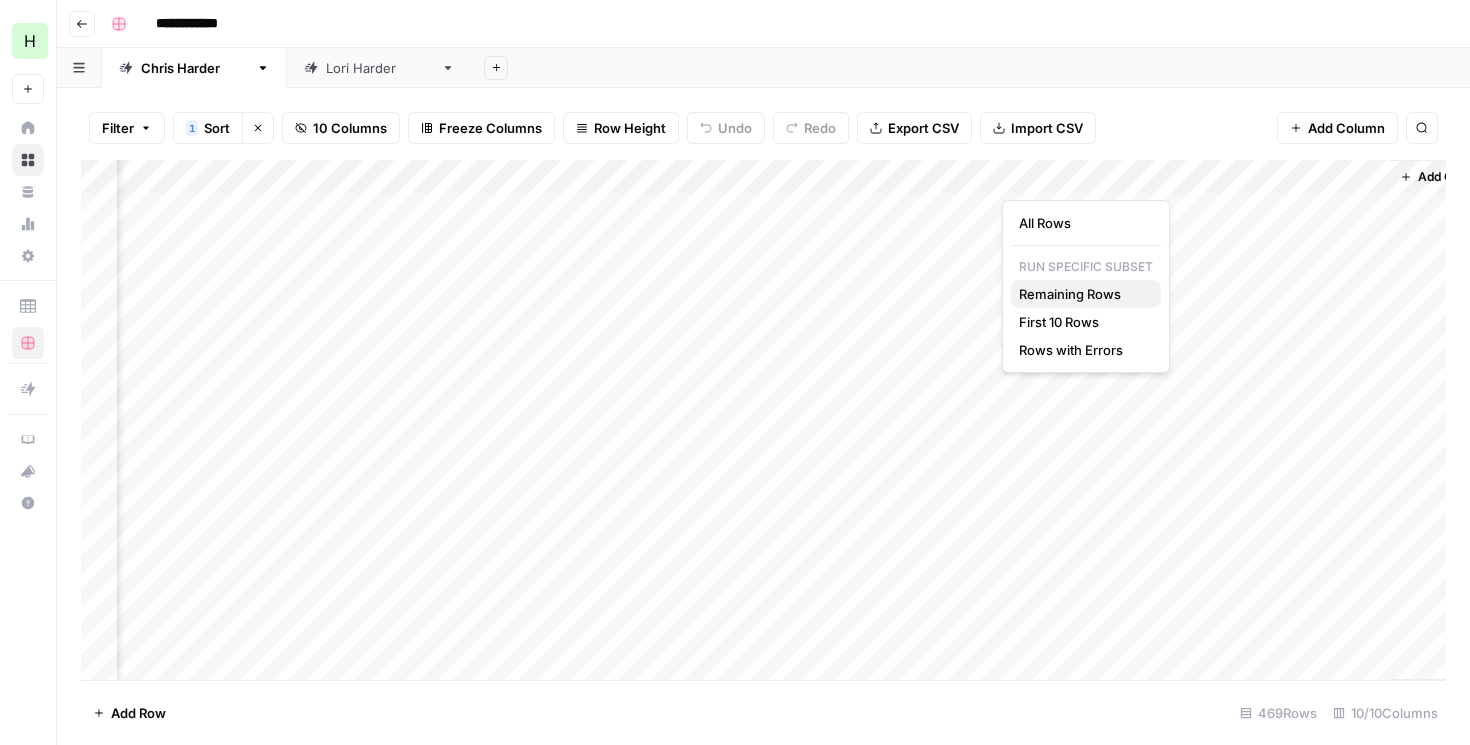 click on "Remaining Rows" at bounding box center (1070, 294) 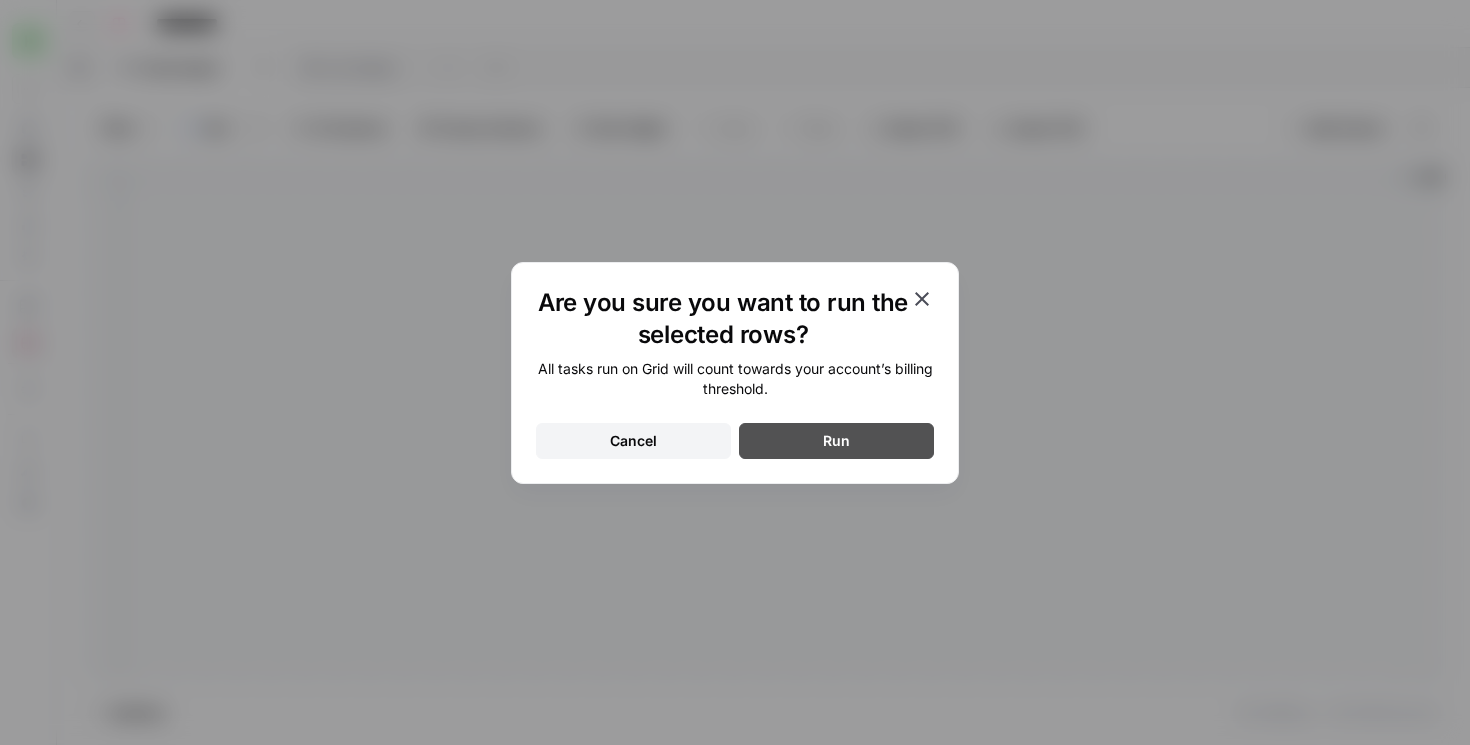 click on "Run" at bounding box center [836, 441] 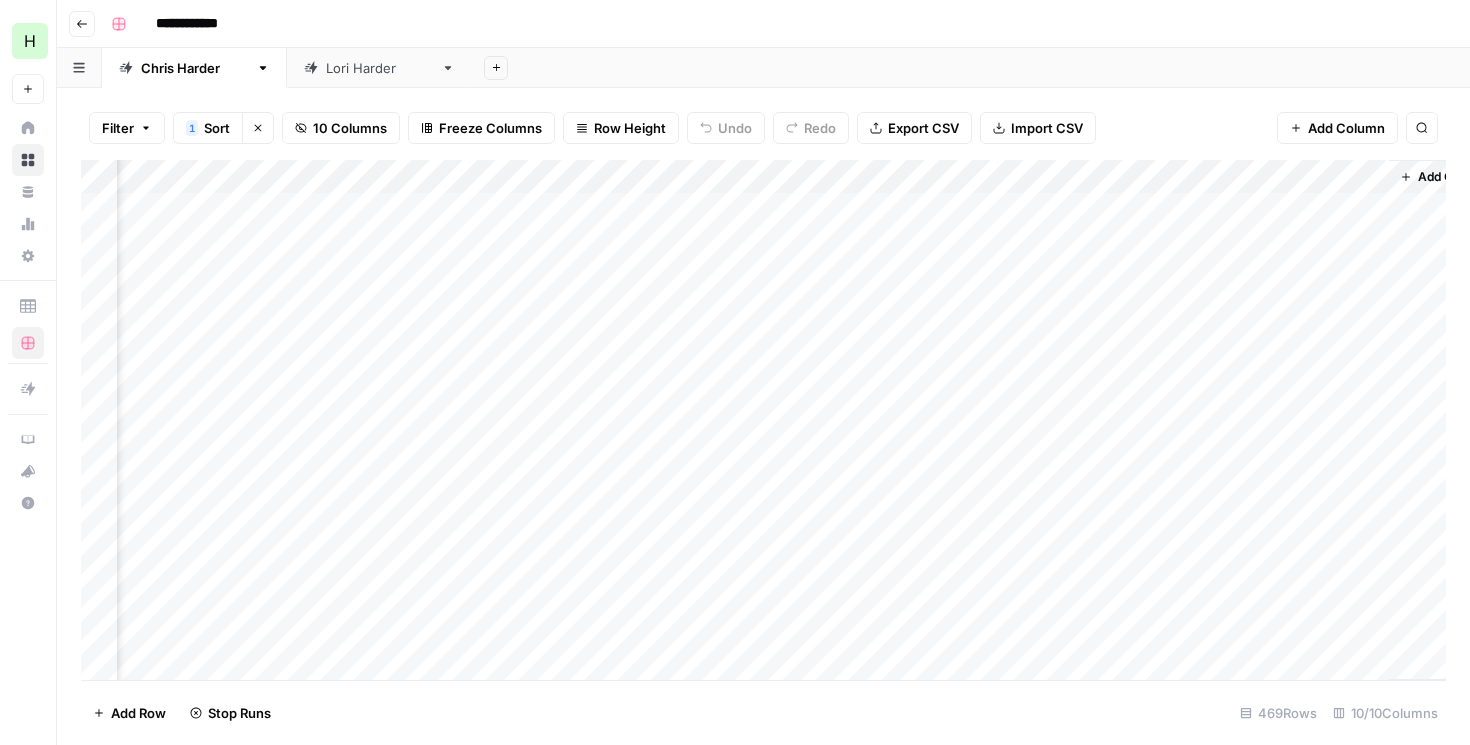 click on "Lori Harder" at bounding box center [379, 68] 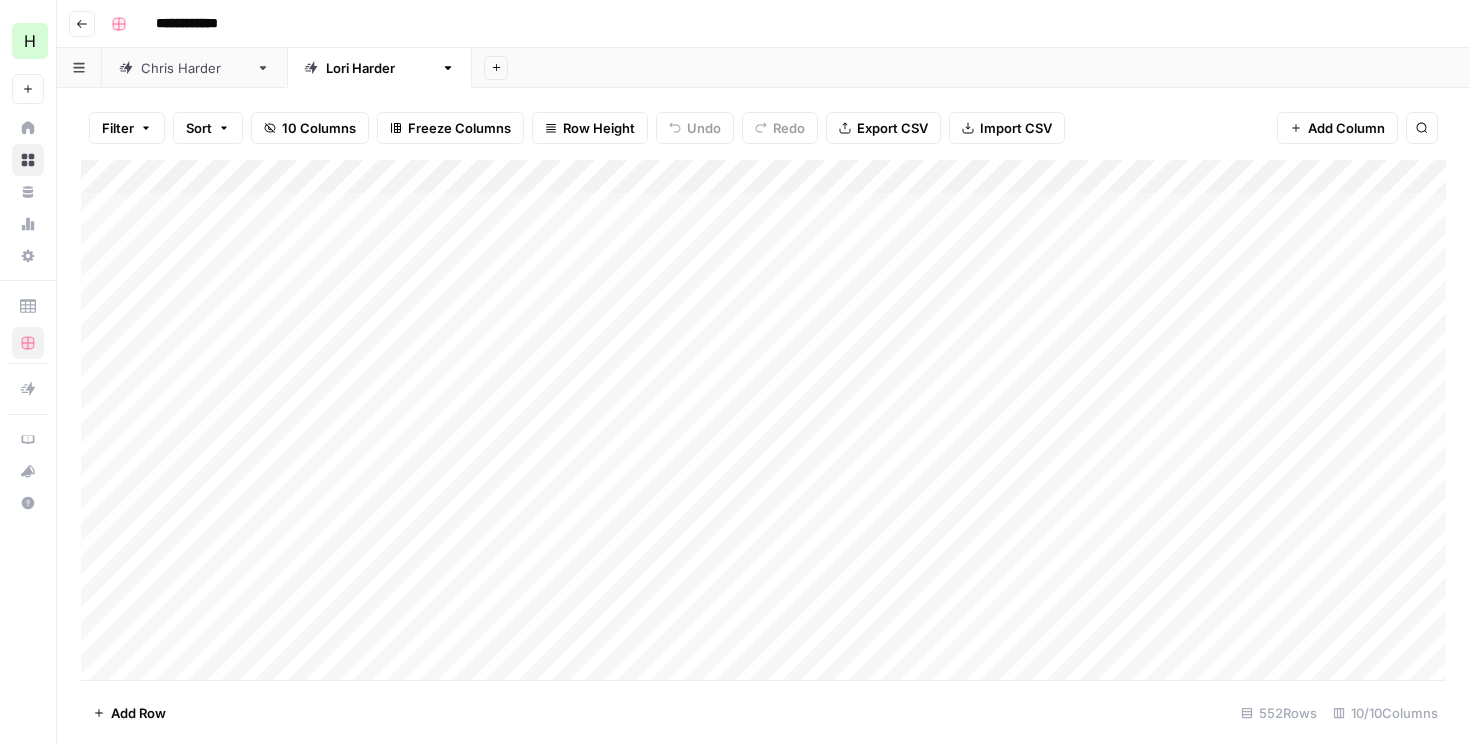 click on "Add Column" at bounding box center (763, 420) 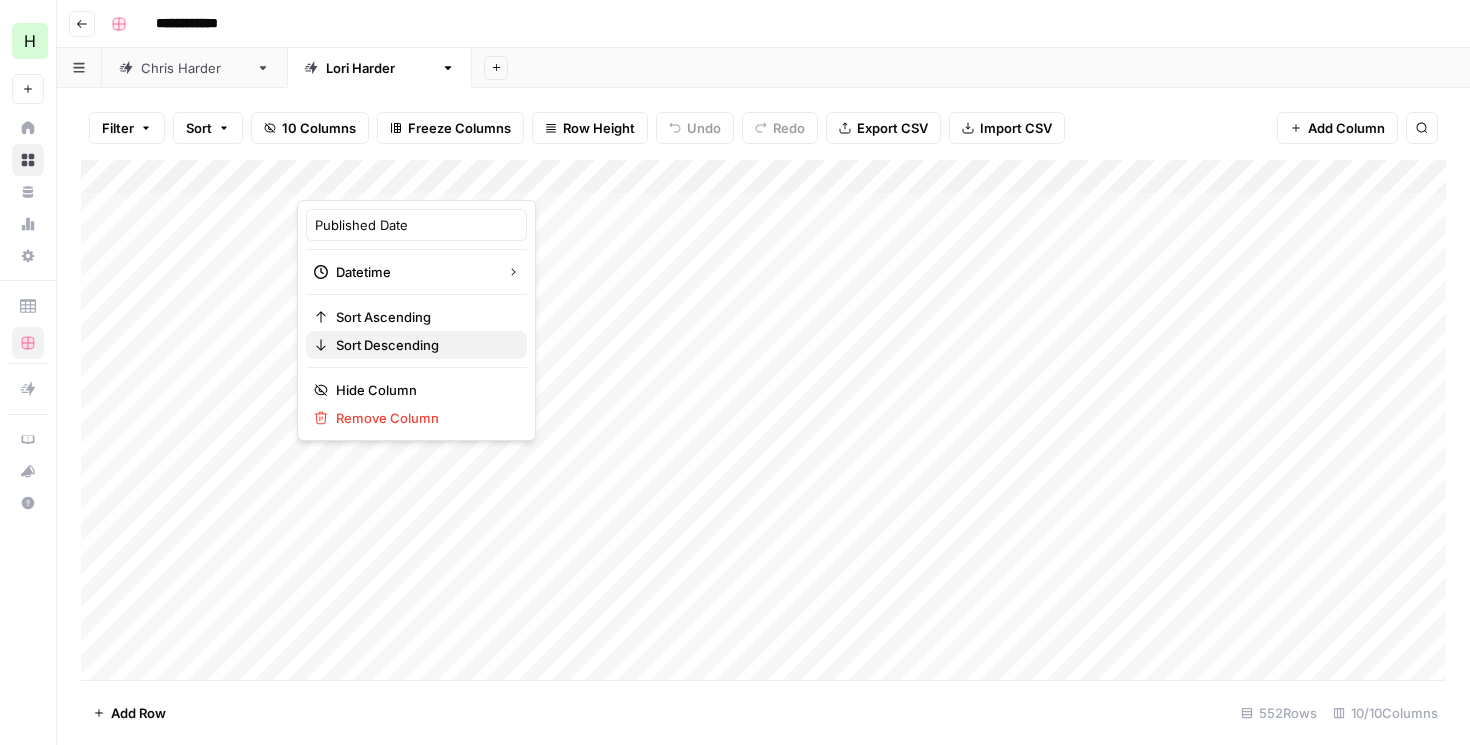 click on "Sort Descending" at bounding box center [387, 345] 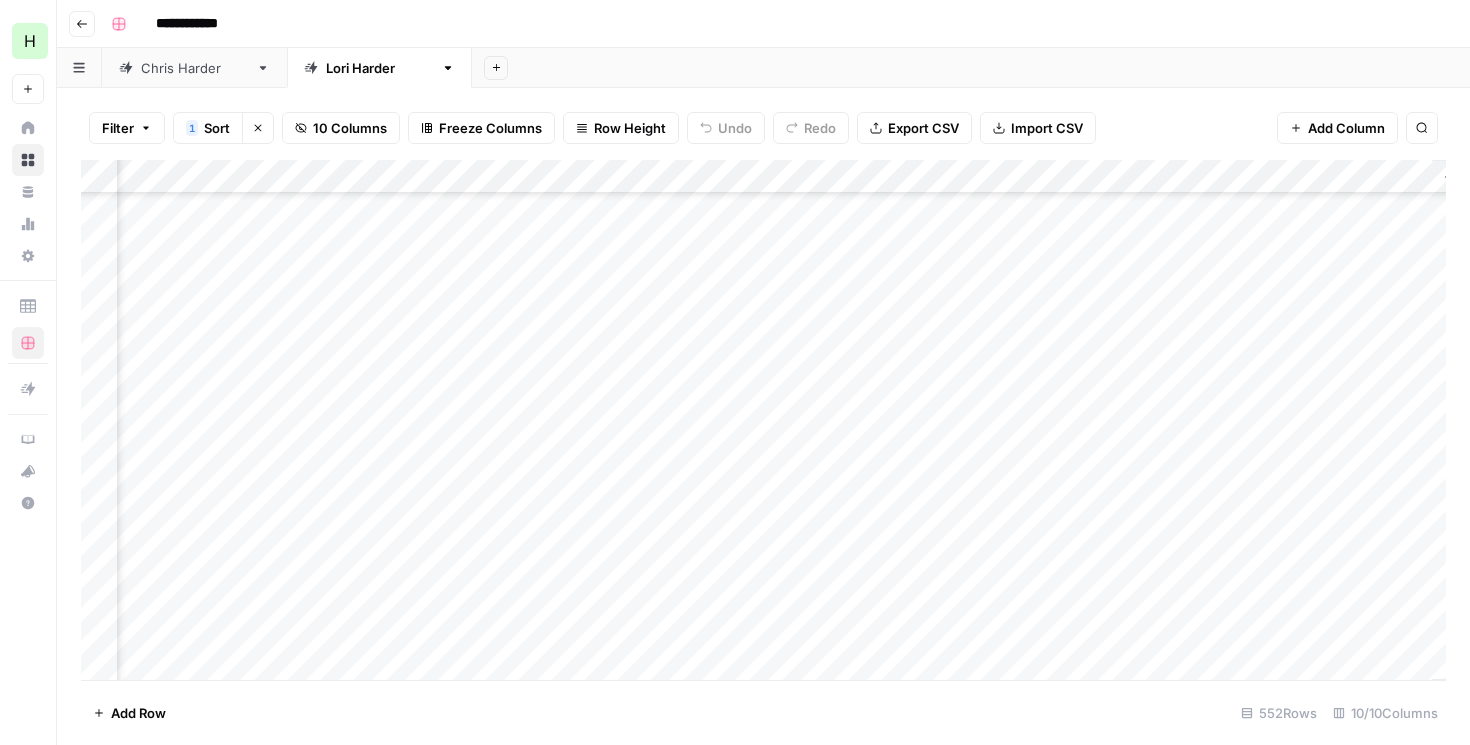 scroll, scrollTop: 0, scrollLeft: 1093, axis: horizontal 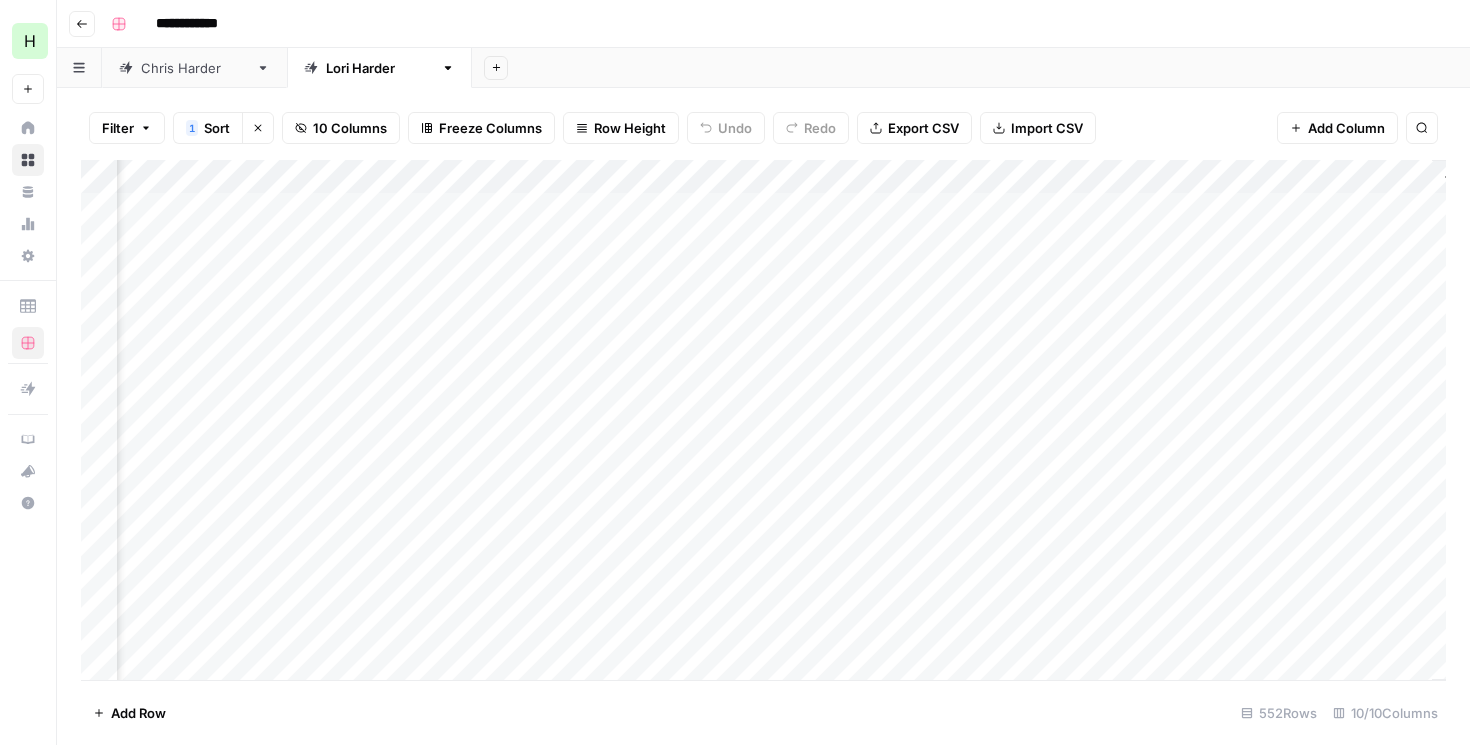 click on "Add Column" at bounding box center (763, 420) 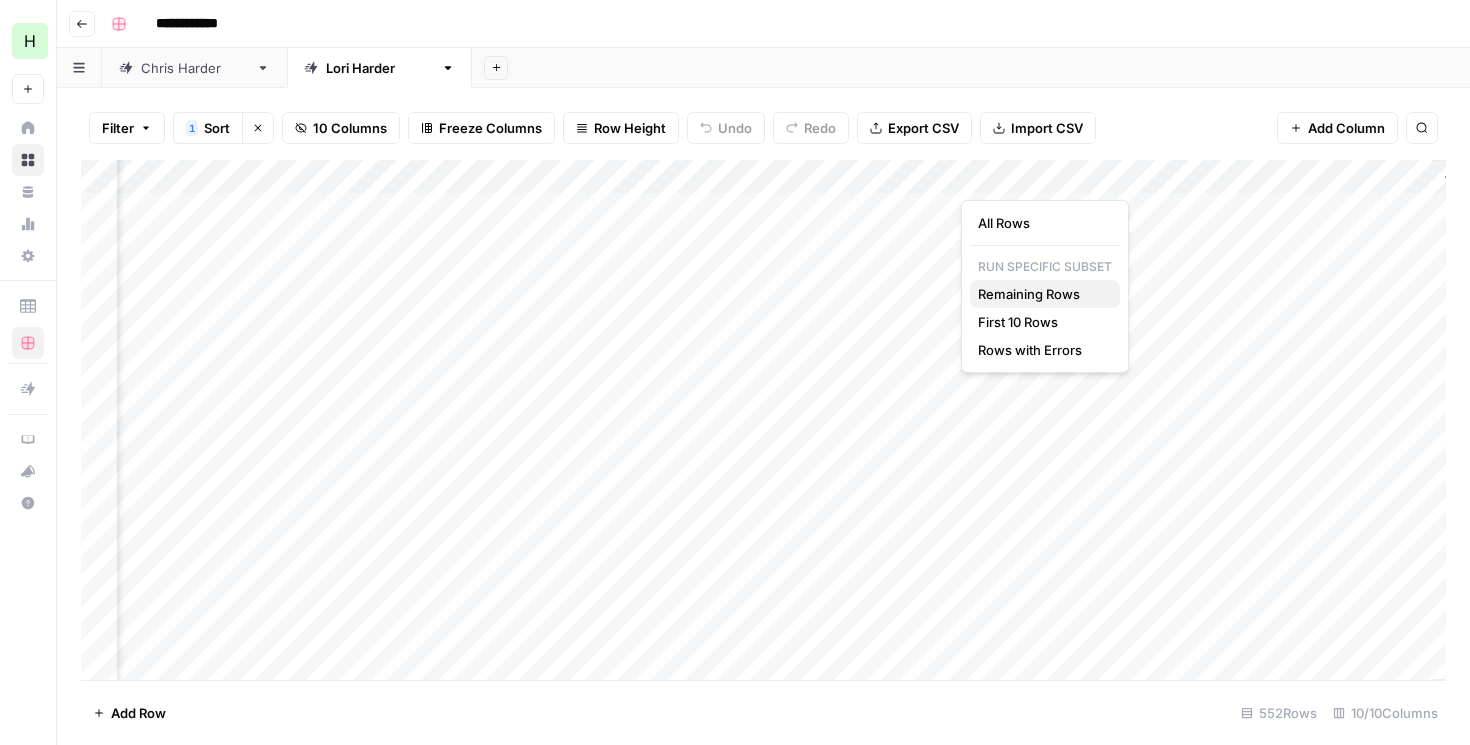click on "Remaining Rows" at bounding box center (1029, 294) 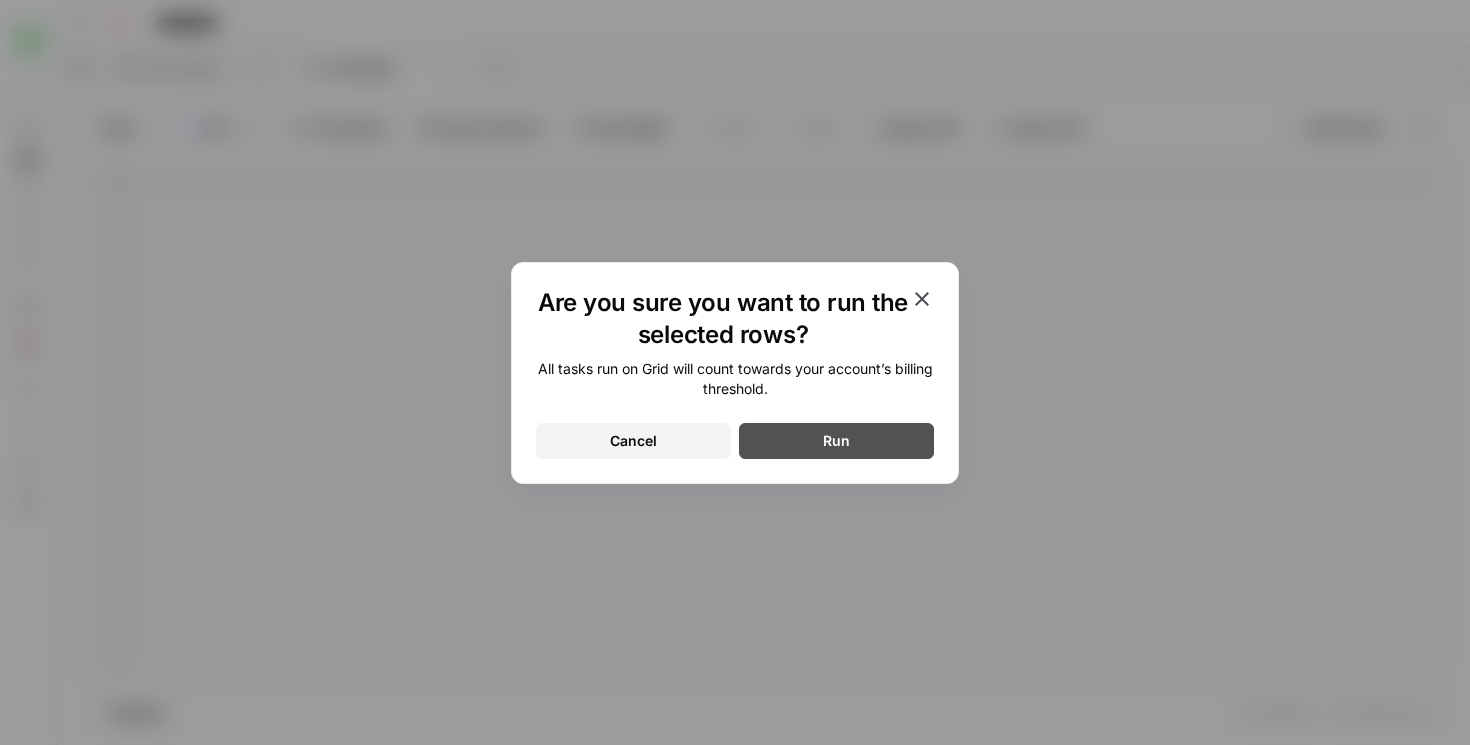 click on "Run" at bounding box center [836, 441] 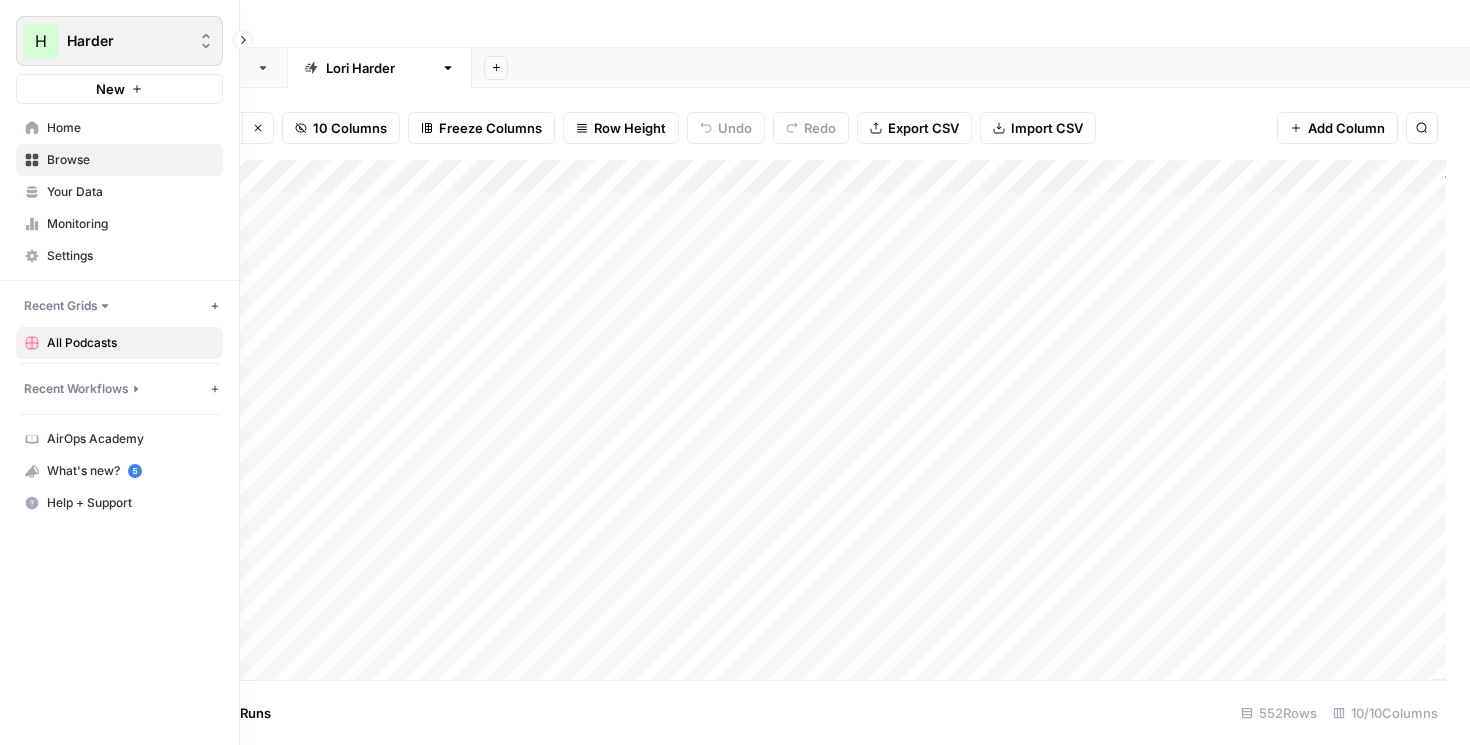 click on "H" at bounding box center [41, 41] 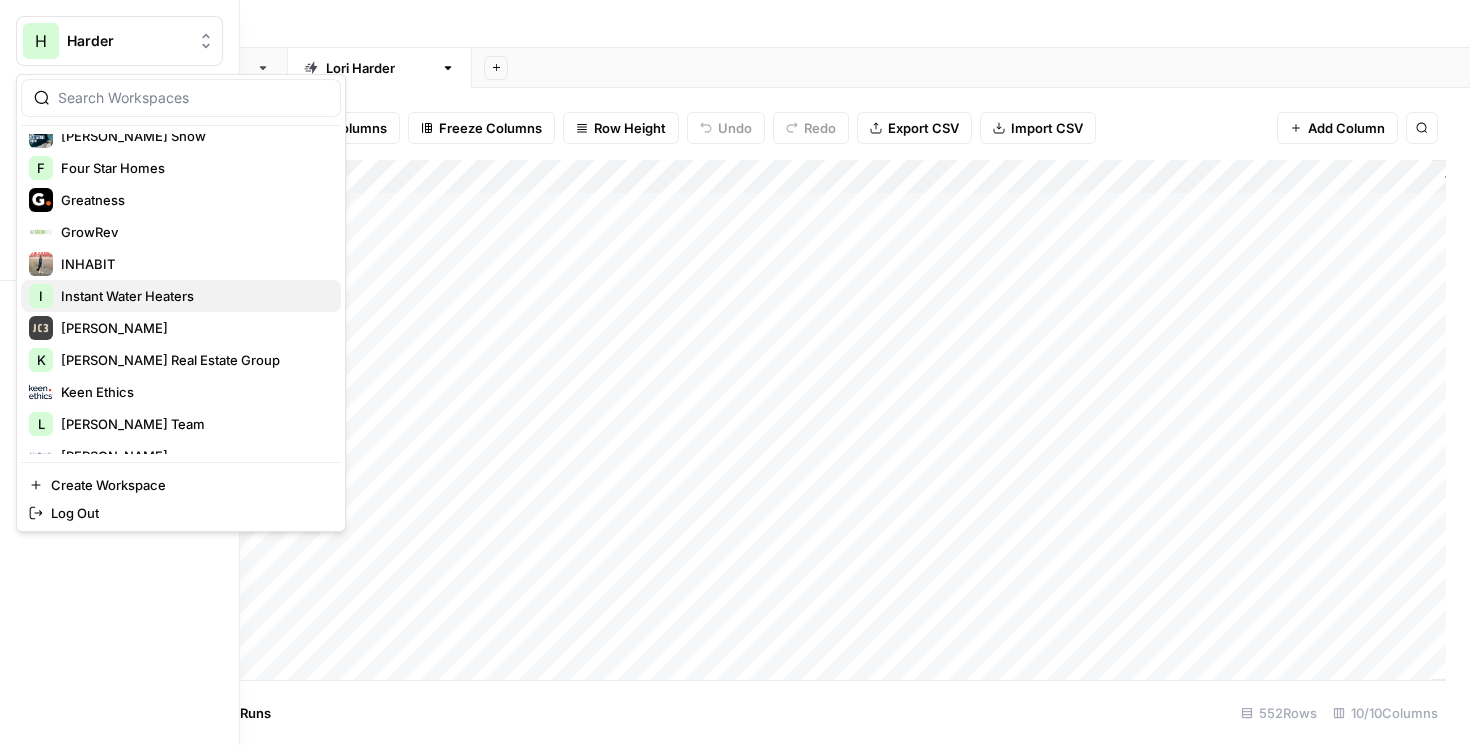 scroll, scrollTop: 347, scrollLeft: 0, axis: vertical 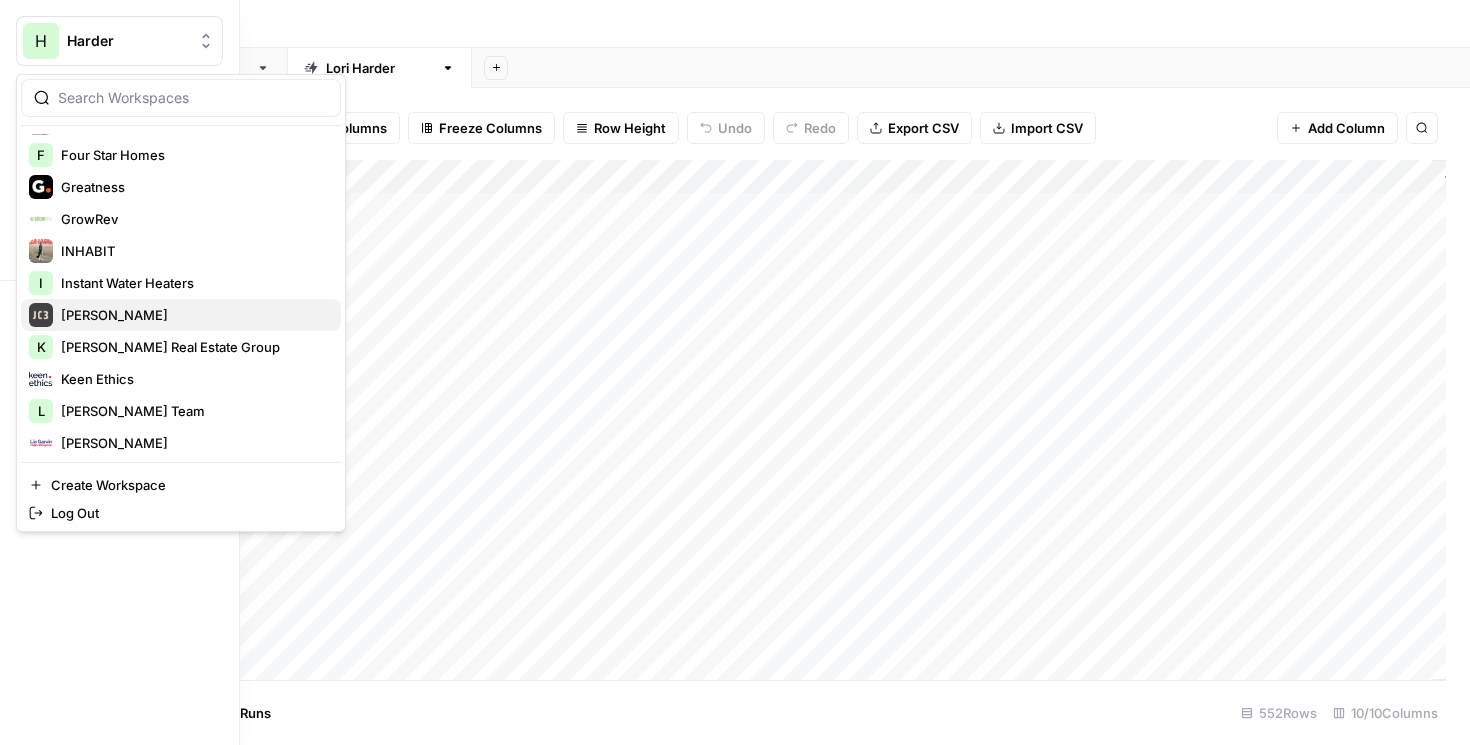 click on "[PERSON_NAME]" at bounding box center (181, 315) 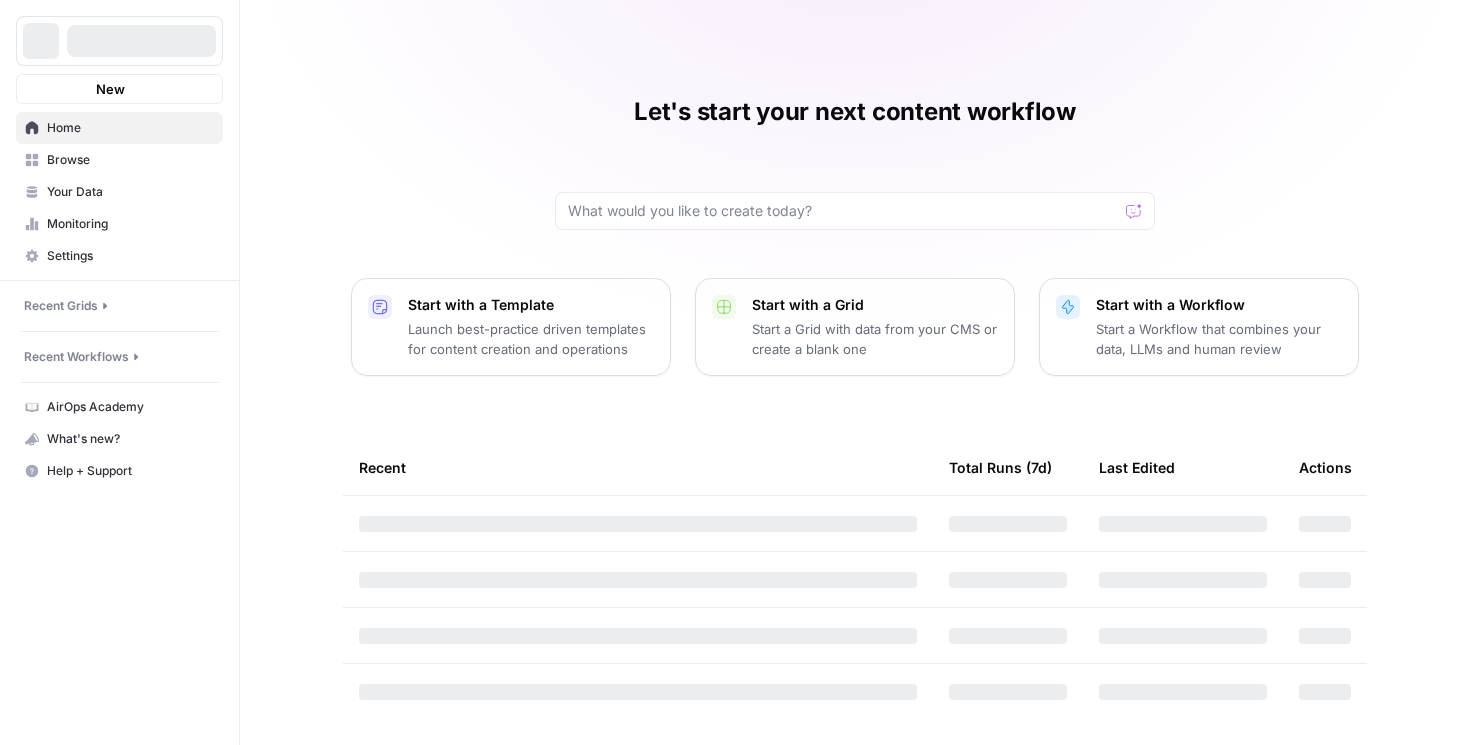 scroll, scrollTop: 0, scrollLeft: 0, axis: both 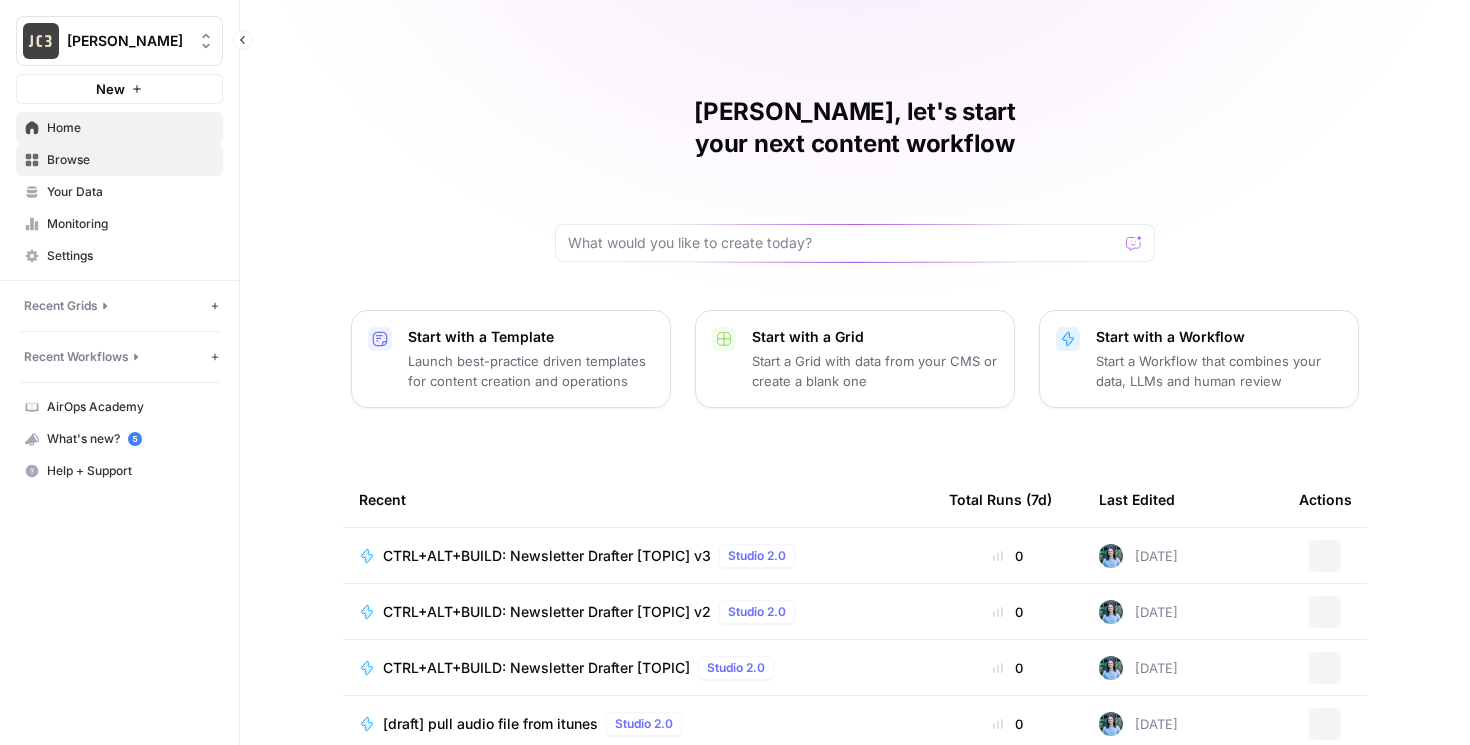 click on "Browse" at bounding box center (130, 160) 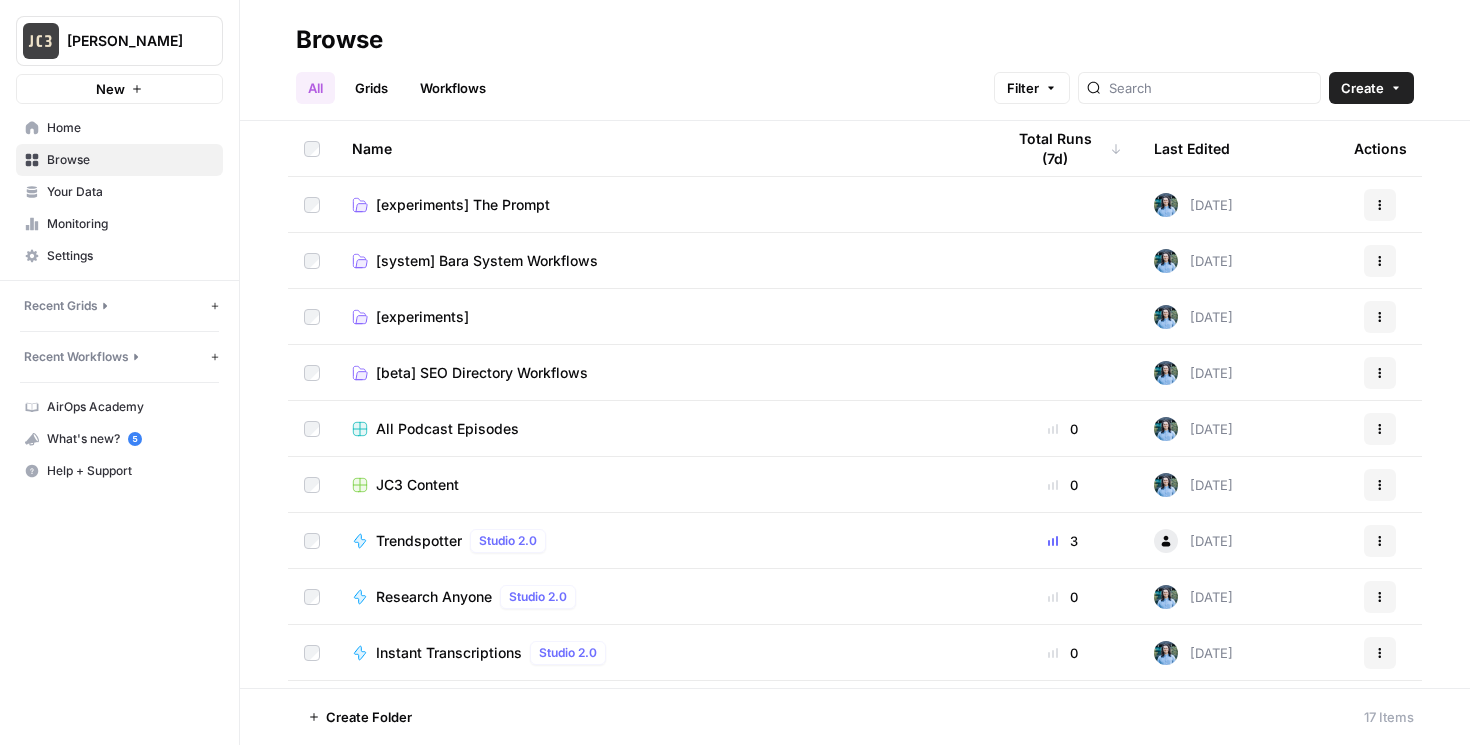 click on "All Podcast Episodes" at bounding box center (447, 429) 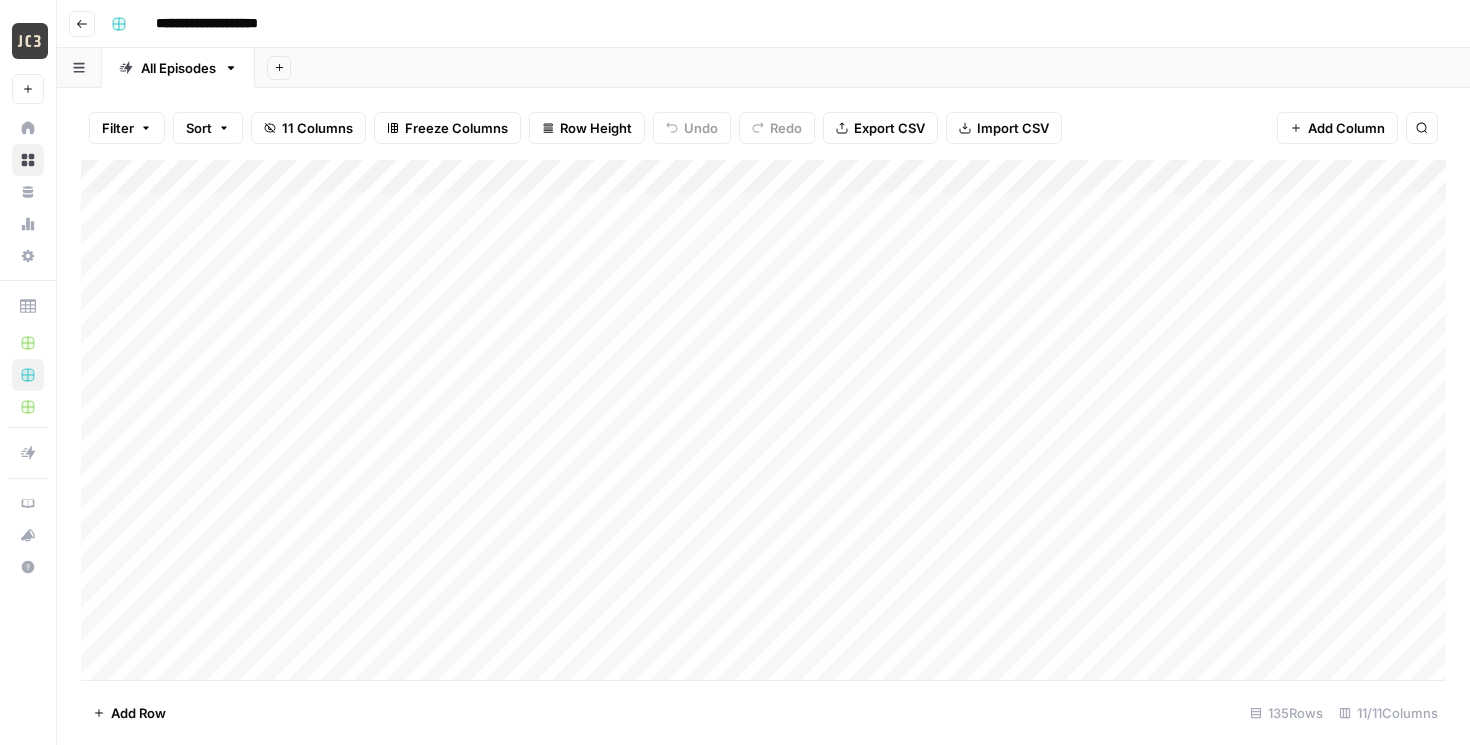 click on "Add Column" at bounding box center [763, 420] 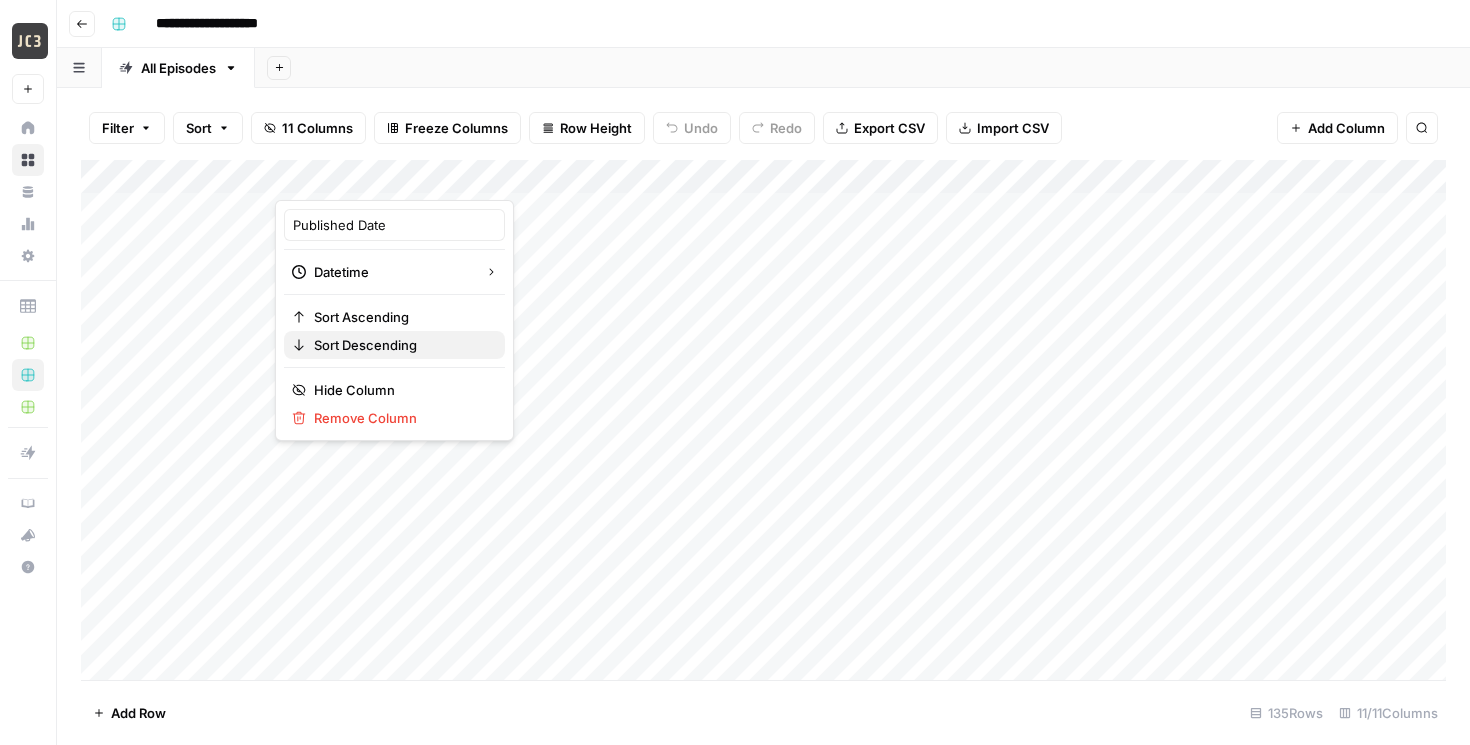 click on "Sort Descending" at bounding box center (365, 345) 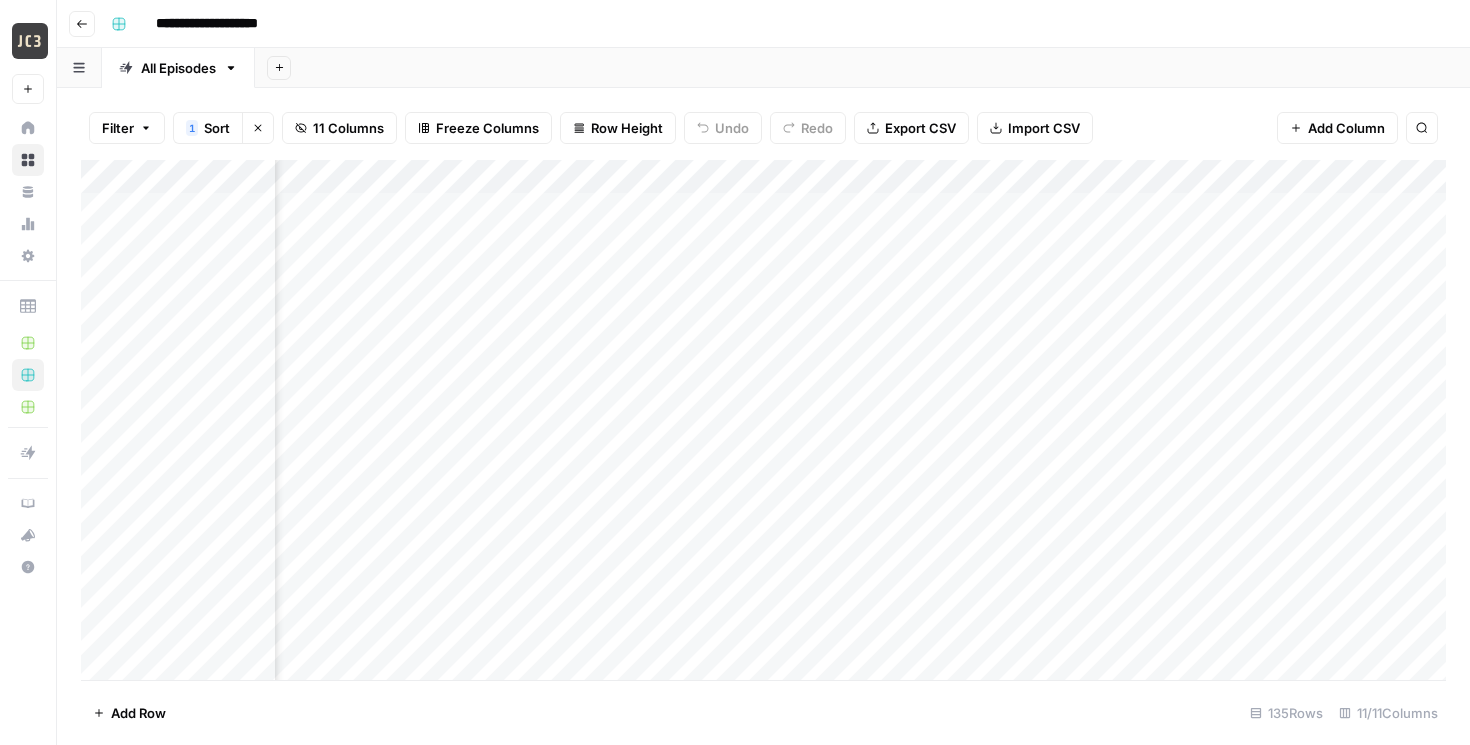 scroll, scrollTop: 0, scrollLeft: 1067, axis: horizontal 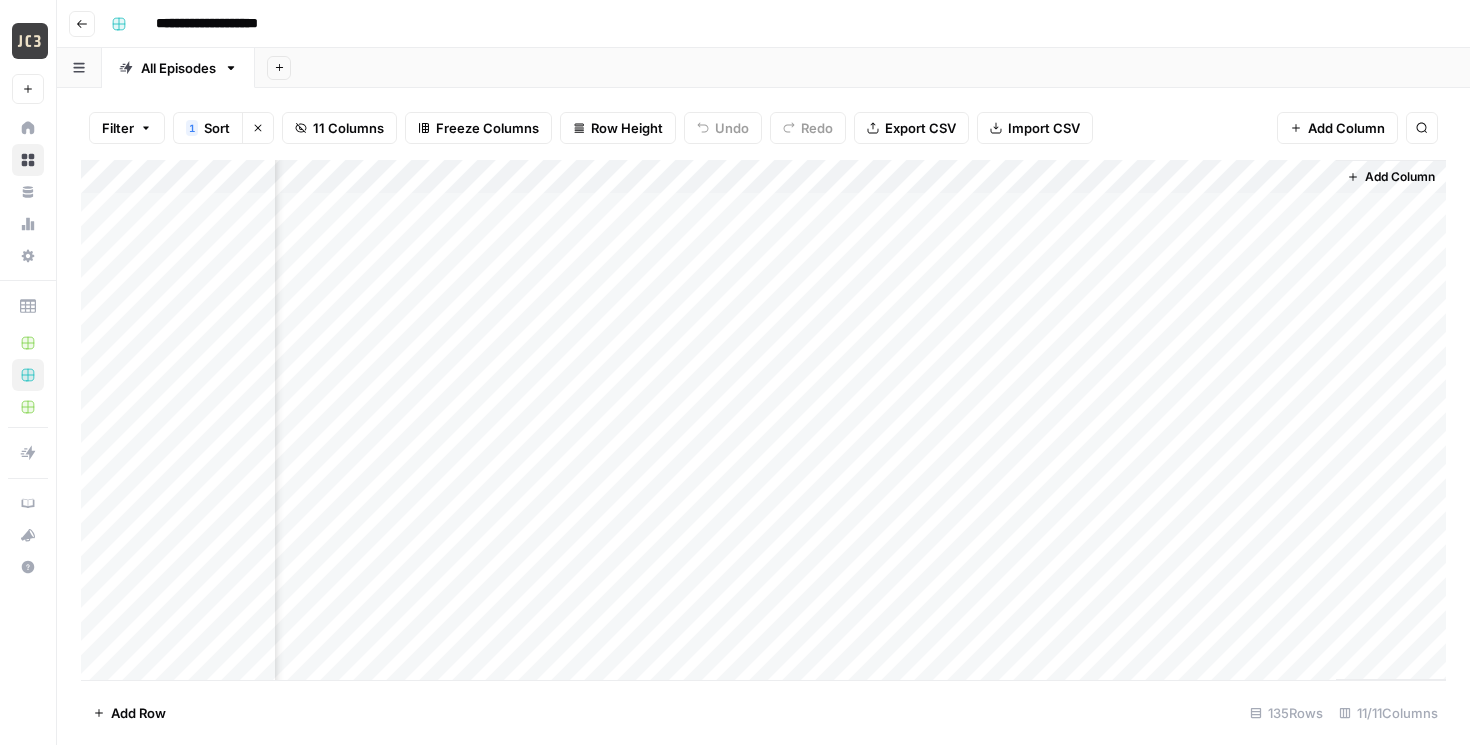 click on "Add Column" at bounding box center [763, 420] 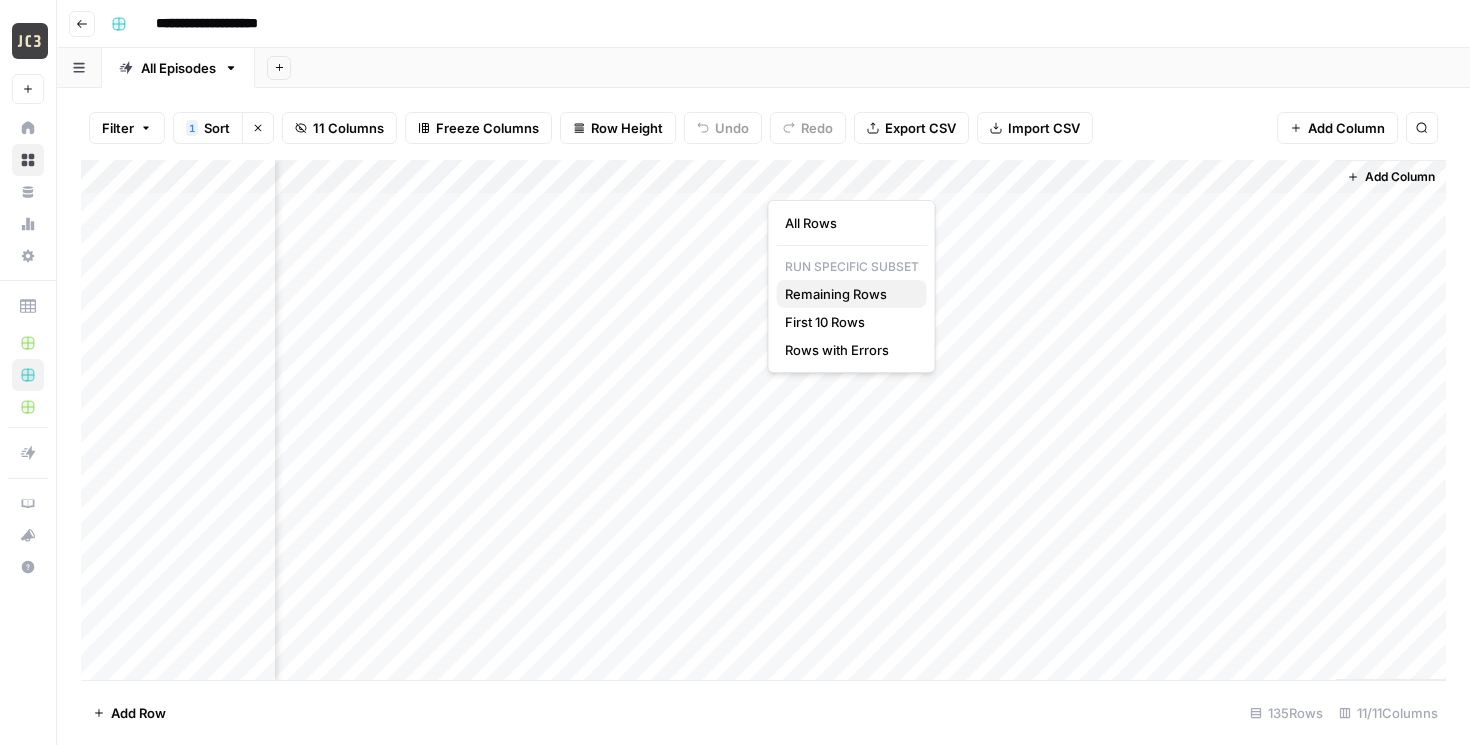click on "Remaining Rows" at bounding box center [836, 294] 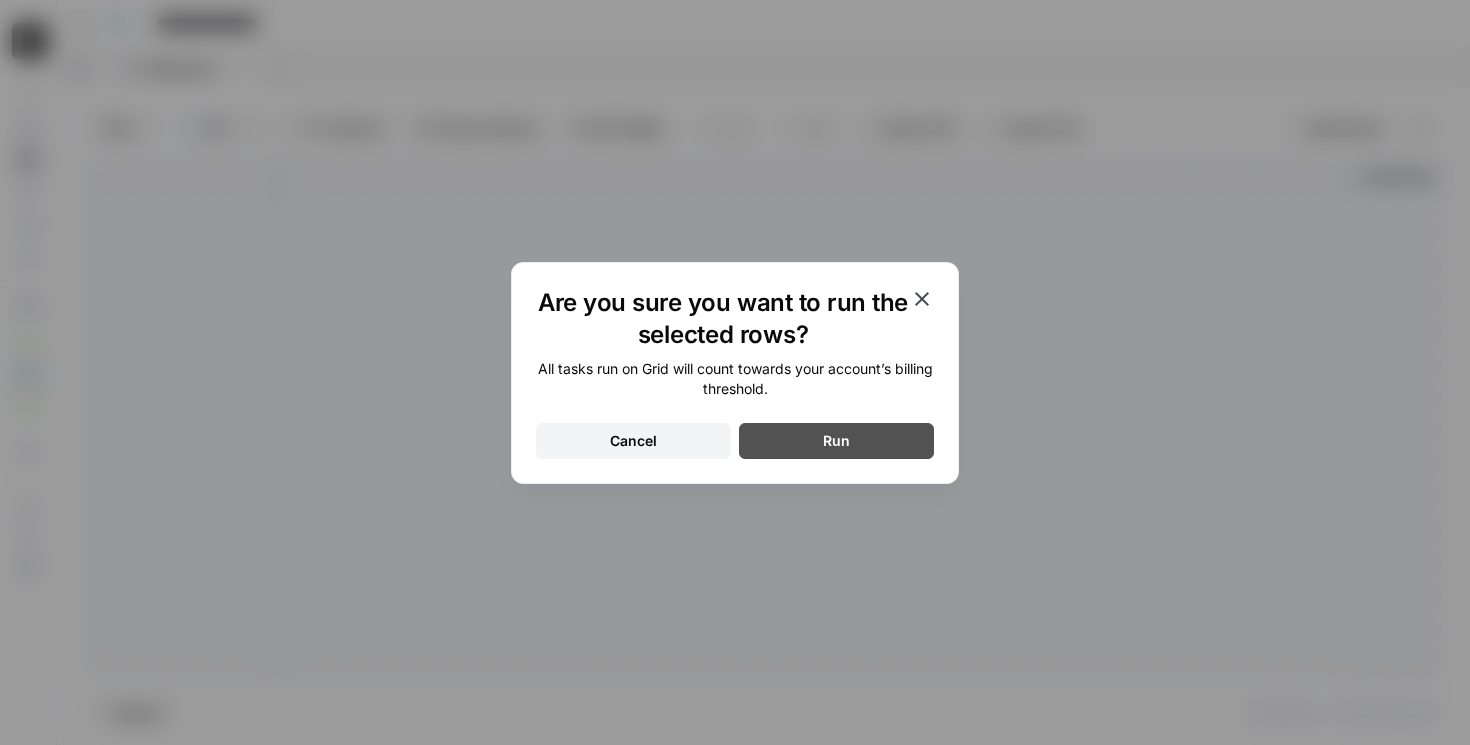 click on "Run" at bounding box center (836, 441) 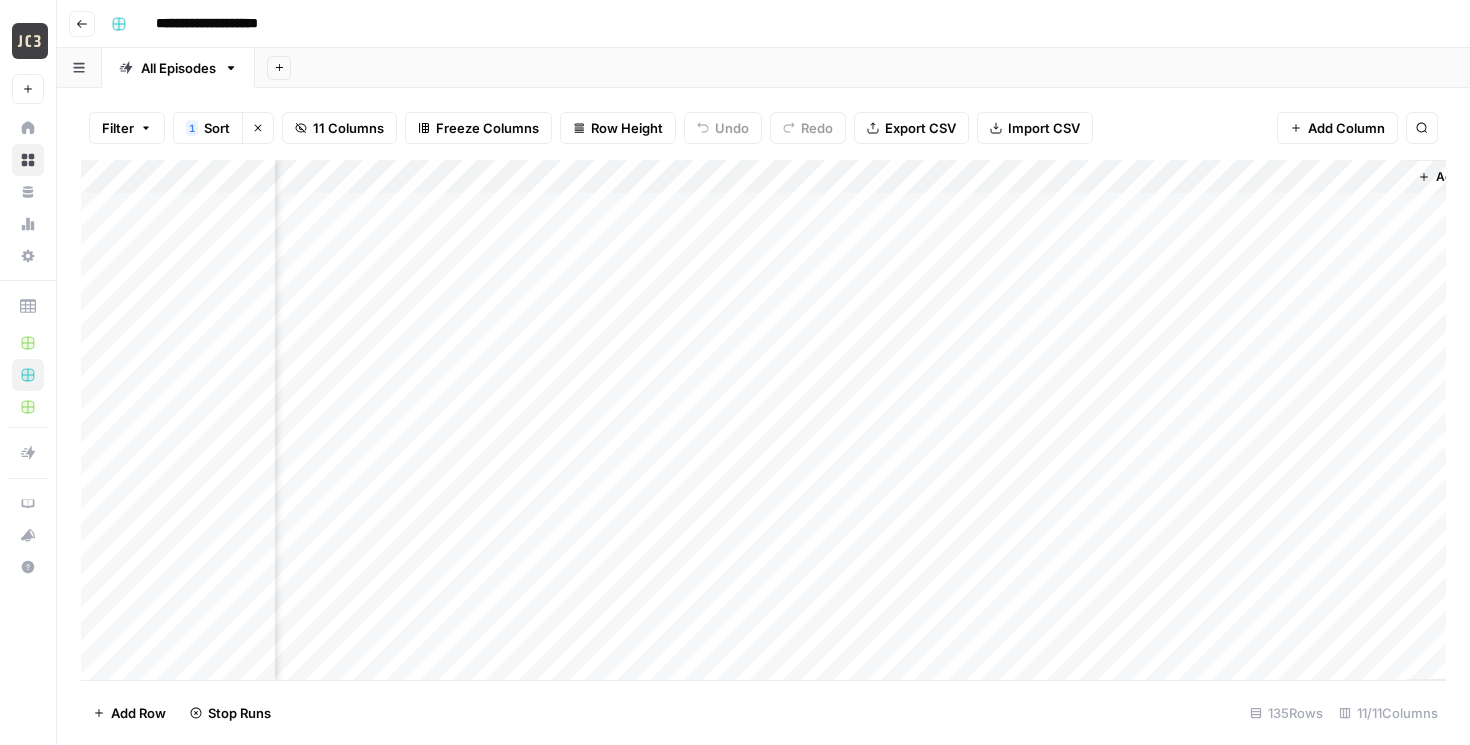 scroll, scrollTop: 0, scrollLeft: 1067, axis: horizontal 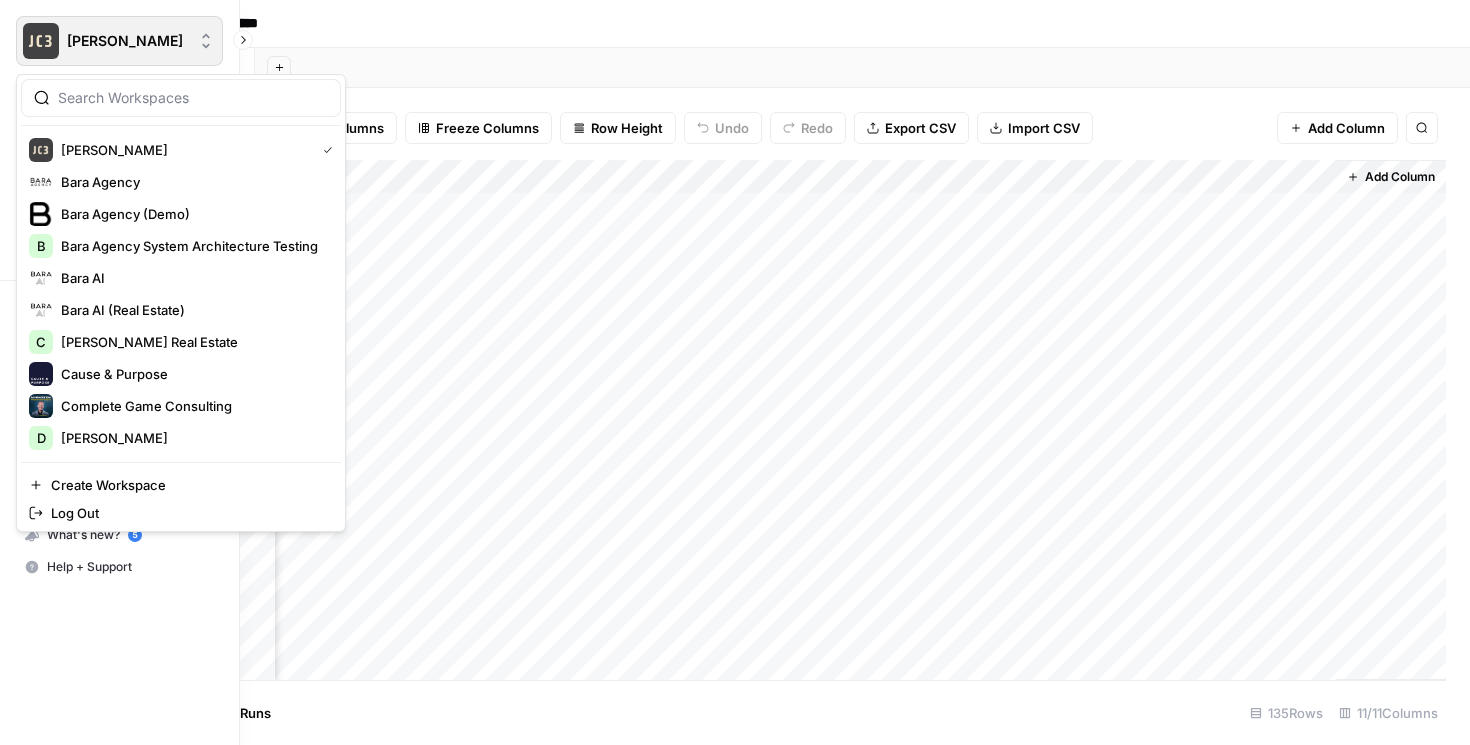 click at bounding box center [41, 41] 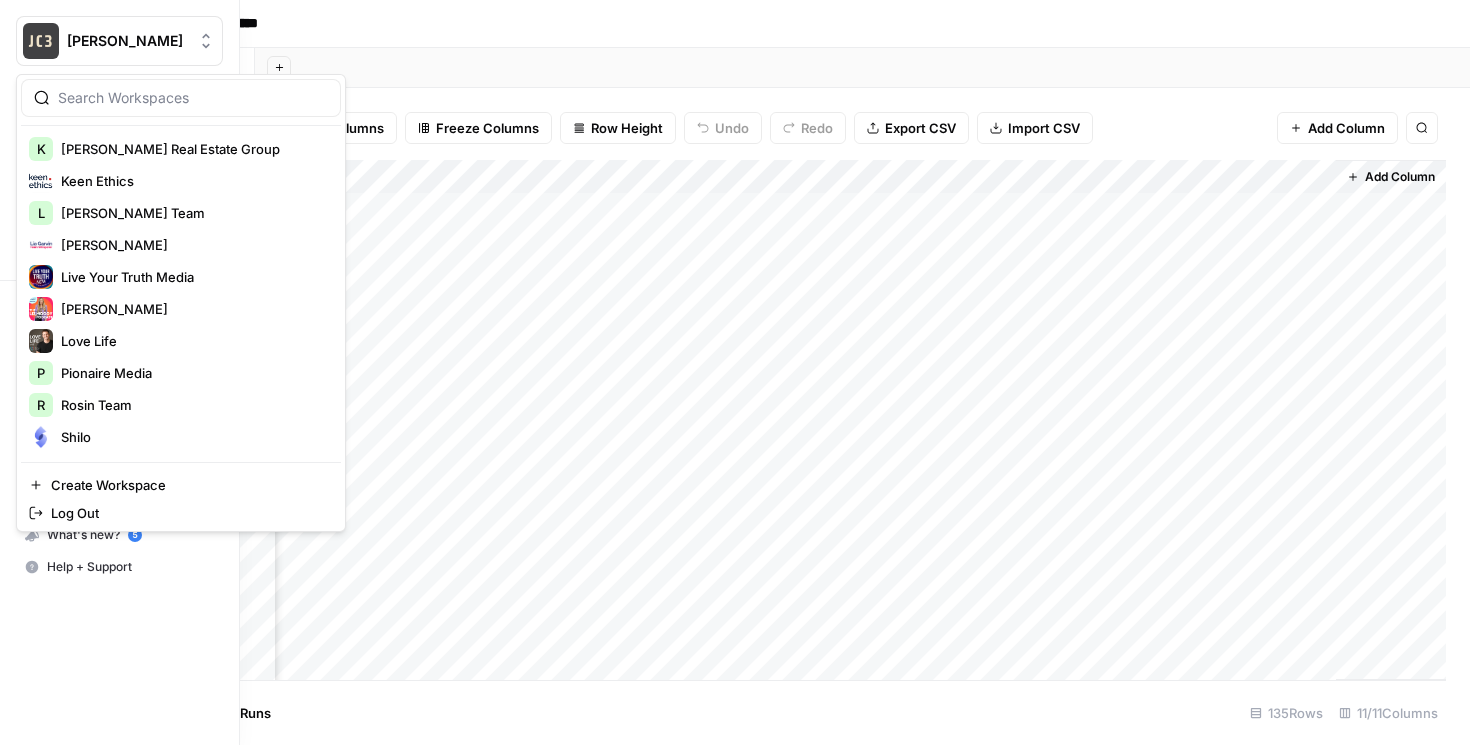scroll, scrollTop: 556, scrollLeft: 0, axis: vertical 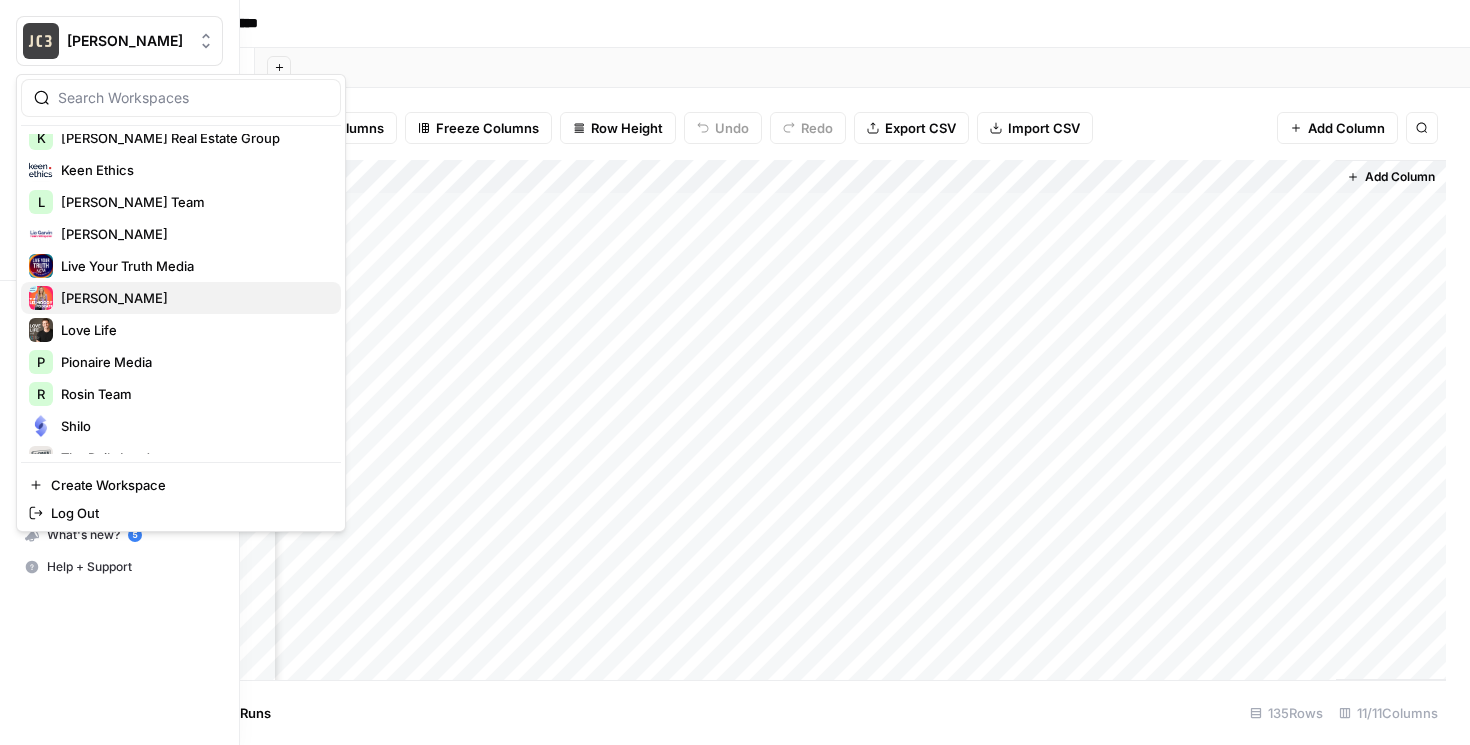 click on "[PERSON_NAME]" at bounding box center (181, 298) 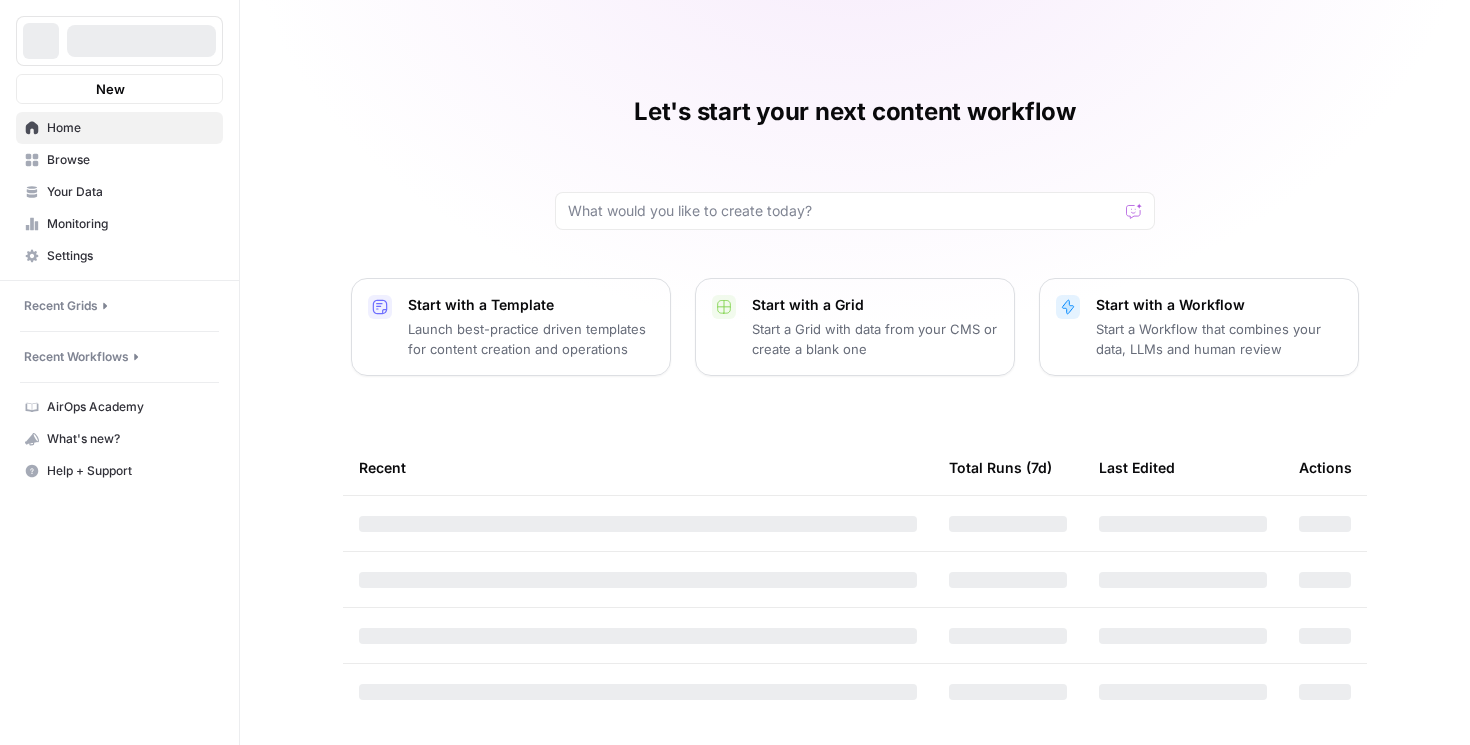 scroll, scrollTop: 0, scrollLeft: 0, axis: both 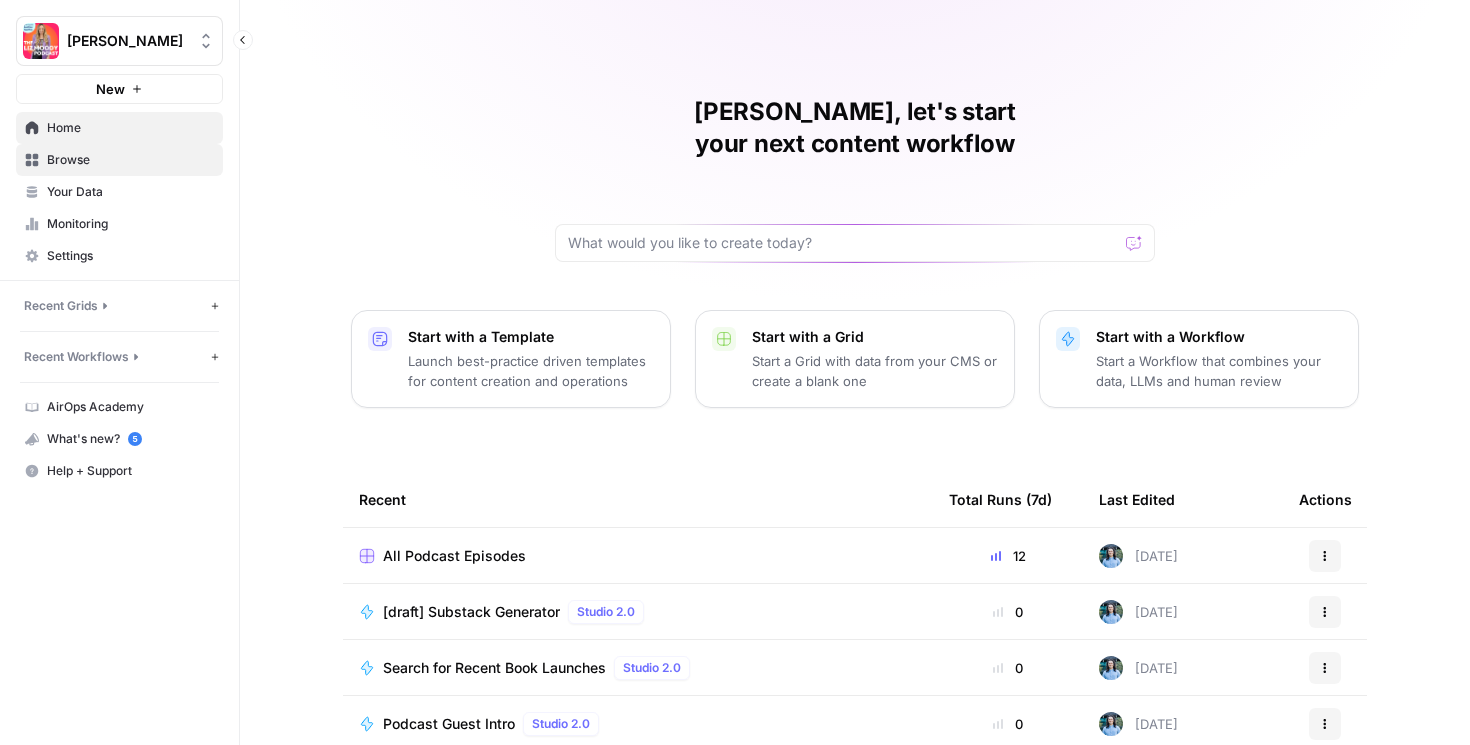 click on "Browse" at bounding box center (130, 160) 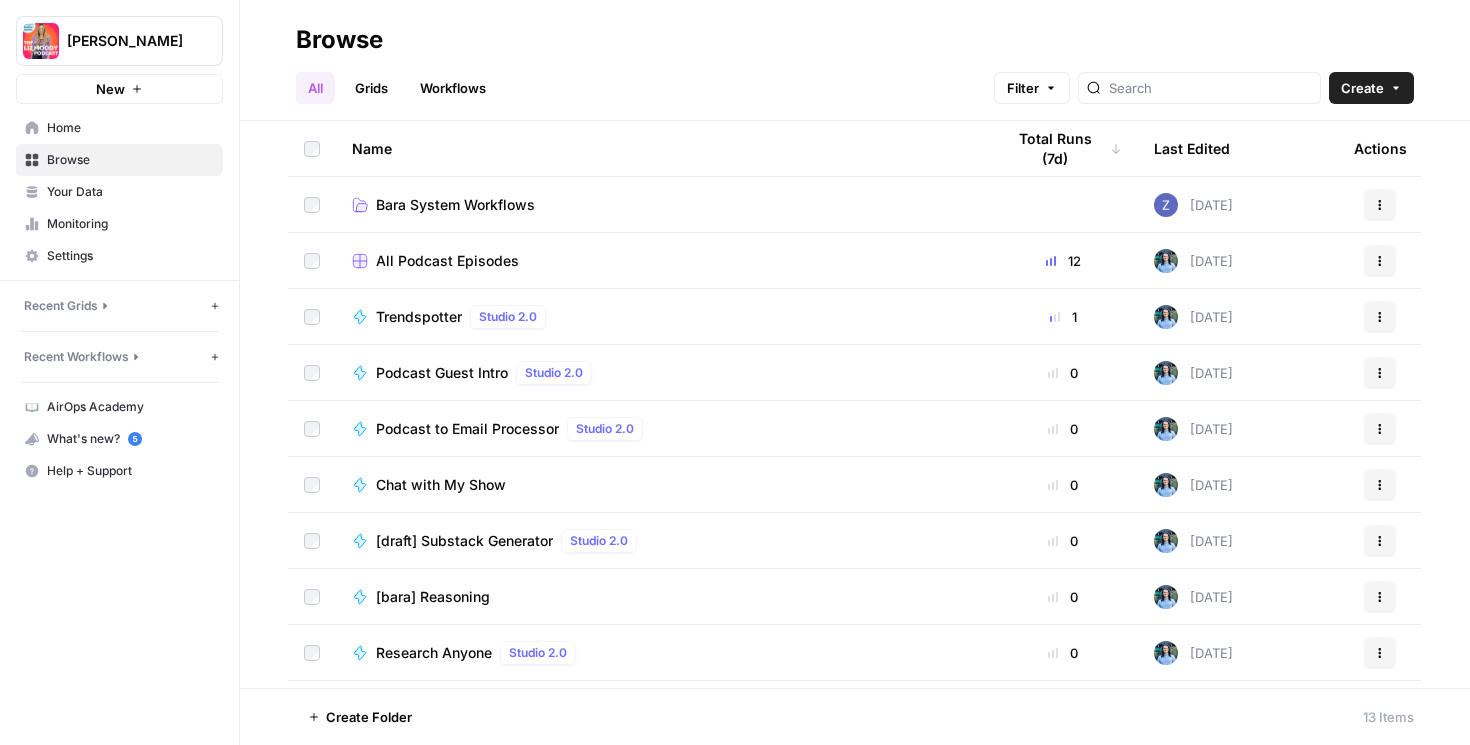 click on "All Podcast Episodes" at bounding box center (447, 261) 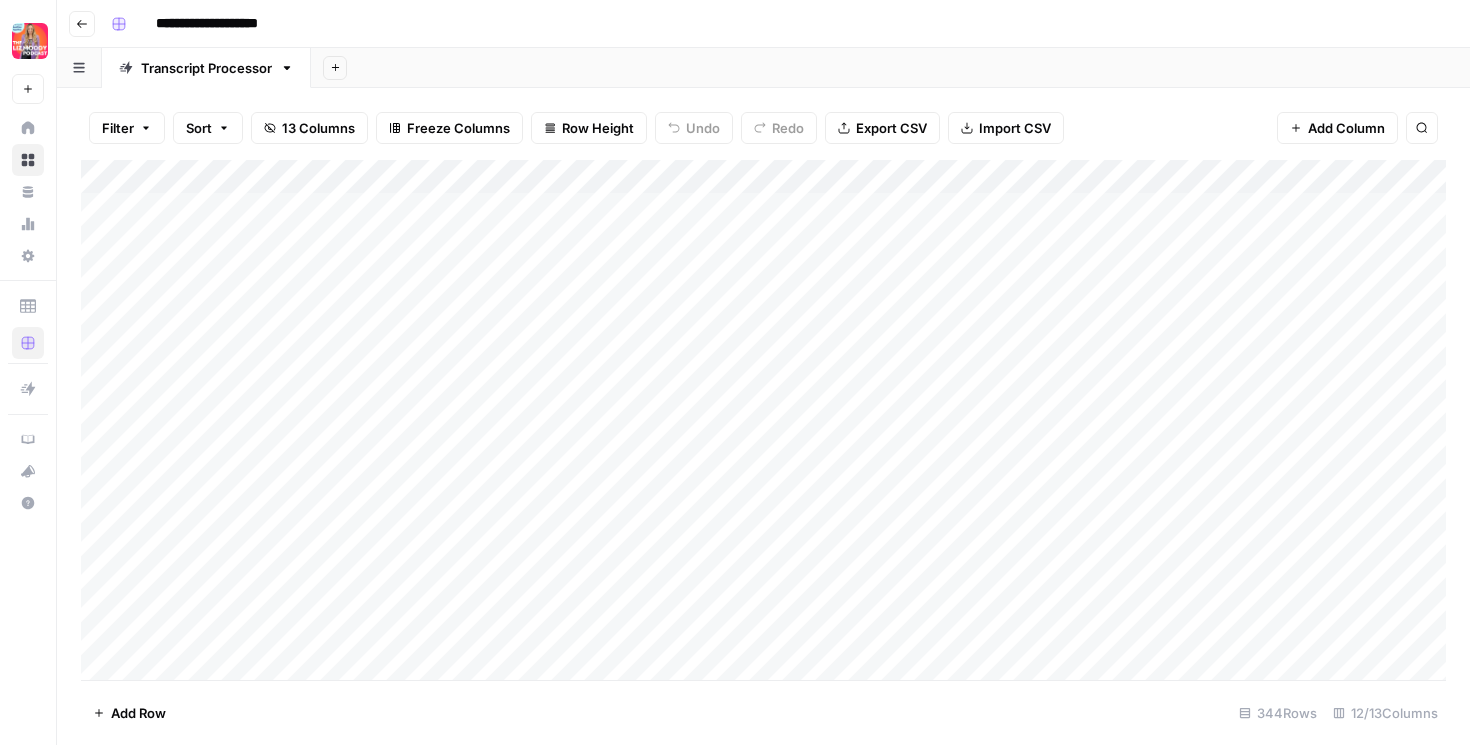 click on "Add Column" at bounding box center (763, 420) 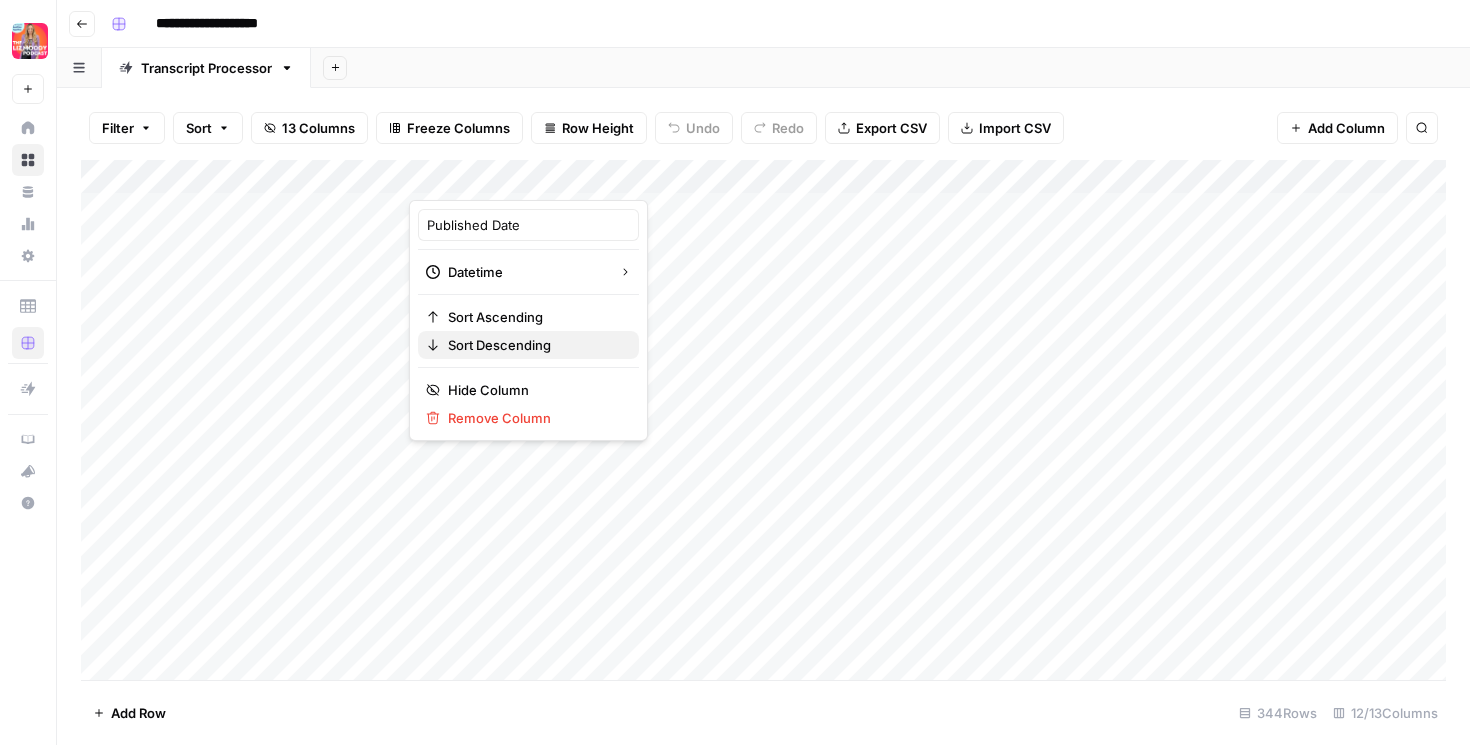click on "Sort Descending" at bounding box center [499, 345] 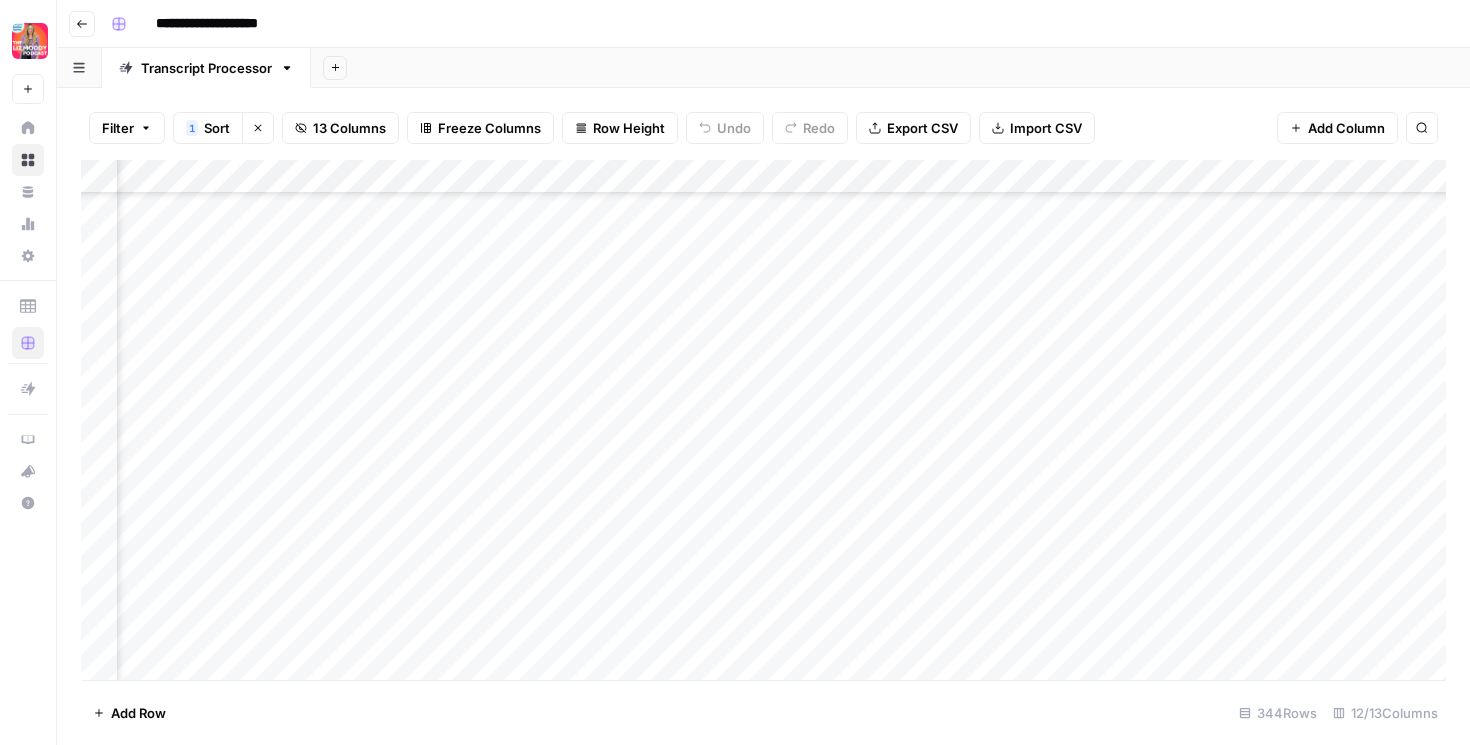 scroll, scrollTop: 0, scrollLeft: 1160, axis: horizontal 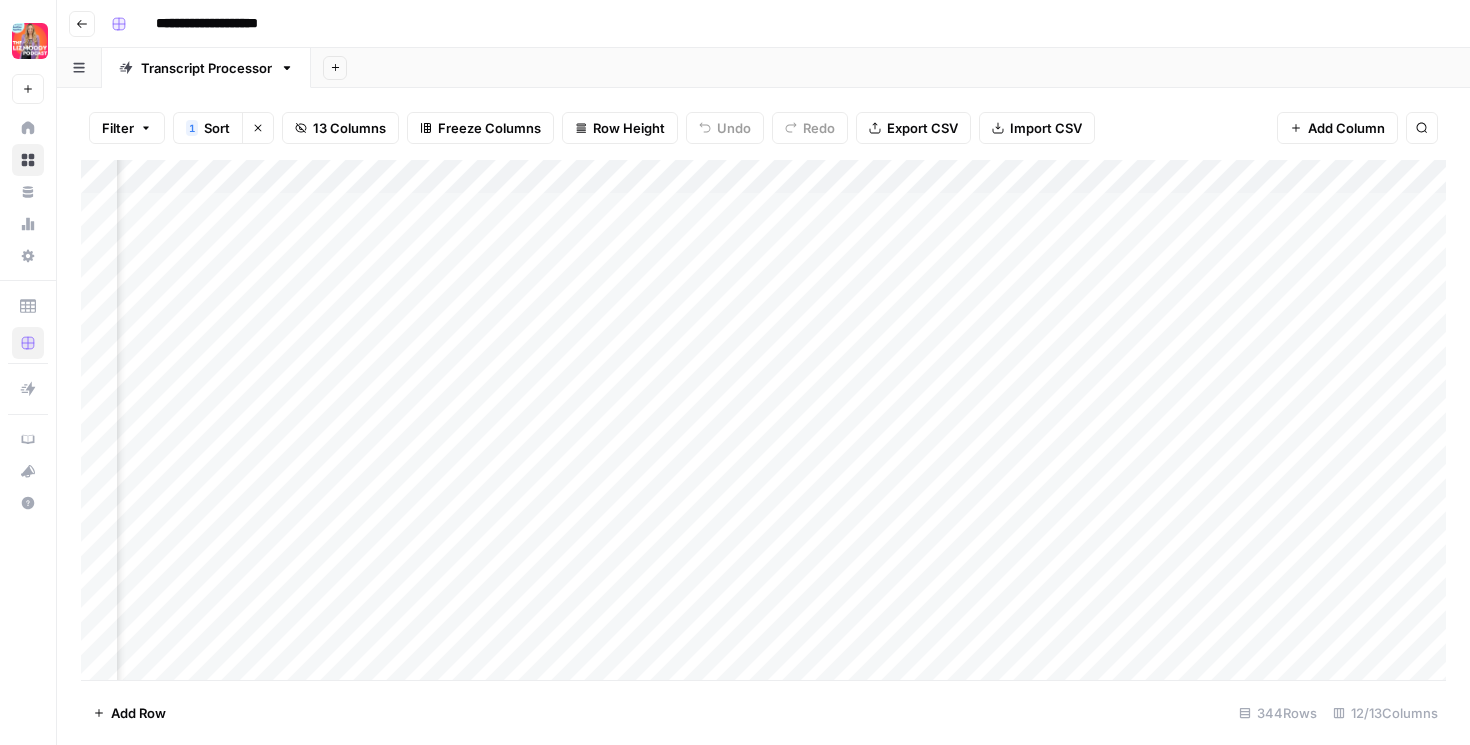 click on "Add Column" at bounding box center (763, 420) 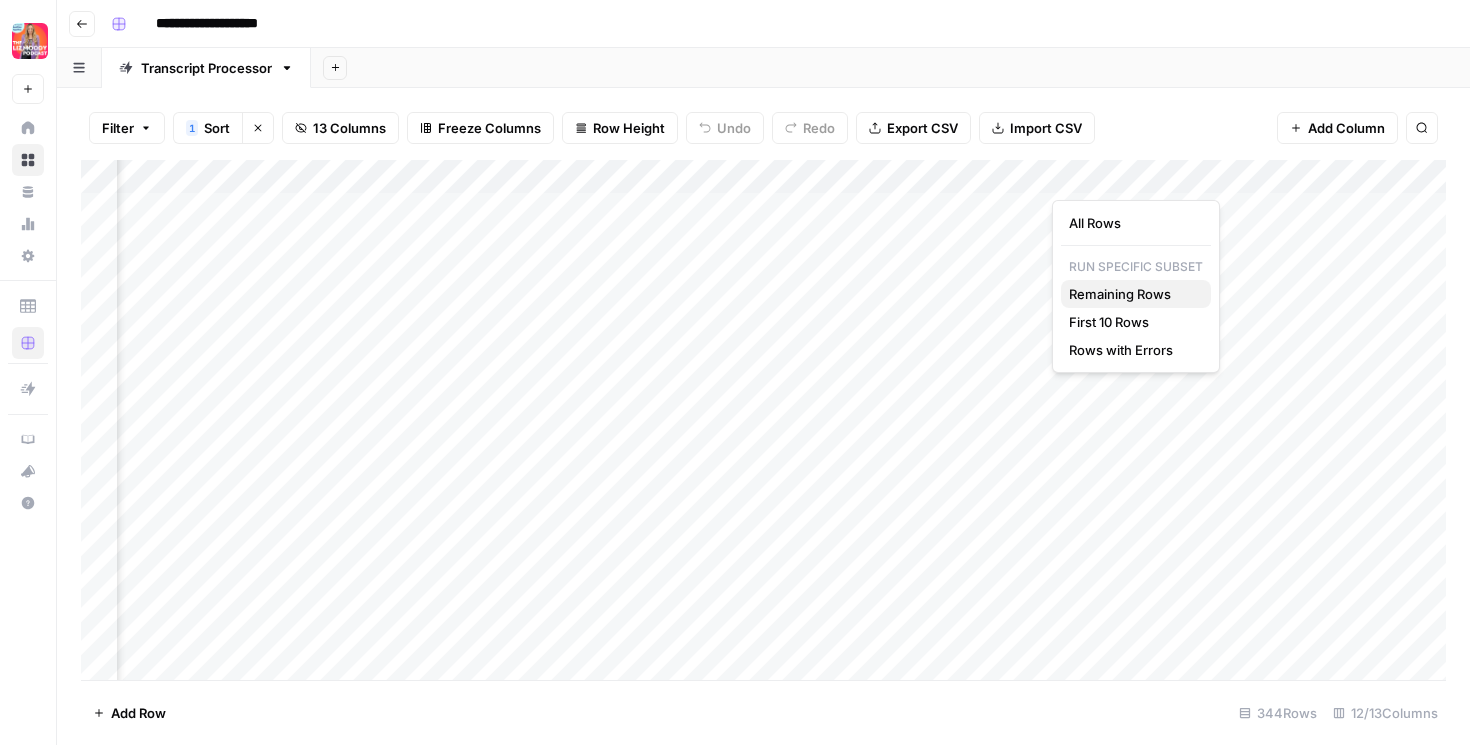 click on "Remaining Rows" at bounding box center [1120, 294] 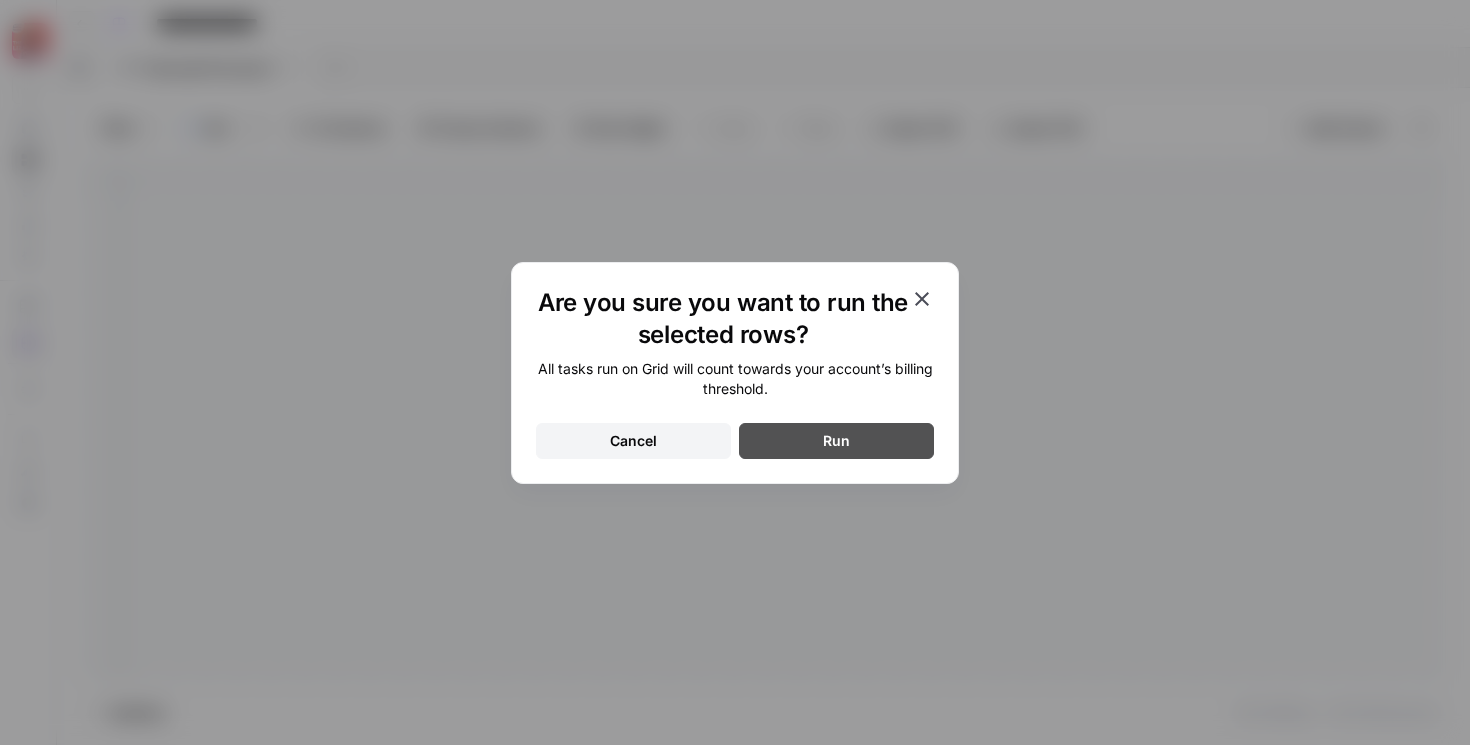 click on "Run" at bounding box center (836, 441) 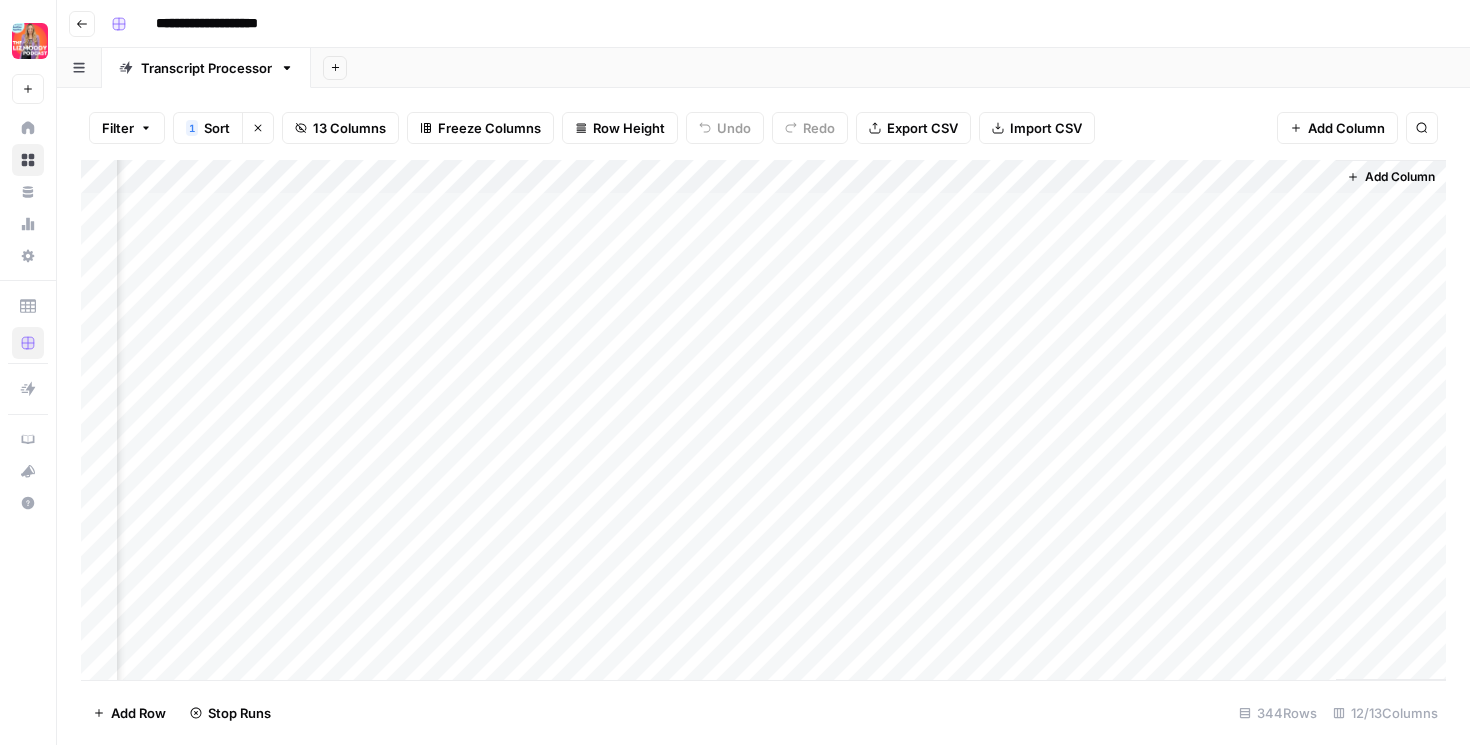 scroll, scrollTop: 0, scrollLeft: 1546, axis: horizontal 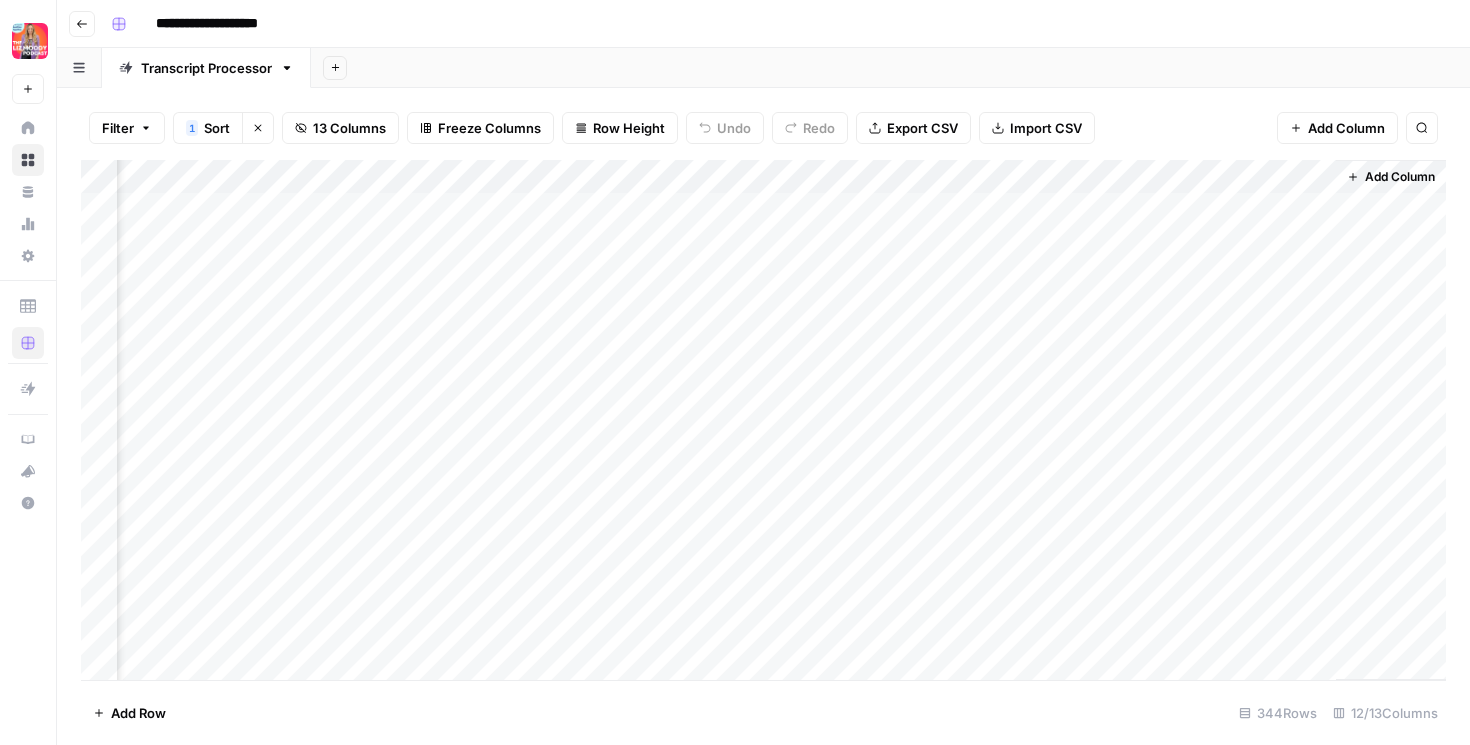 click on "Add Column" at bounding box center (763, 420) 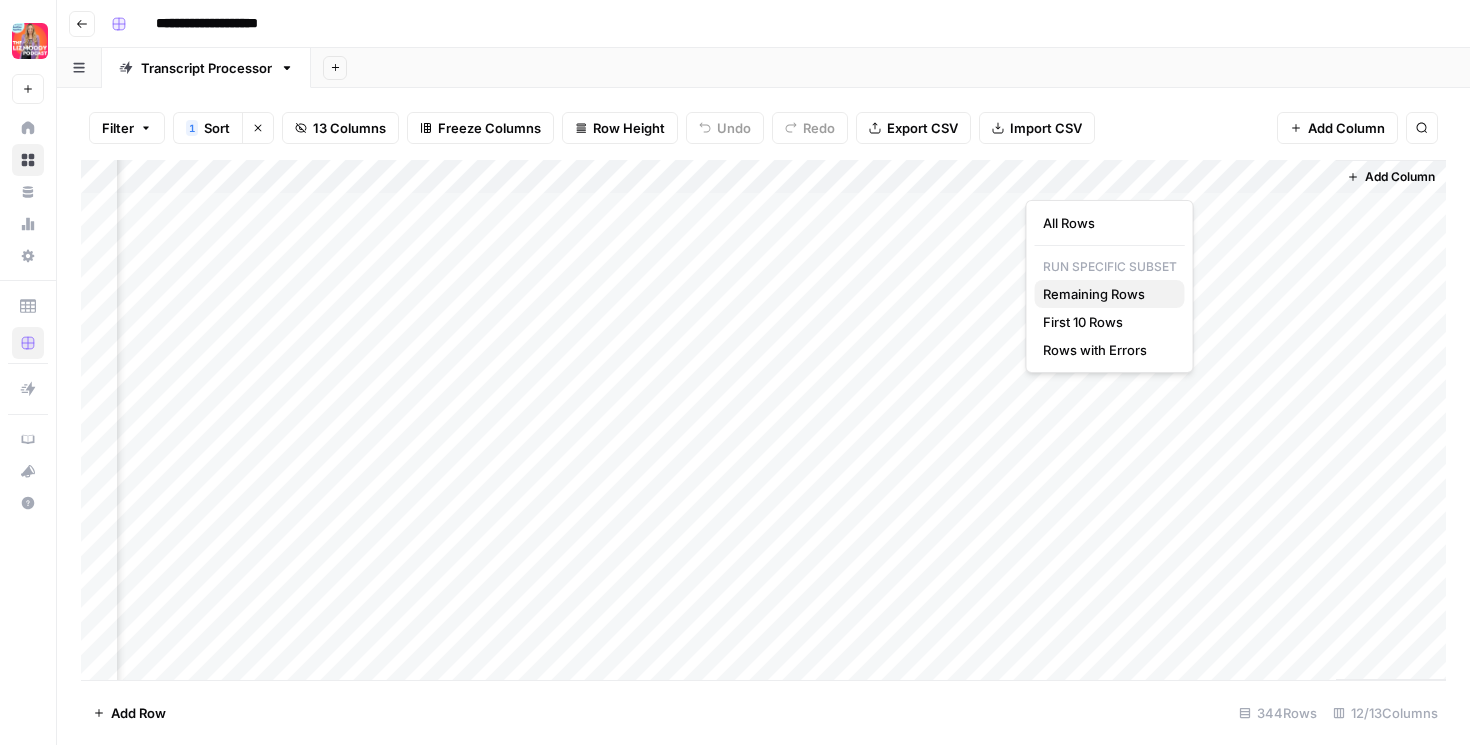 click on "Remaining Rows" at bounding box center [1094, 294] 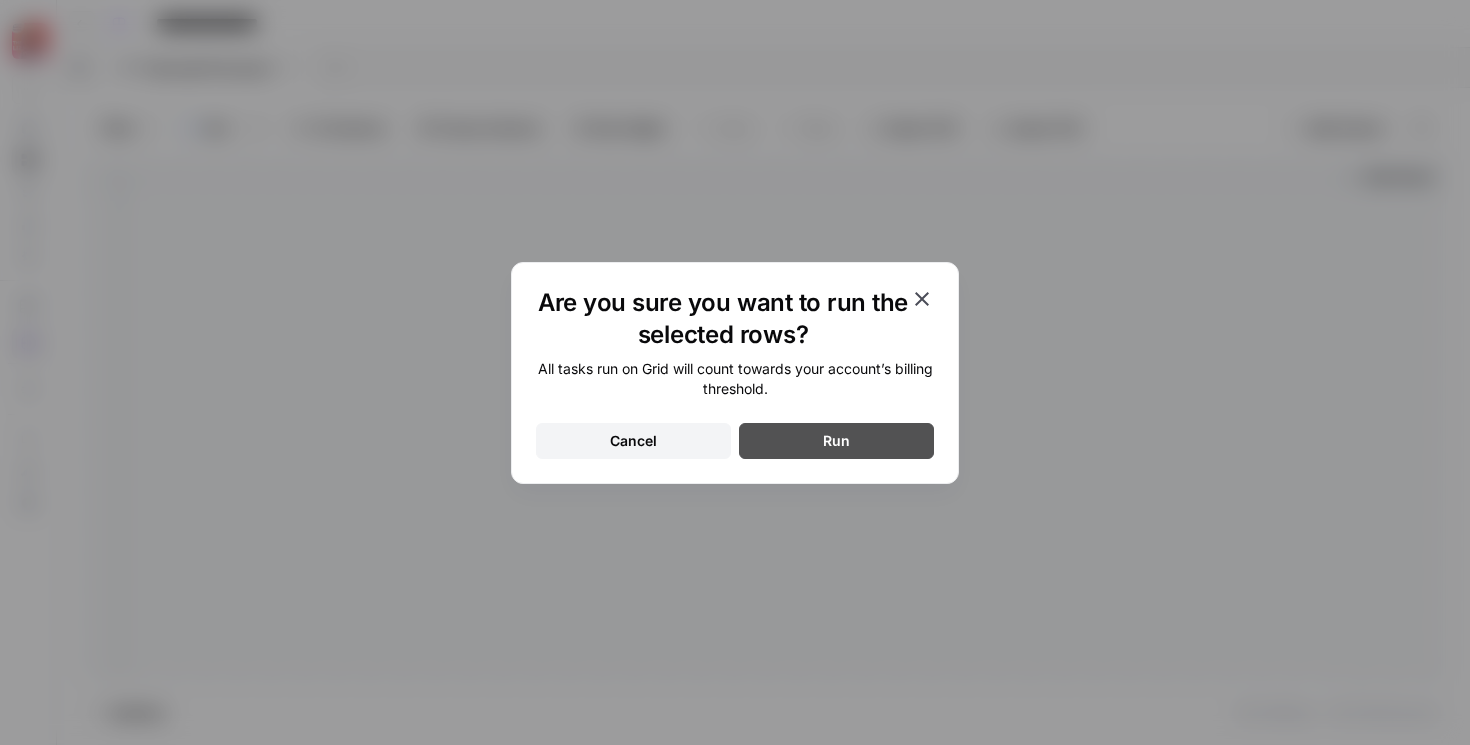 click on "Run" at bounding box center [836, 441] 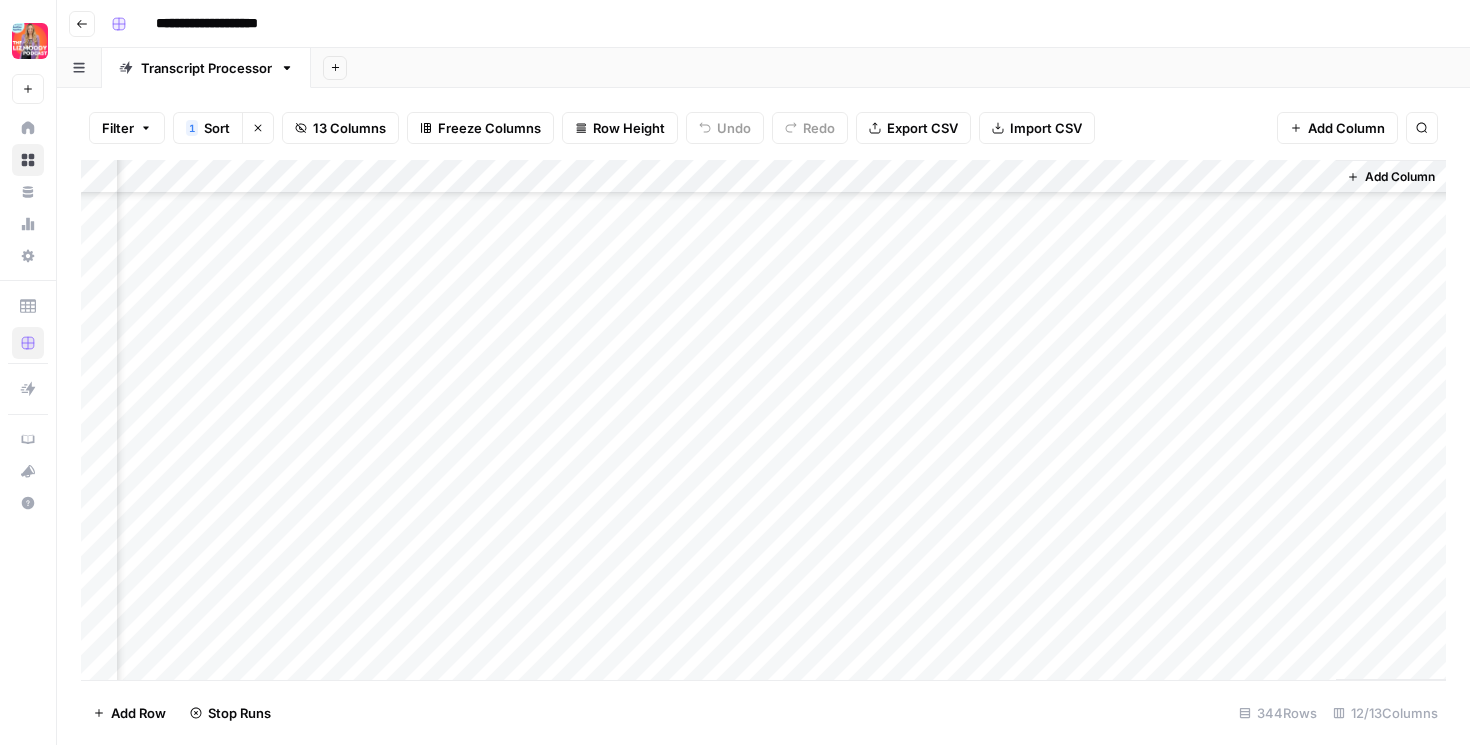 scroll, scrollTop: 400, scrollLeft: 1546, axis: both 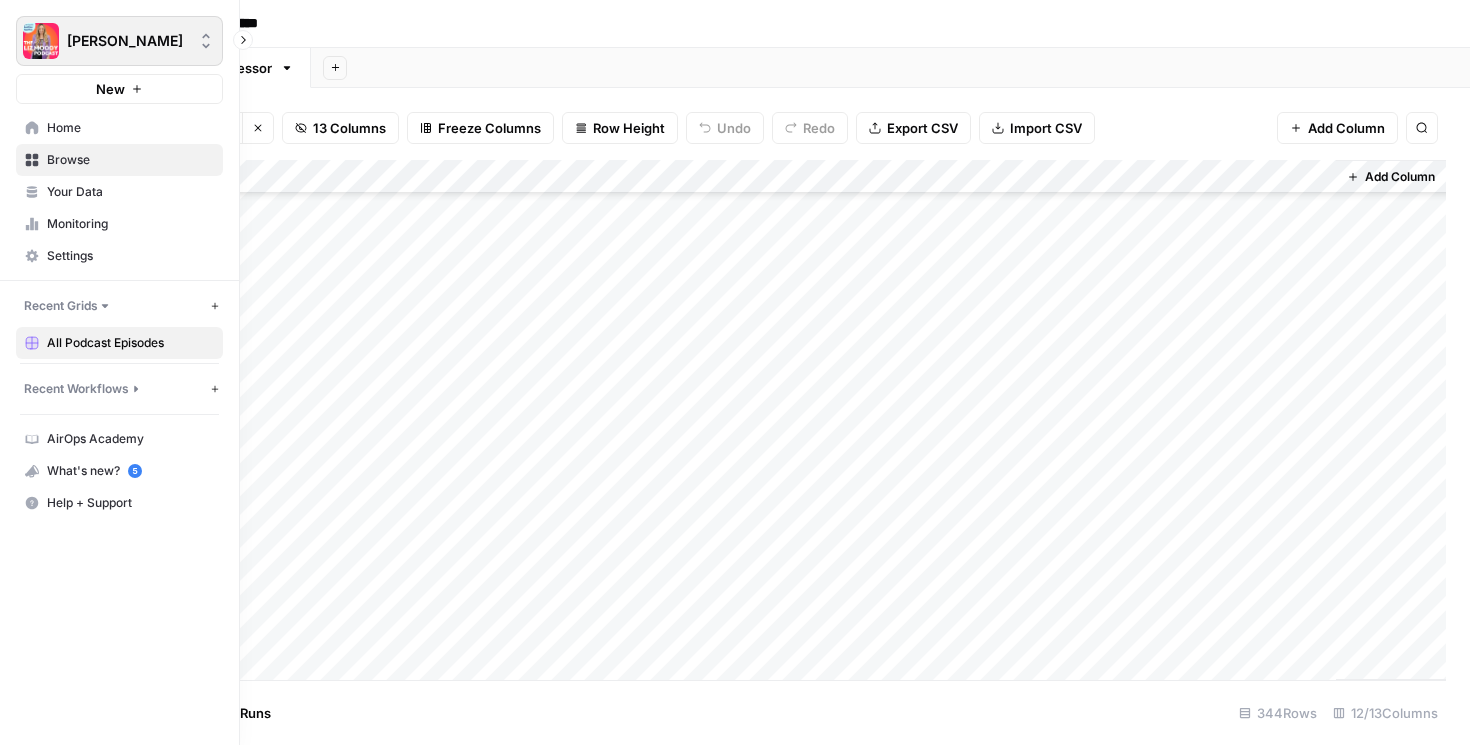 click at bounding box center (41, 41) 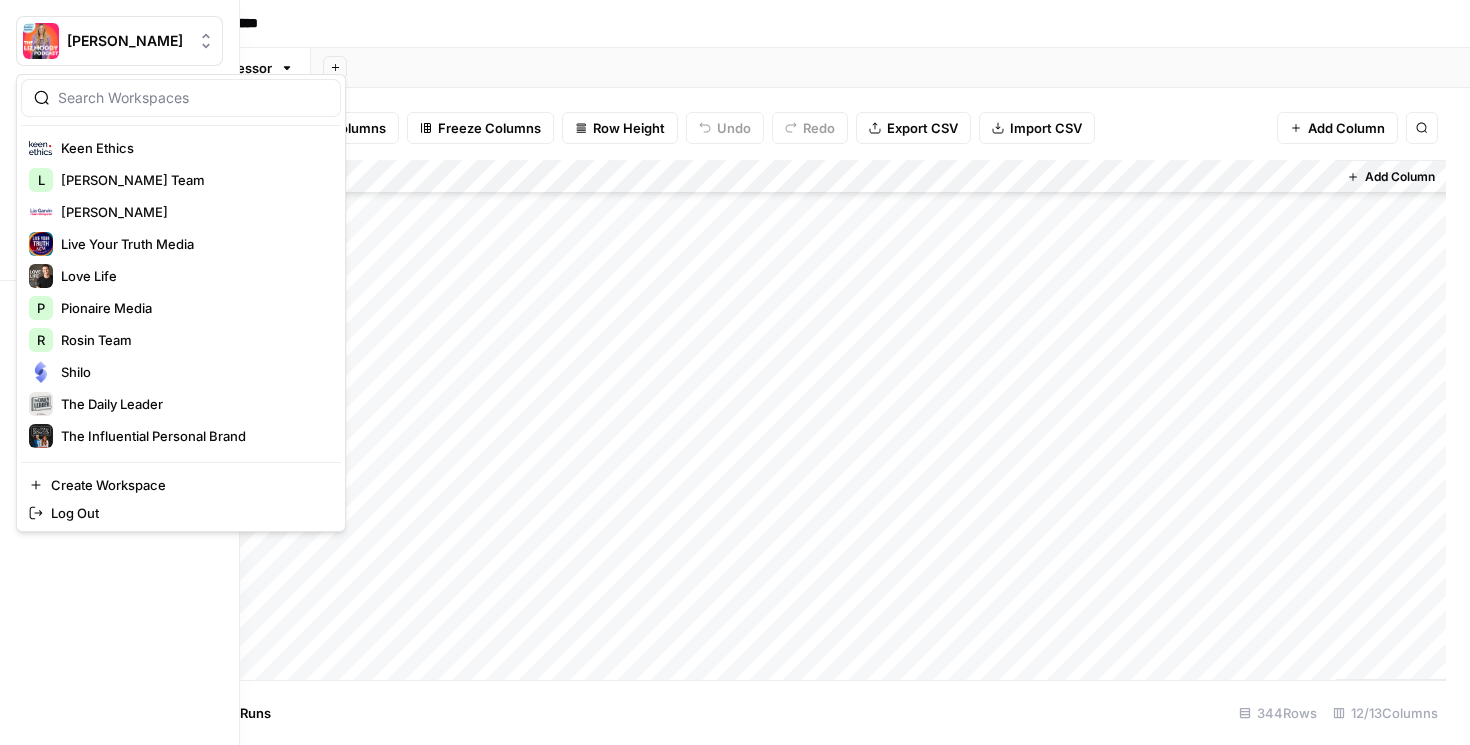 scroll, scrollTop: 619, scrollLeft: 0, axis: vertical 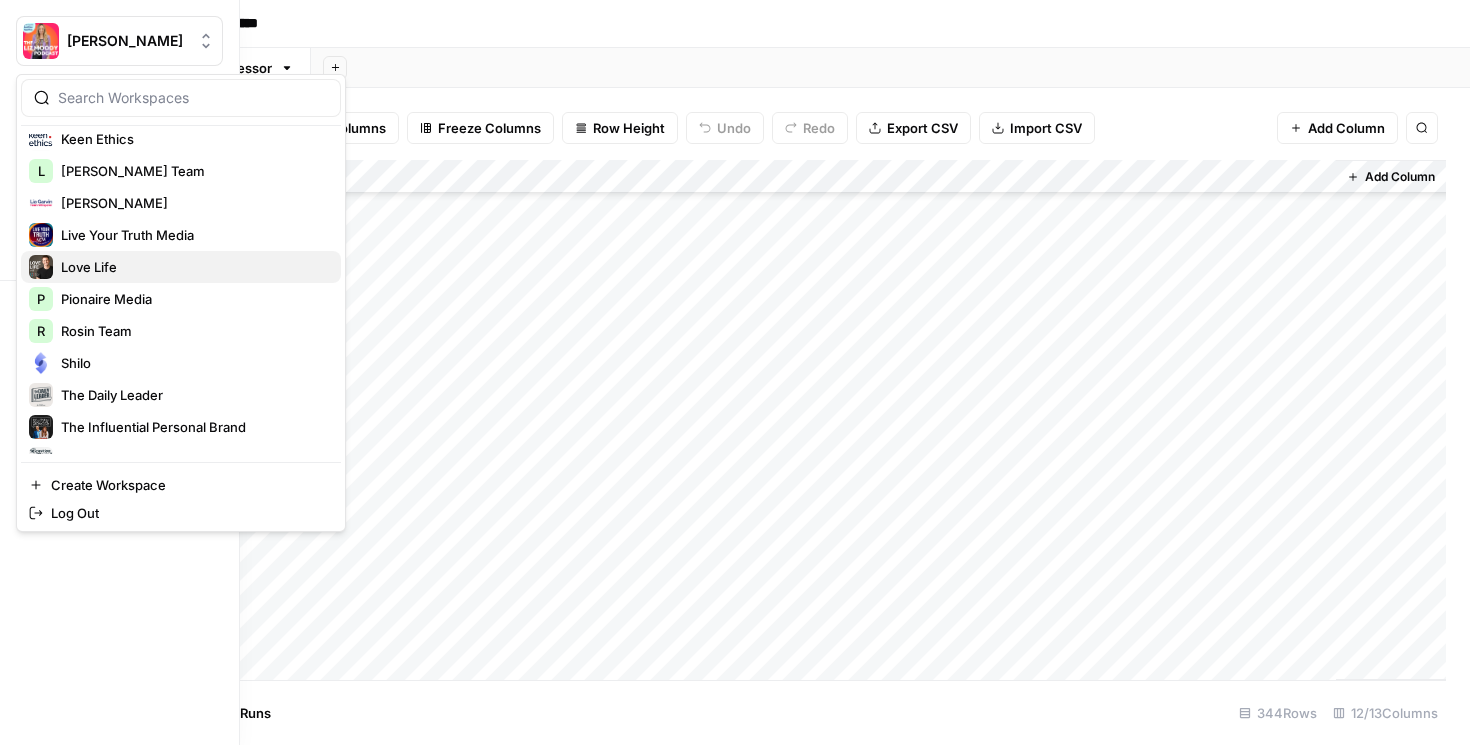click on "Love Life" at bounding box center (181, 267) 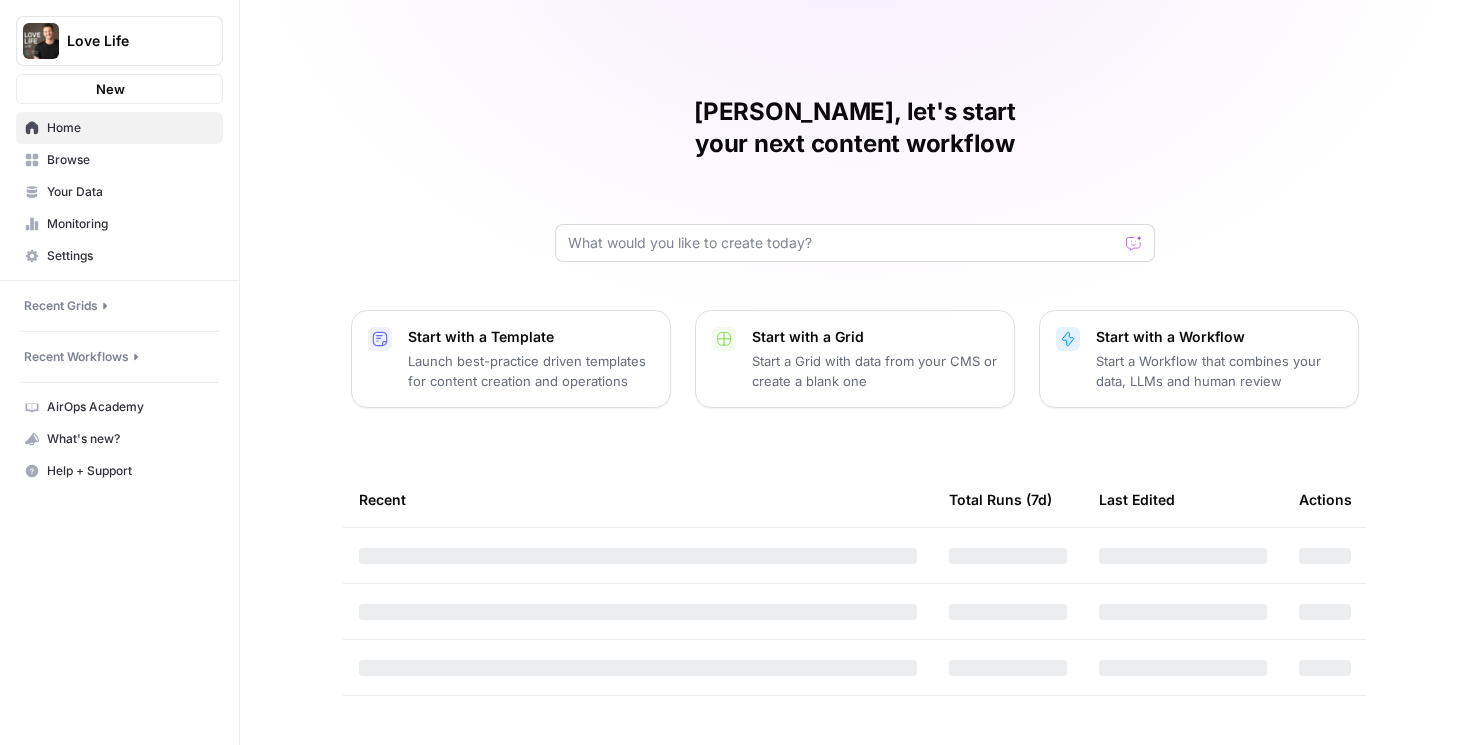 scroll, scrollTop: 0, scrollLeft: 0, axis: both 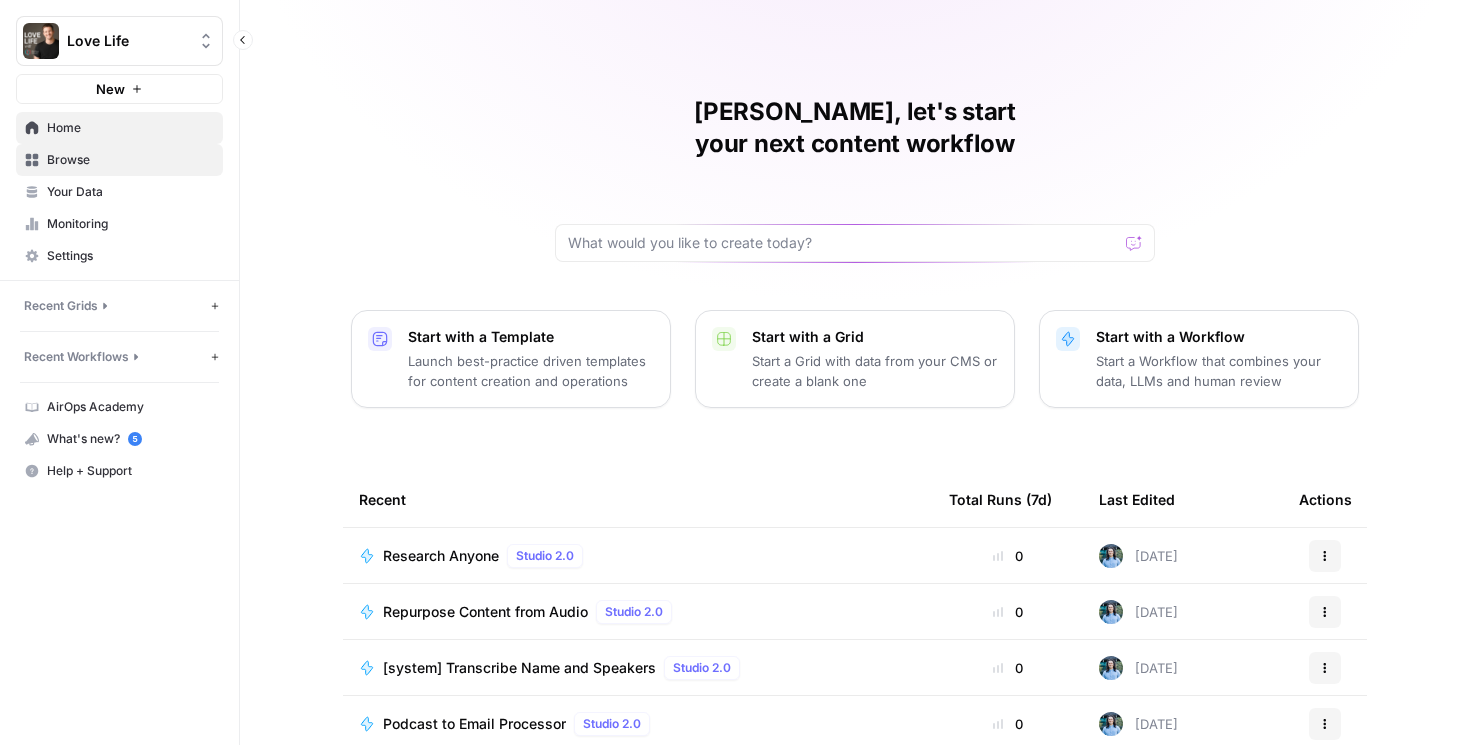 click on "Browse" at bounding box center (119, 160) 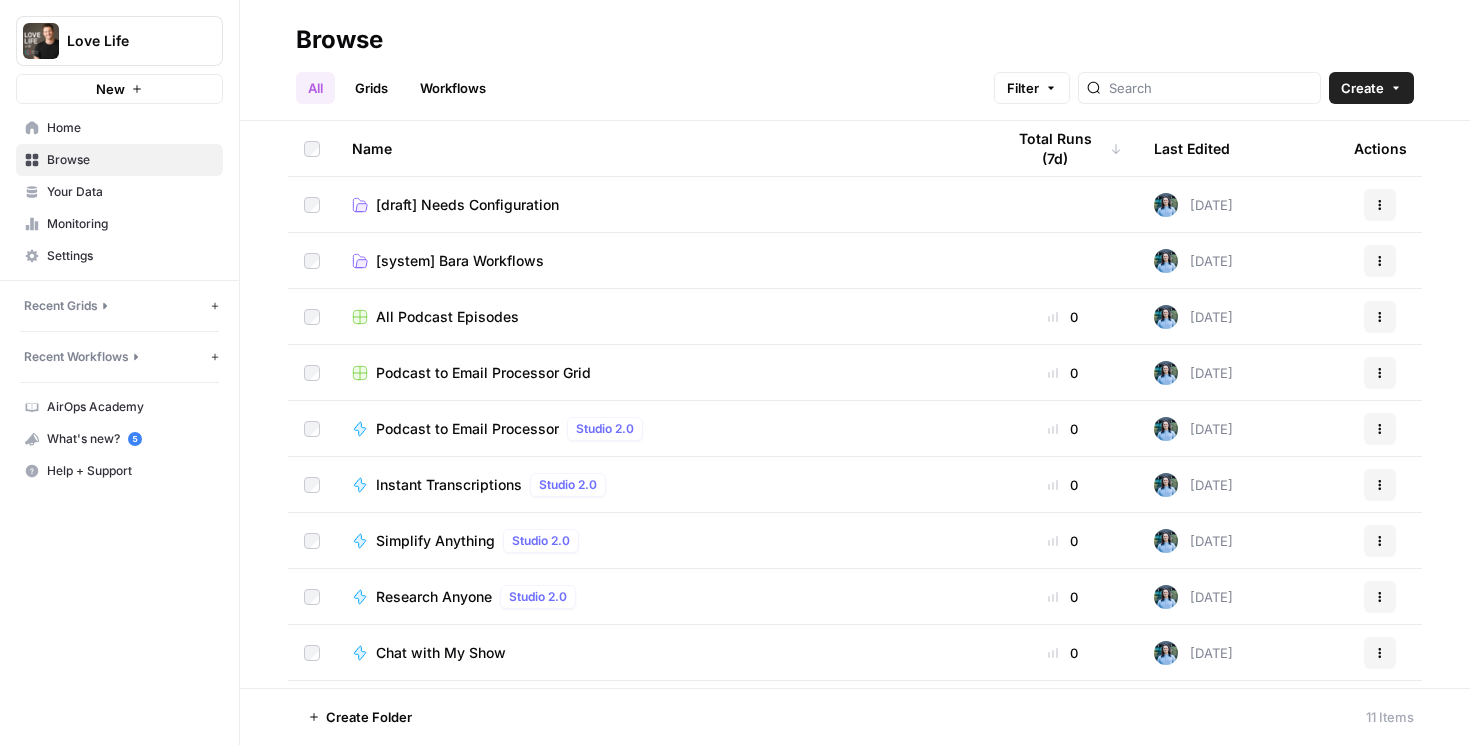 click on "All Podcast Episodes" at bounding box center (447, 317) 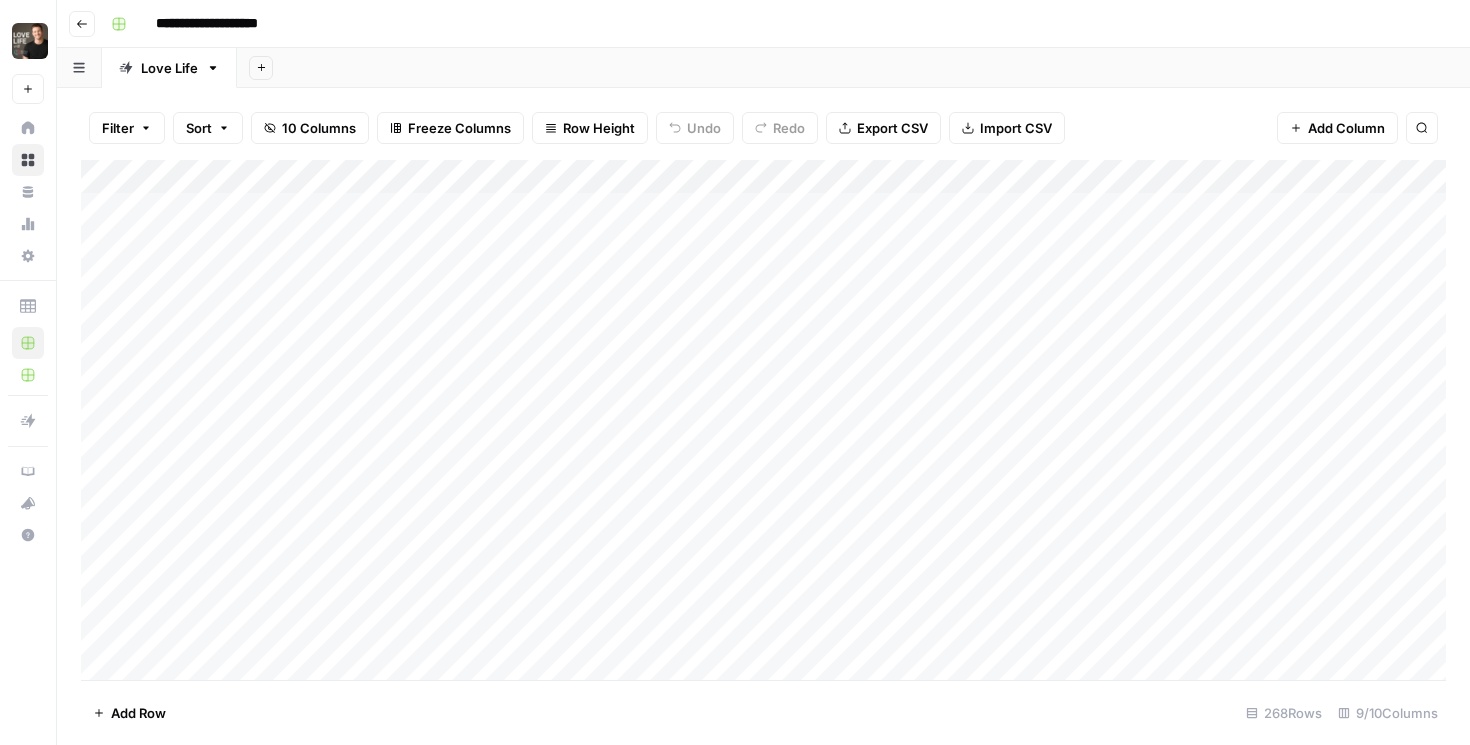 click on "Add Column" at bounding box center [763, 420] 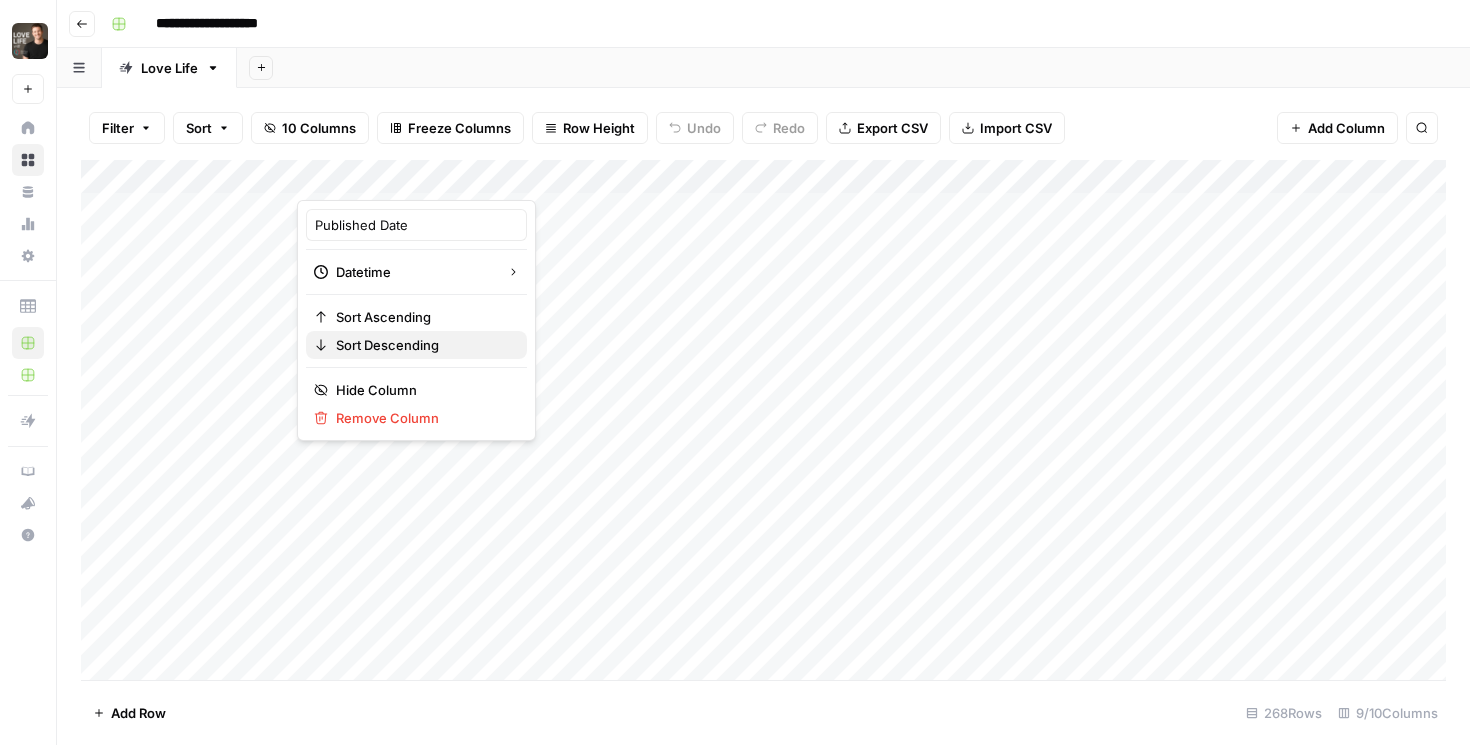 click on "Sort Descending" at bounding box center (387, 345) 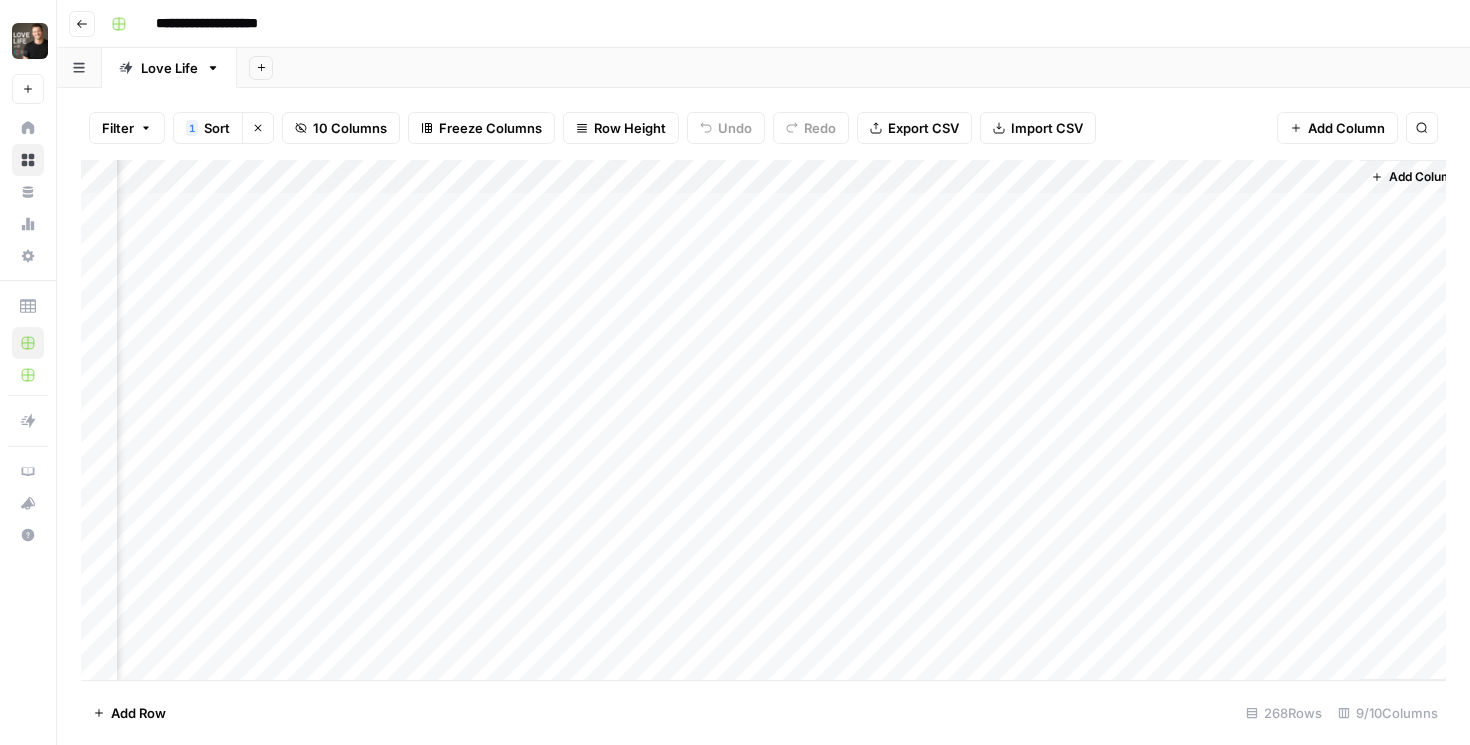 scroll, scrollTop: 0, scrollLeft: 864, axis: horizontal 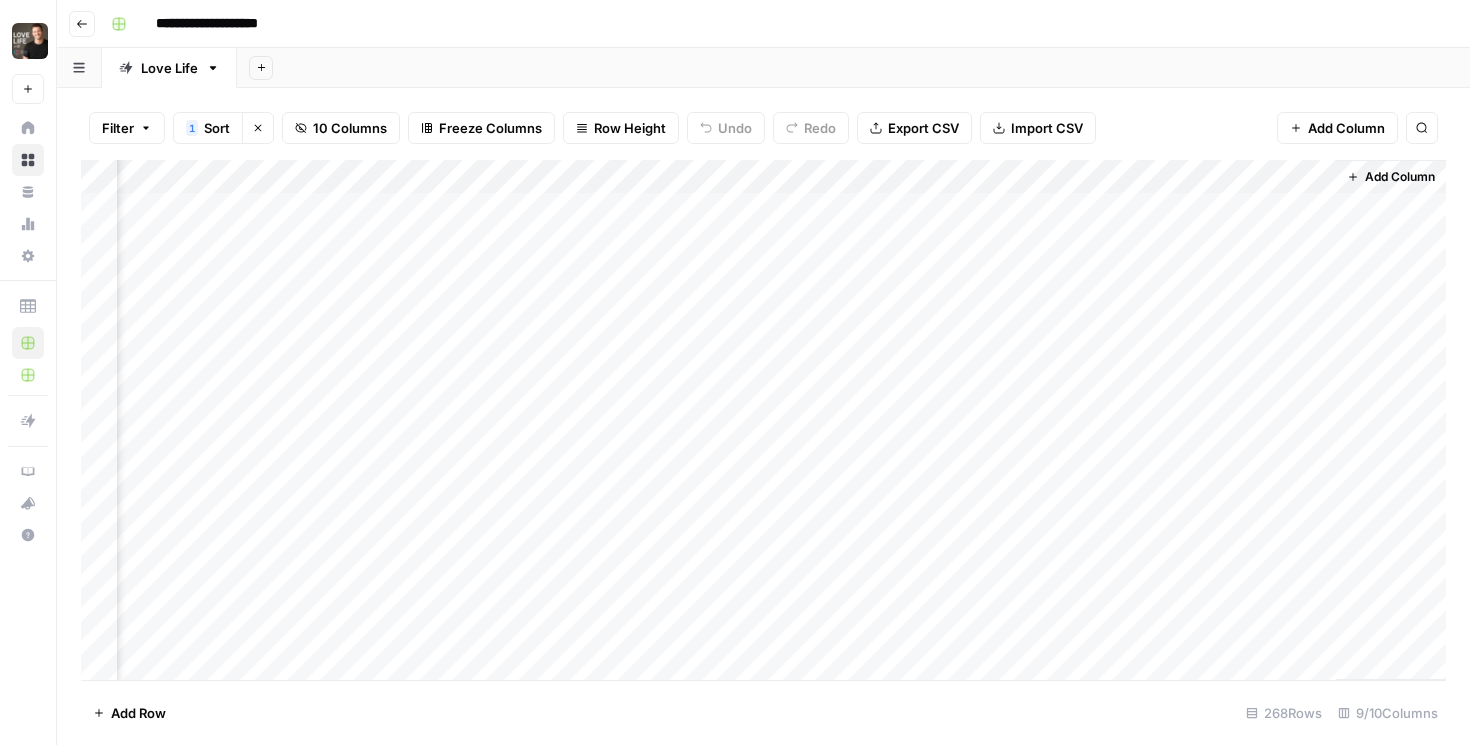 click on "Add Column" at bounding box center (763, 420) 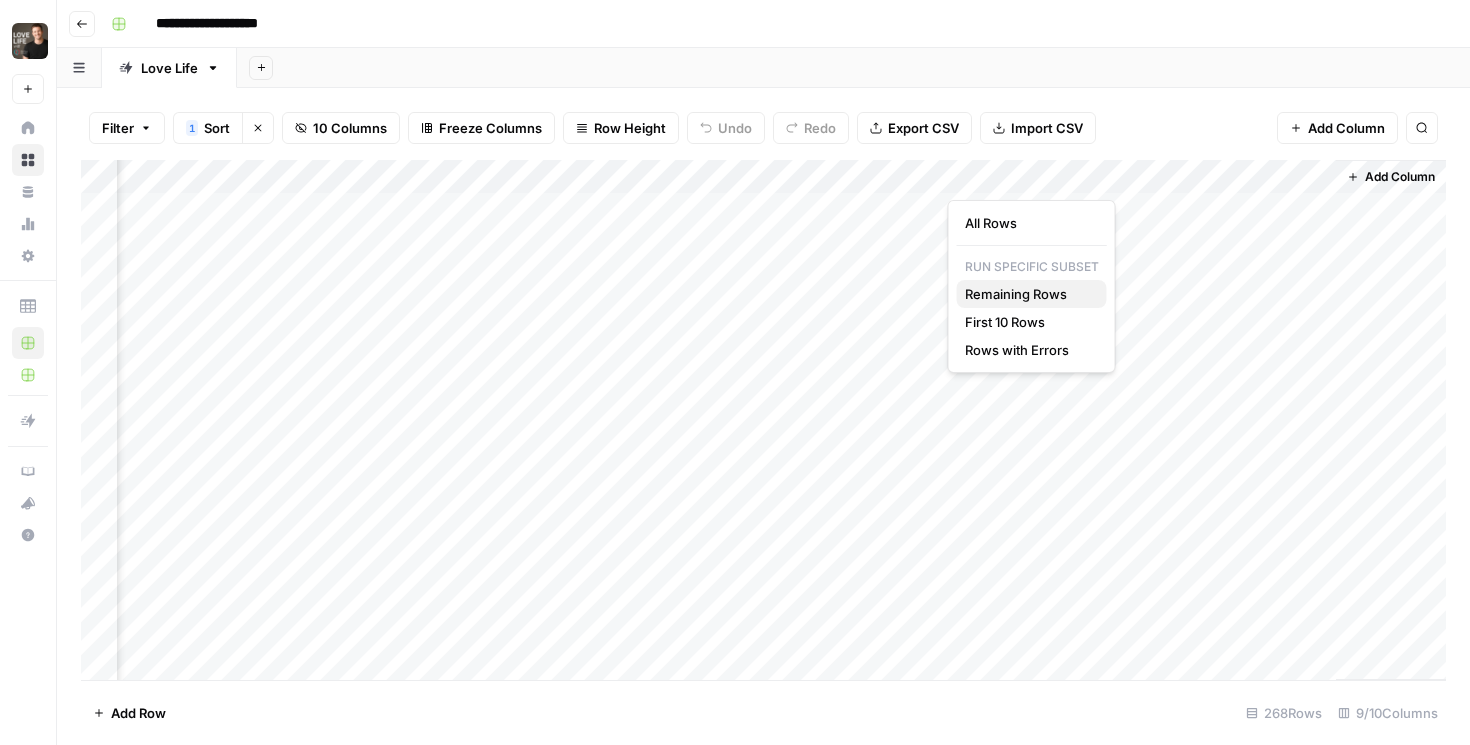 click on "Remaining Rows" at bounding box center [1016, 294] 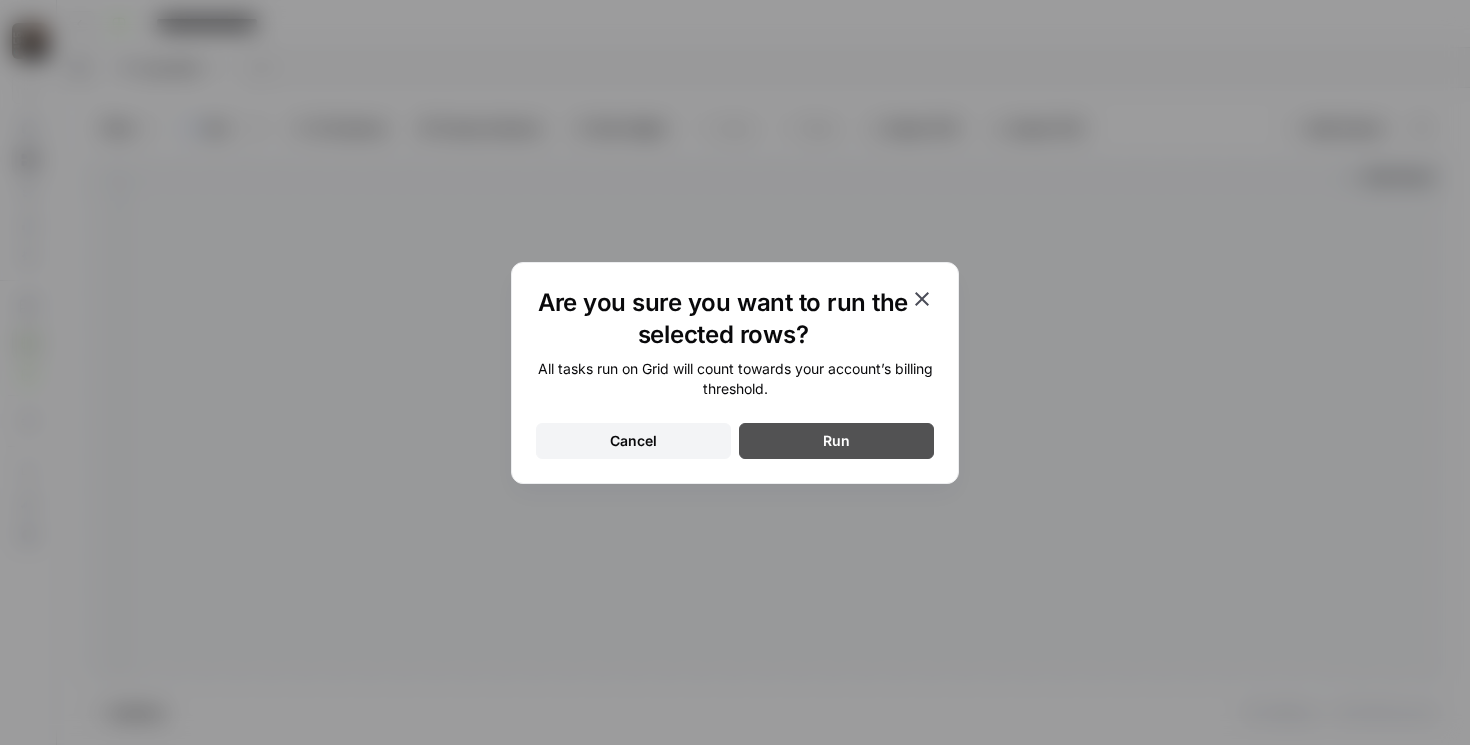 click on "Run" at bounding box center (836, 441) 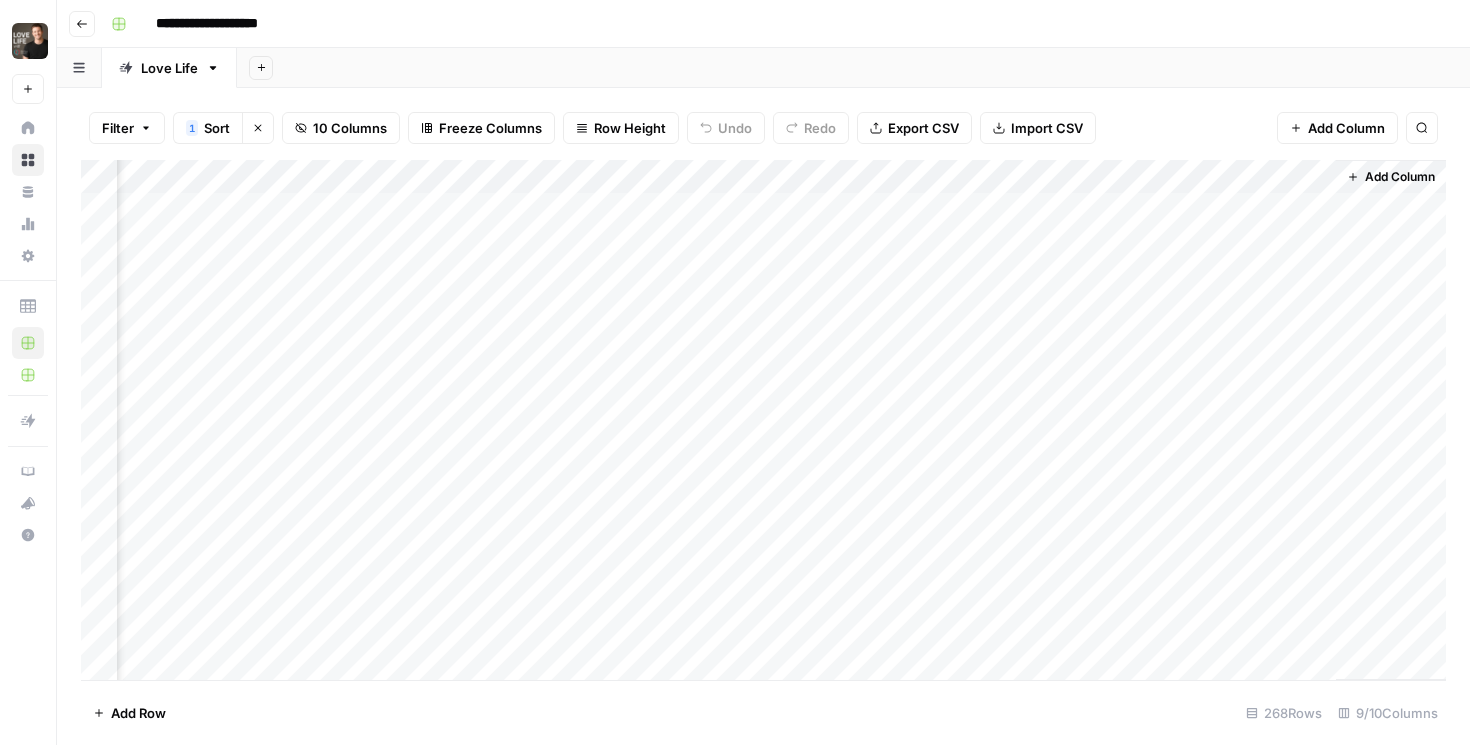 drag, startPoint x: 865, startPoint y: 447, endPoint x: 560, endPoint y: 446, distance: 305.00165 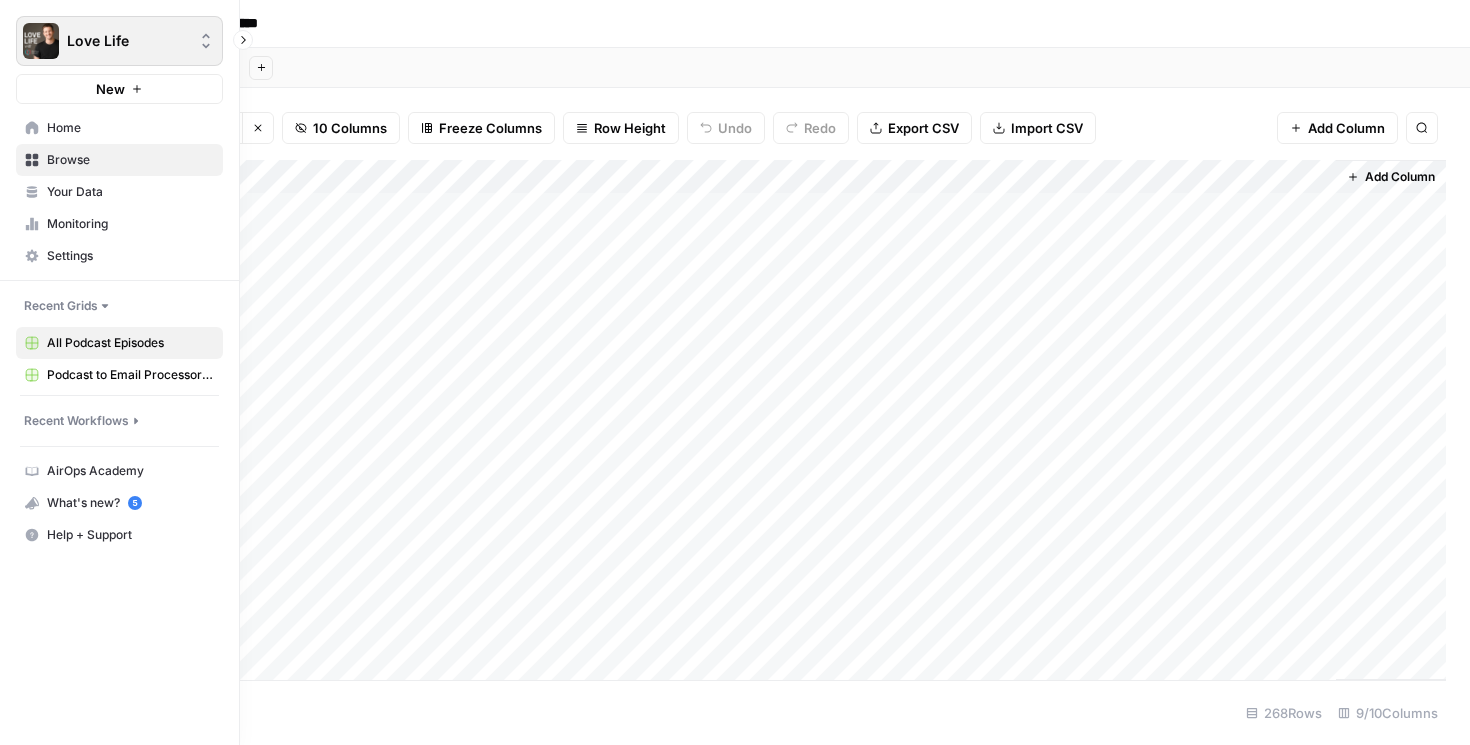 click at bounding box center (41, 41) 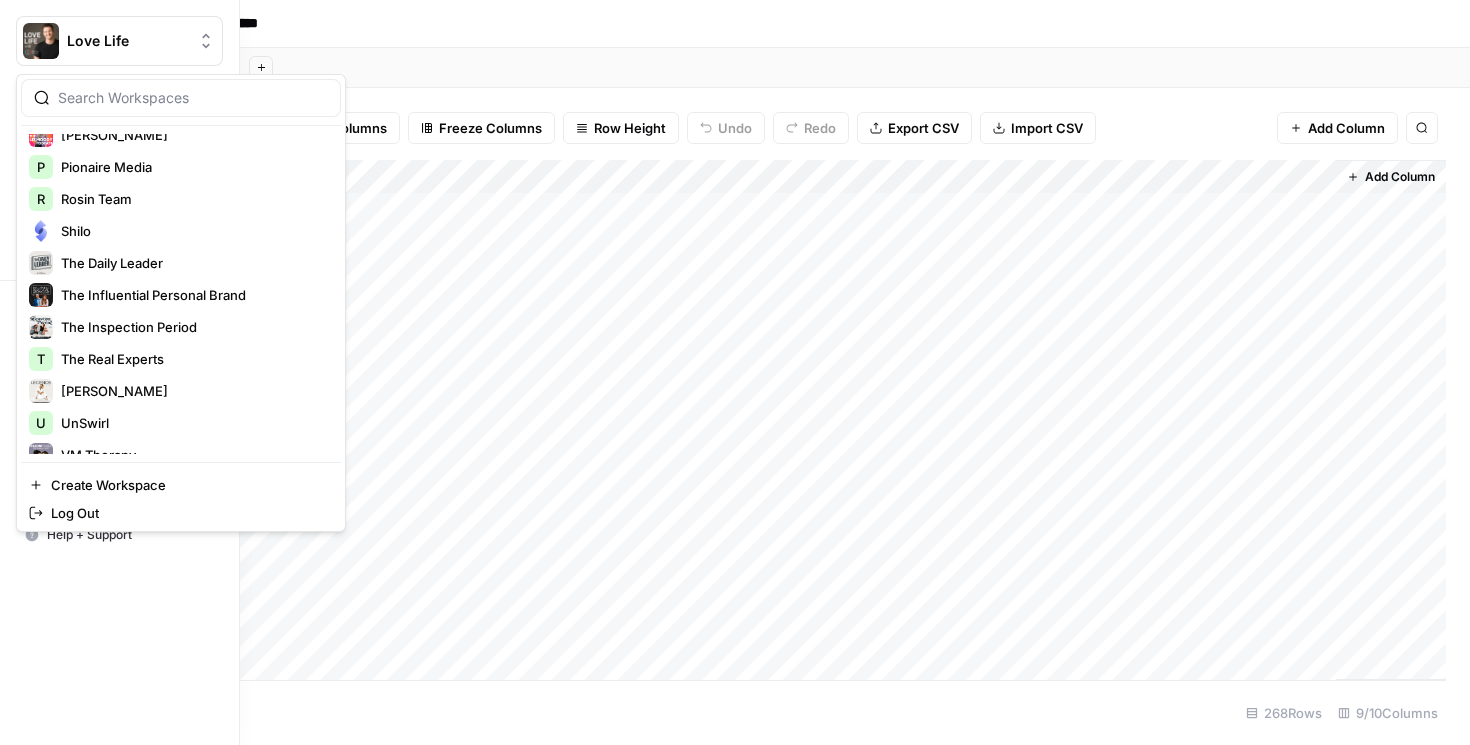 scroll, scrollTop: 768, scrollLeft: 0, axis: vertical 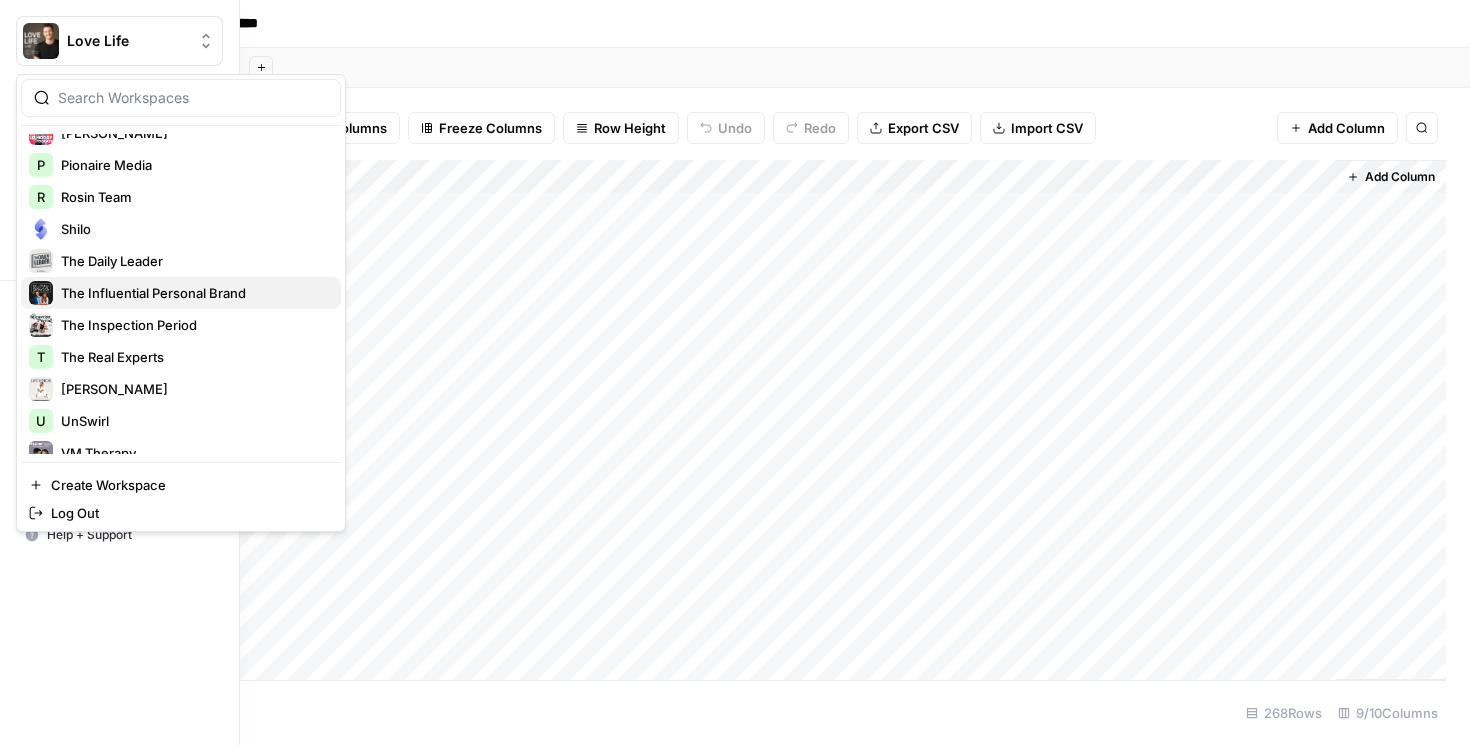 click on "The Influential Personal Brand" at bounding box center [153, 293] 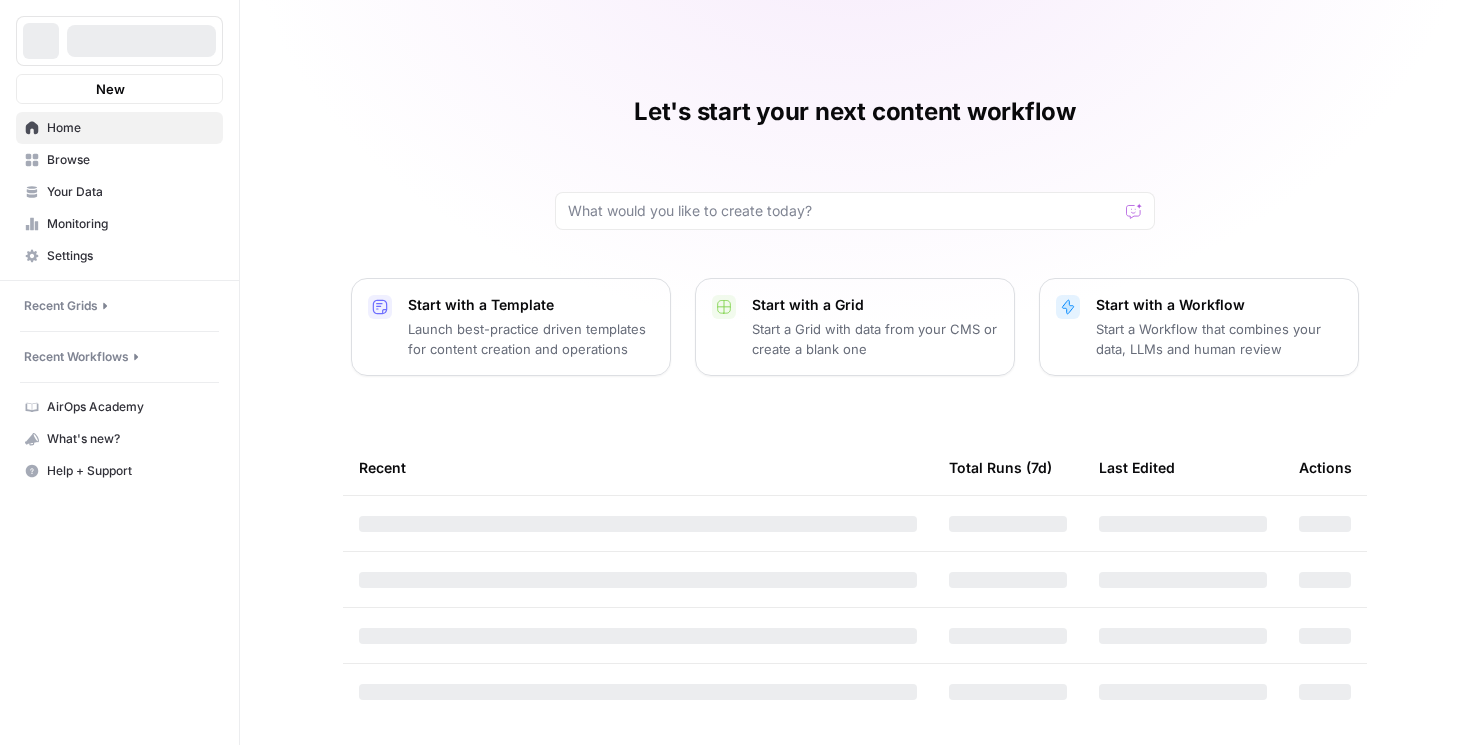 scroll, scrollTop: 0, scrollLeft: 0, axis: both 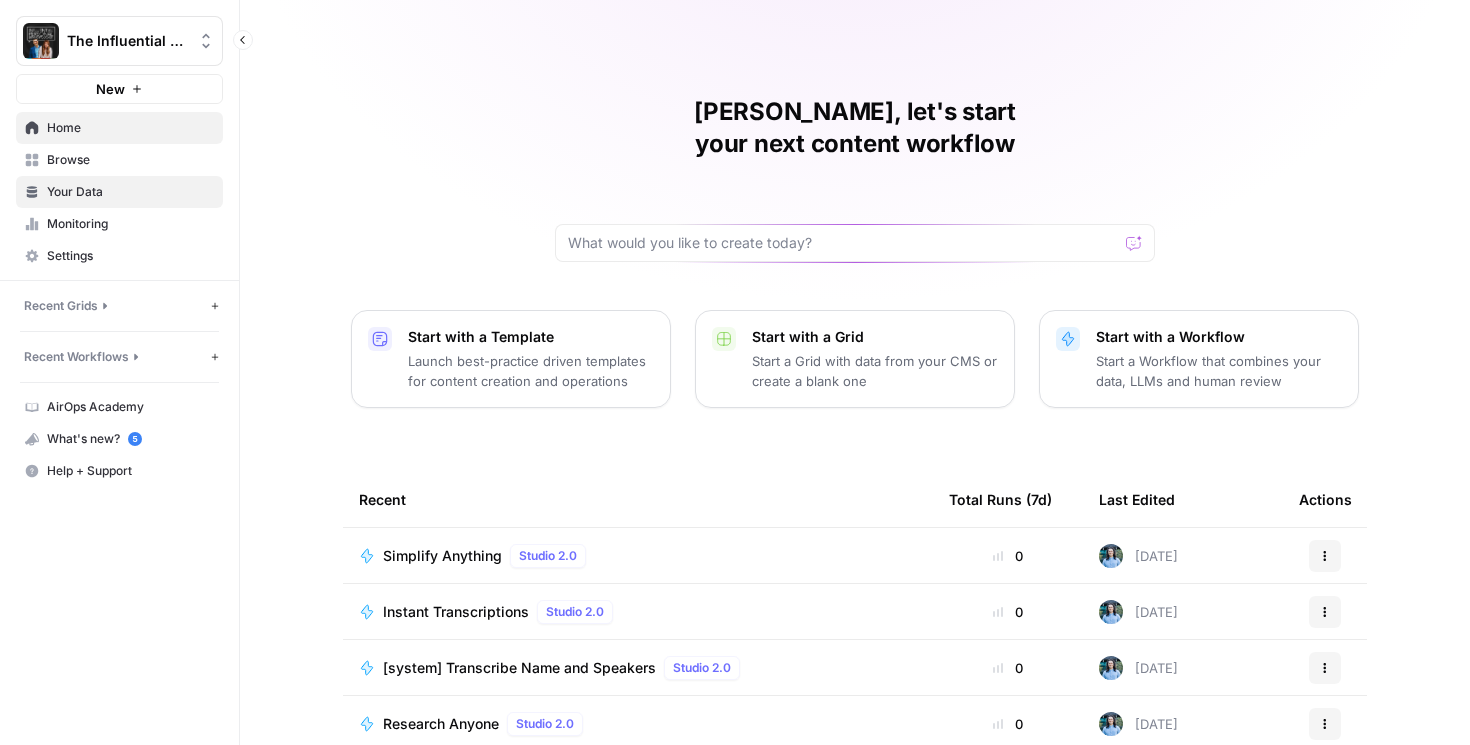 click on "Your Data" at bounding box center (119, 192) 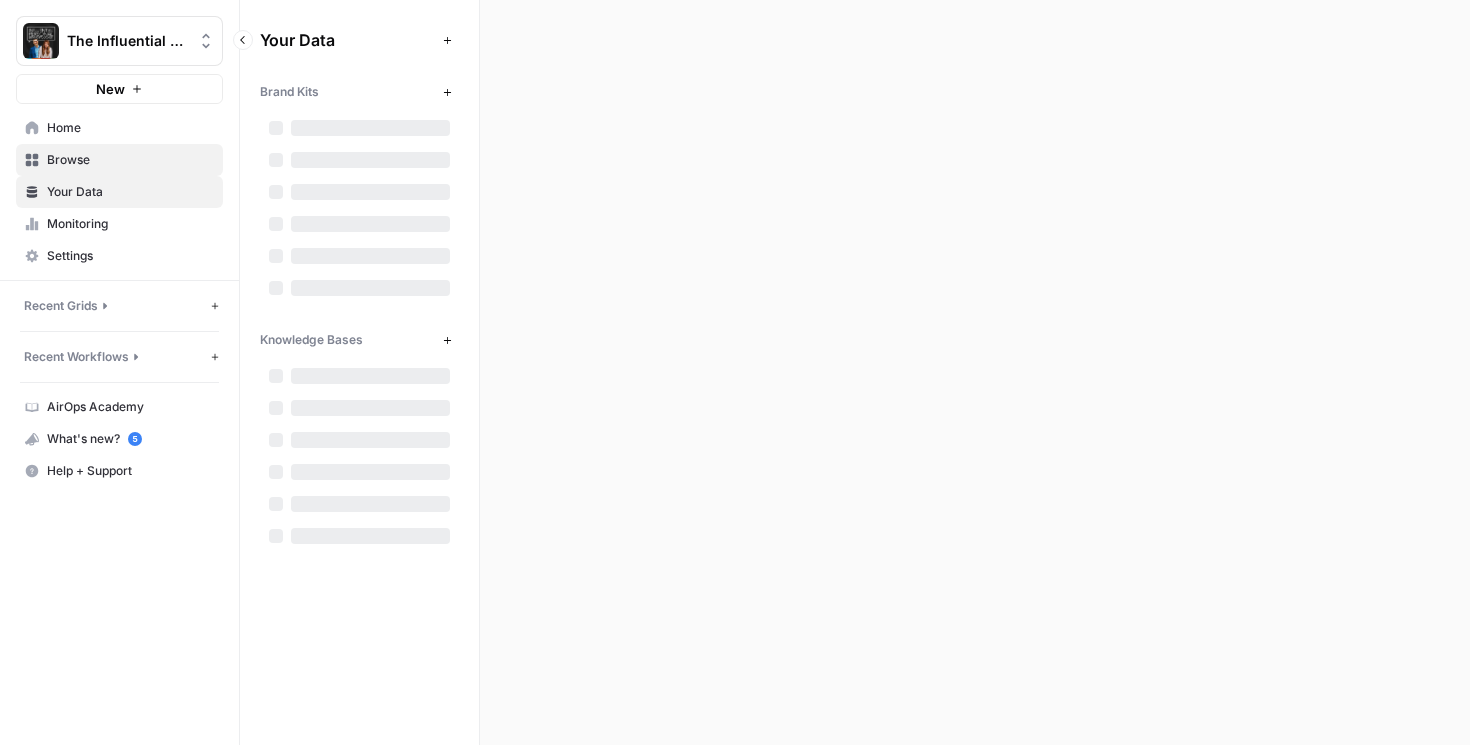 click on "Browse" at bounding box center [130, 160] 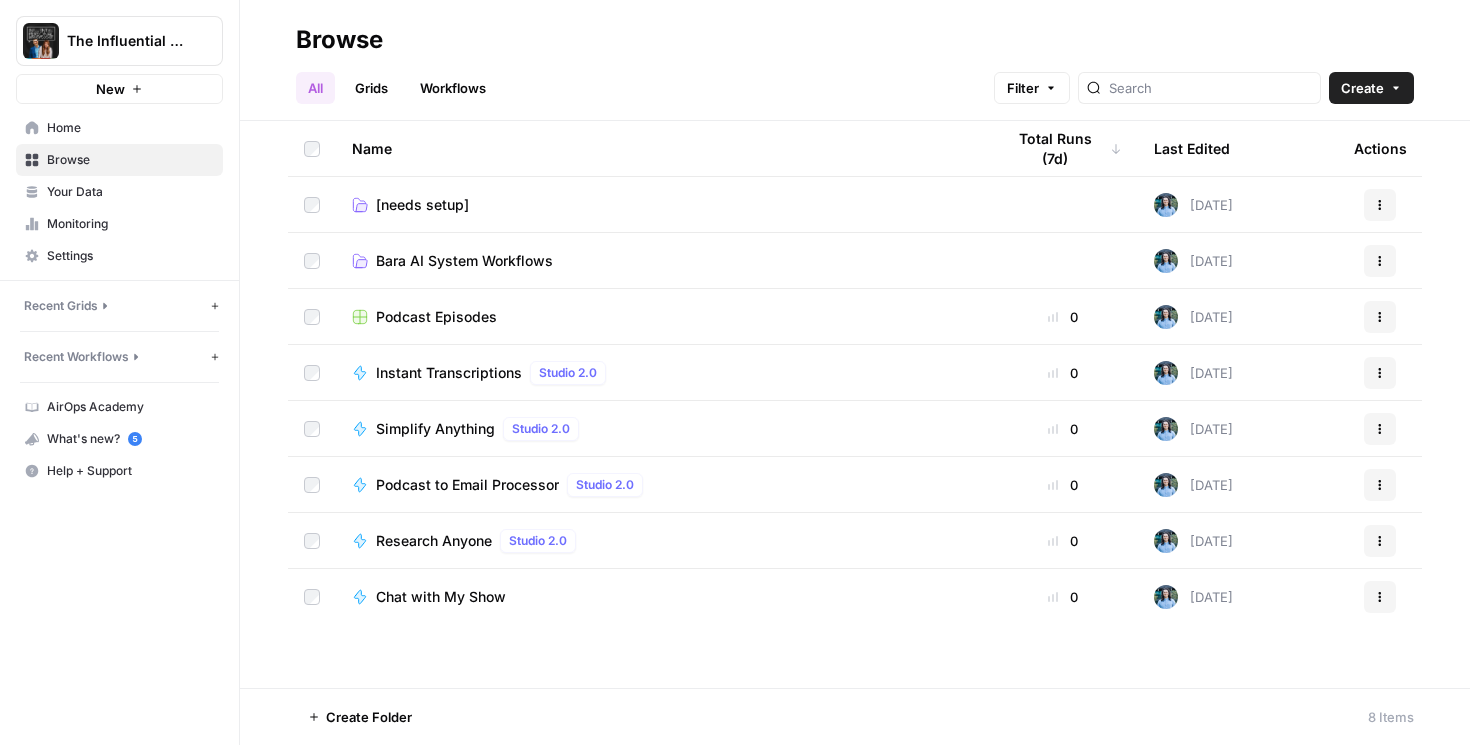 click on "Podcast Episodes" at bounding box center (662, 316) 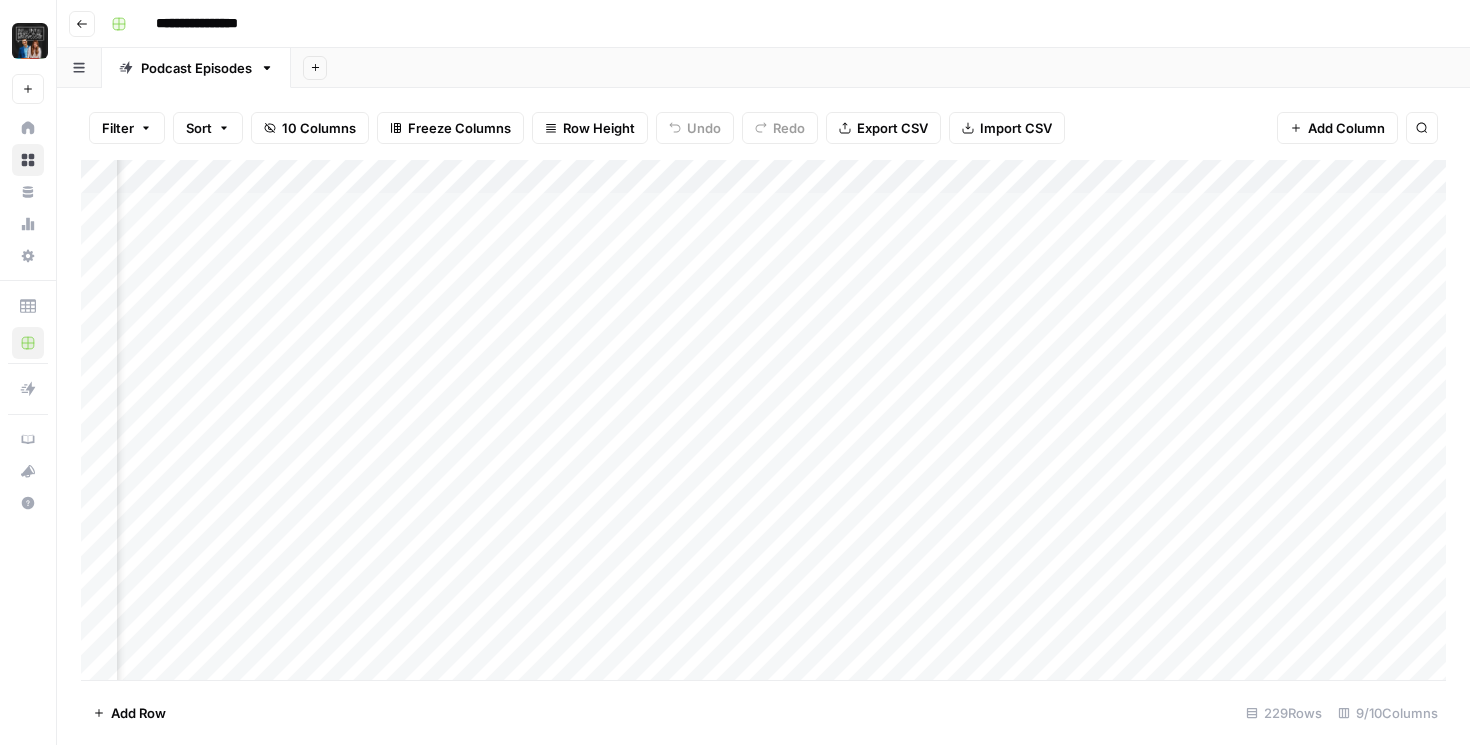 scroll, scrollTop: 0, scrollLeft: 0, axis: both 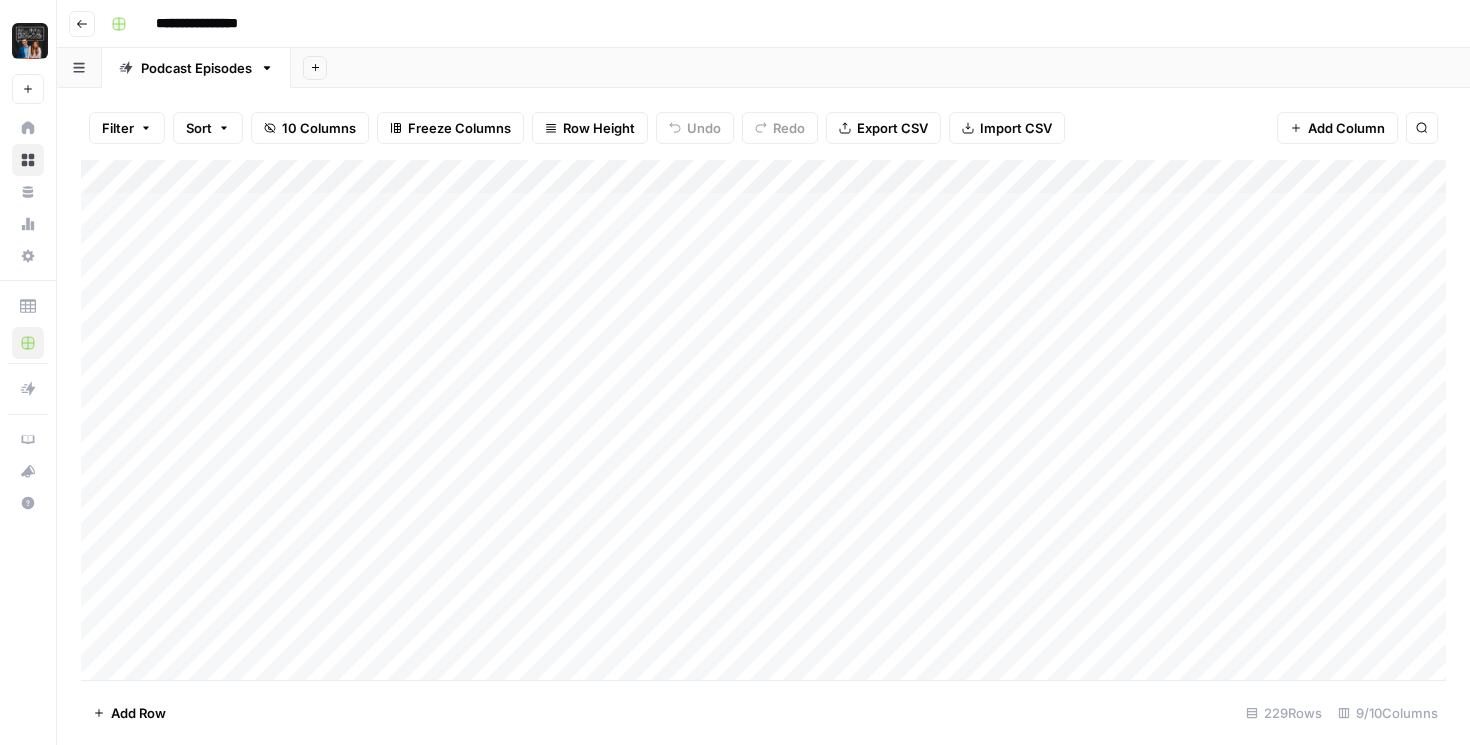 click on "Add Column" at bounding box center [763, 420] 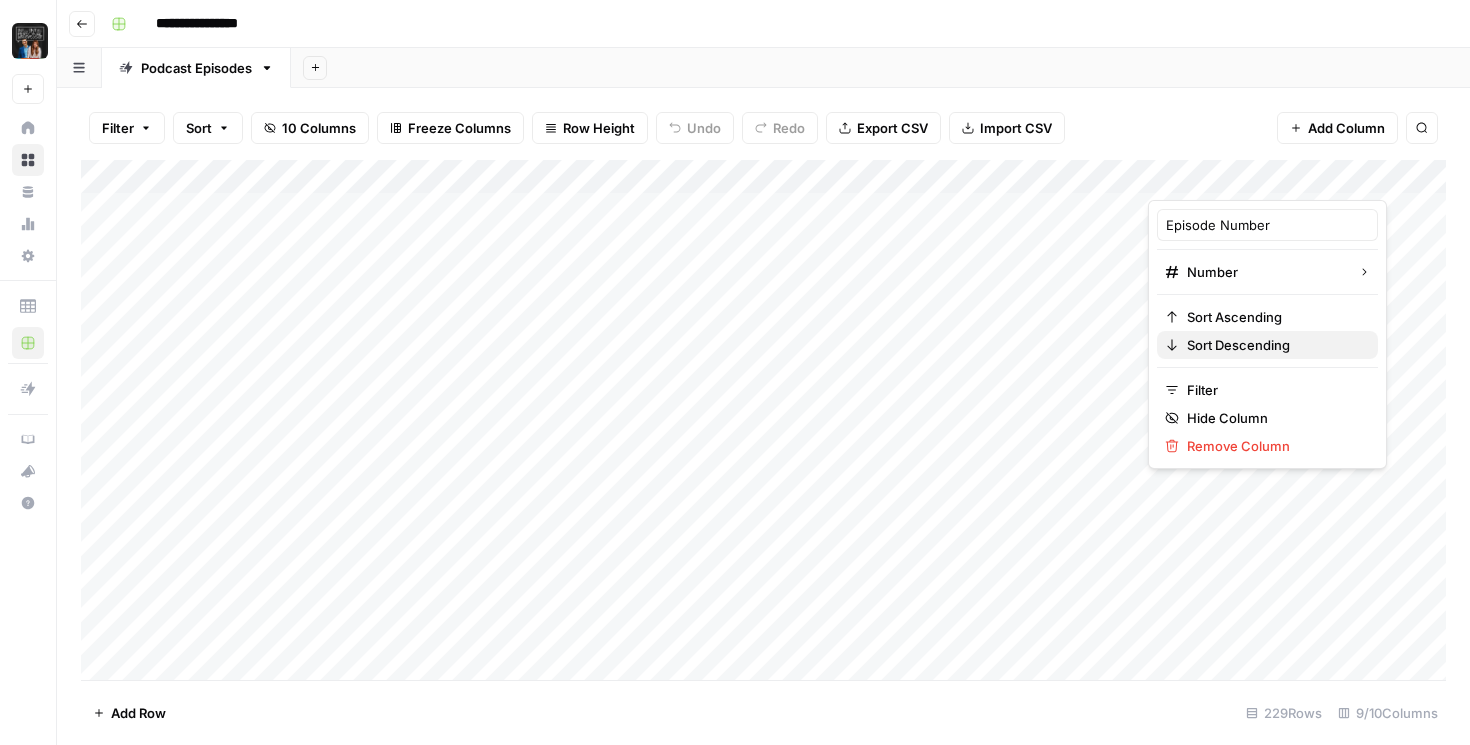 click on "Sort Descending" at bounding box center [1238, 345] 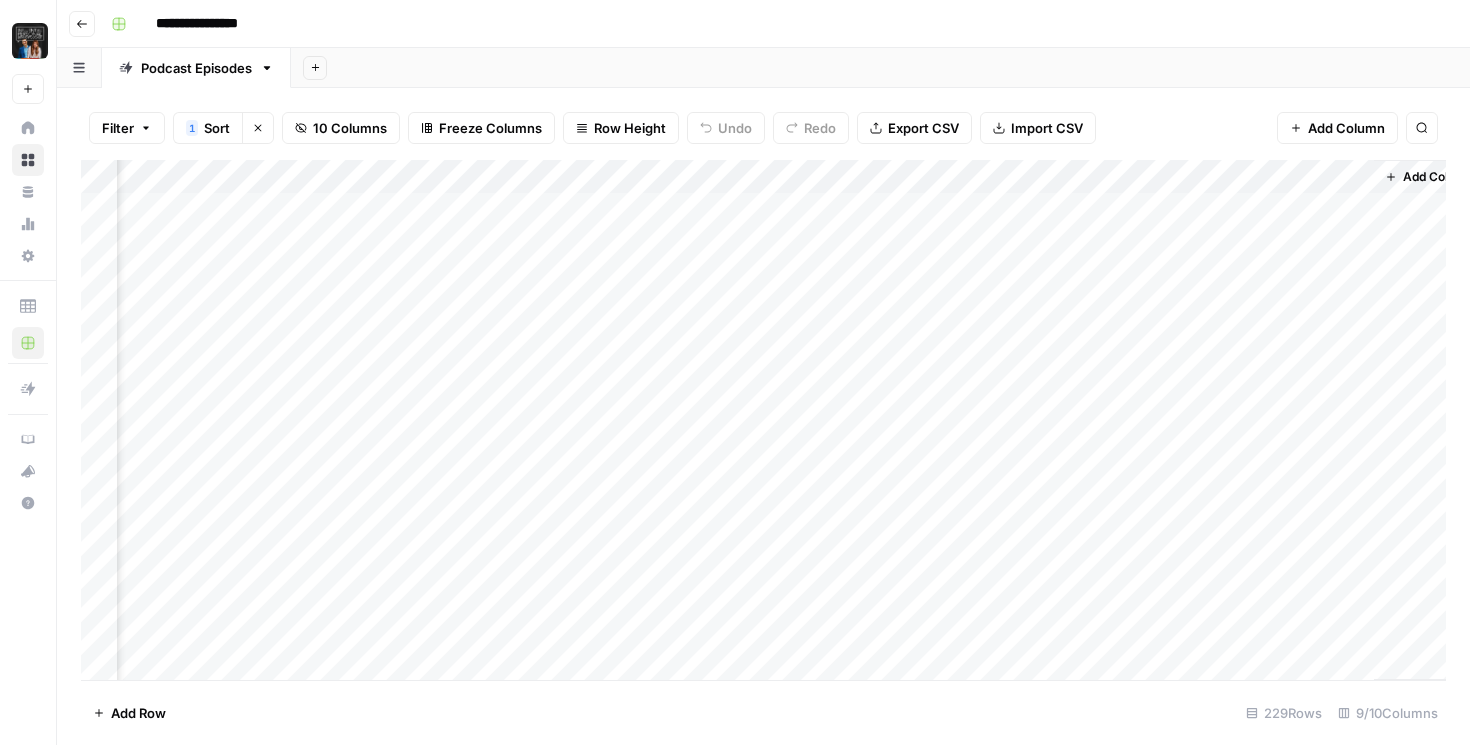 scroll, scrollTop: 0, scrollLeft: 505, axis: horizontal 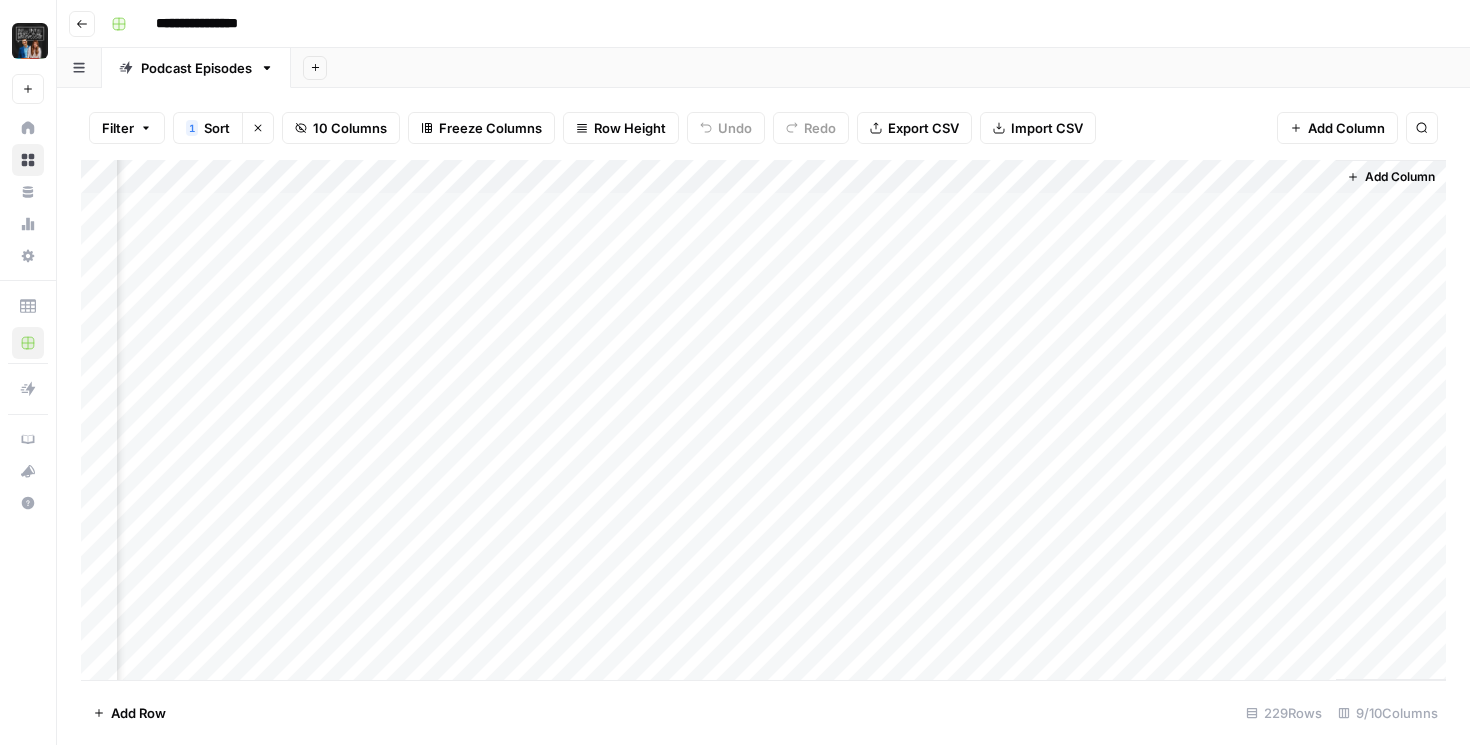 click on "Add Column" at bounding box center [763, 420] 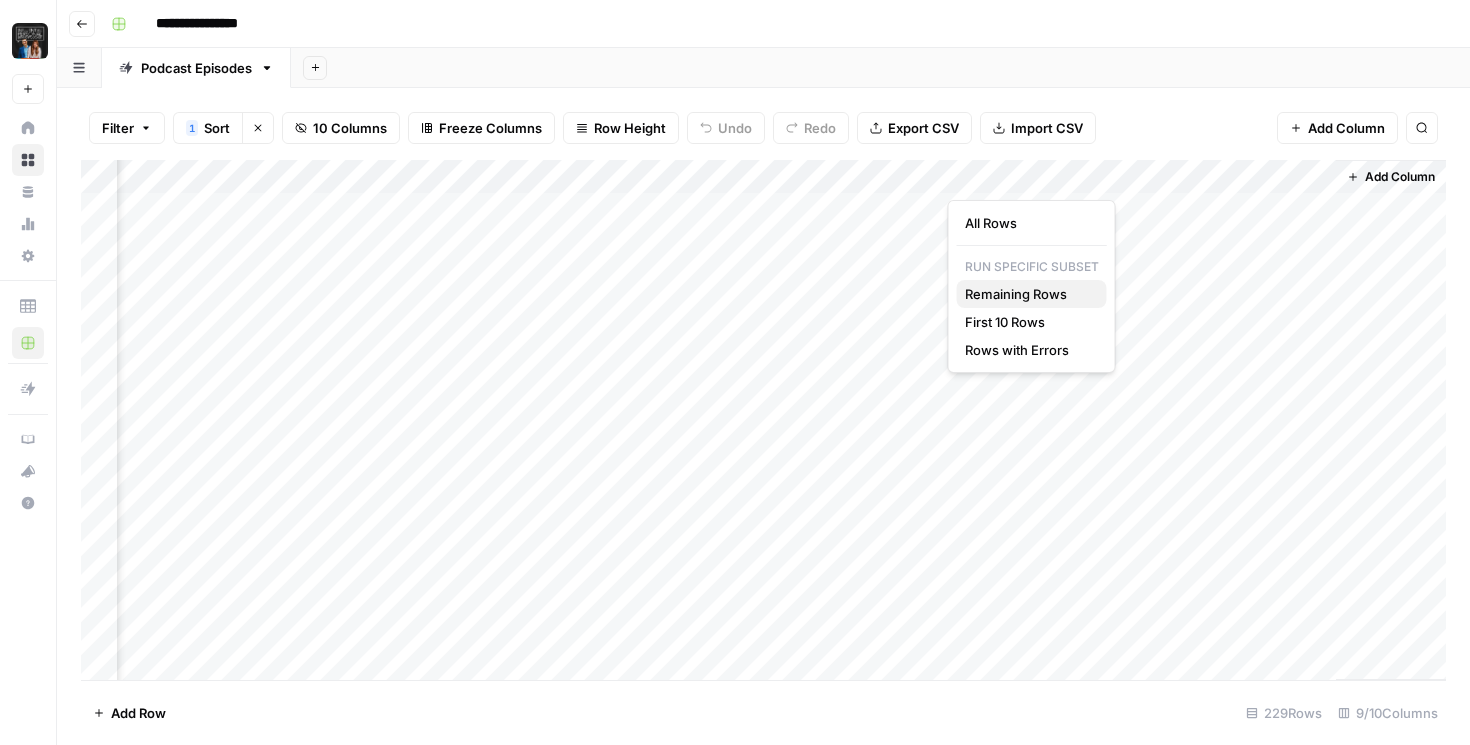 click on "Remaining Rows" at bounding box center (1016, 294) 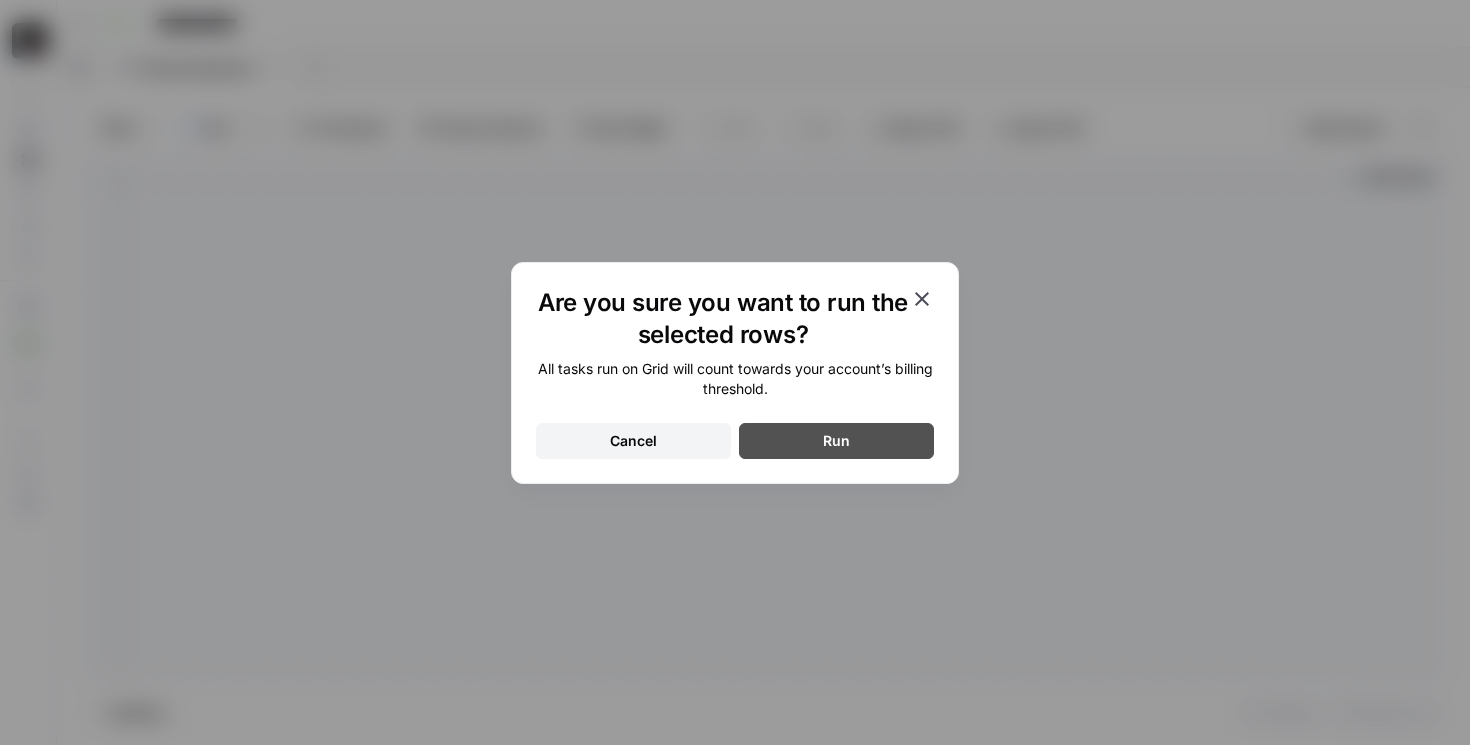click on "Run" at bounding box center (836, 441) 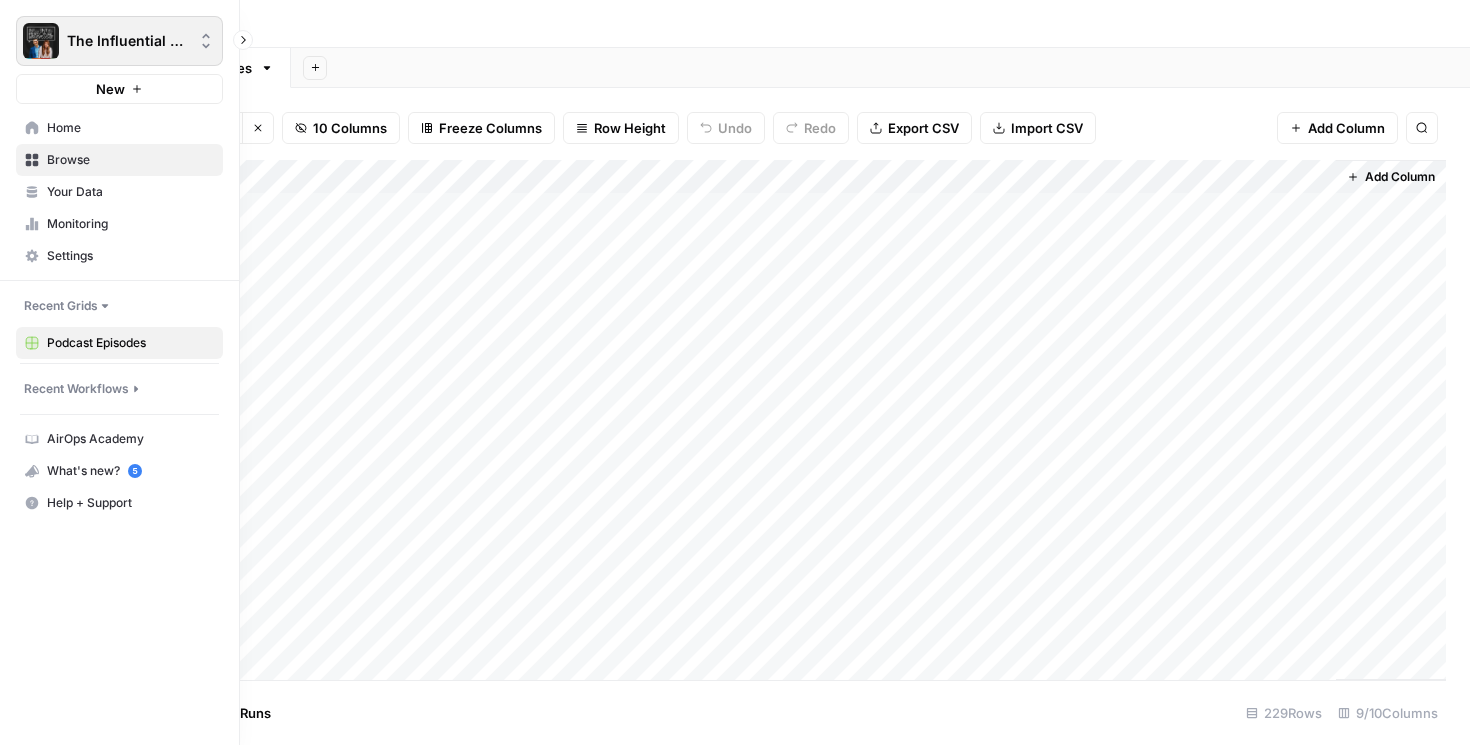 click at bounding box center (41, 41) 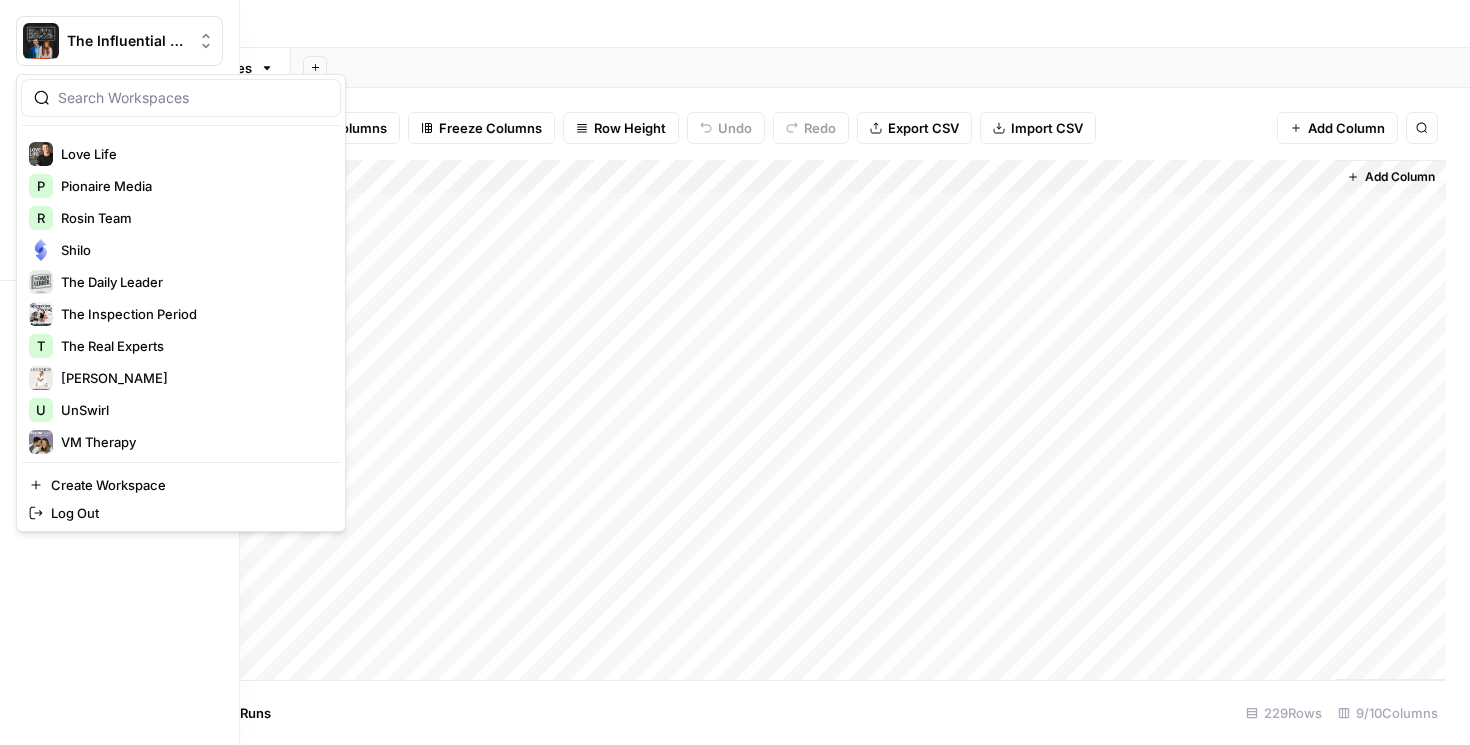 scroll, scrollTop: 768, scrollLeft: 0, axis: vertical 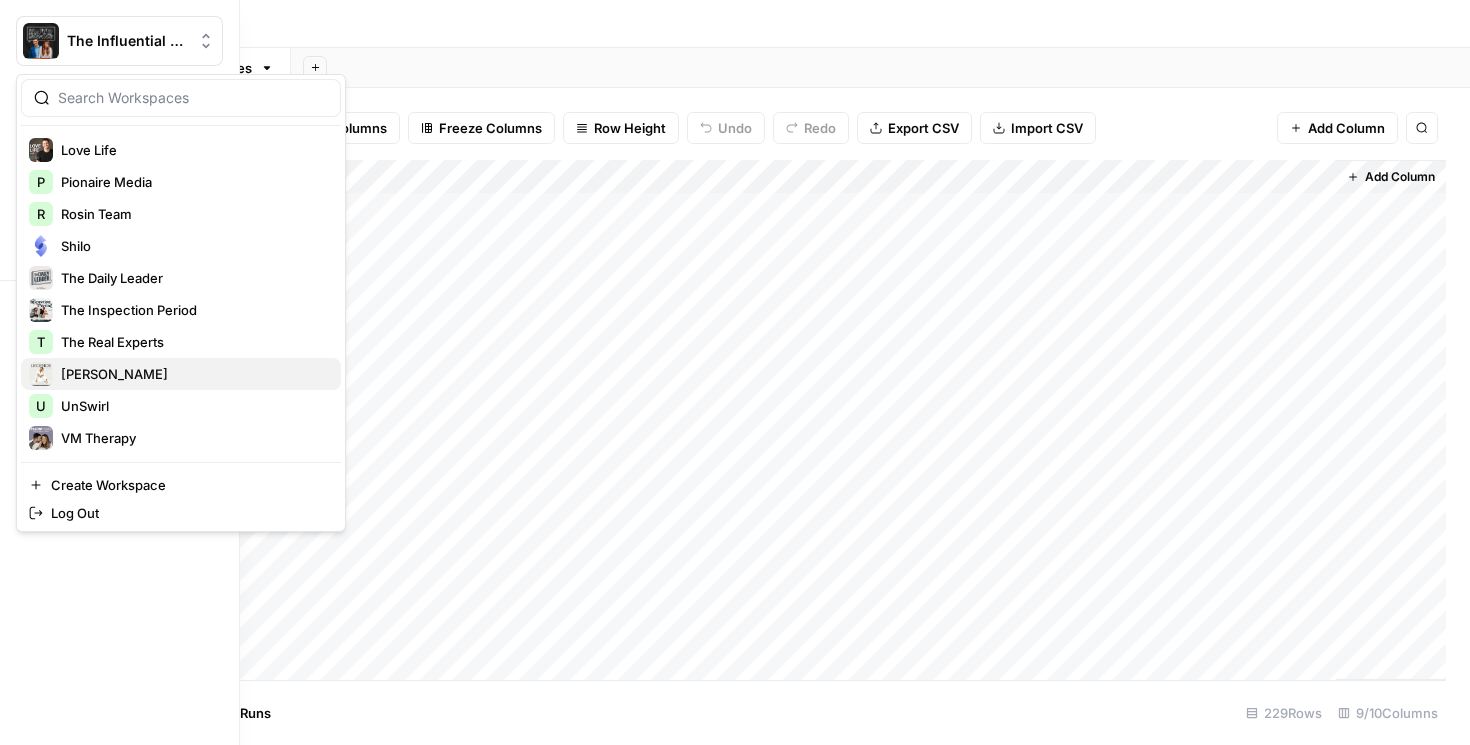 click on "[PERSON_NAME]" at bounding box center (181, 374) 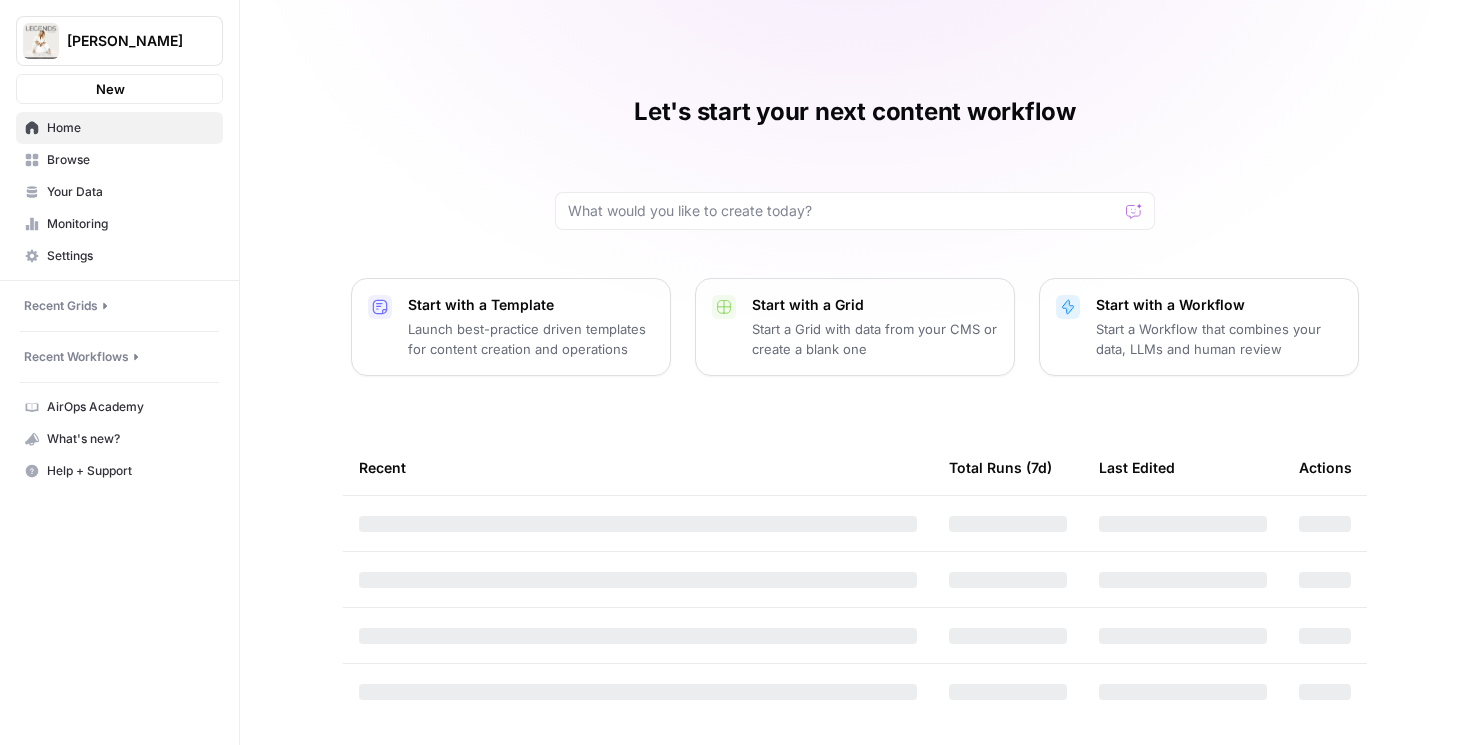 scroll, scrollTop: 0, scrollLeft: 0, axis: both 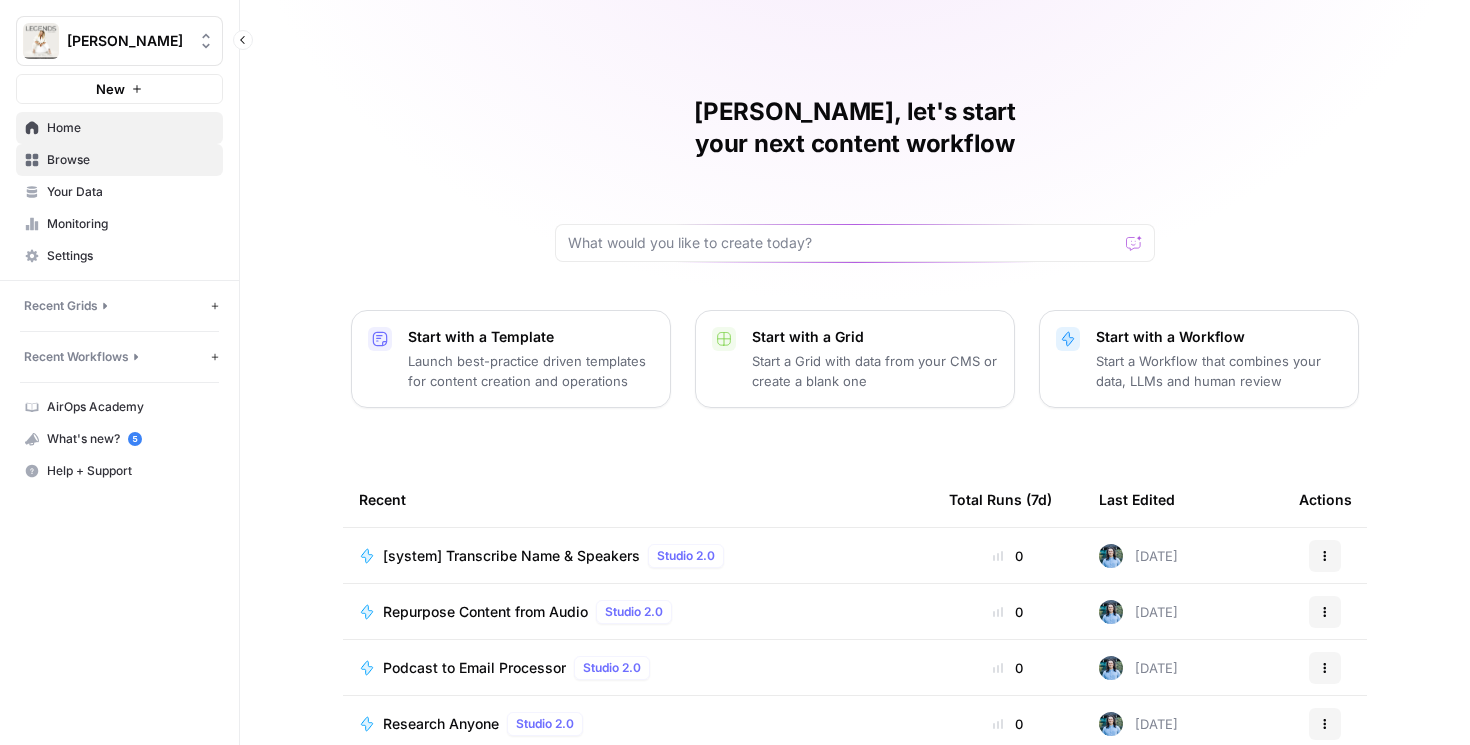 click on "Browse" at bounding box center [130, 160] 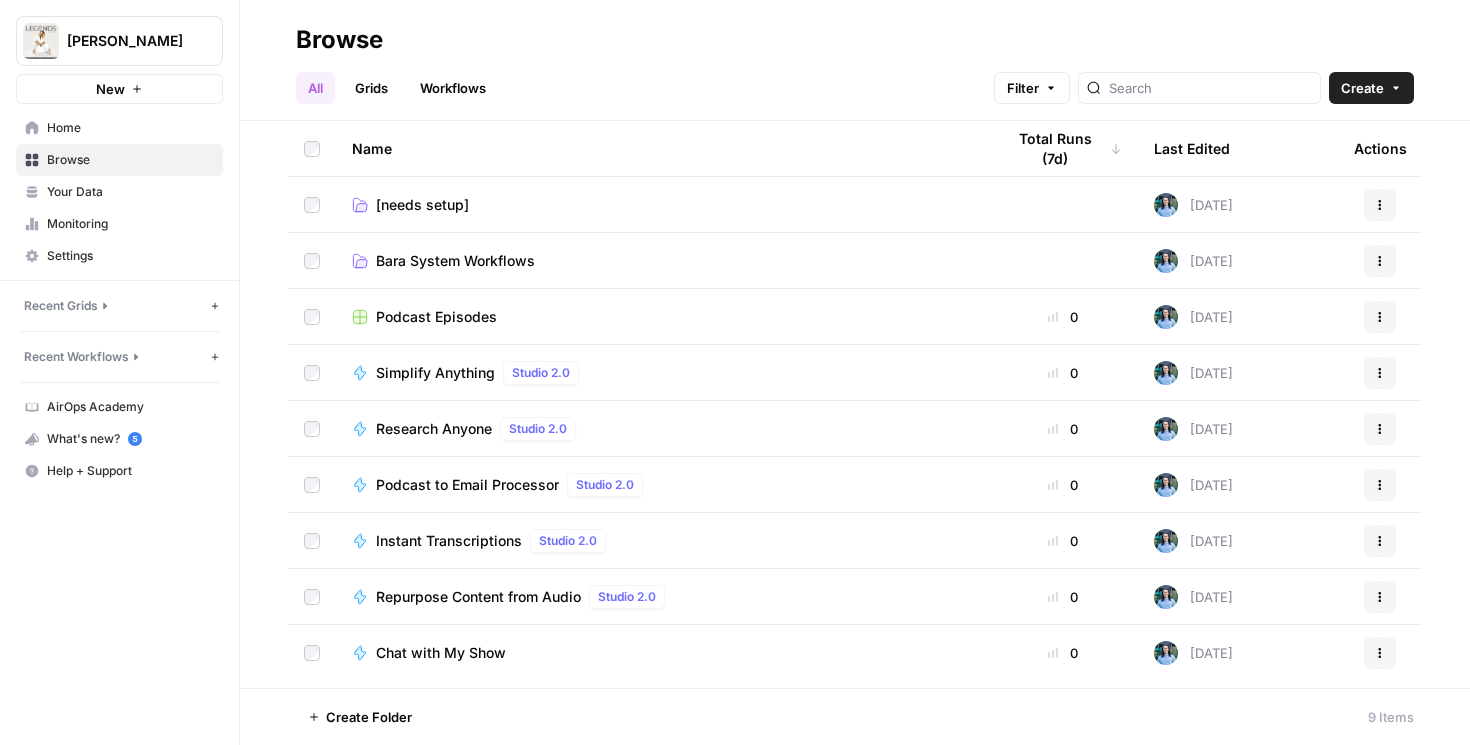 click on "Podcast Episodes" at bounding box center (436, 317) 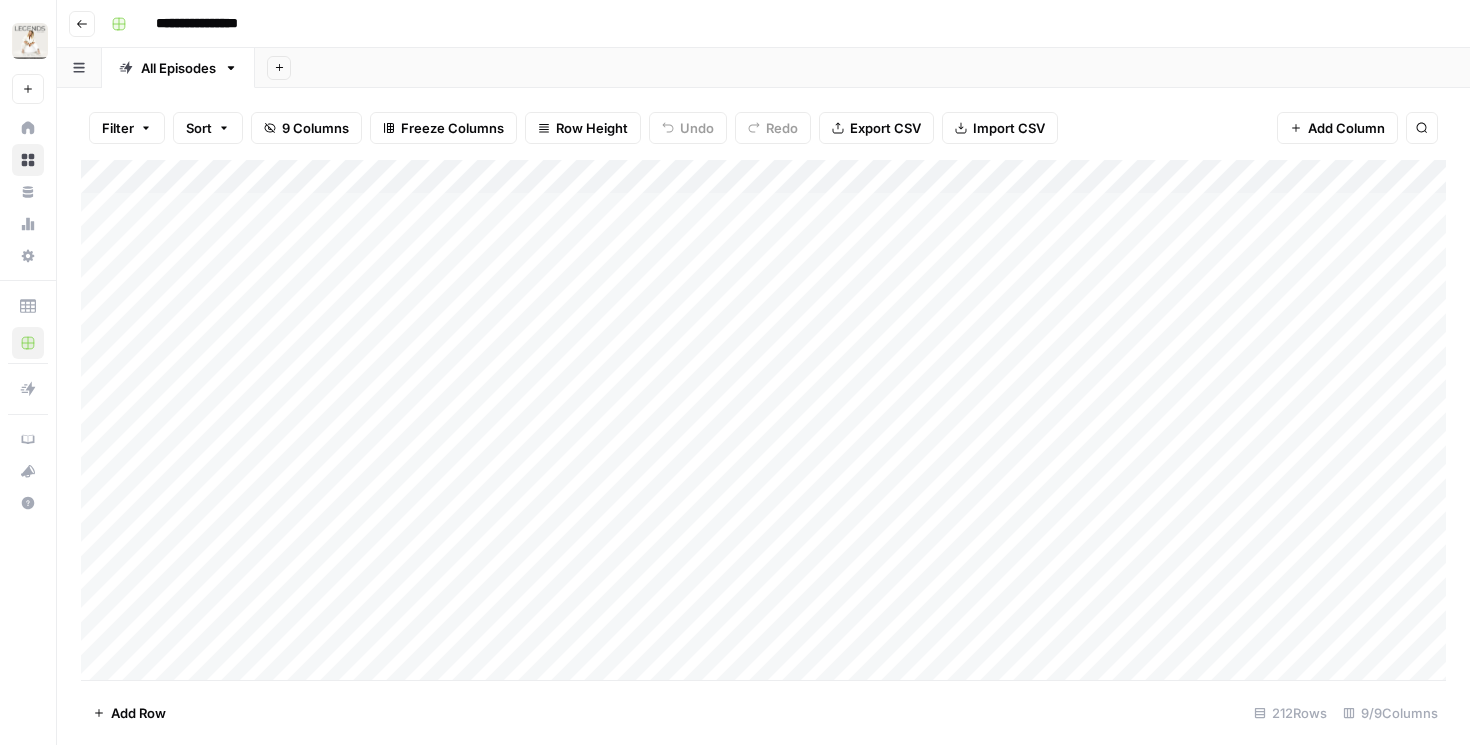 click on "Add Column" at bounding box center [763, 420] 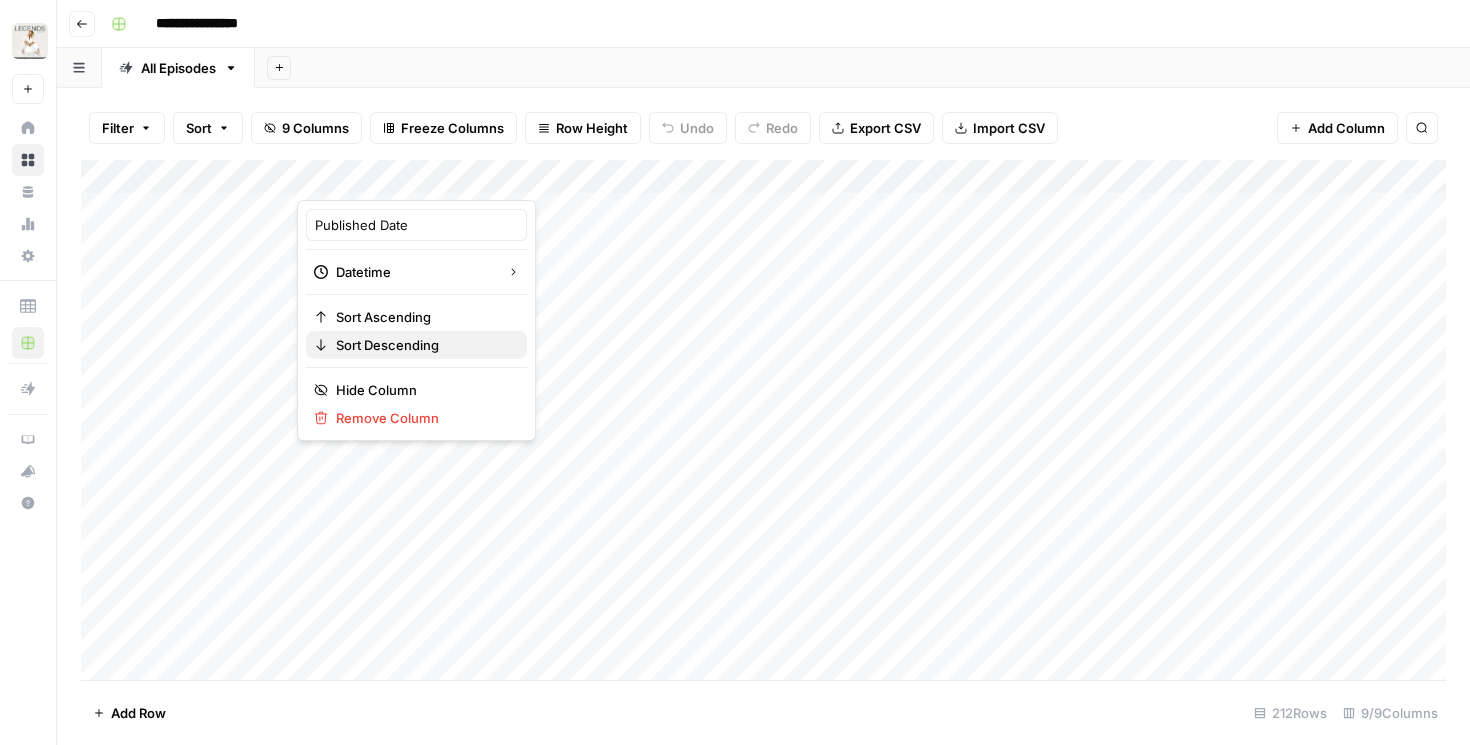 click on "Sort Descending" at bounding box center [387, 345] 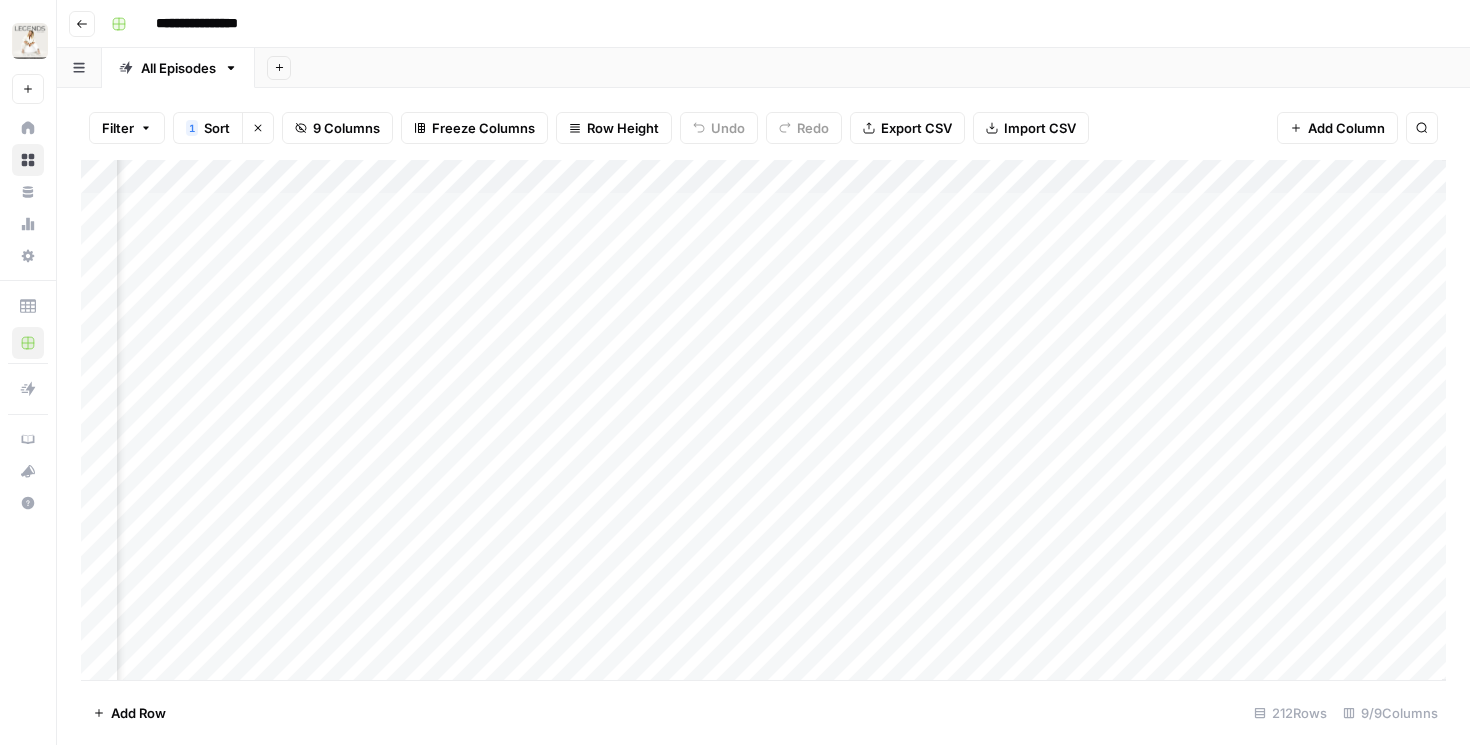 scroll, scrollTop: 0, scrollLeft: 1465, axis: horizontal 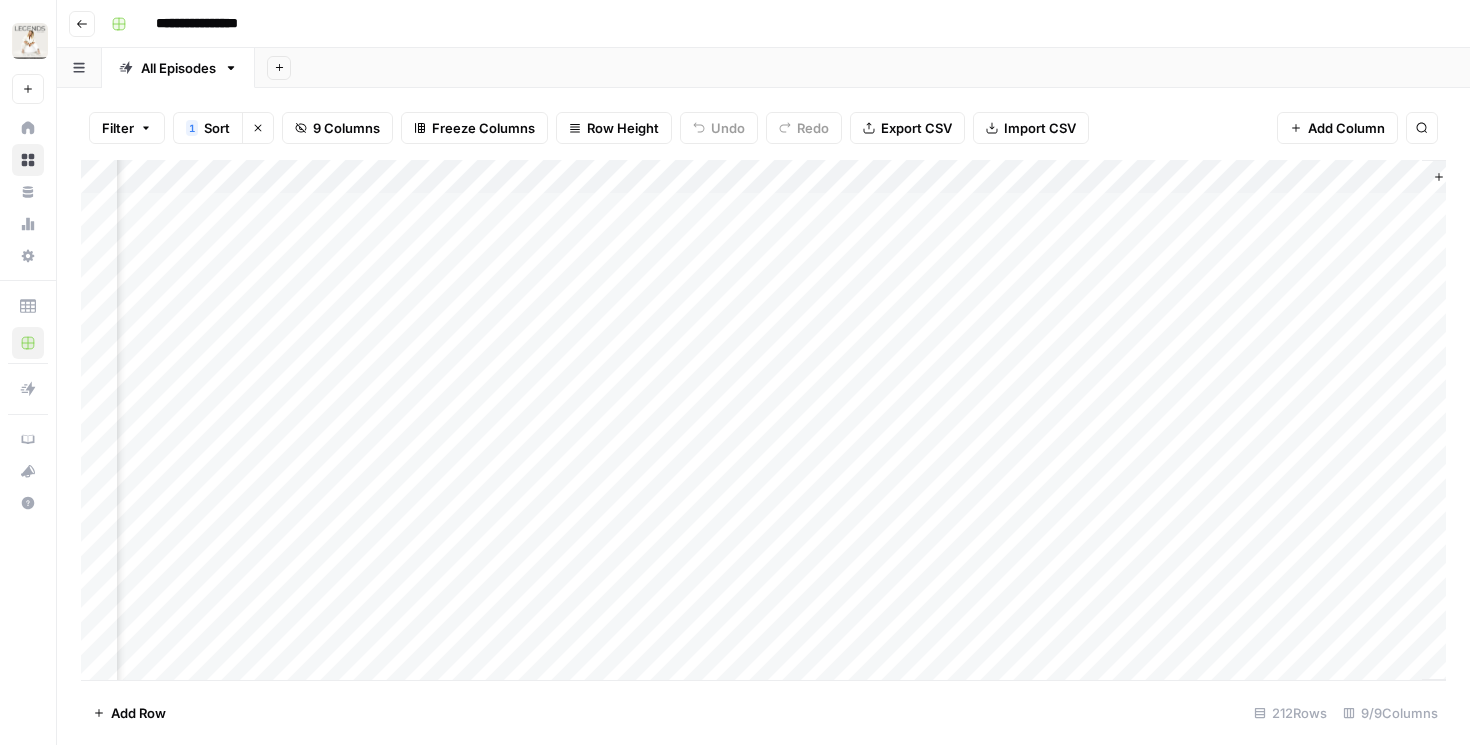click on "Add Column" at bounding box center (763, 420) 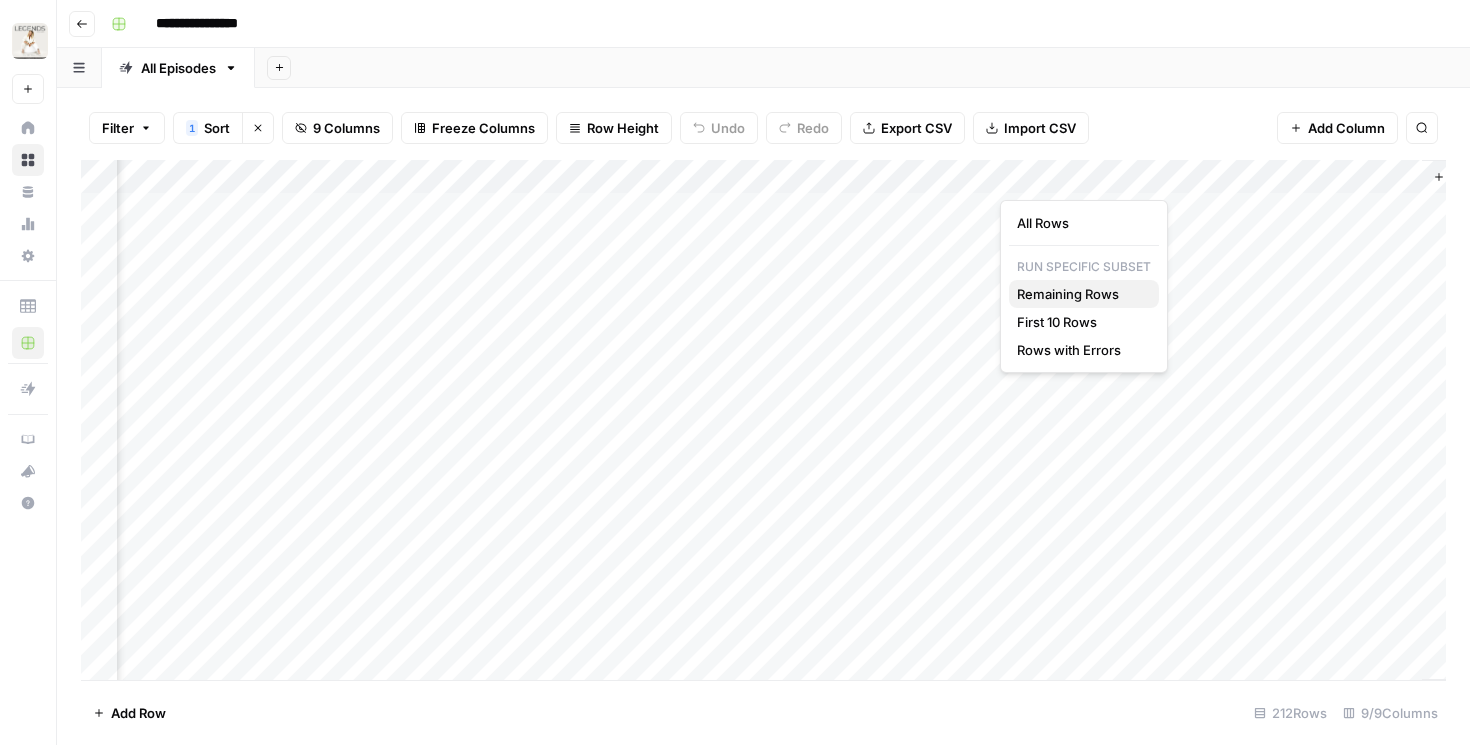 click on "Remaining Rows" at bounding box center [1068, 294] 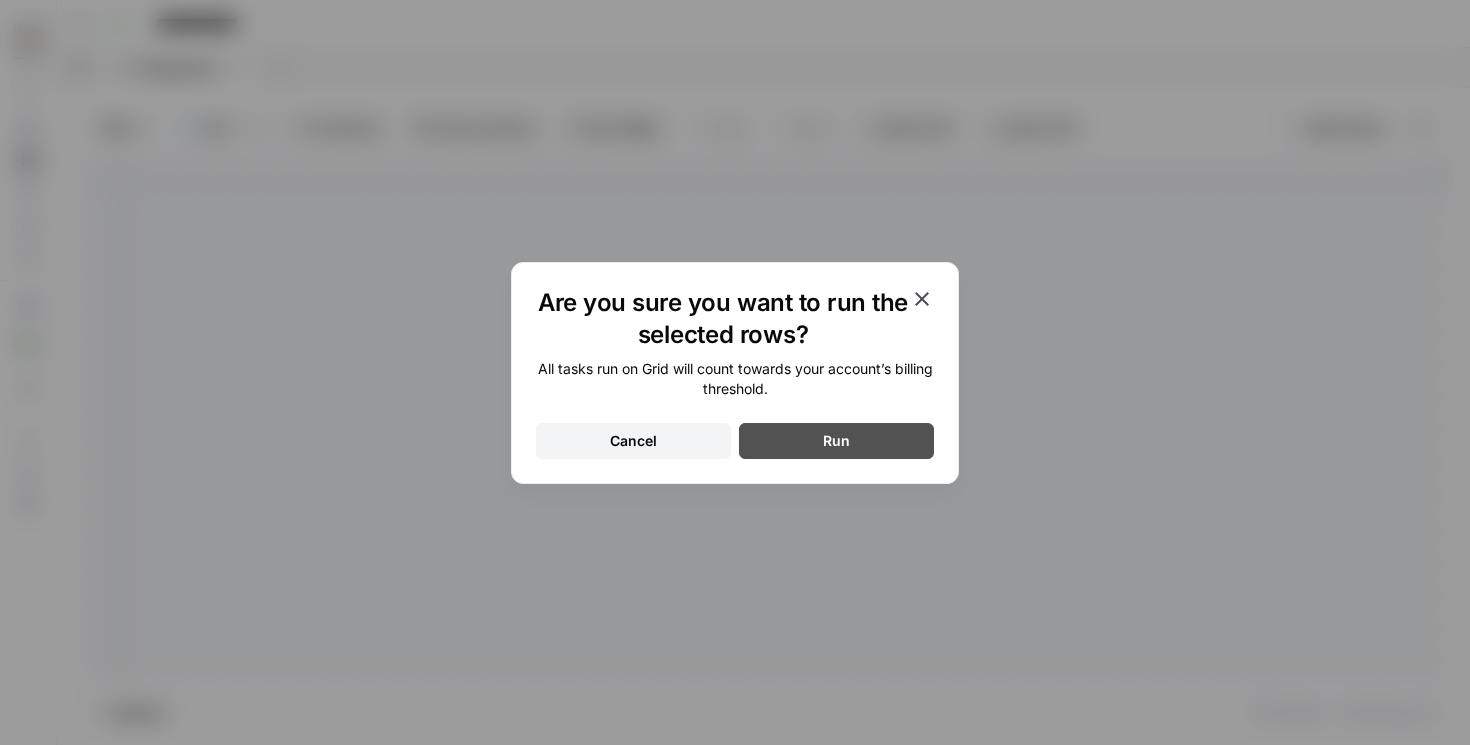 click on "Run" at bounding box center [836, 441] 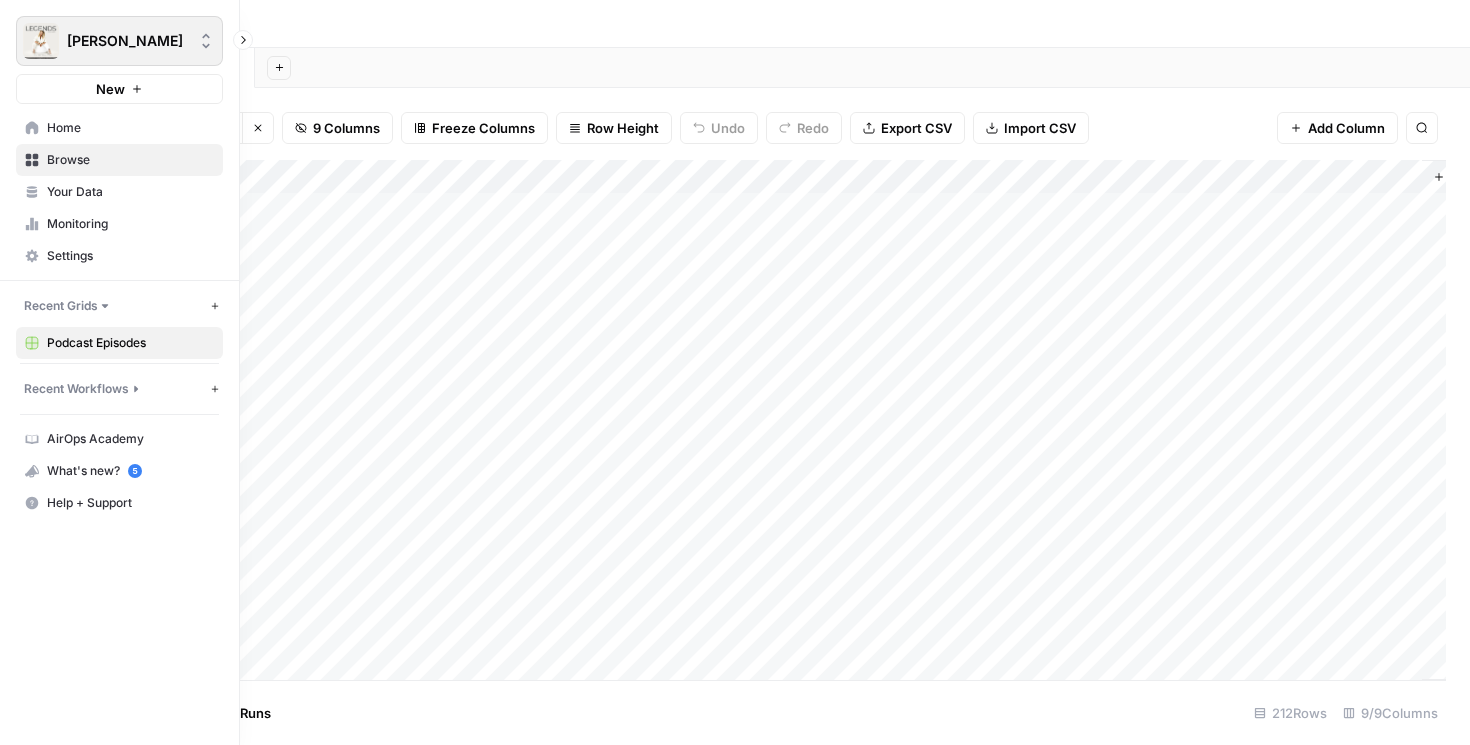 click at bounding box center [41, 41] 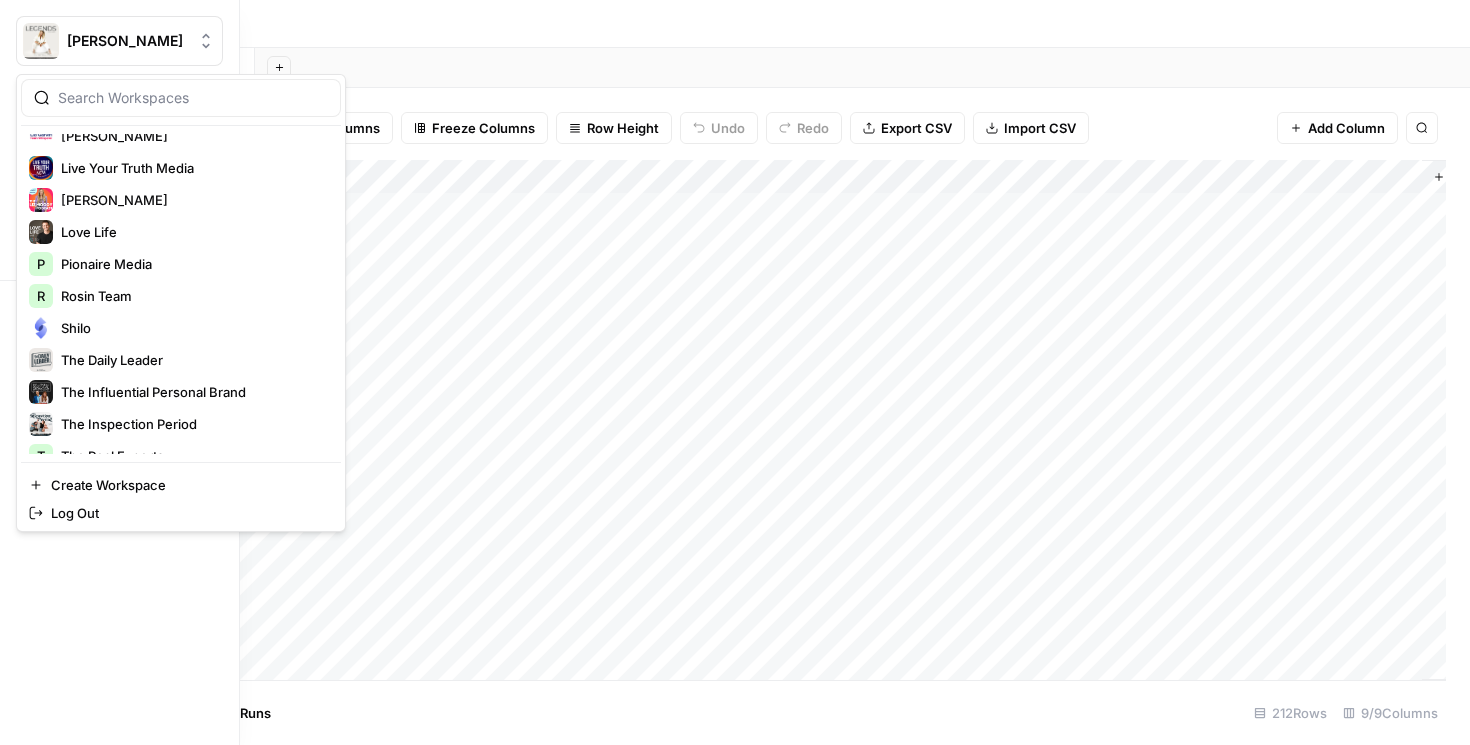 scroll, scrollTop: 768, scrollLeft: 0, axis: vertical 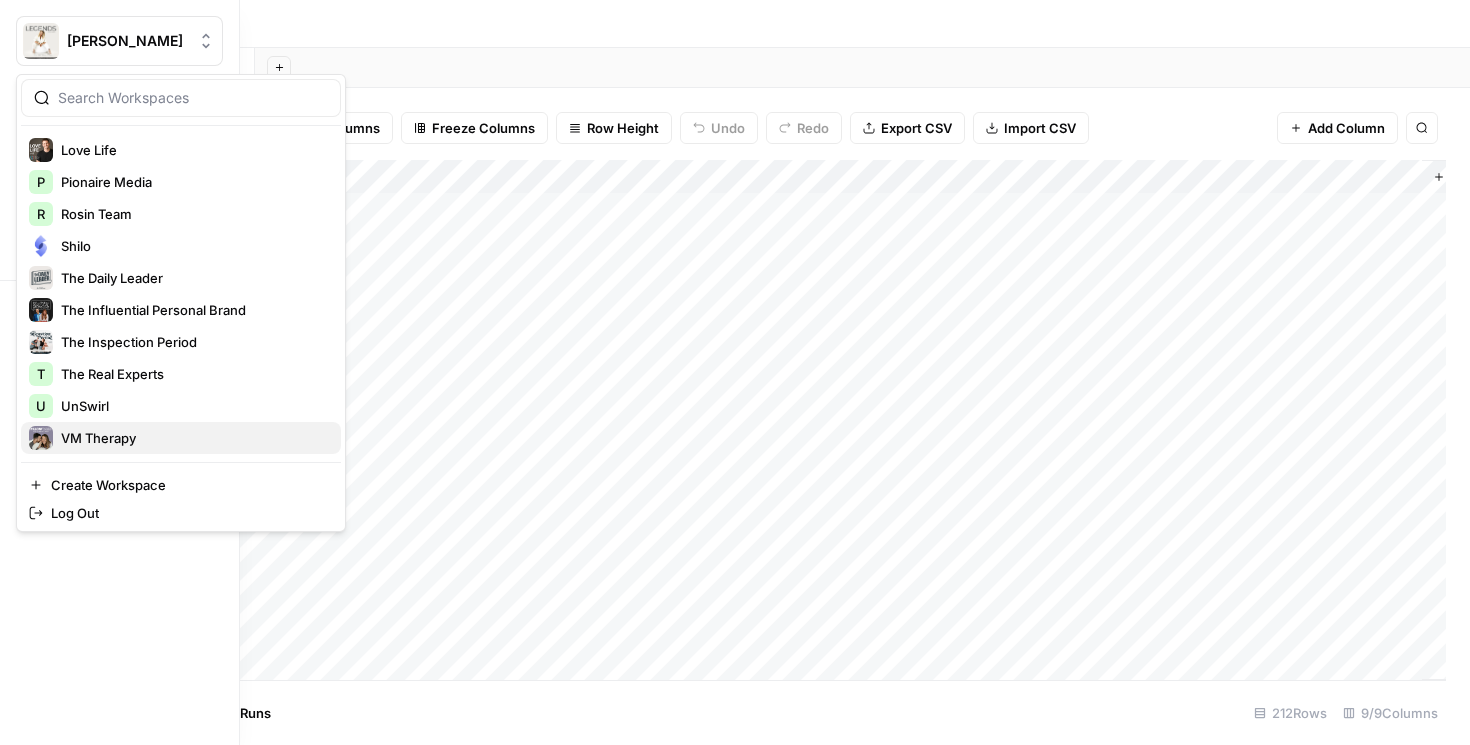 click on "VM Therapy" at bounding box center [181, 438] 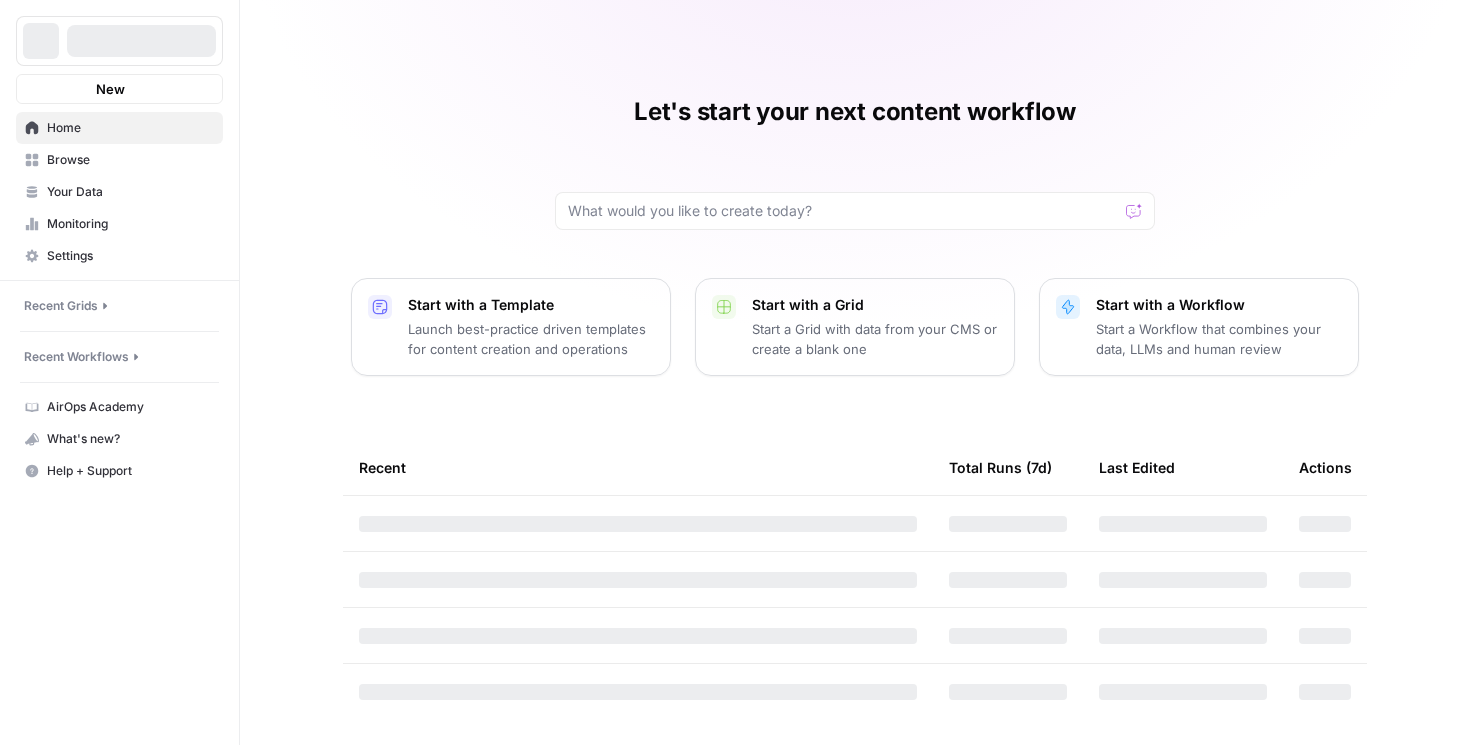 scroll, scrollTop: 0, scrollLeft: 0, axis: both 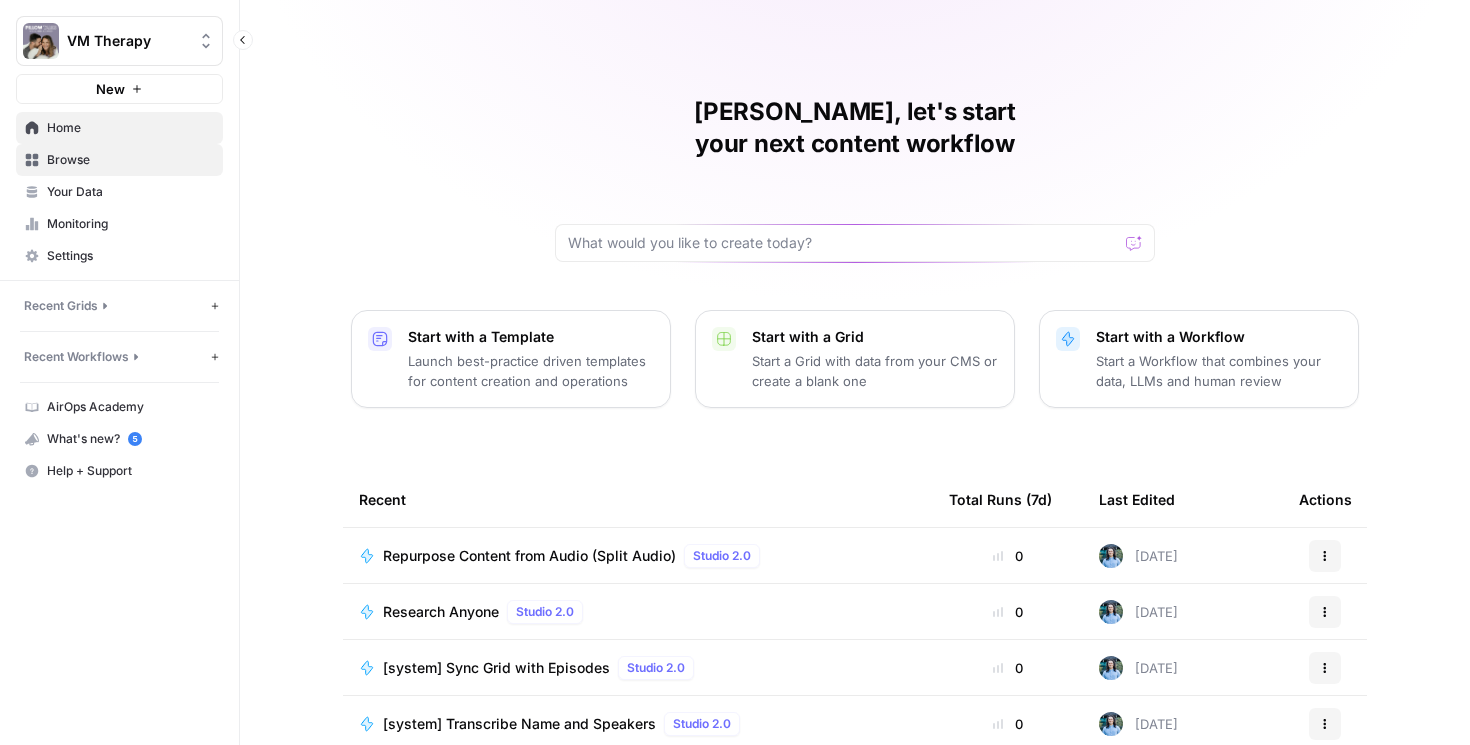 click on "Browse" at bounding box center [119, 160] 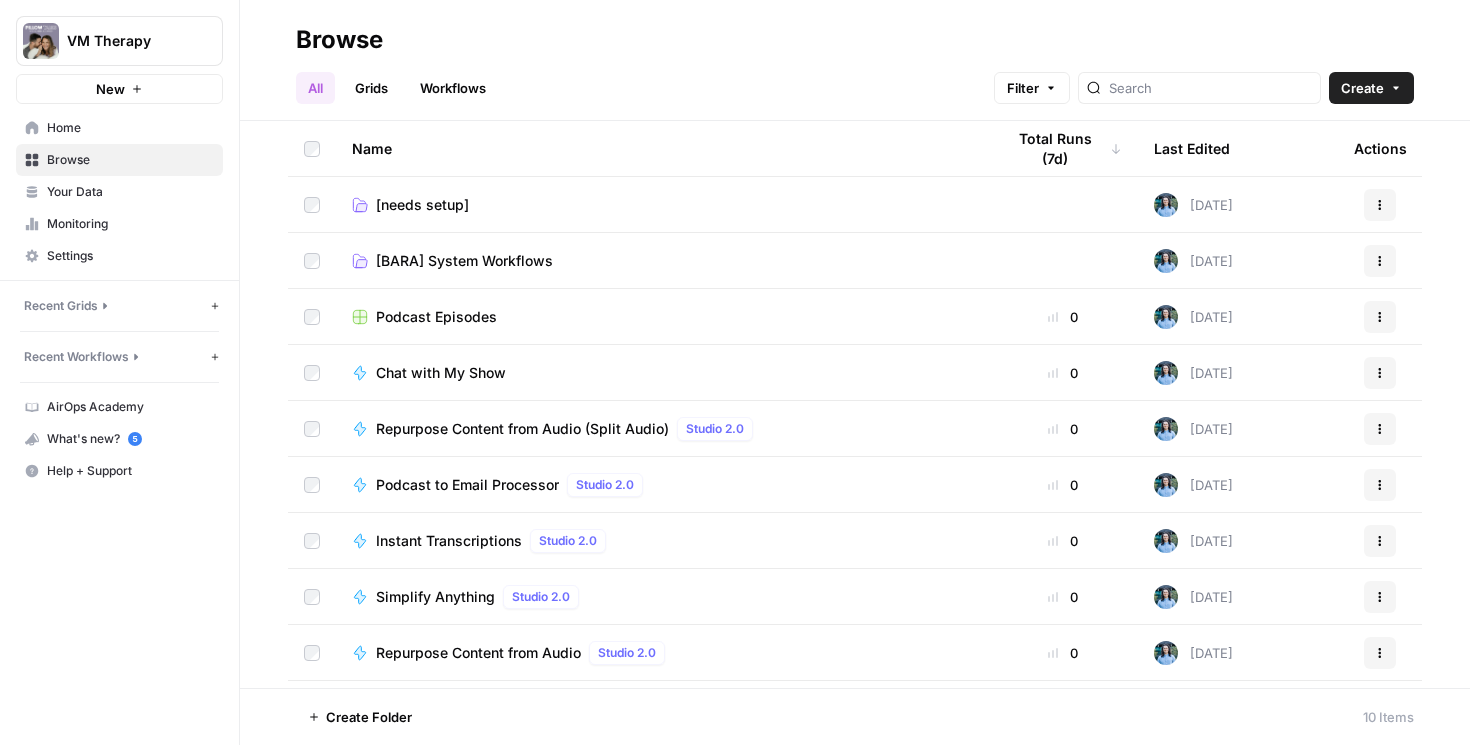 click on "Podcast Episodes" at bounding box center [436, 317] 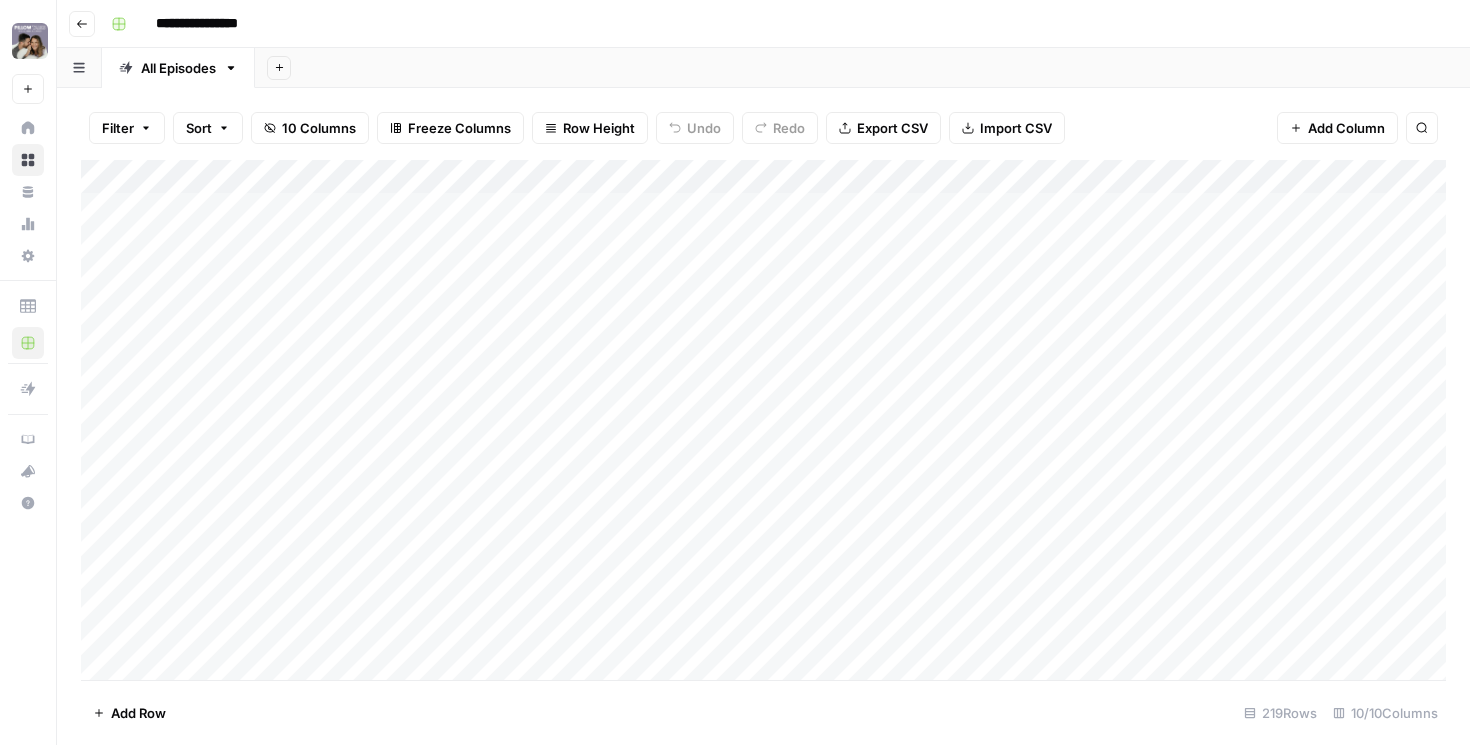click on "Add Column" at bounding box center (763, 420) 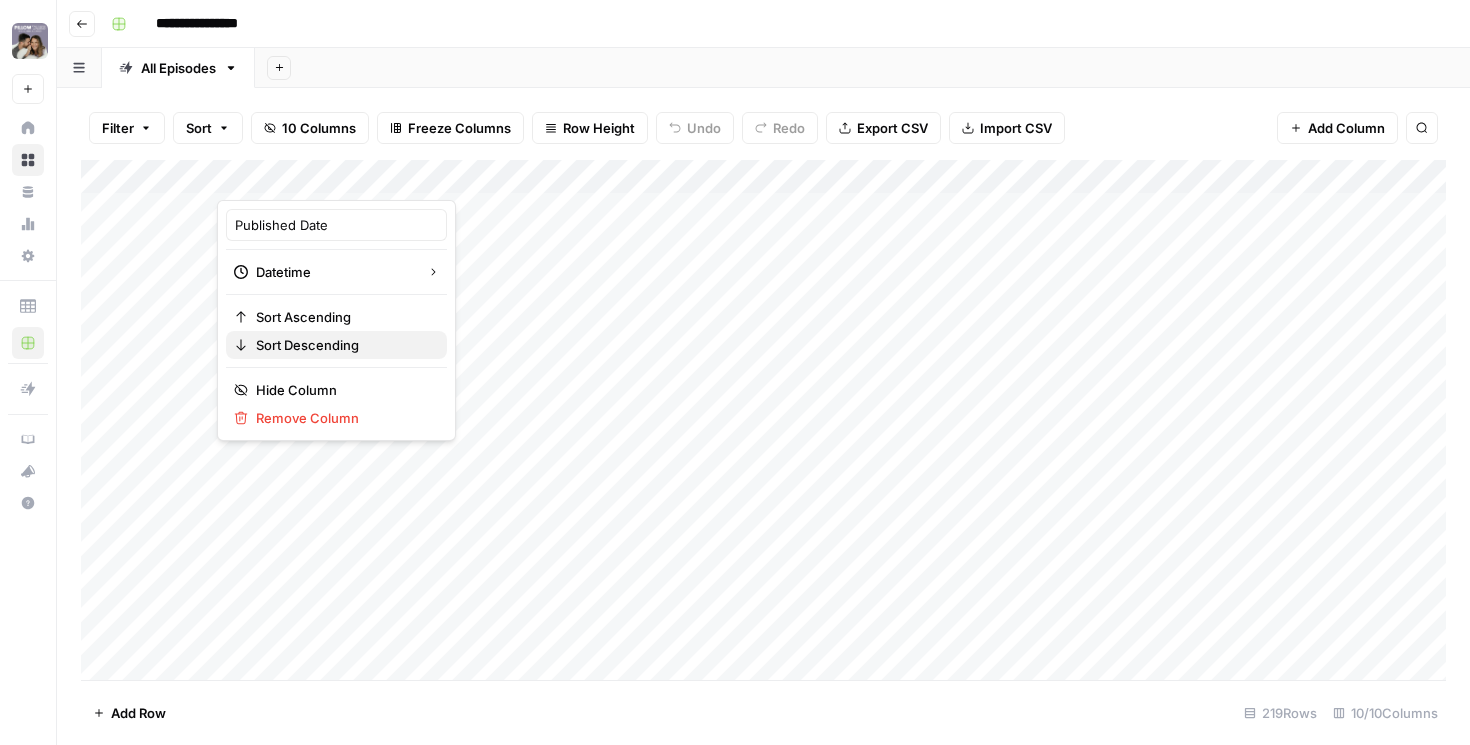 click on "Sort Descending" at bounding box center (307, 345) 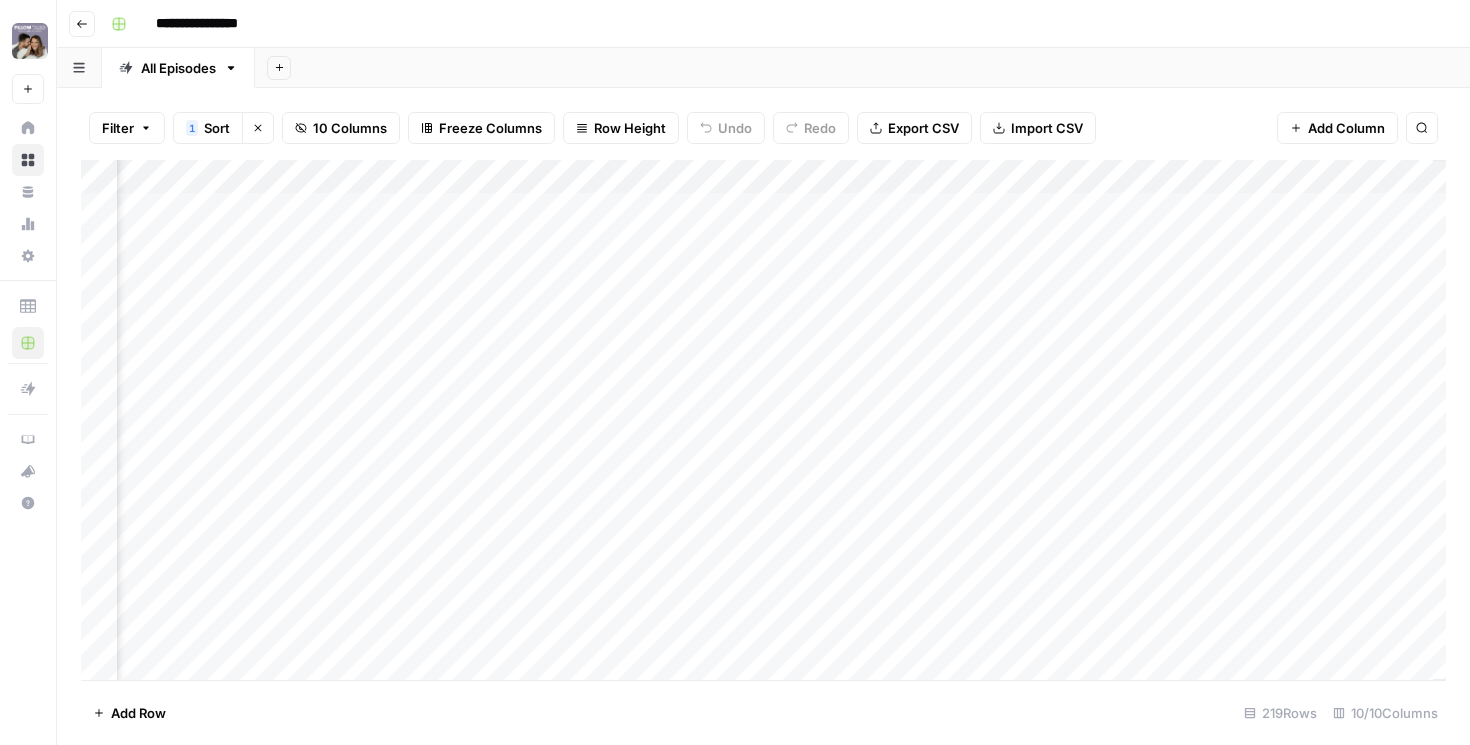 scroll, scrollTop: 0, scrollLeft: 1454, axis: horizontal 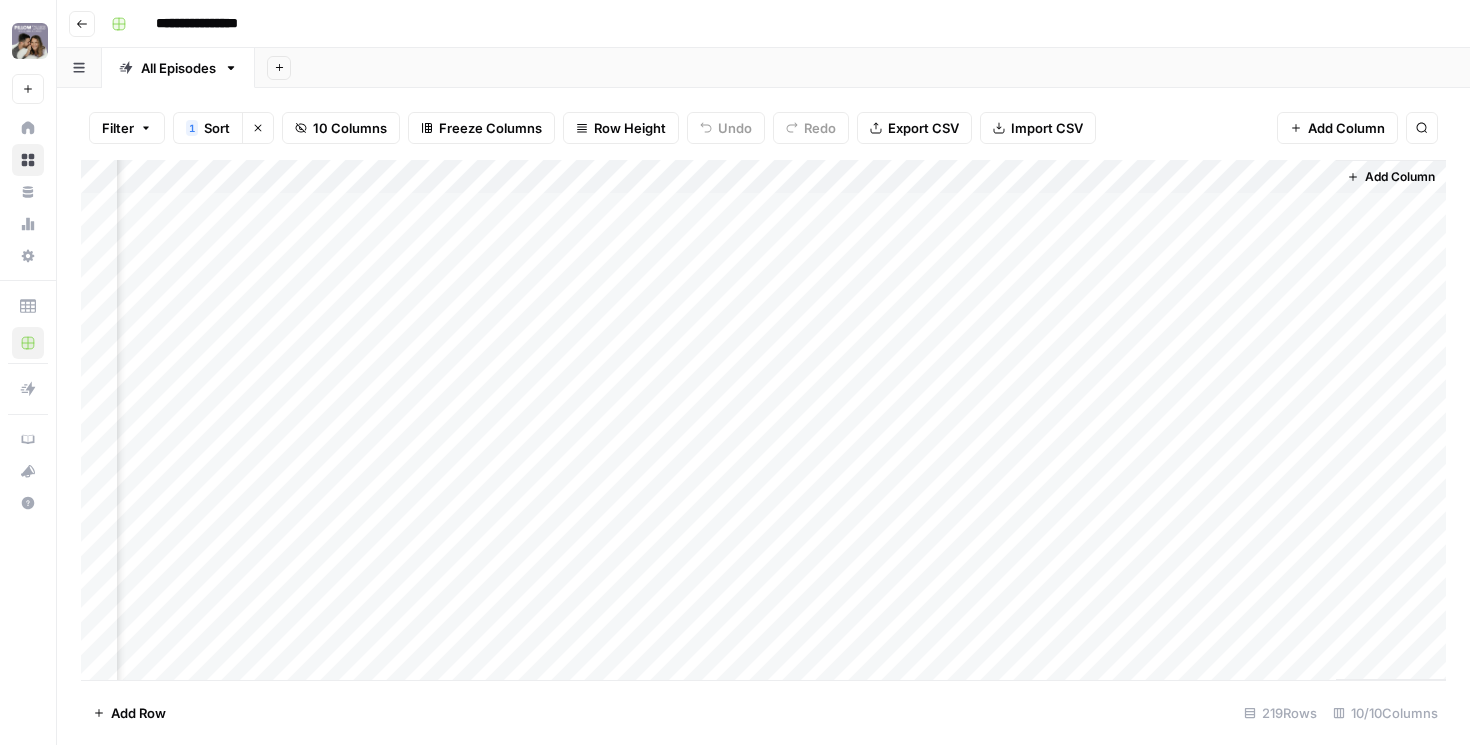 click on "Add Column" at bounding box center (763, 420) 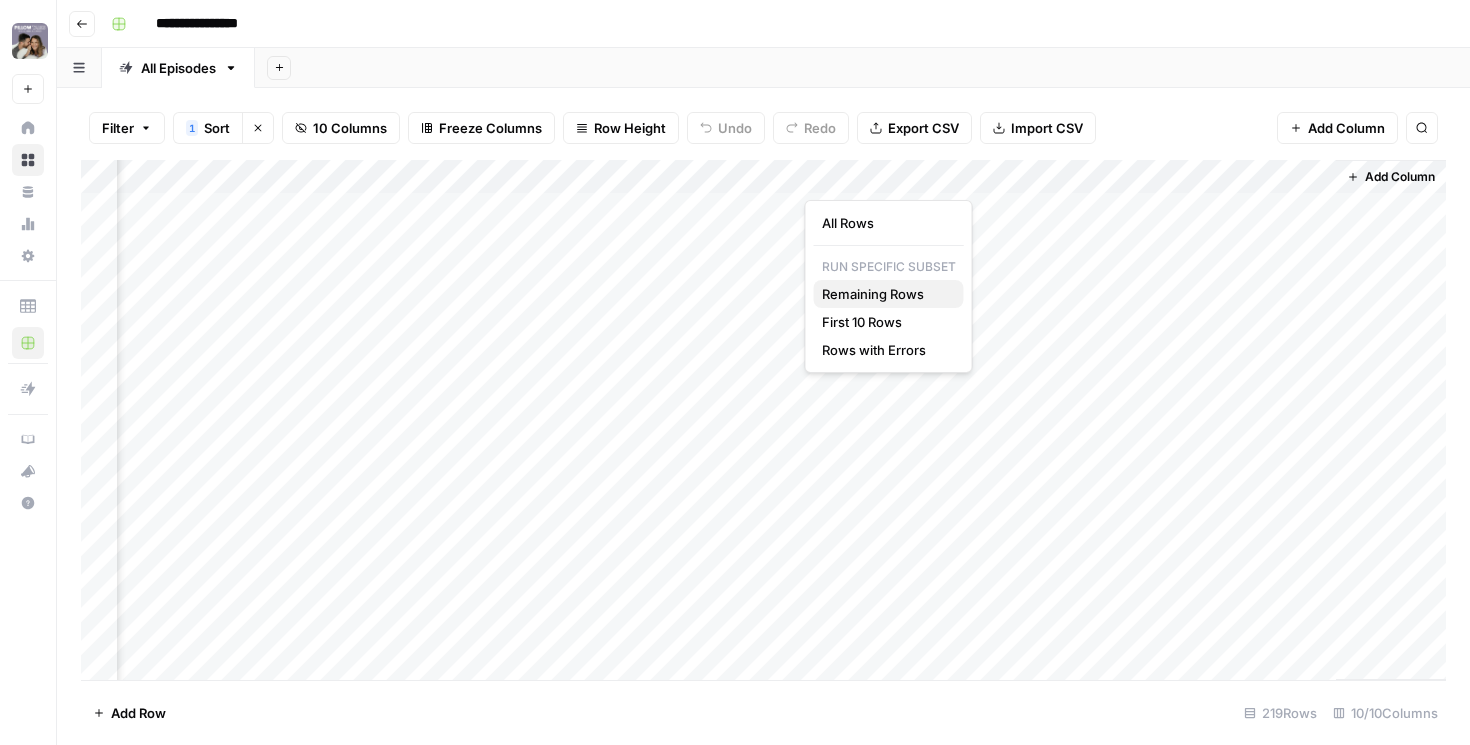 click on "Remaining Rows" at bounding box center (873, 294) 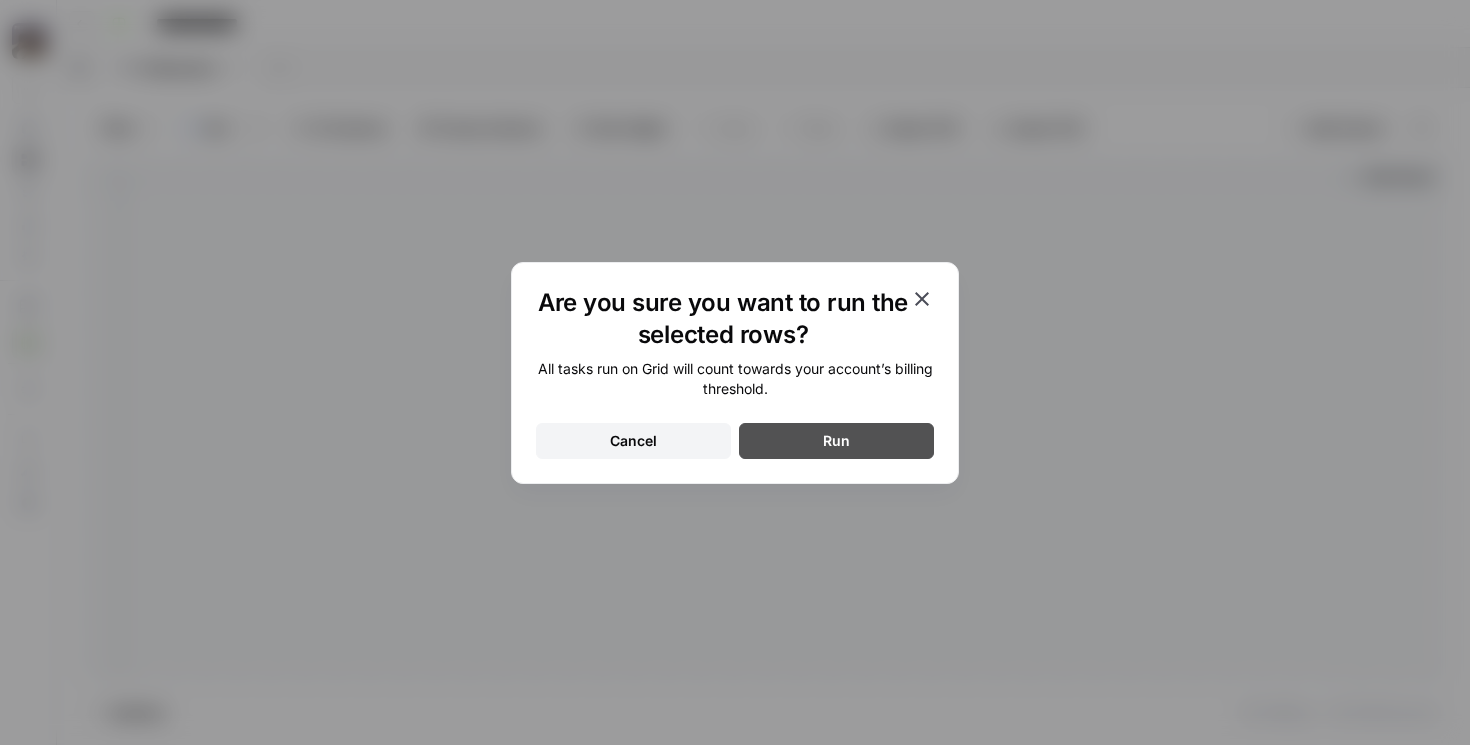 click on "Run" at bounding box center [836, 441] 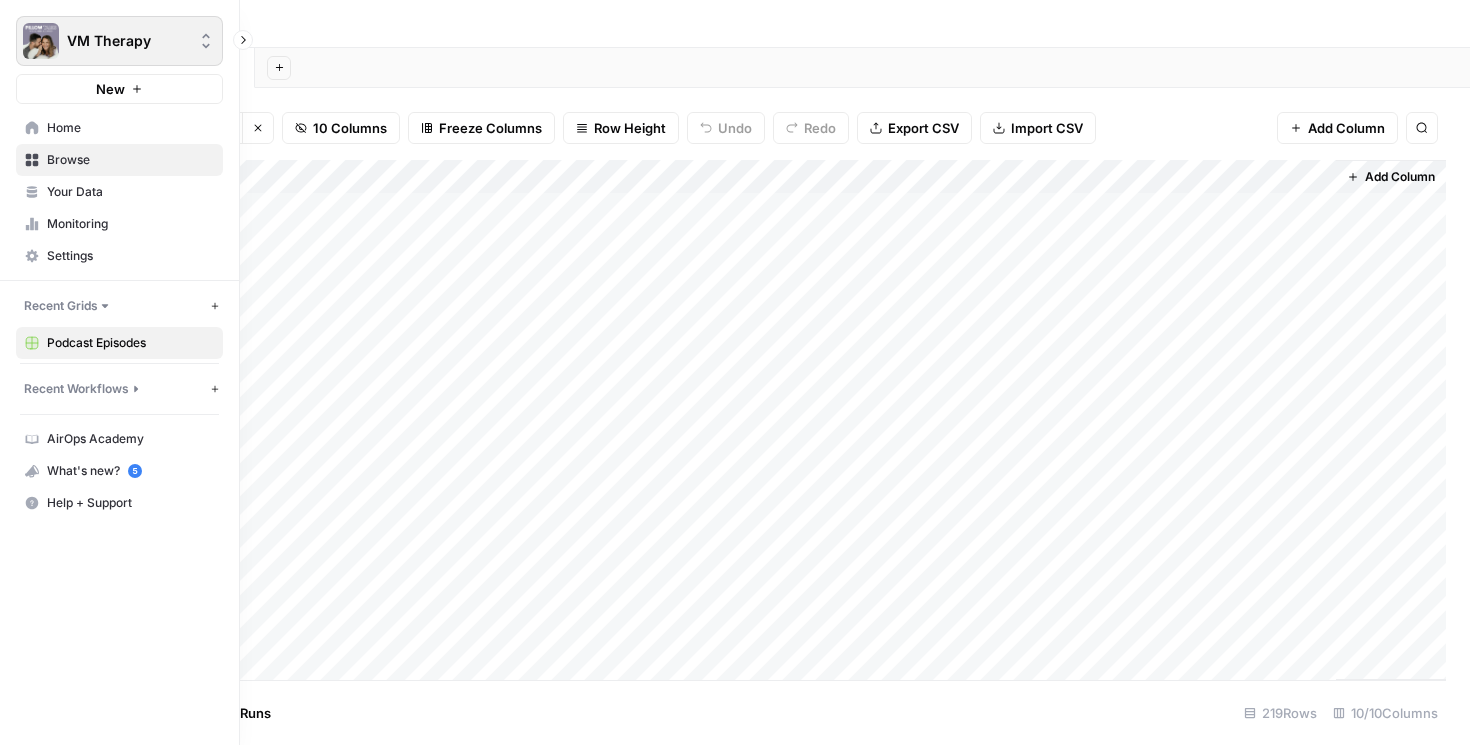 click at bounding box center [41, 41] 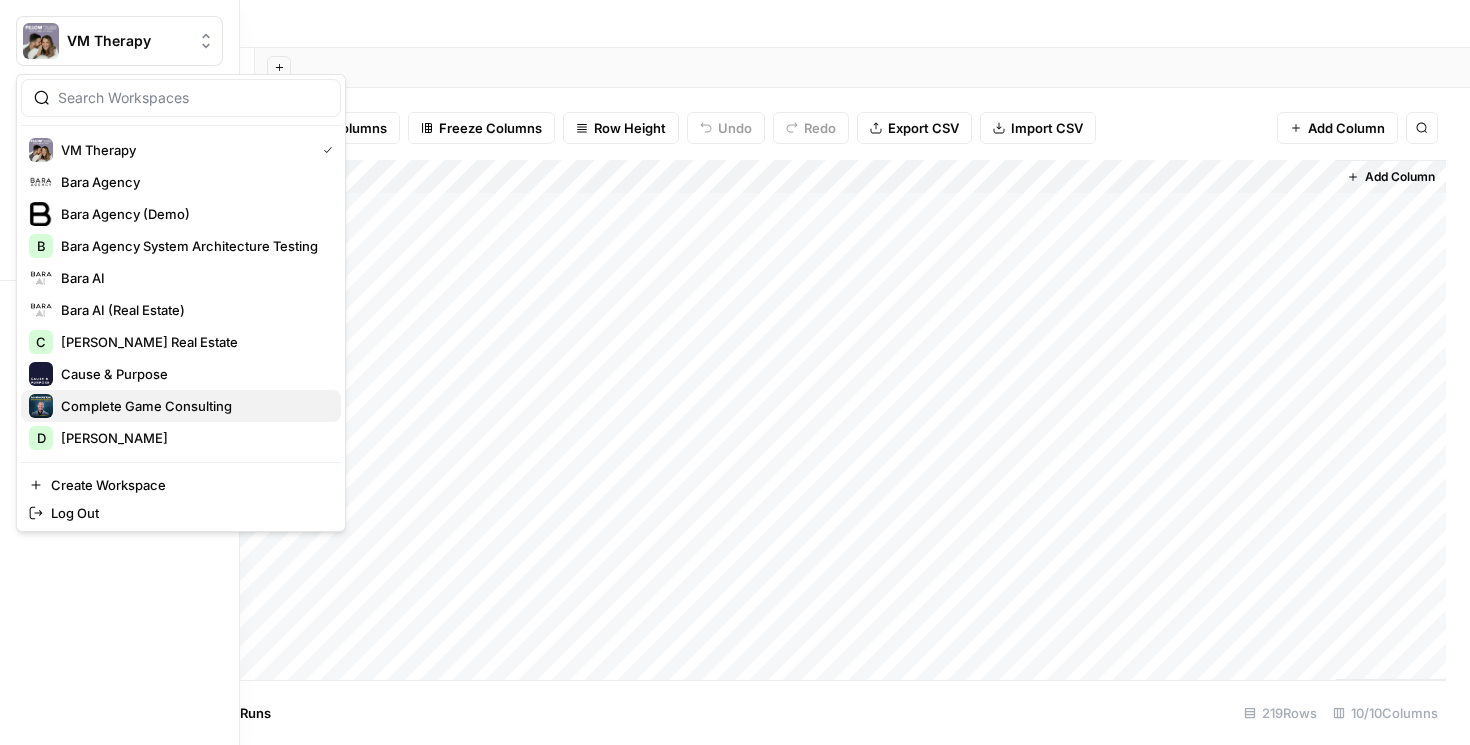 scroll, scrollTop: 768, scrollLeft: 0, axis: vertical 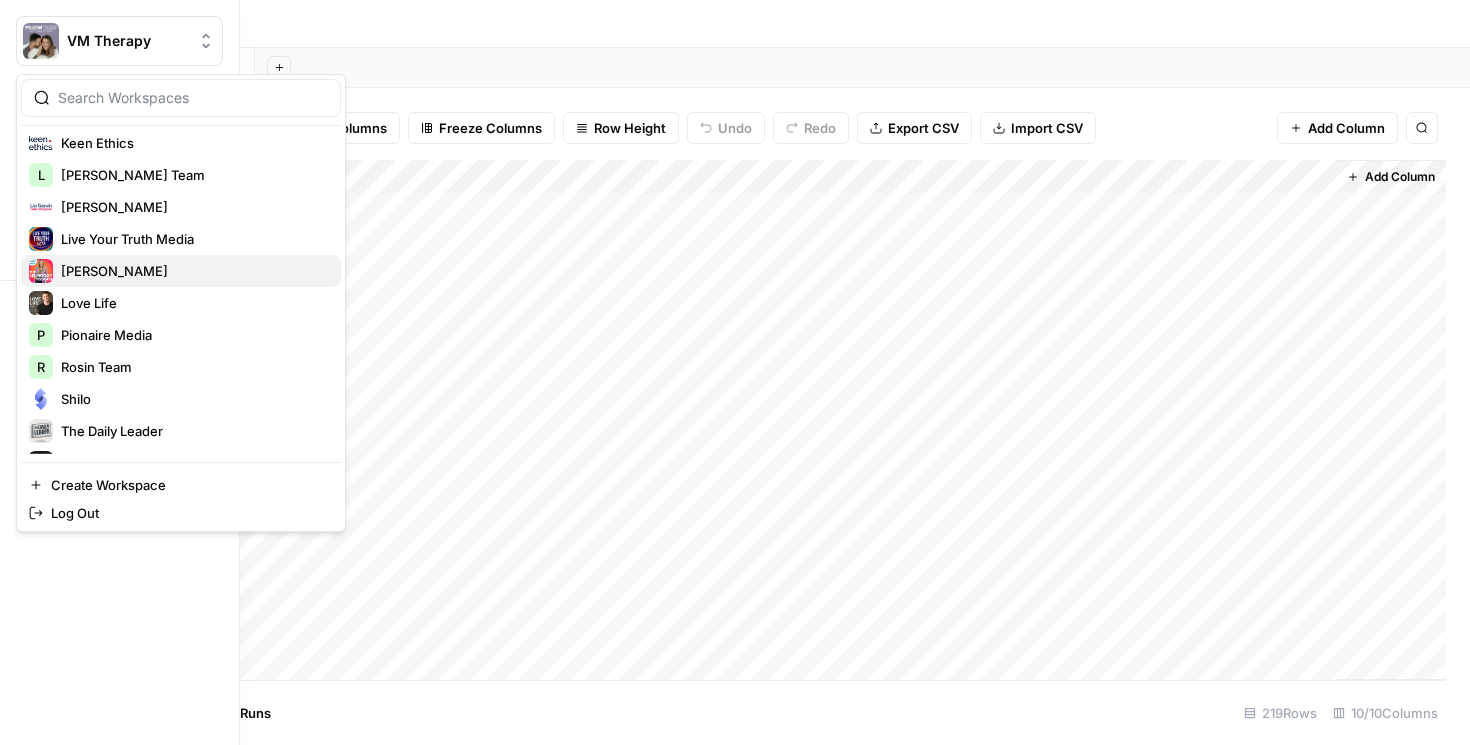 click on "Liz Moody" at bounding box center [181, 271] 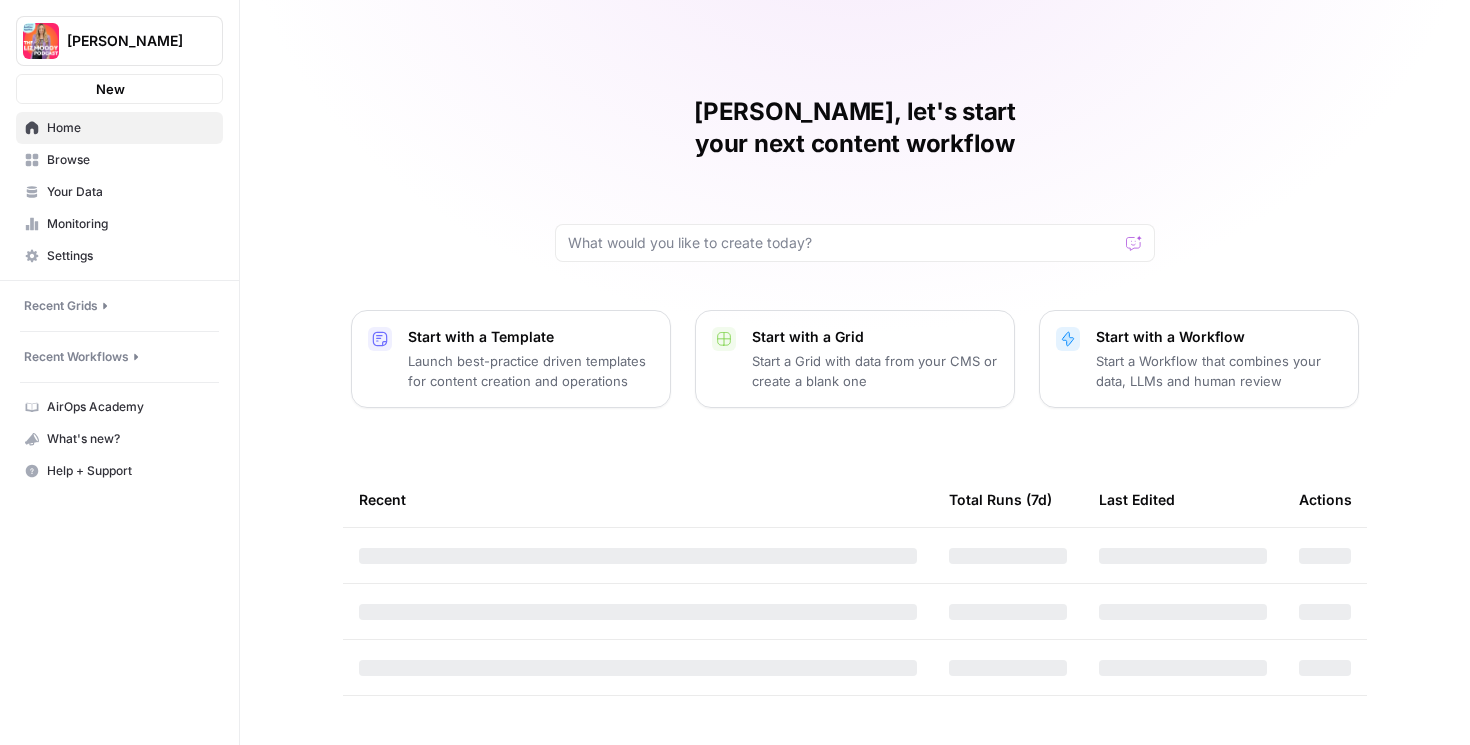 scroll, scrollTop: 0, scrollLeft: 0, axis: both 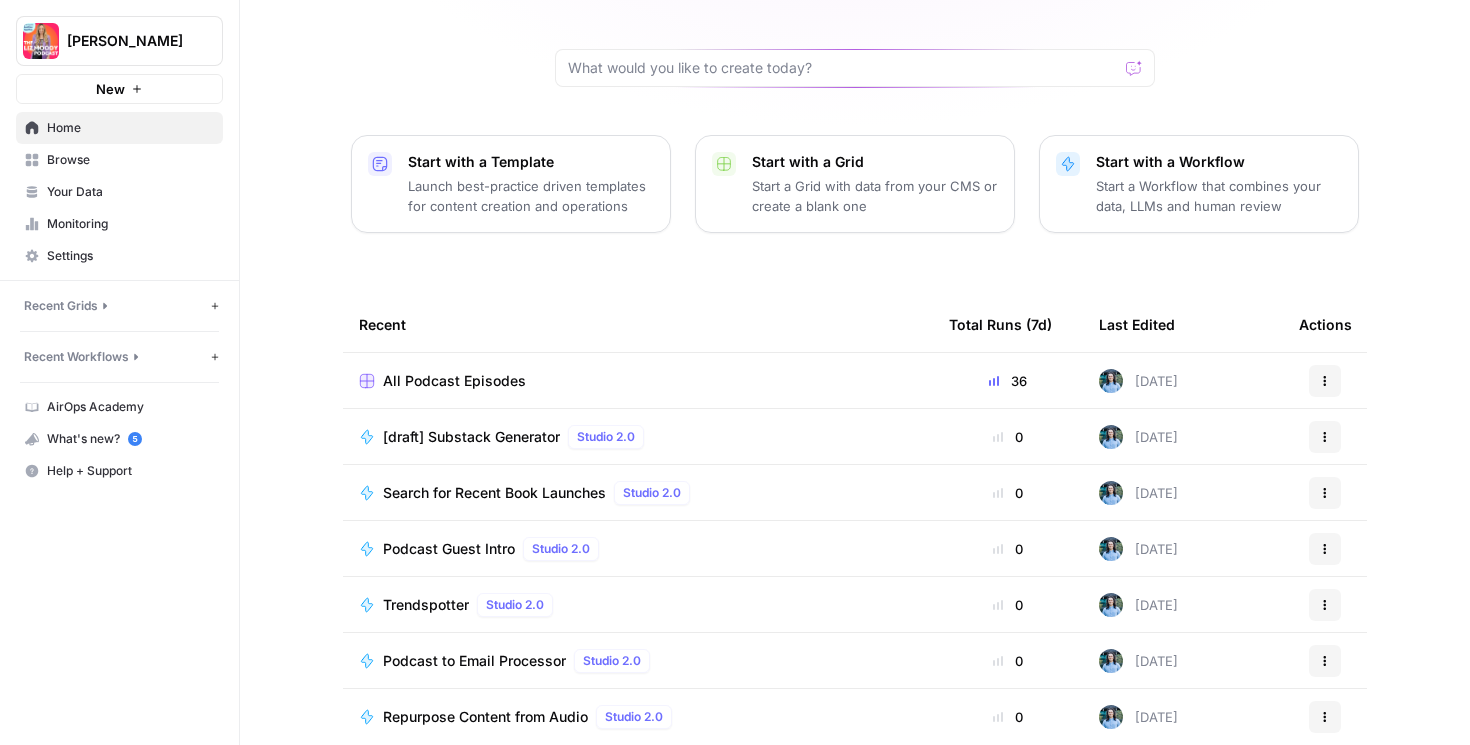 click on "[draft] Substack Generator" at bounding box center (471, 437) 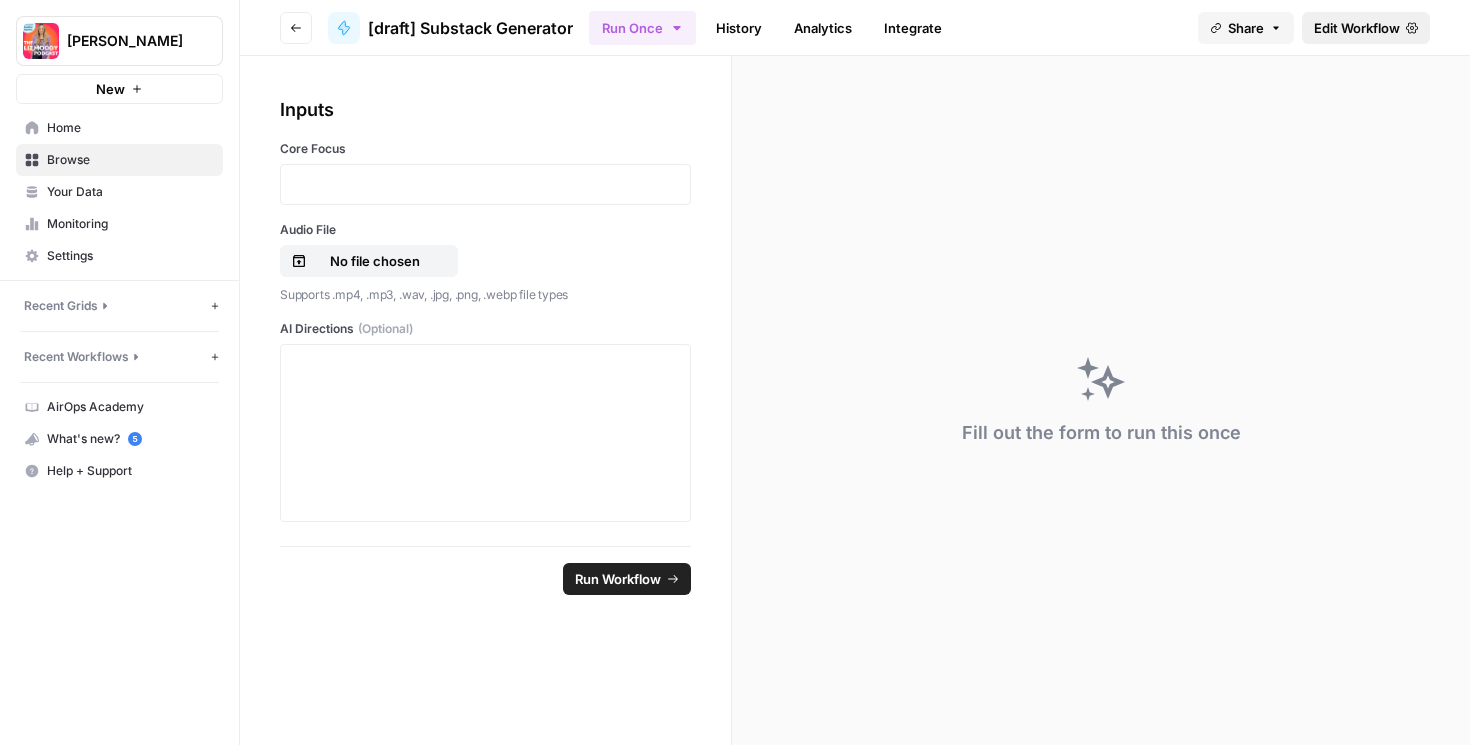click on "Edit Workflow" at bounding box center [1357, 28] 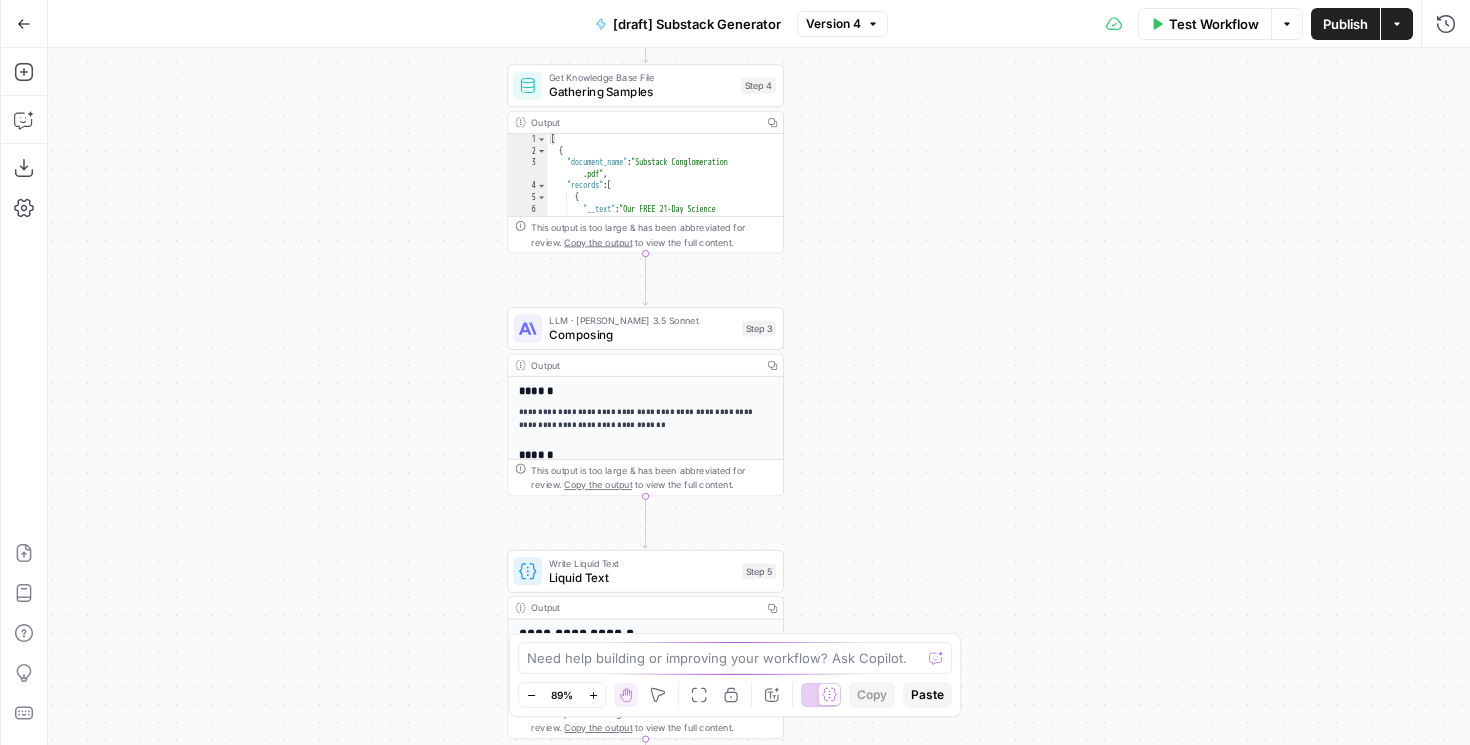 drag, startPoint x: 914, startPoint y: 429, endPoint x: 949, endPoint y: 160, distance: 271.2674 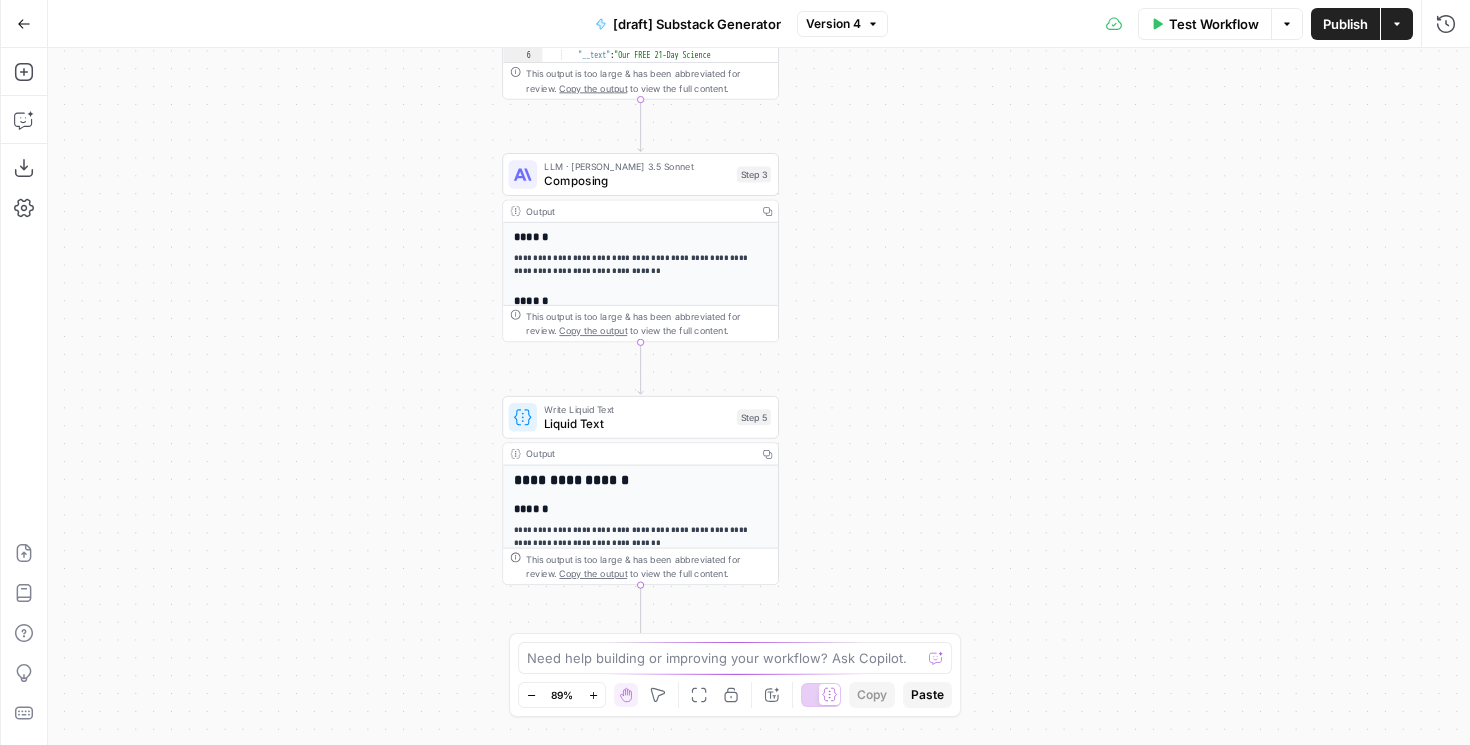 drag, startPoint x: 911, startPoint y: 405, endPoint x: 906, endPoint y: 252, distance: 153.08168 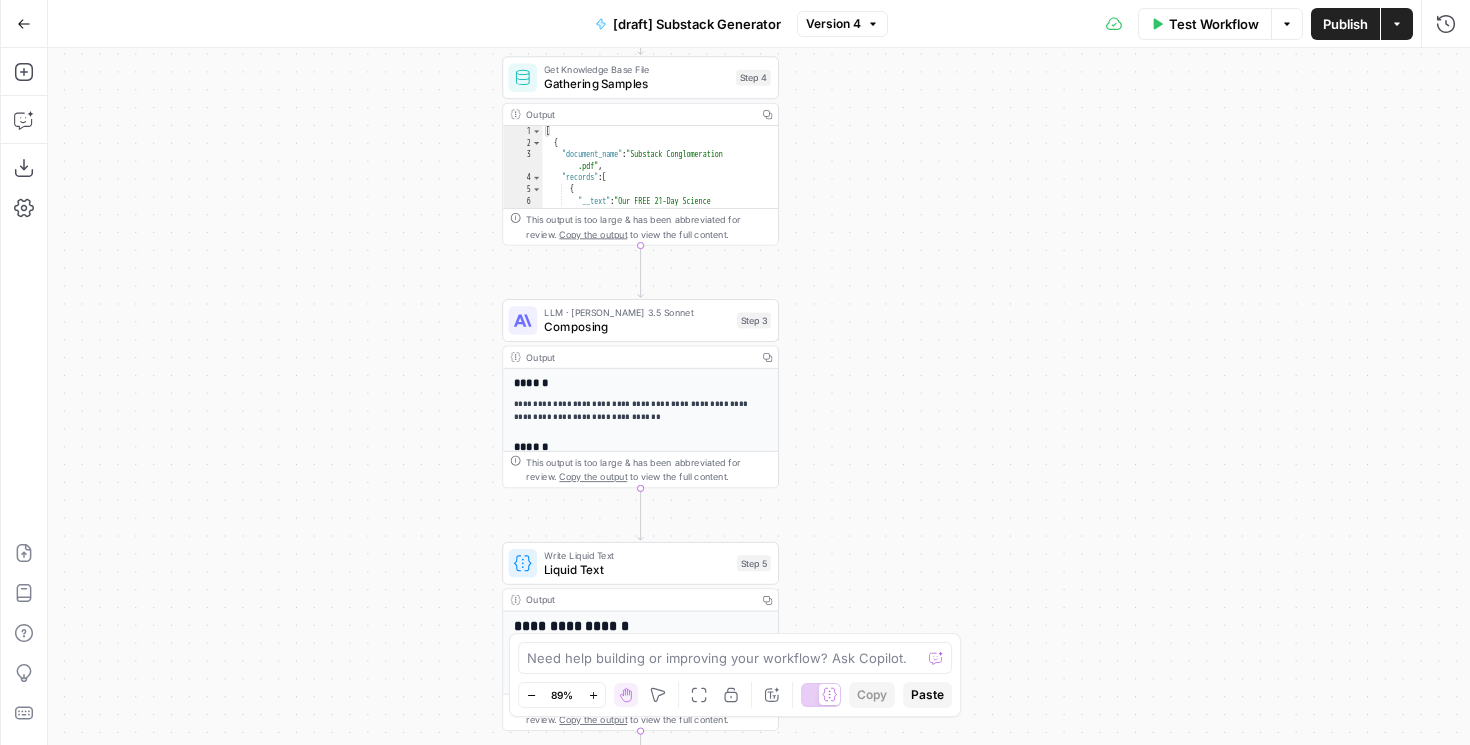 drag, startPoint x: 897, startPoint y: 153, endPoint x: 897, endPoint y: 300, distance: 147 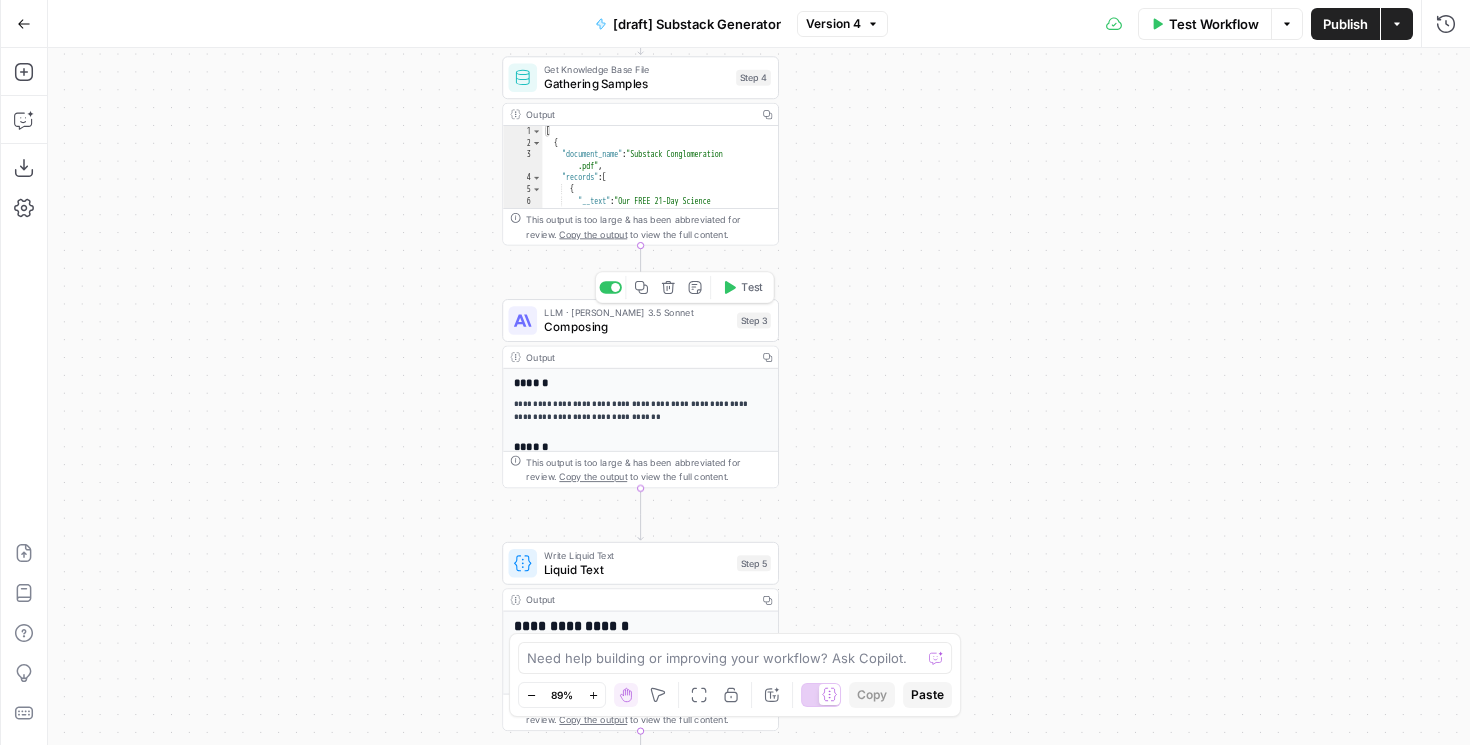 click on "Composing" at bounding box center [637, 327] 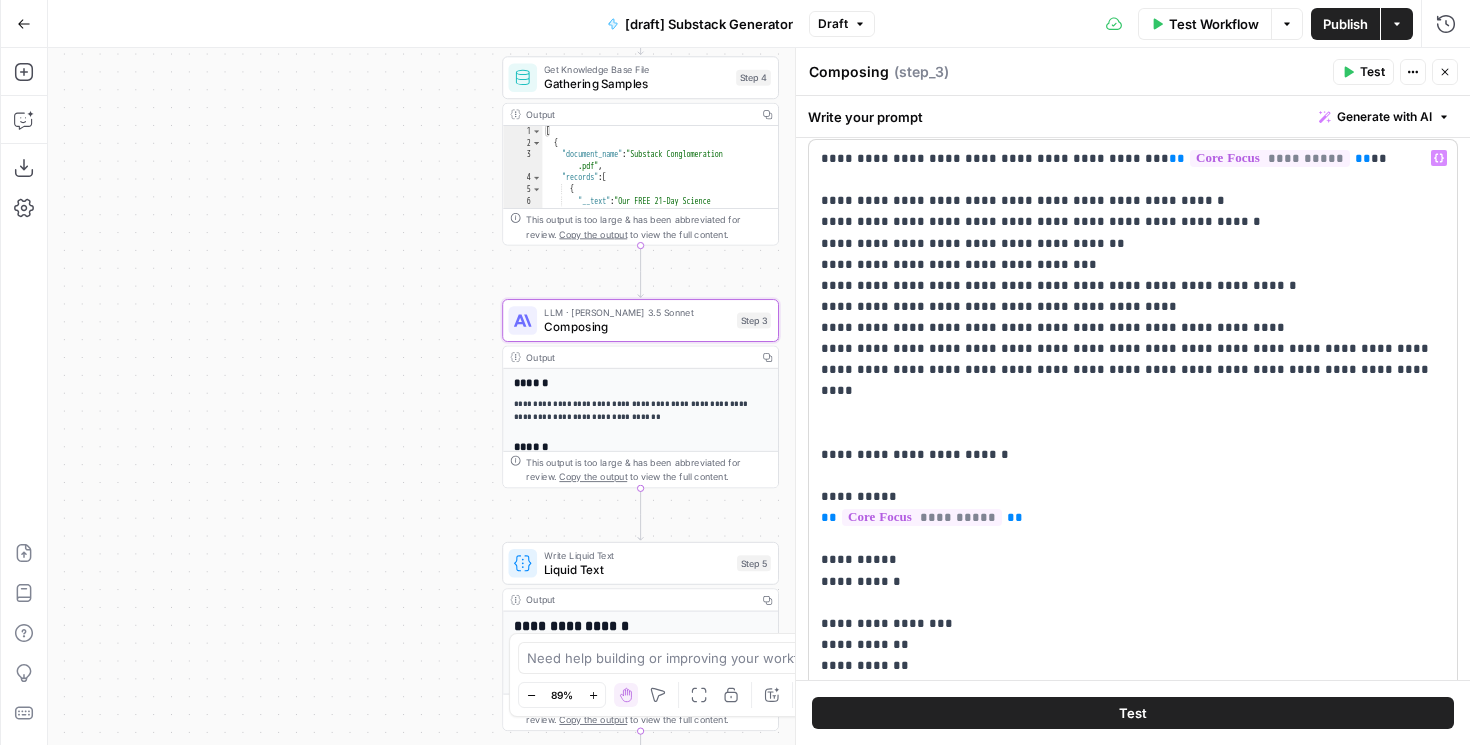 scroll, scrollTop: 0, scrollLeft: 0, axis: both 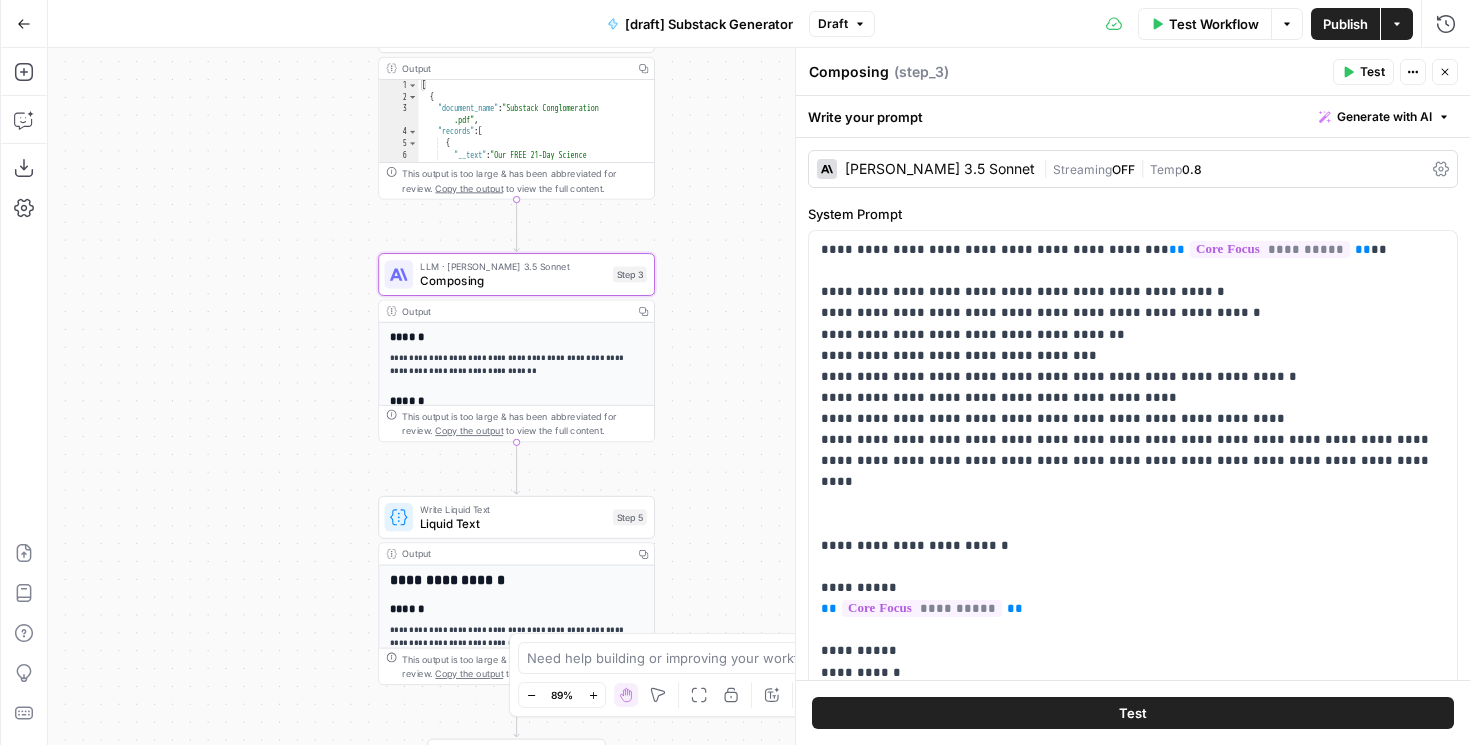 drag, startPoint x: 346, startPoint y: 252, endPoint x: 223, endPoint y: 189, distance: 138.19551 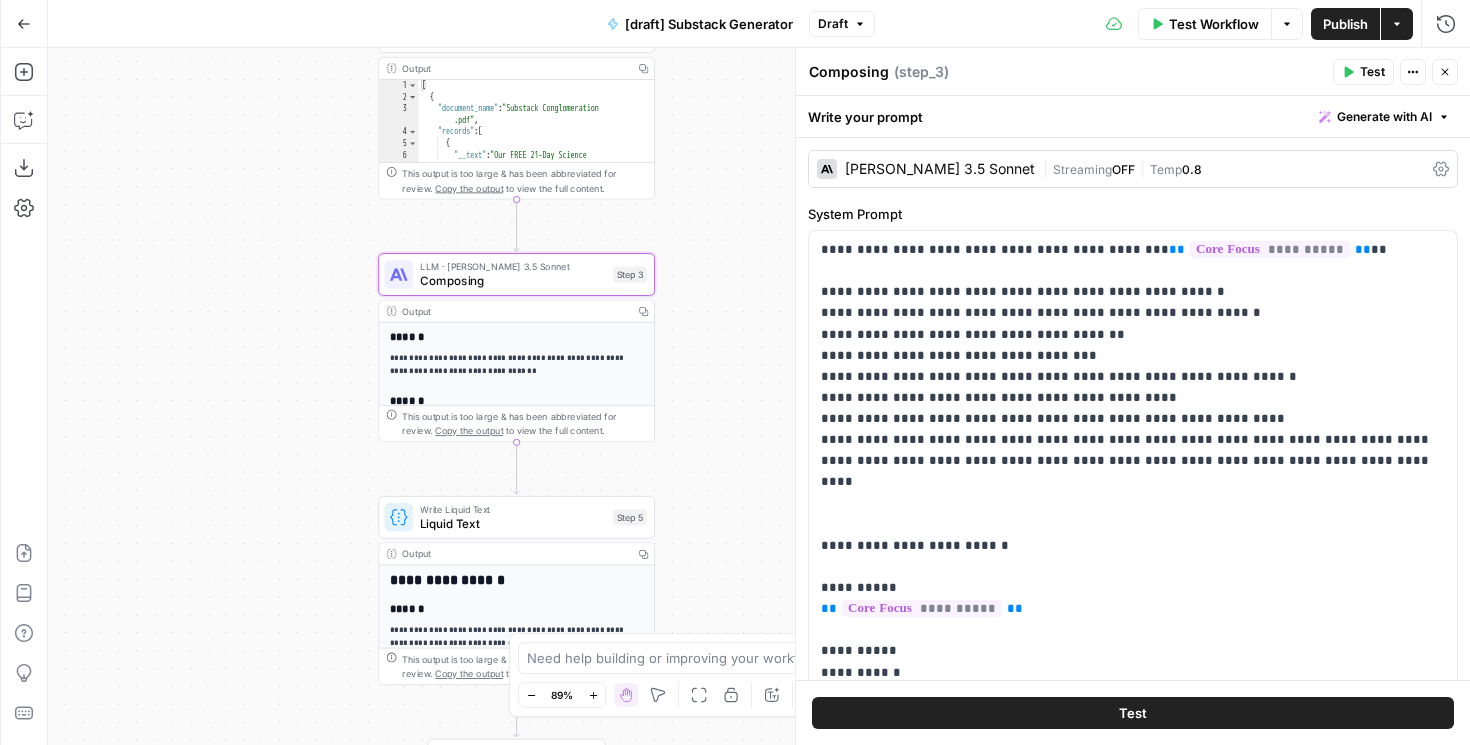 click on "**********" at bounding box center [759, 396] 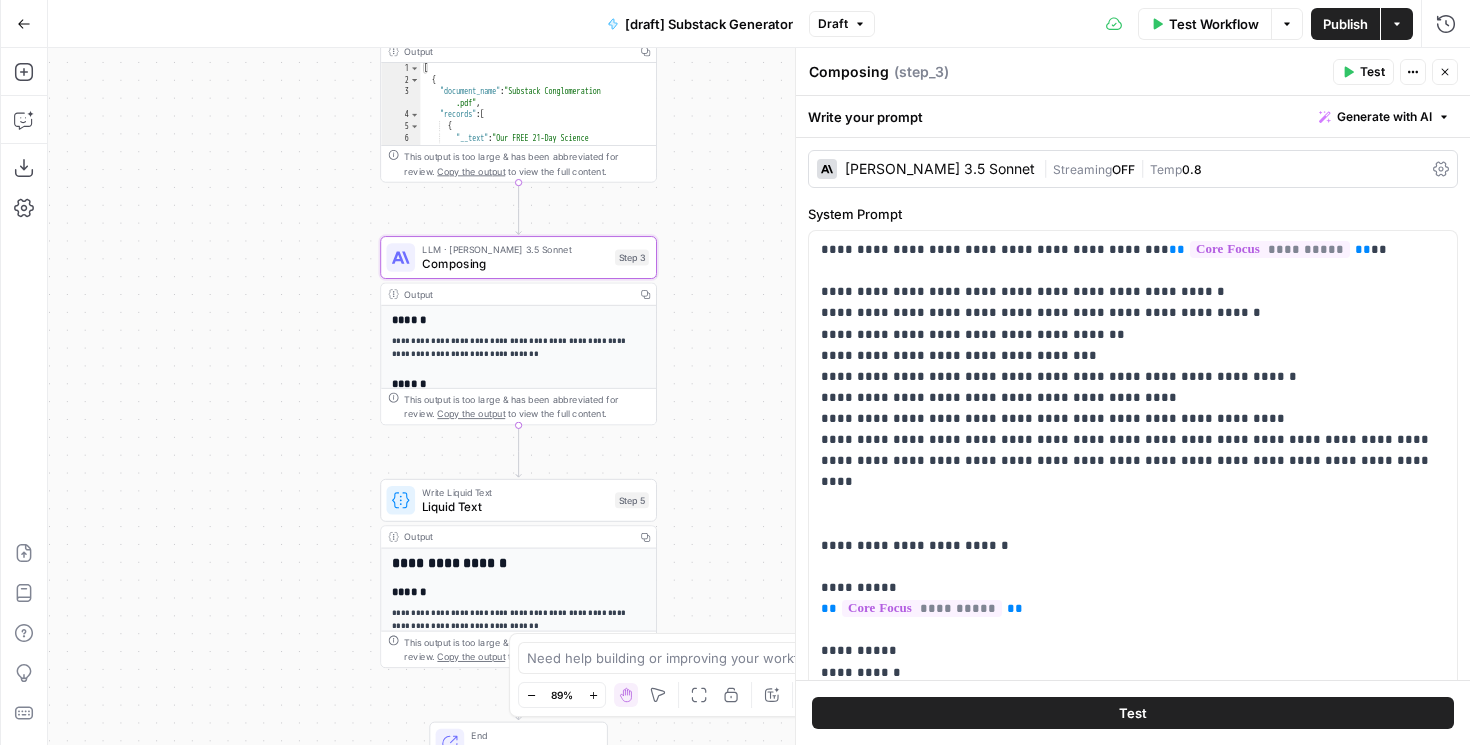 click on "Liquid Text" at bounding box center (515, 507) 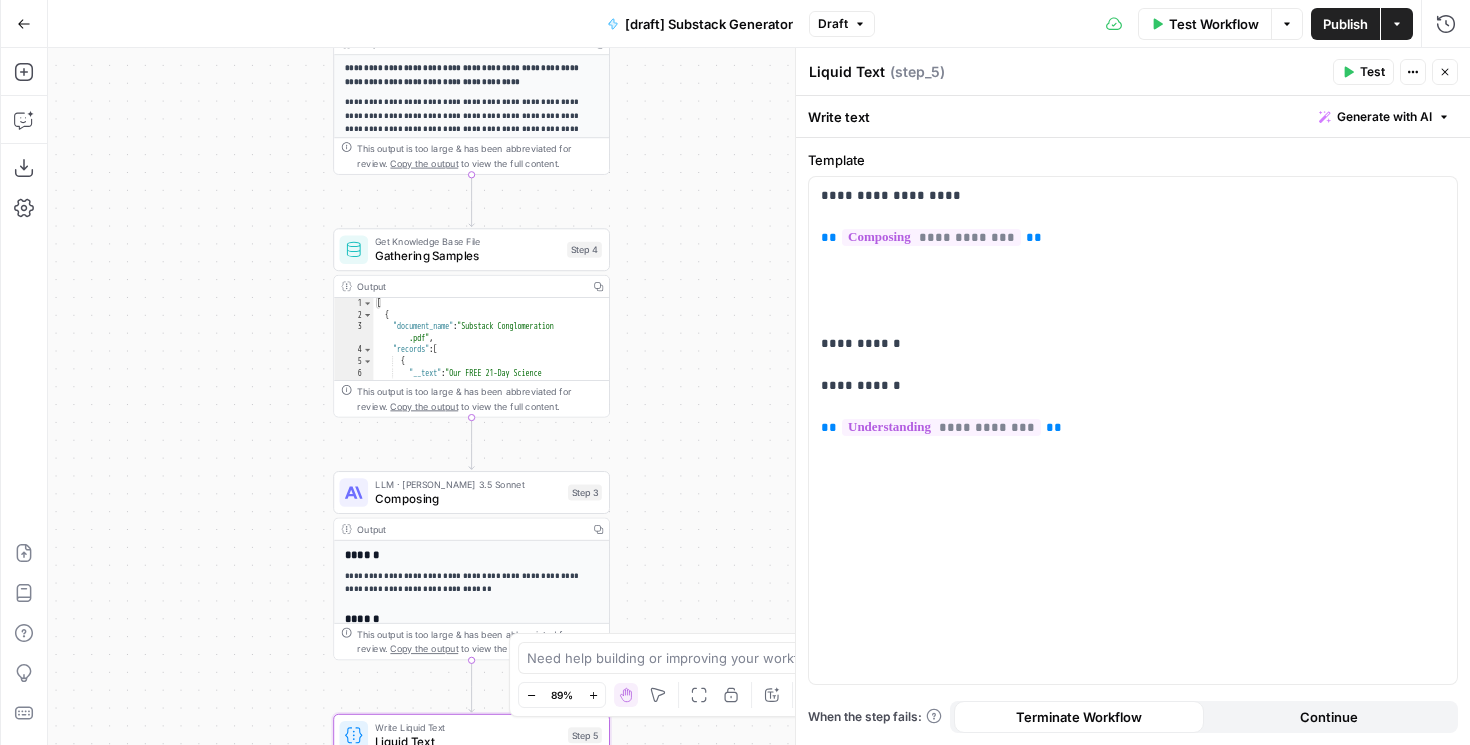 drag, startPoint x: 274, startPoint y: 204, endPoint x: 227, endPoint y: 442, distance: 242.59637 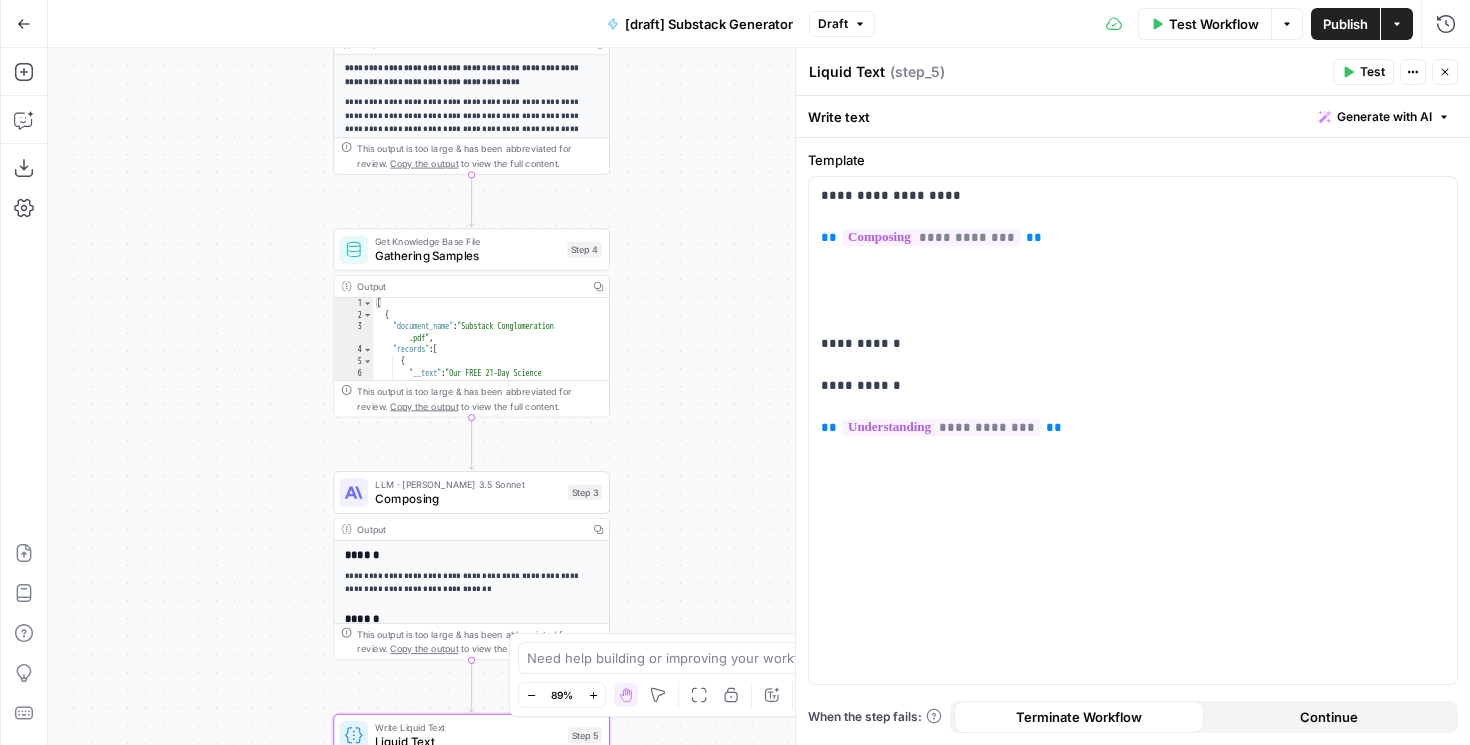 click on "**********" at bounding box center (759, 396) 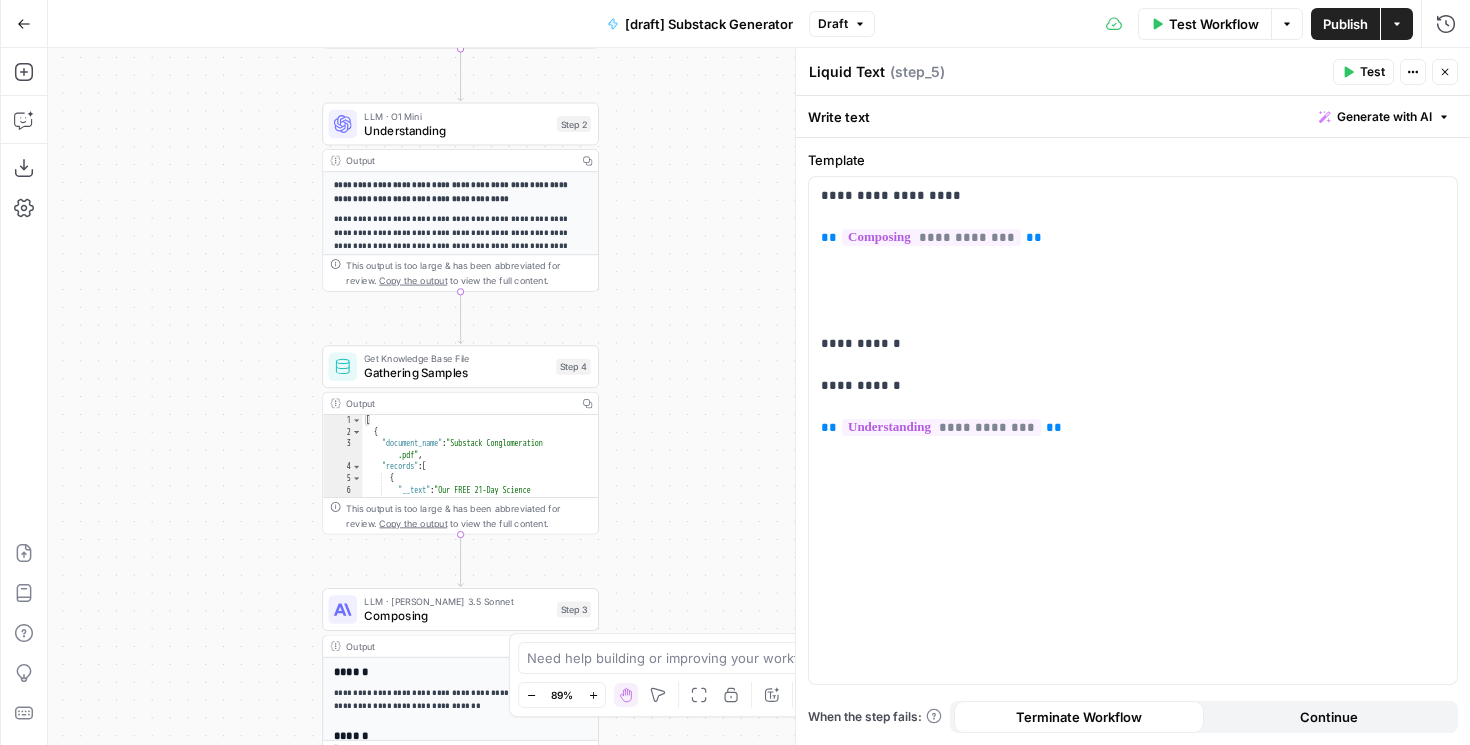 drag, startPoint x: 256, startPoint y: 329, endPoint x: 245, endPoint y: 443, distance: 114.52947 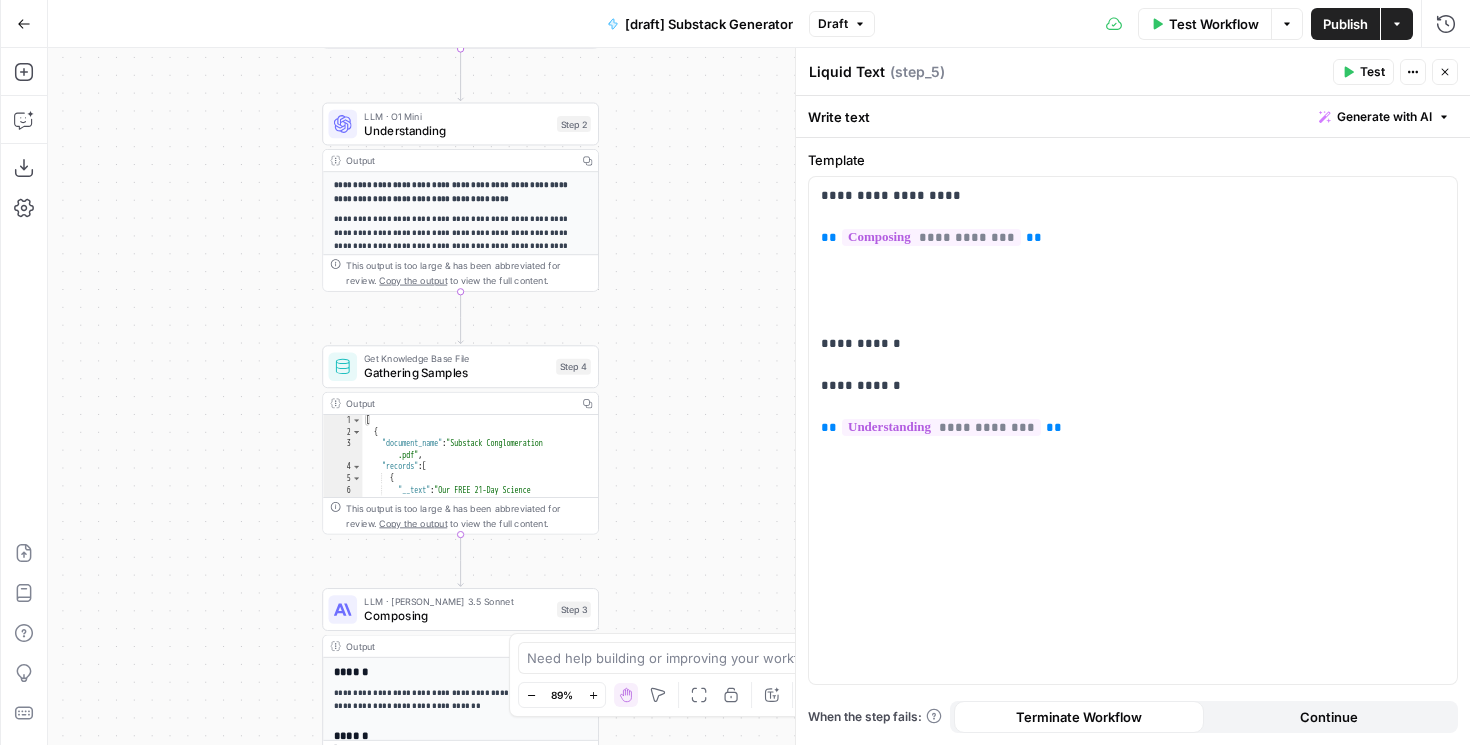click on "**********" at bounding box center [759, 396] 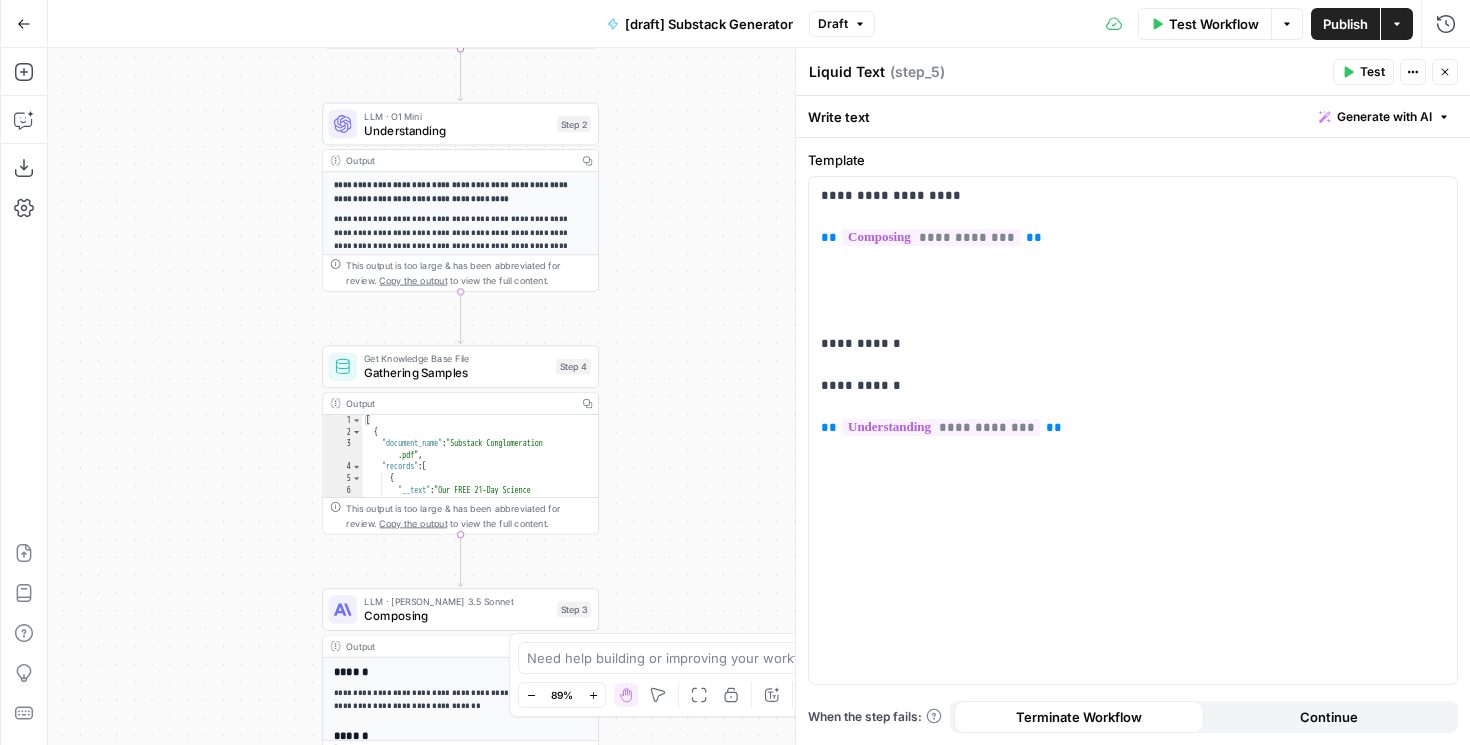 click on "Understanding" at bounding box center [457, 130] 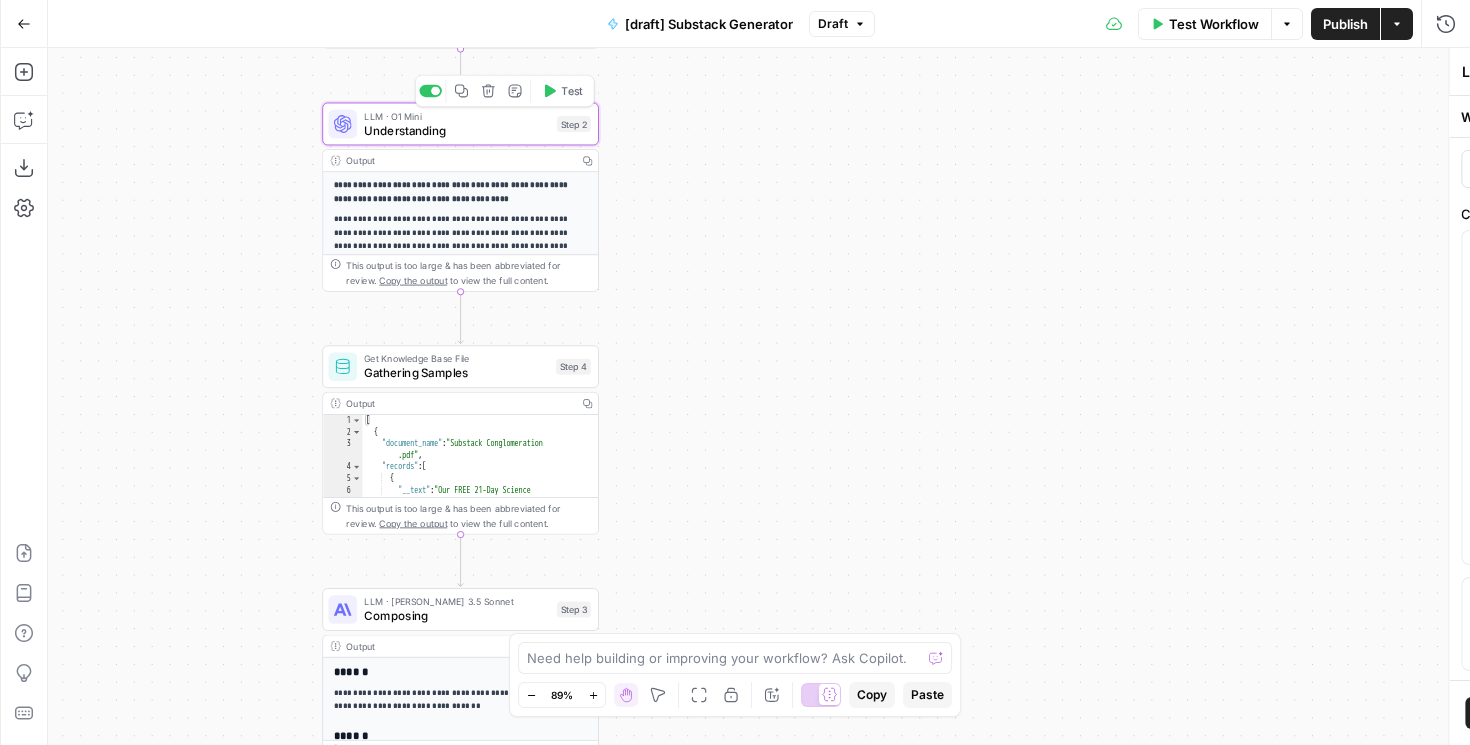 type on "Understanding" 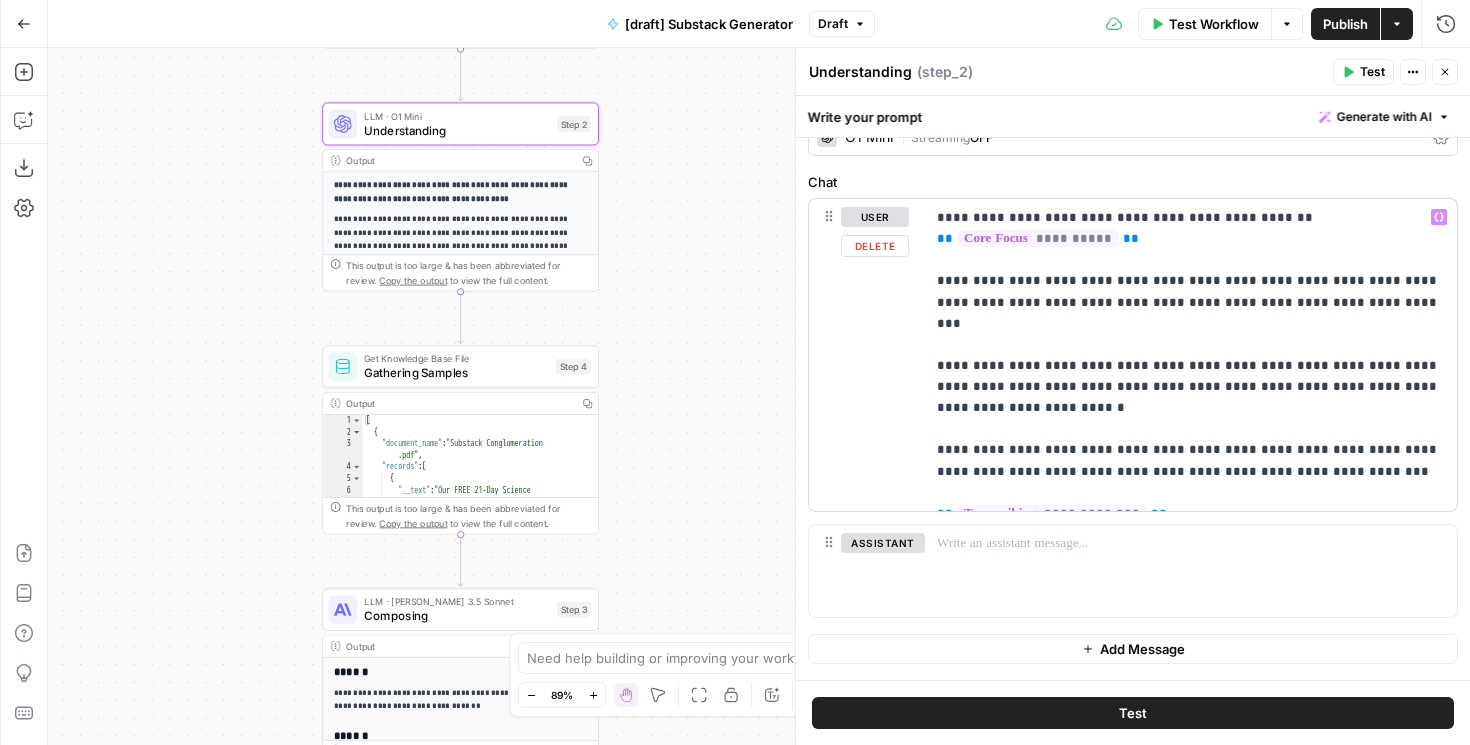 scroll, scrollTop: 60, scrollLeft: 0, axis: vertical 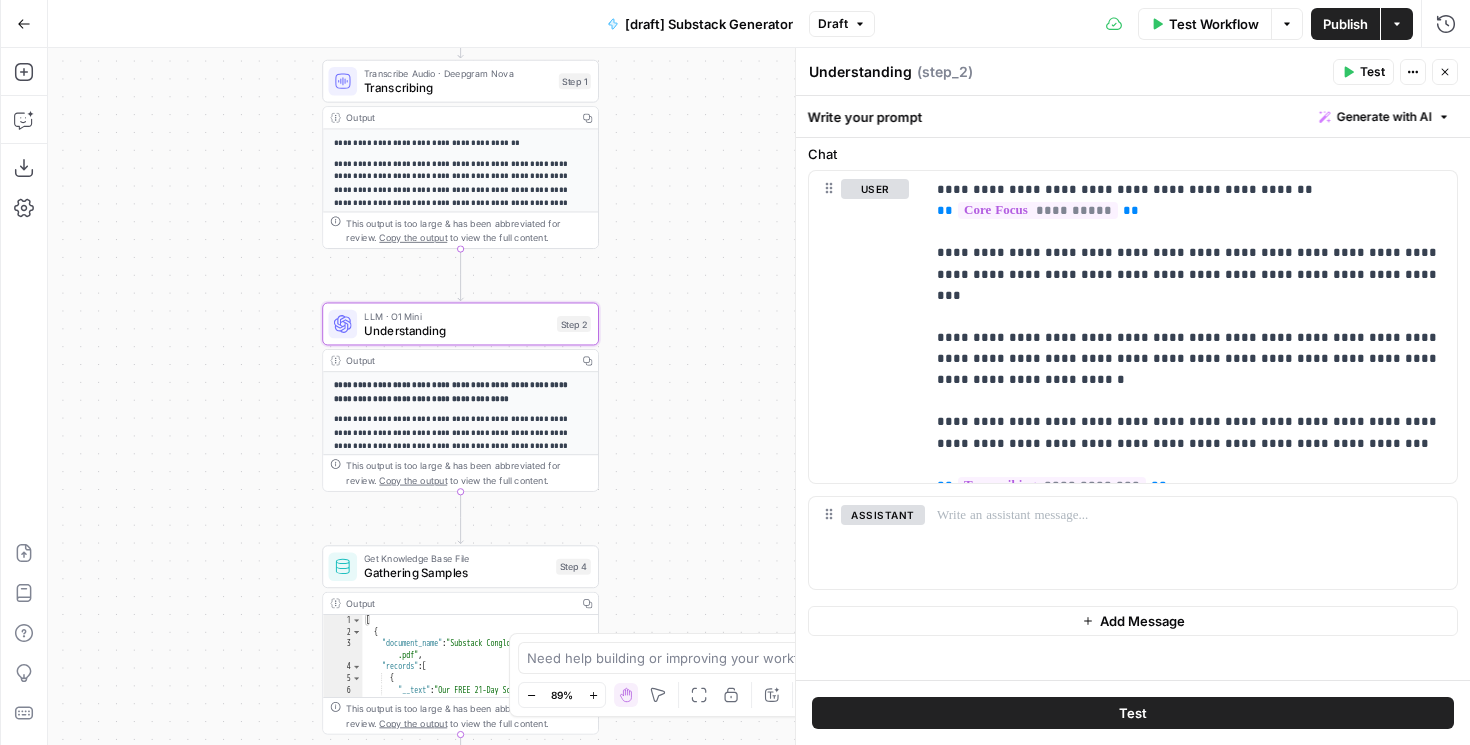 drag, startPoint x: 626, startPoint y: 243, endPoint x: 626, endPoint y: 443, distance: 200 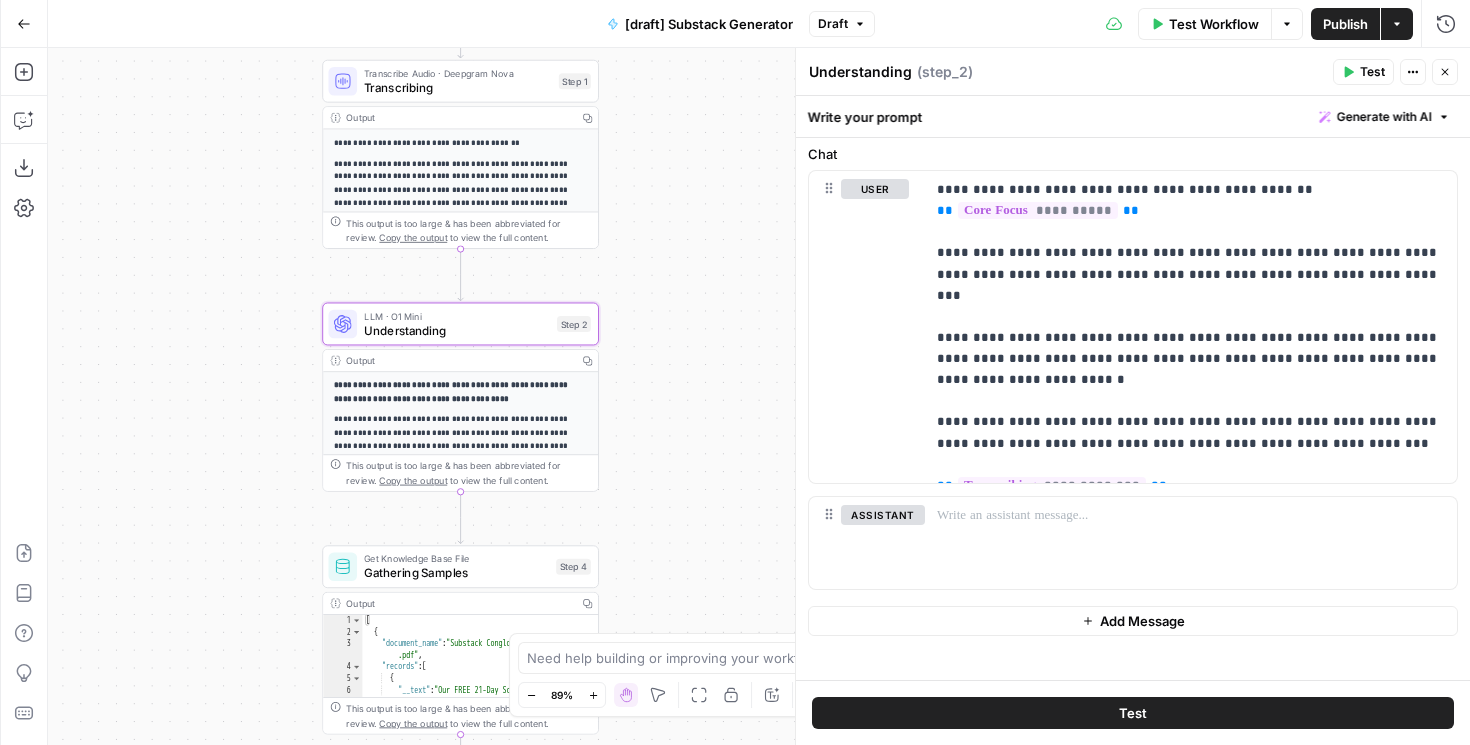 click on "**********" at bounding box center (759, 396) 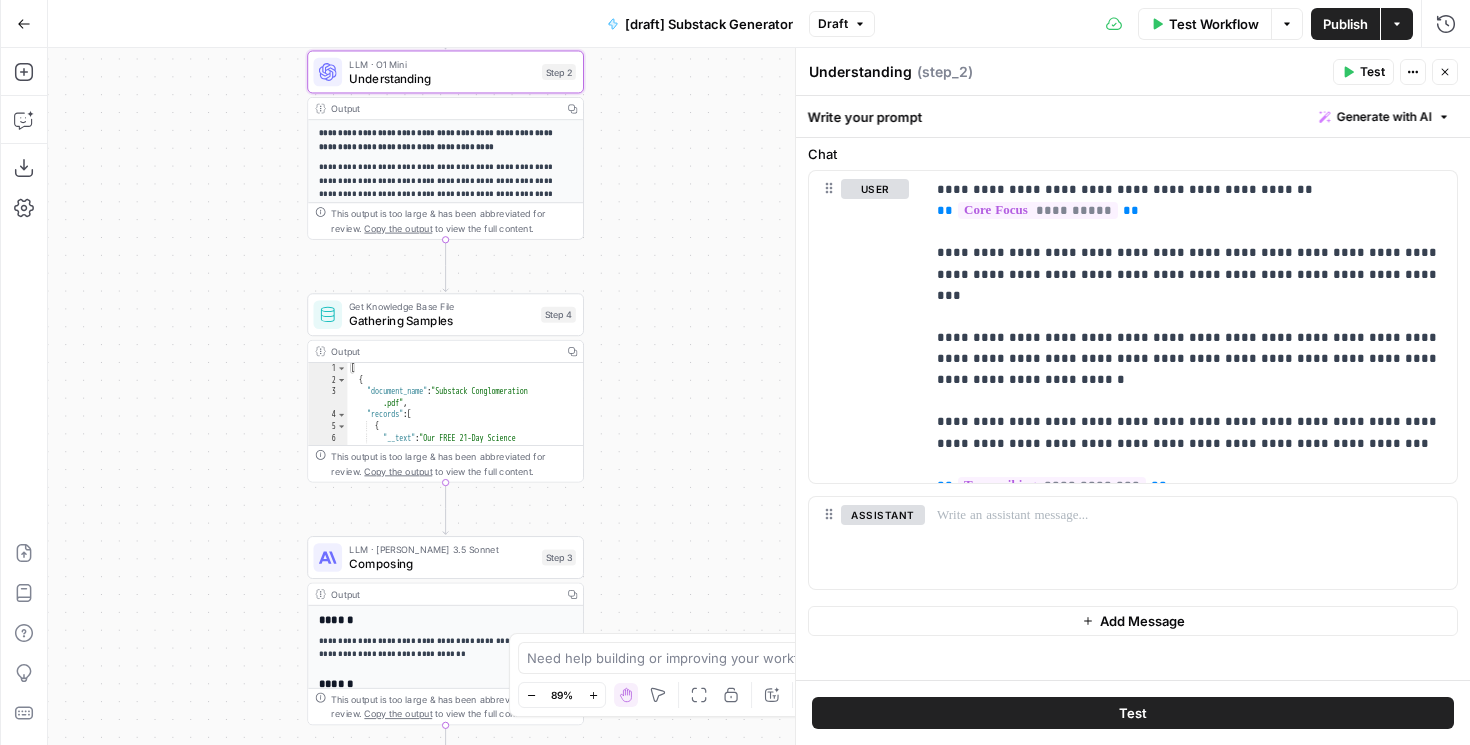 drag, startPoint x: 674, startPoint y: 342, endPoint x: 659, endPoint y: 89, distance: 253.44427 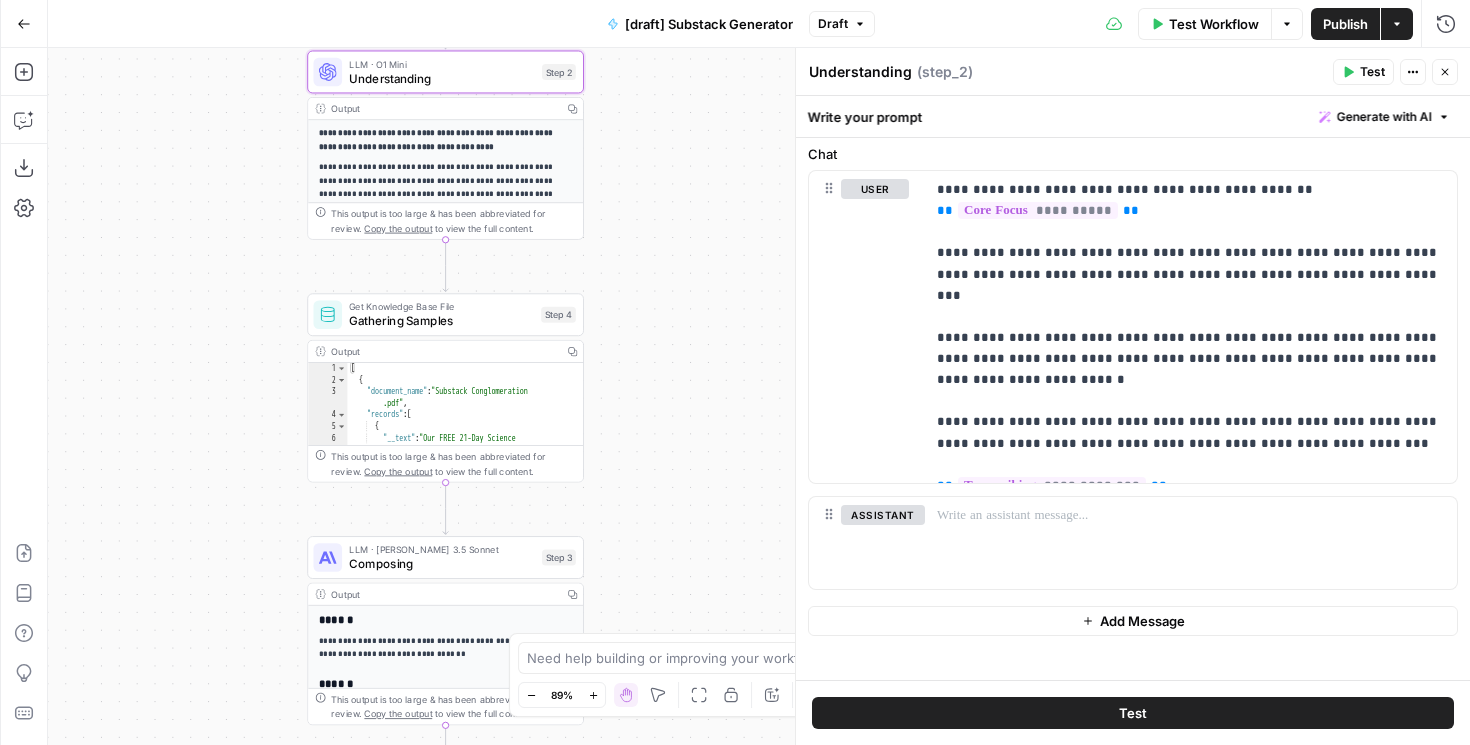 click on "**********" at bounding box center (759, 396) 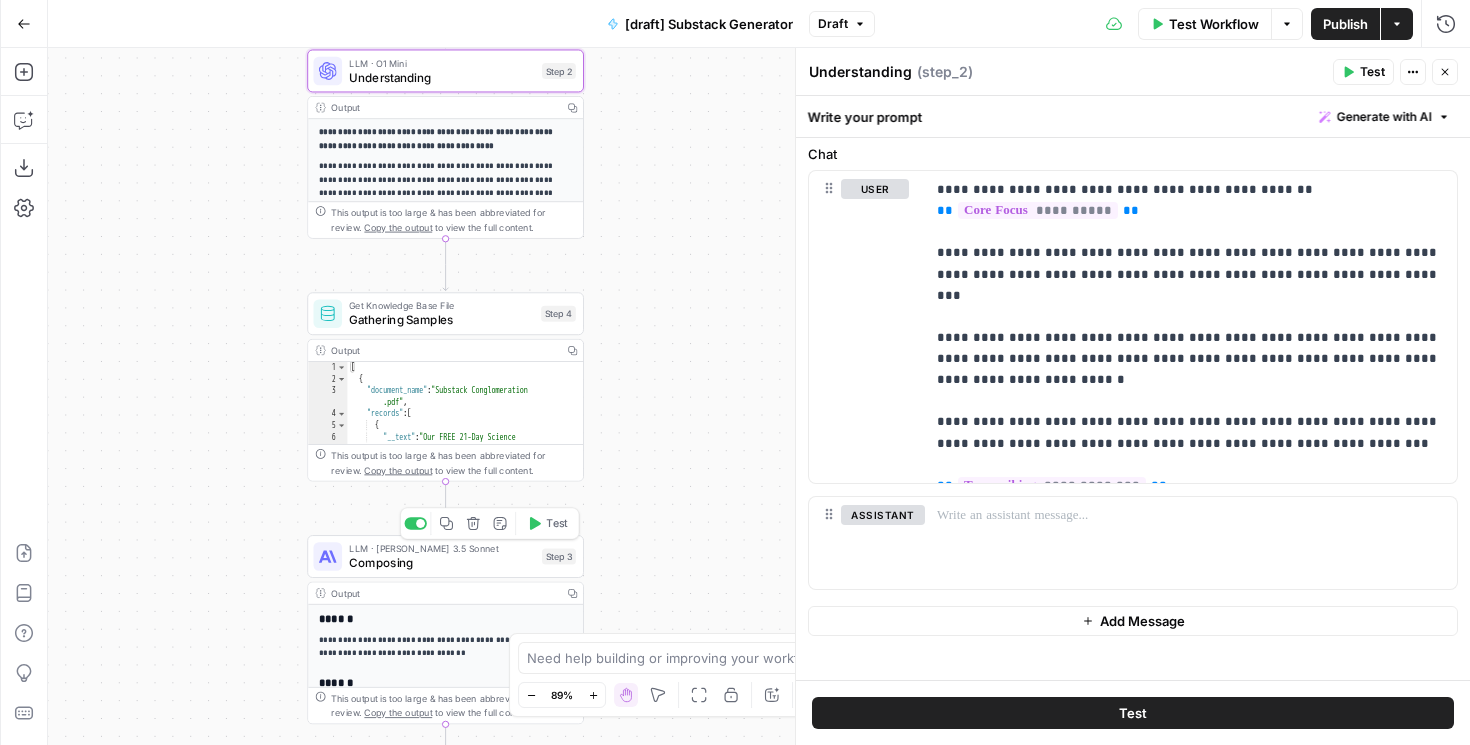 click on "Composing" at bounding box center [442, 563] 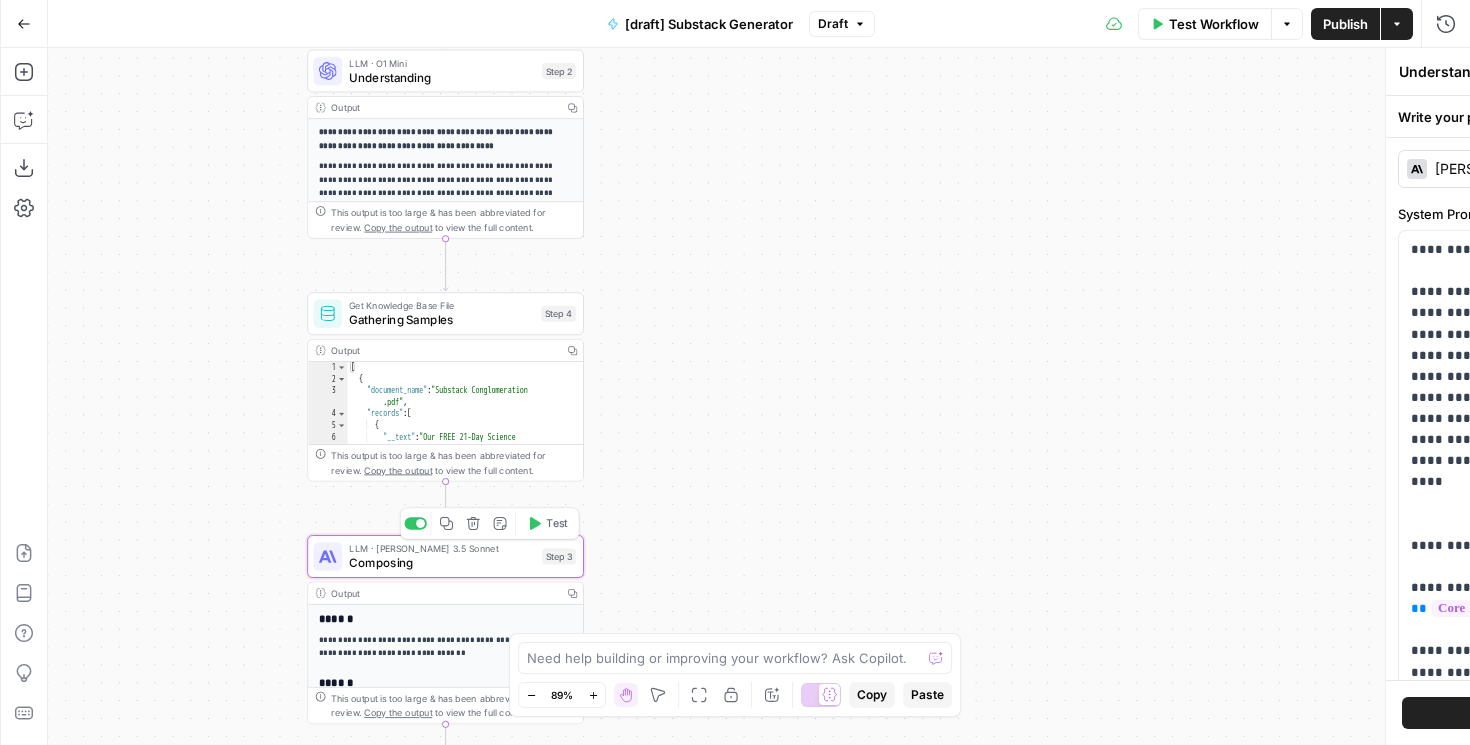 type on "Composing" 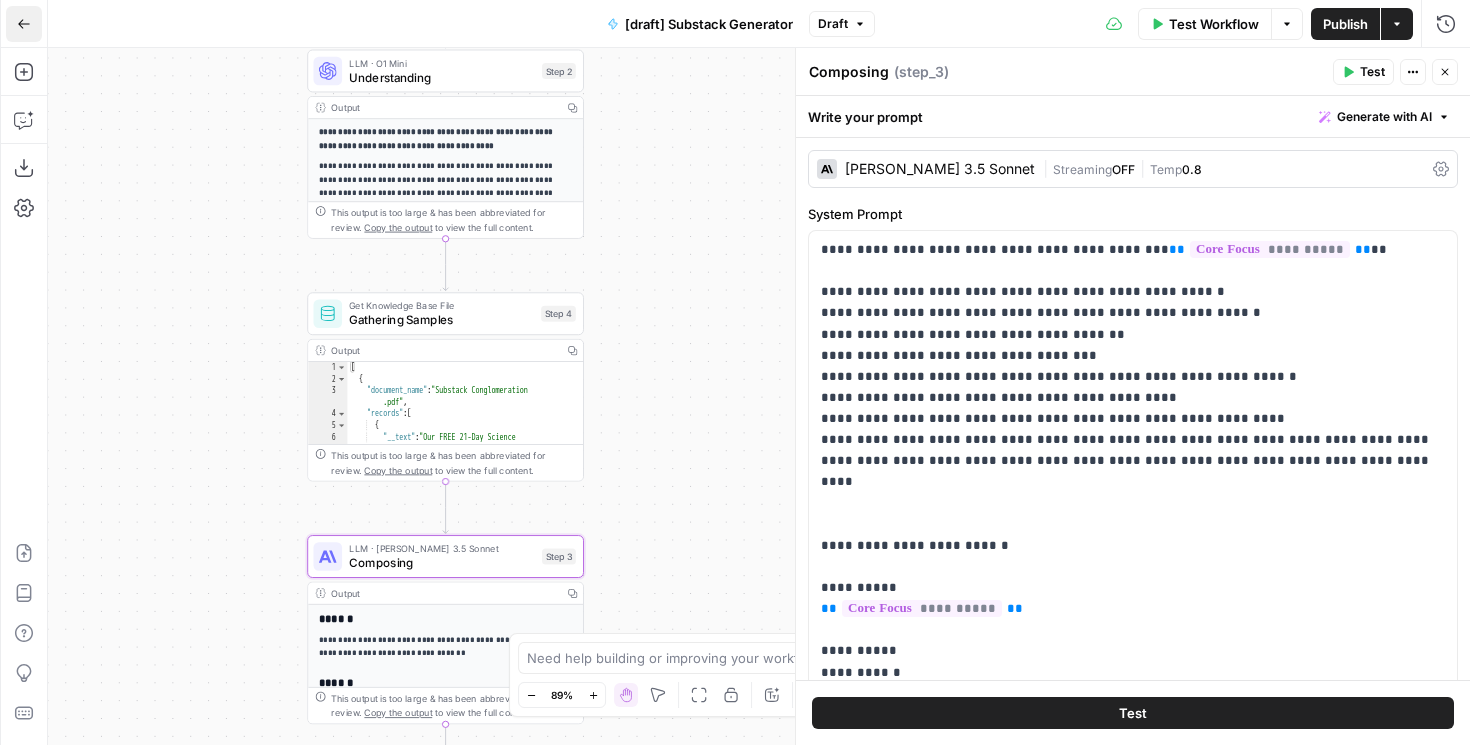 click 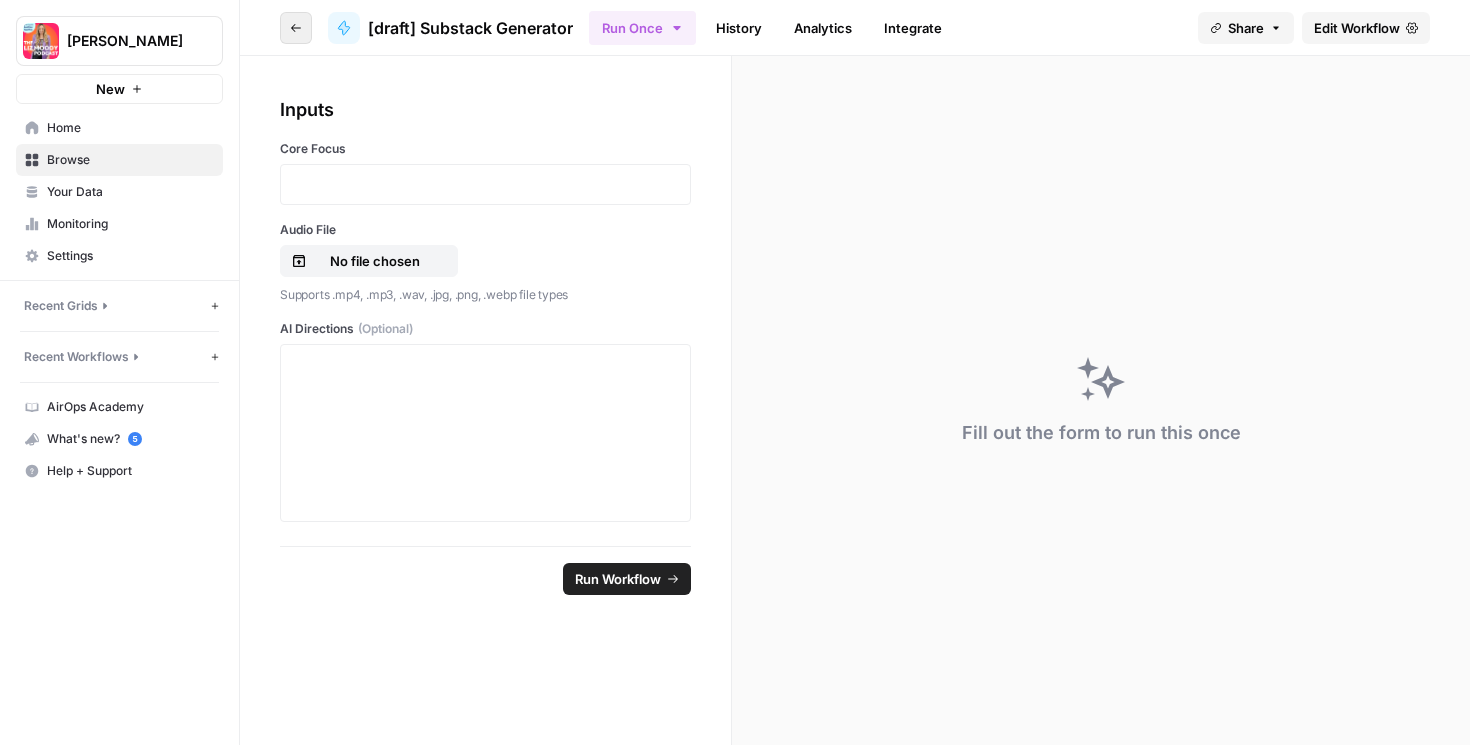 click on "Go back" at bounding box center [296, 28] 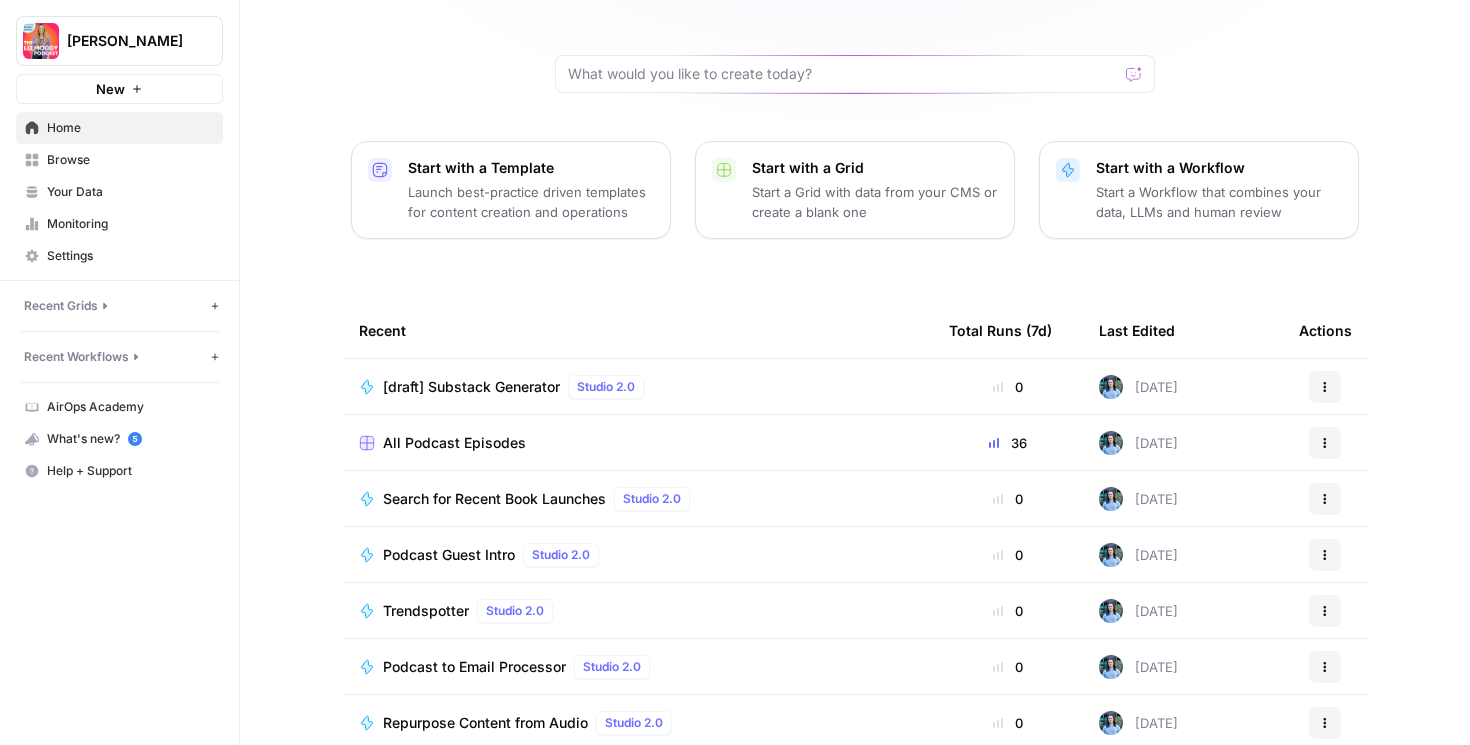 scroll, scrollTop: 175, scrollLeft: 0, axis: vertical 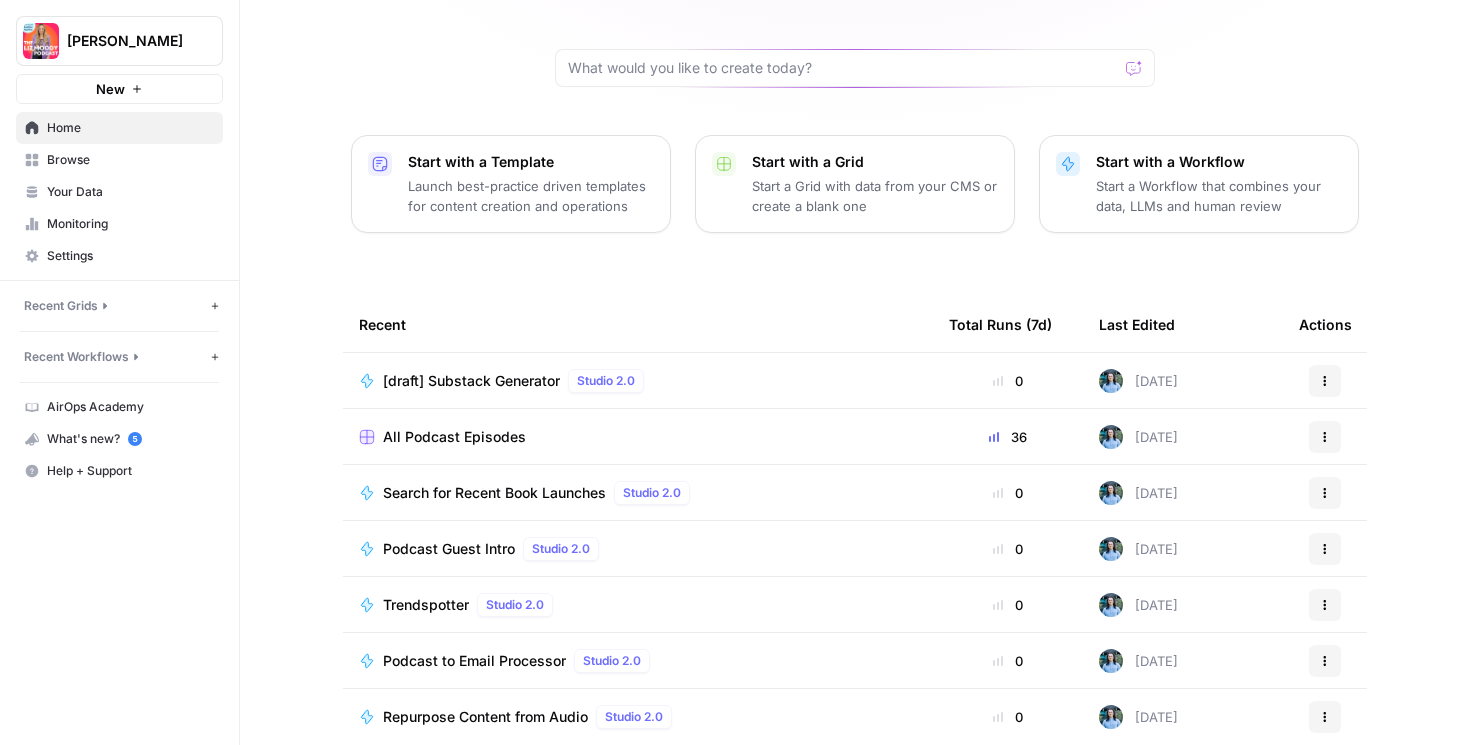 click on "Repurpose Content from Audio" at bounding box center (485, 717) 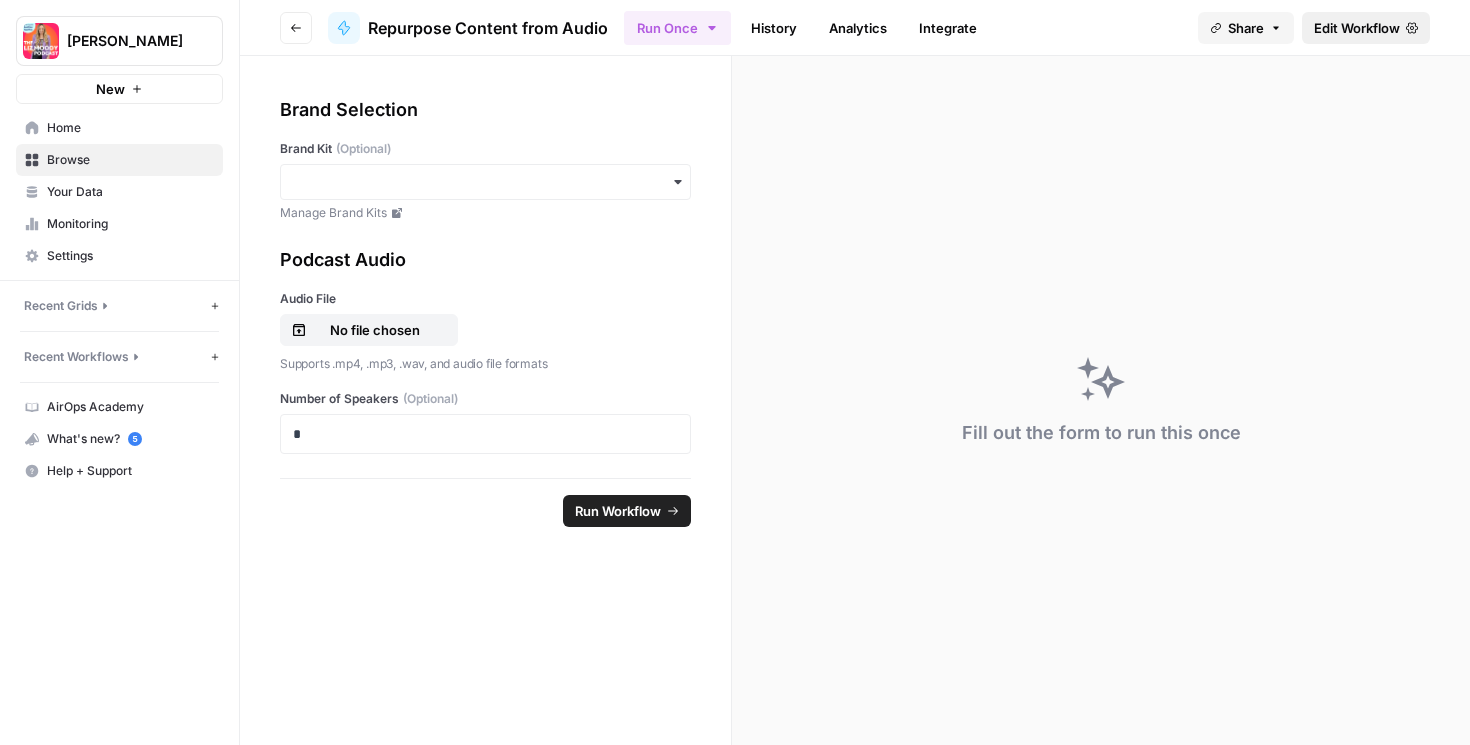 click on "Edit Workflow" at bounding box center [1366, 28] 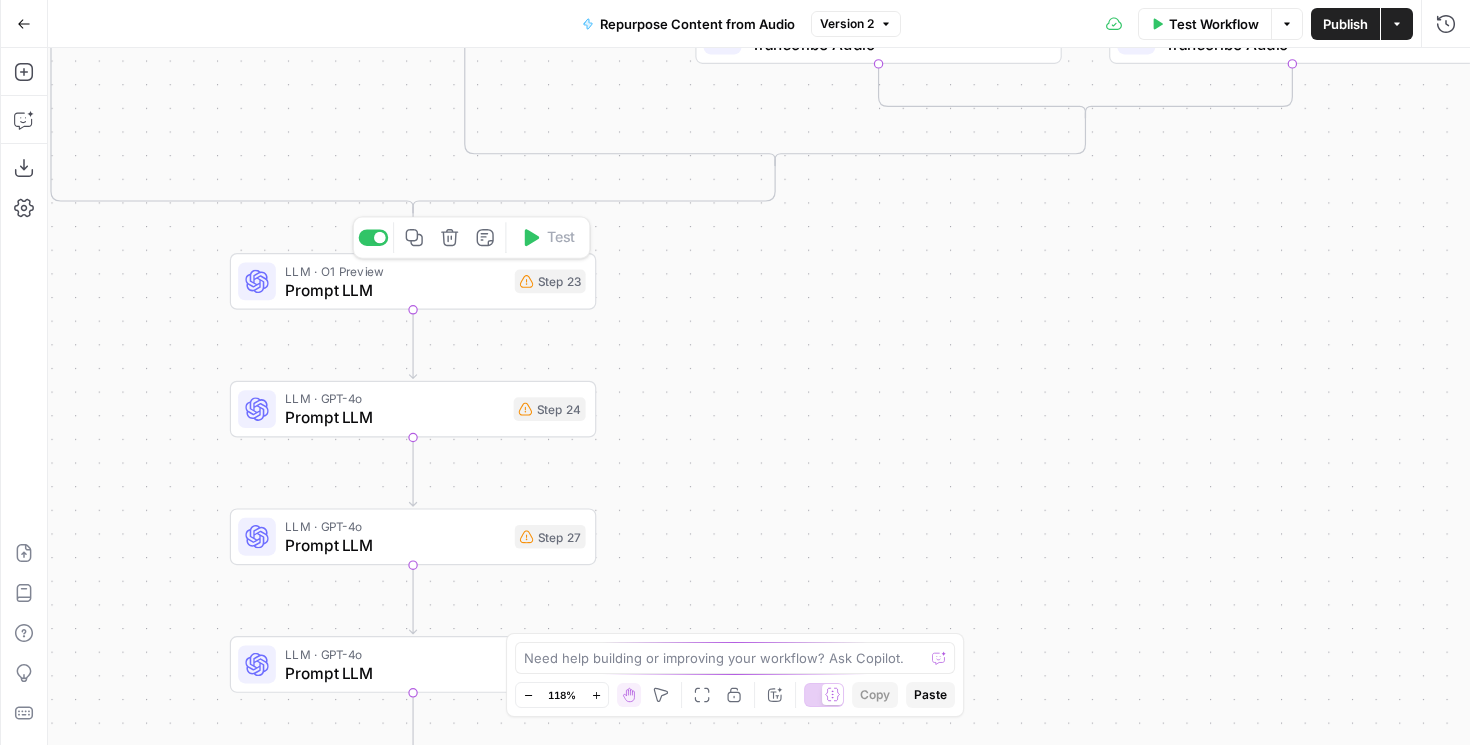 click on "Prompt LLM" at bounding box center [395, 290] 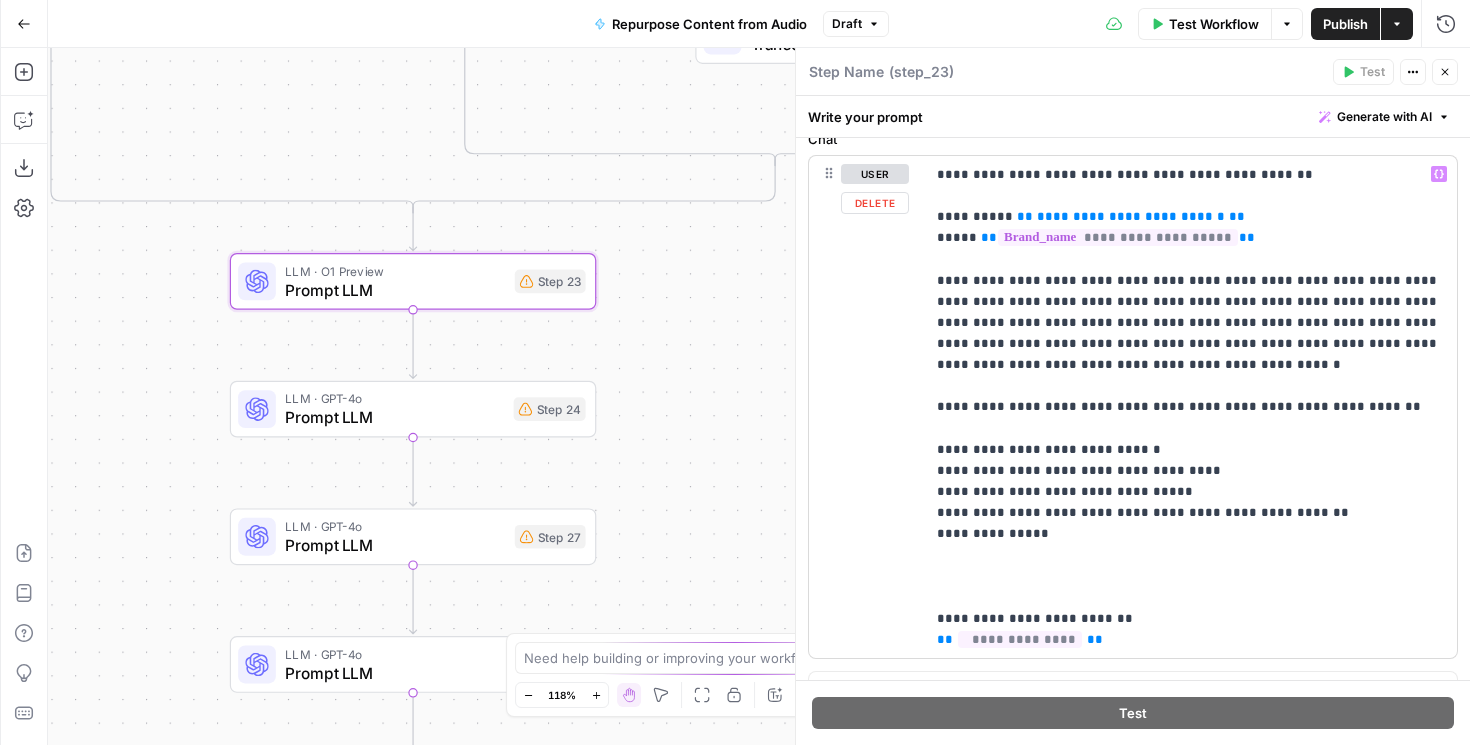 scroll, scrollTop: 0, scrollLeft: 0, axis: both 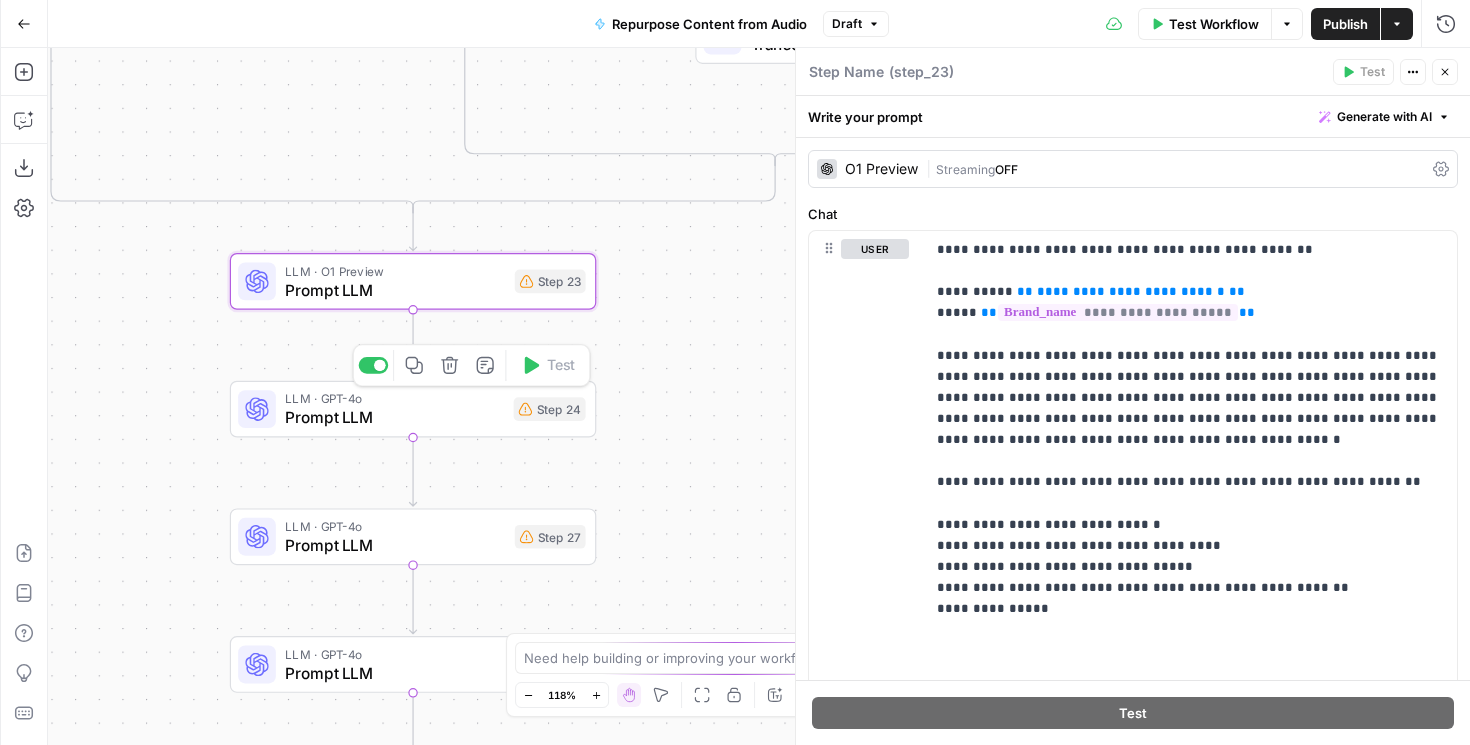 click on "Prompt LLM" at bounding box center (394, 418) 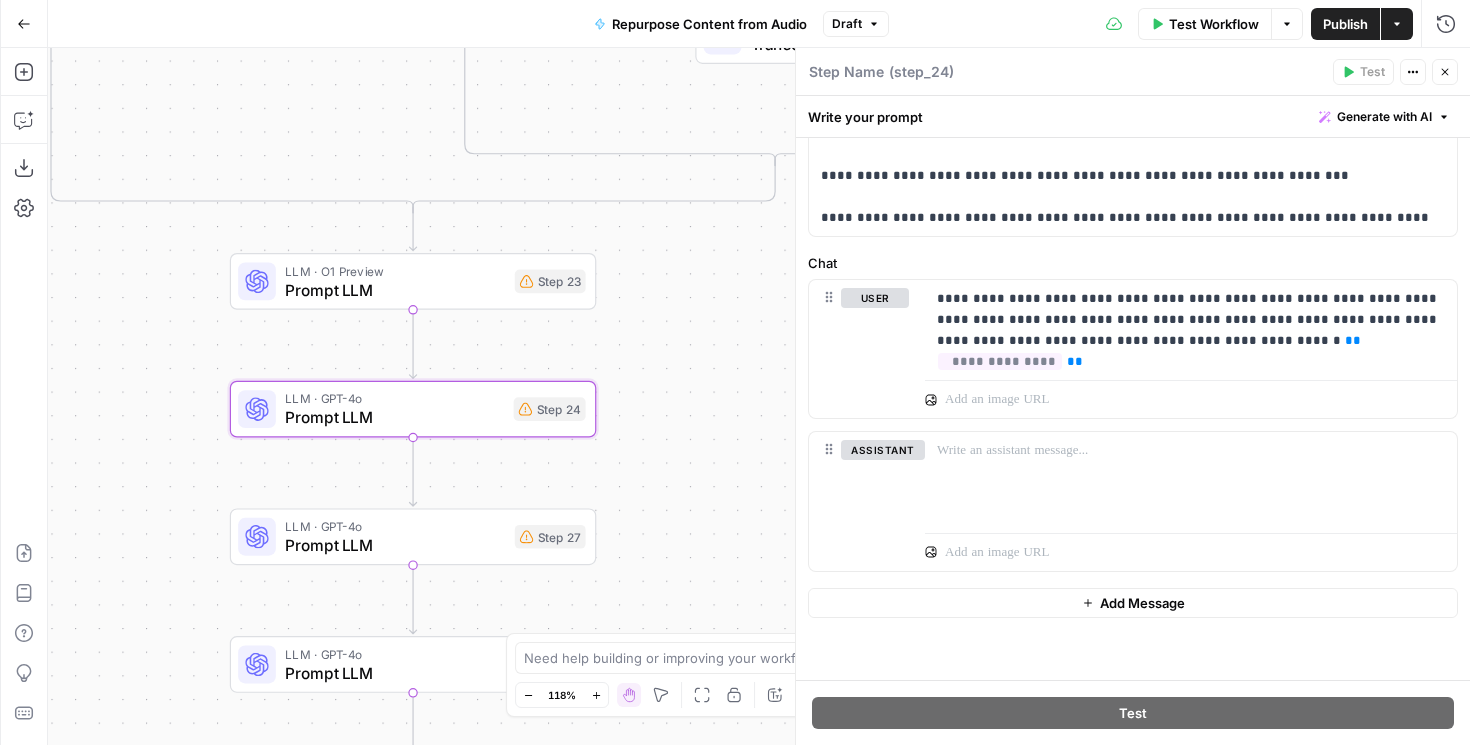 scroll, scrollTop: 378, scrollLeft: 0, axis: vertical 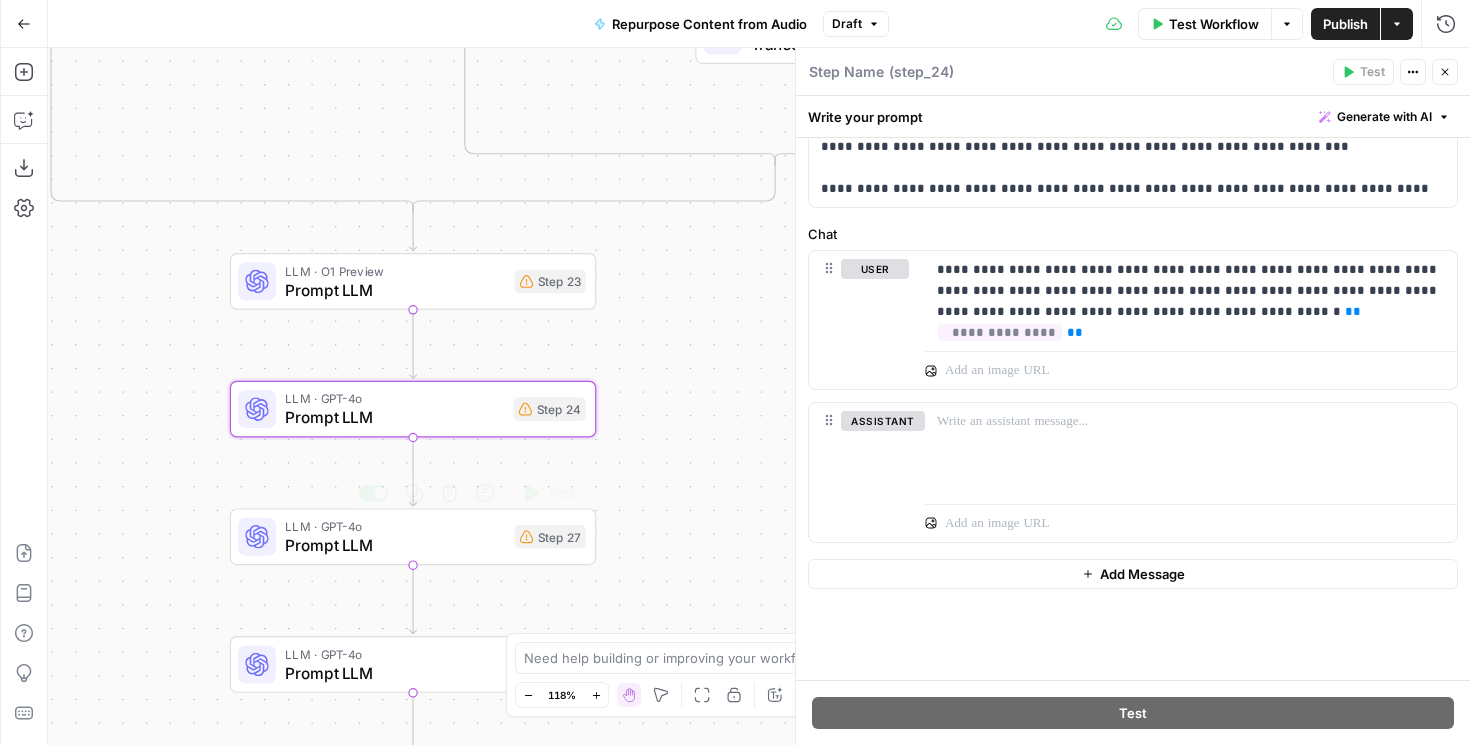 click on "Prompt LLM" at bounding box center (395, 545) 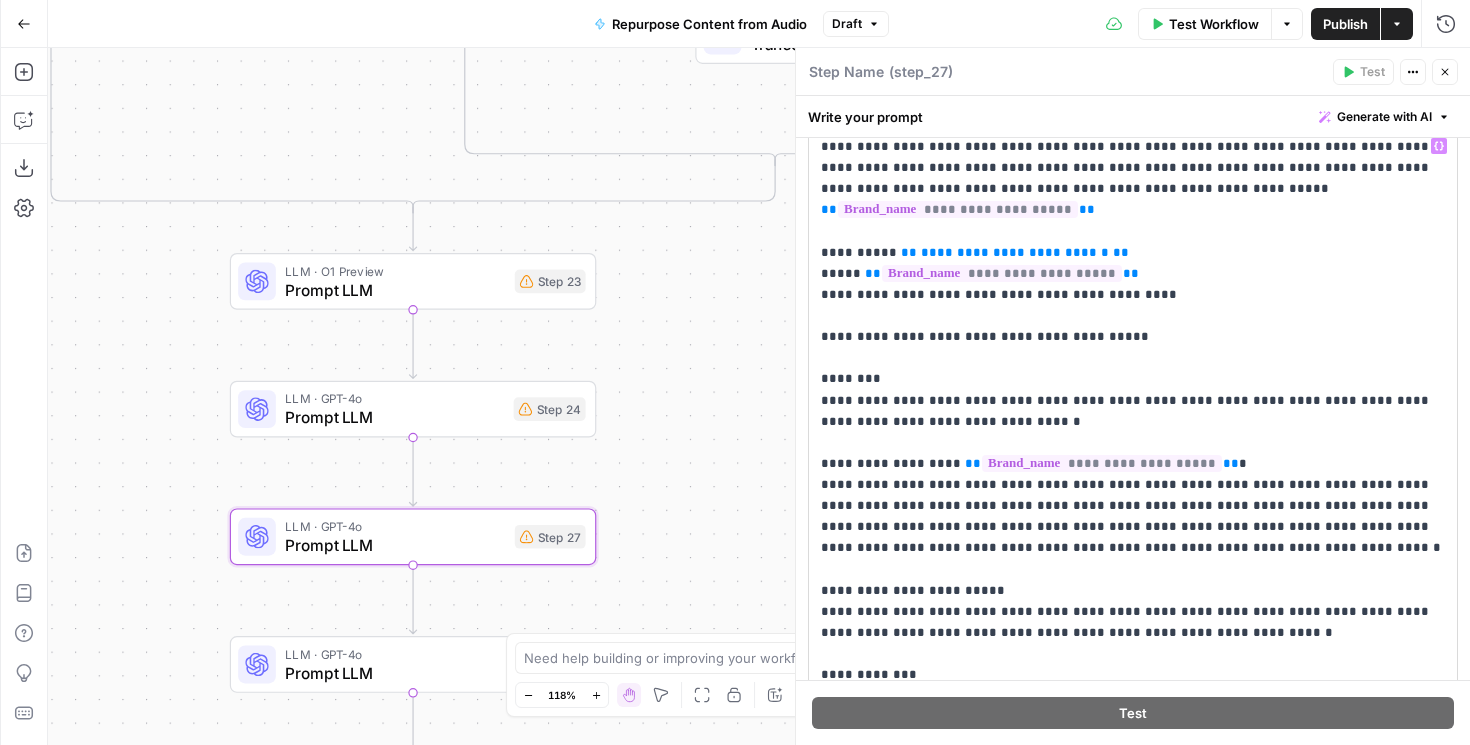 scroll, scrollTop: 97, scrollLeft: 0, axis: vertical 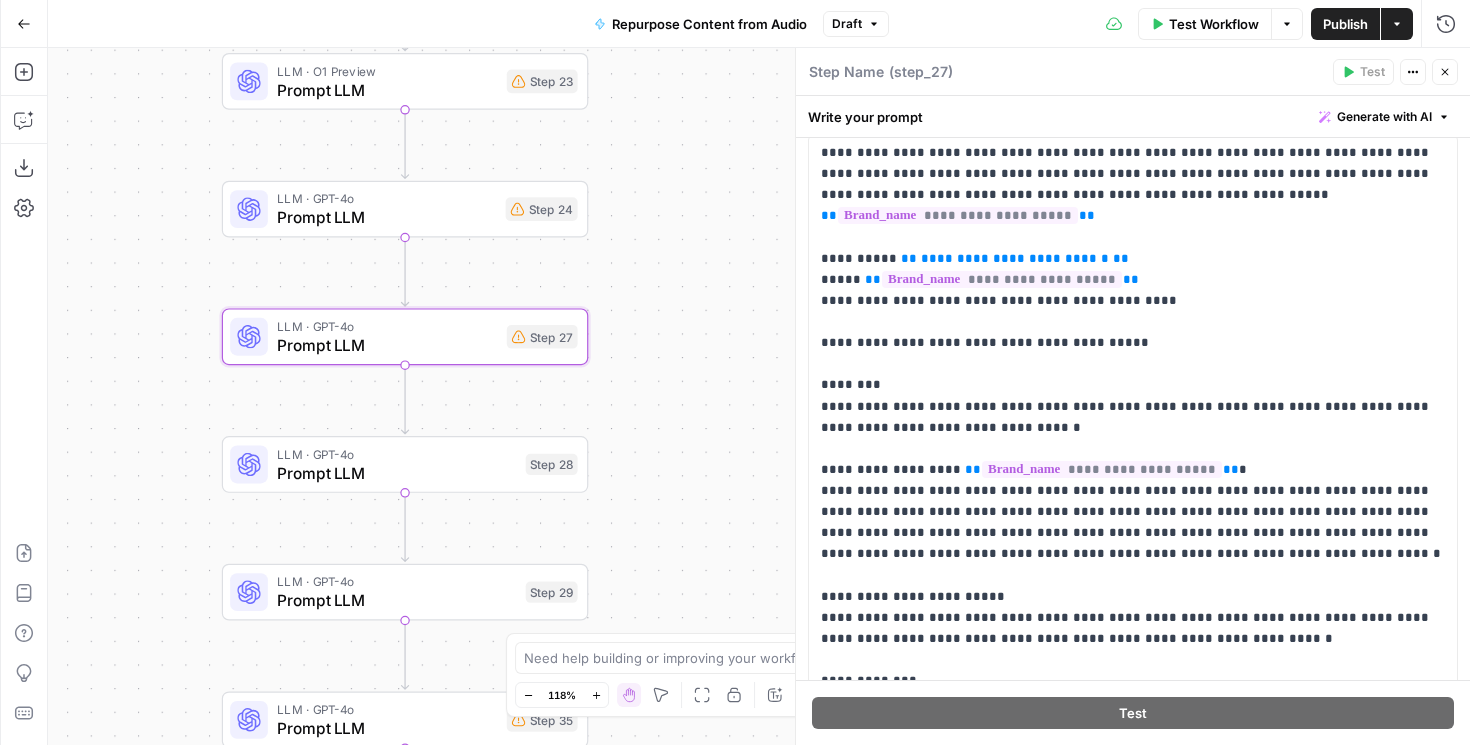 drag, startPoint x: 675, startPoint y: 514, endPoint x: 666, endPoint y: 304, distance: 210.19276 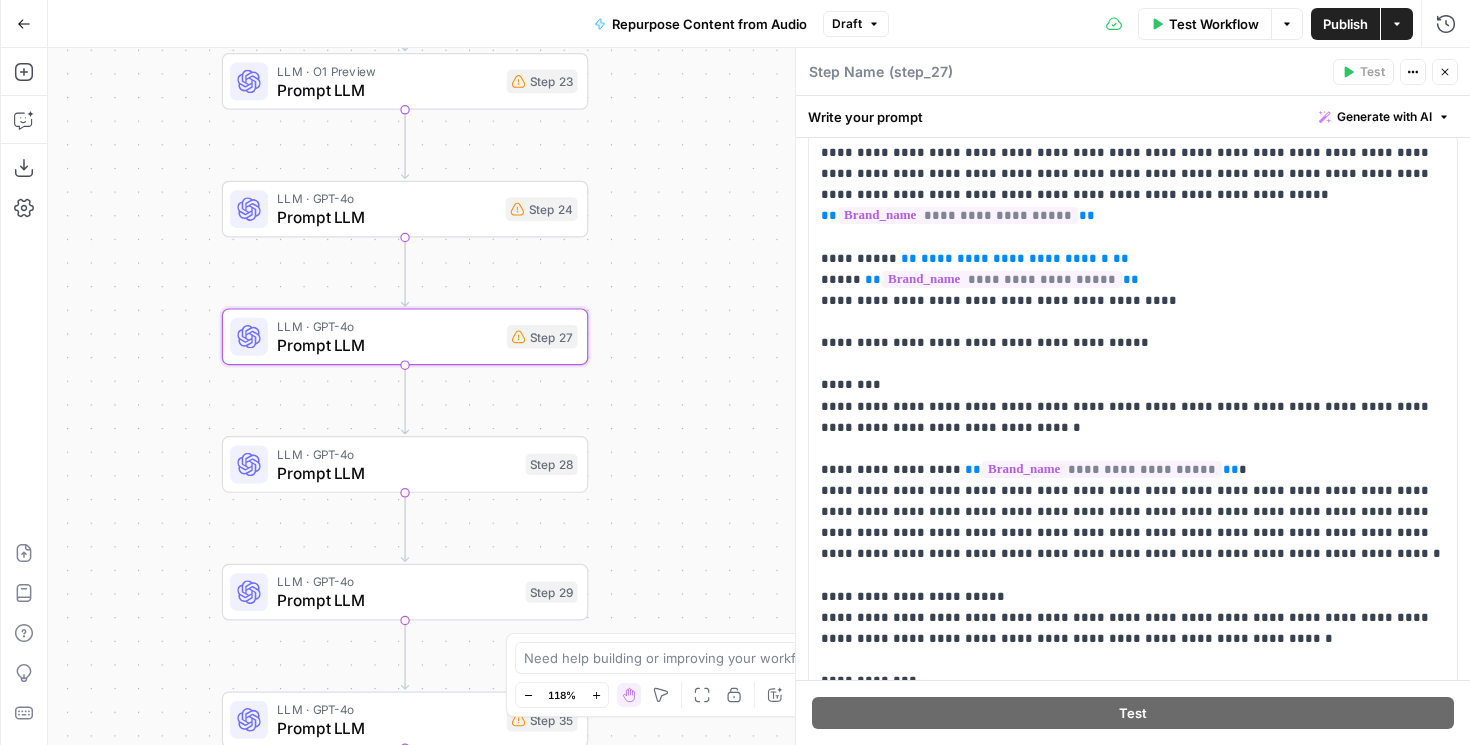 click on "true false true false true false Workflow Set Inputs Inputs Condition Condition Step 36 Transcribe Audio · Deepgram Whisper Large Transcribe Audio Step 41 Condition Condition Step 49 Transcribe Audio · AssemblyAI Transcribe Audio Step 55 Condition Condition Step 62 Transcribe Audio · AssemblyAI Transcribe Audio Step 64 Transcribe Audio · AssemblyAI Transcribe Audio Step 66 LLM · O1 Preview Prompt LLM Step 23 LLM · GPT-4o Prompt LLM Step 24 LLM · GPT-4o Prompt LLM Step 27 LLM · GPT-4o Prompt LLM Step 28 LLM · GPT-4o Prompt LLM Step 29 LLM · GPT-4o Prompt LLM Step 35 Write Liquid Text Write Liquid Text Step 10 LLM · O1 Mini Prompt LLM Step 68 End Output" at bounding box center [759, 396] 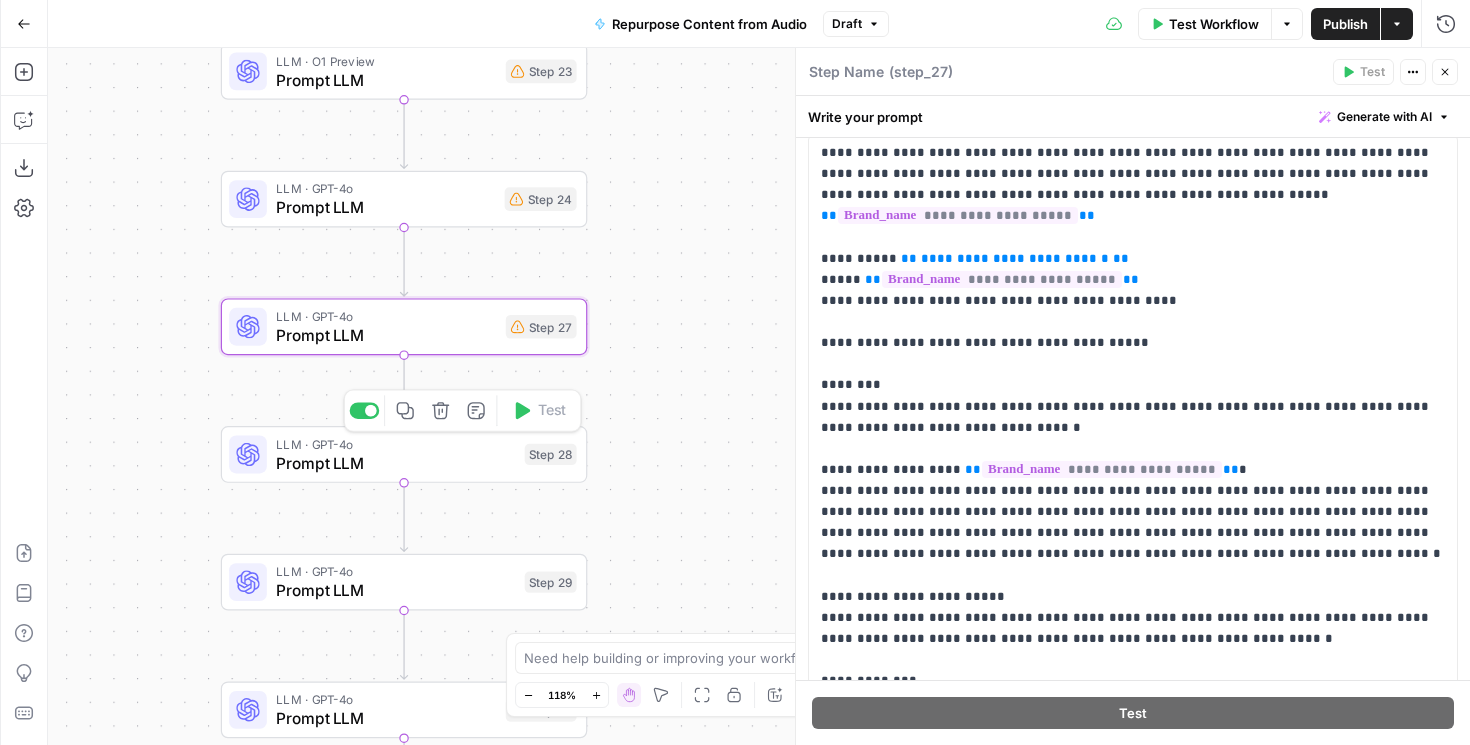 click on "LLM · GPT-4o" at bounding box center [395, 443] 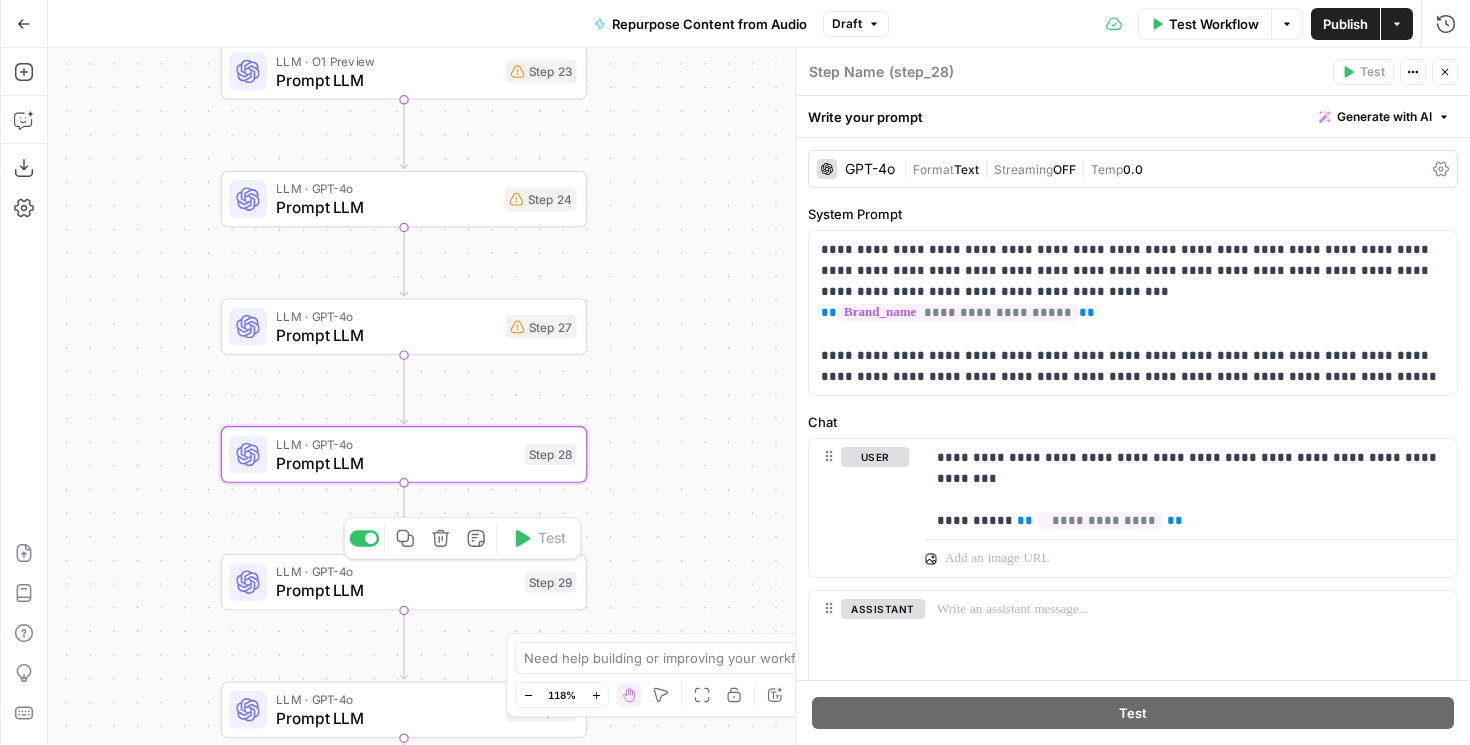 click on "Prompt LLM" at bounding box center (395, 591) 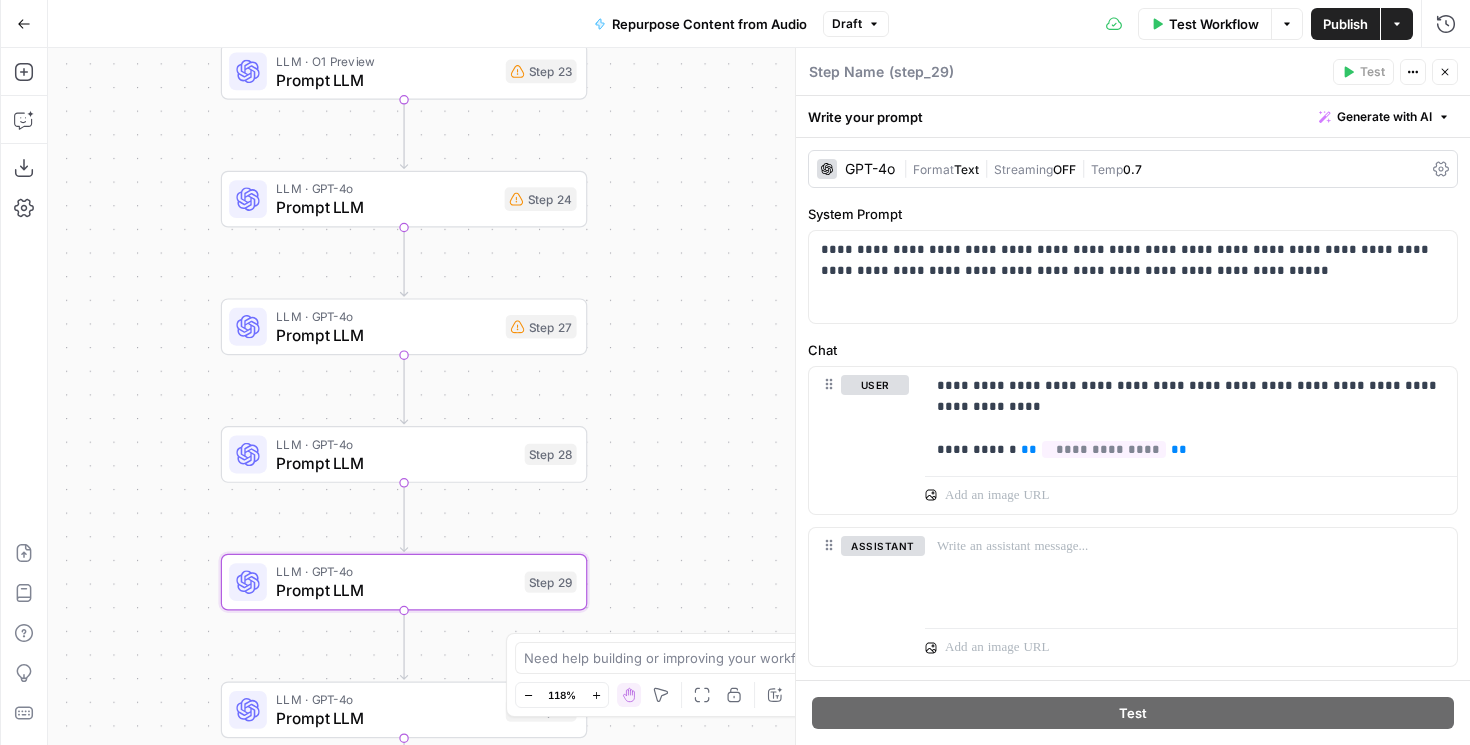 scroll, scrollTop: 125, scrollLeft: 0, axis: vertical 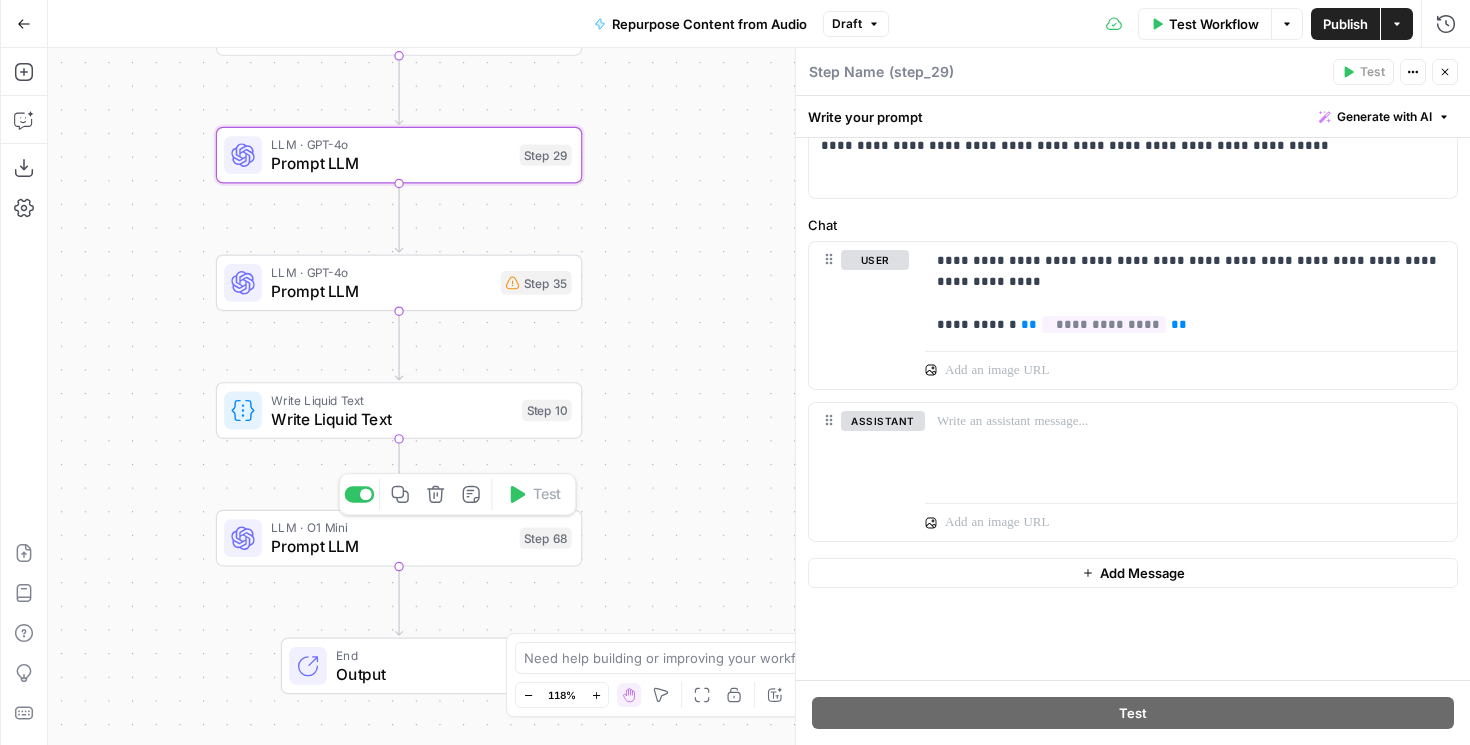 click on "Prompt LLM" at bounding box center [390, 547] 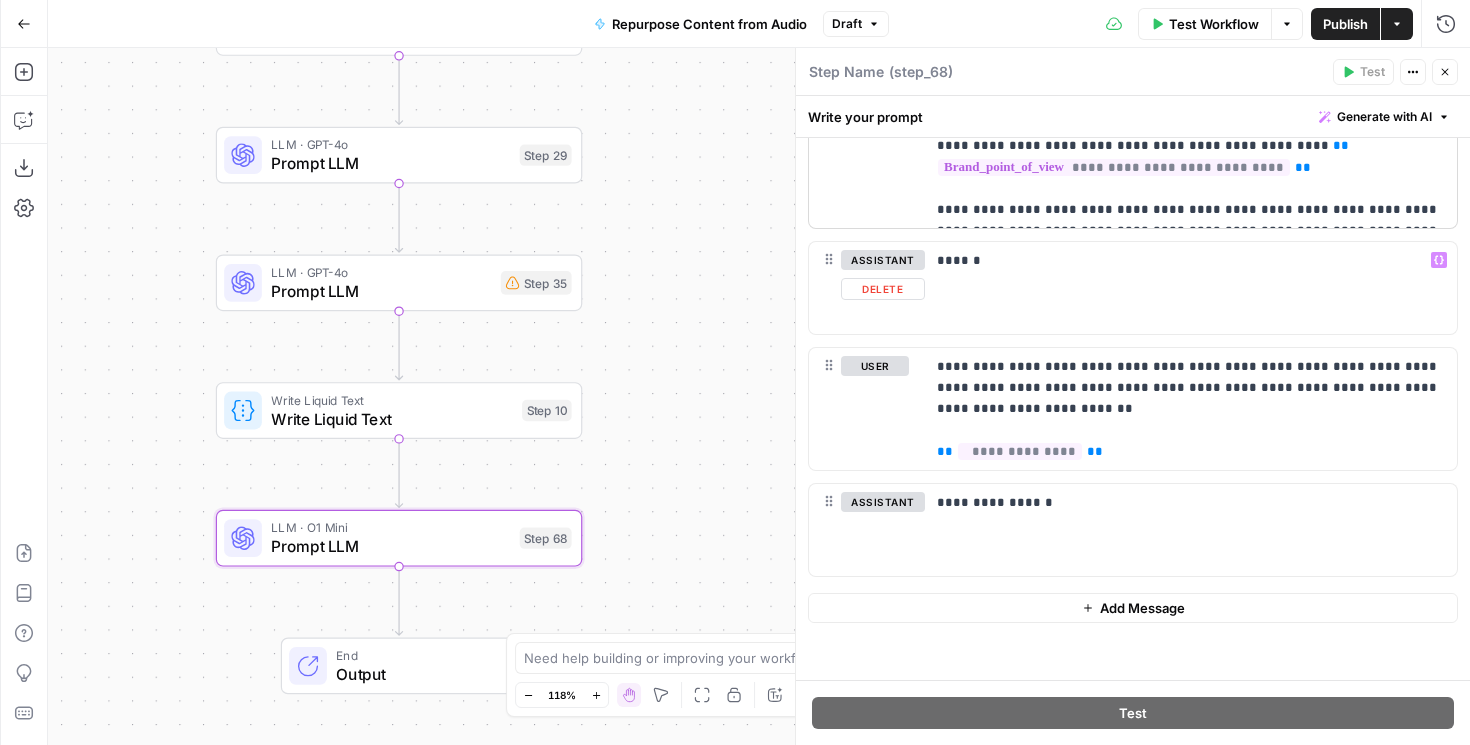 scroll, scrollTop: 355, scrollLeft: 0, axis: vertical 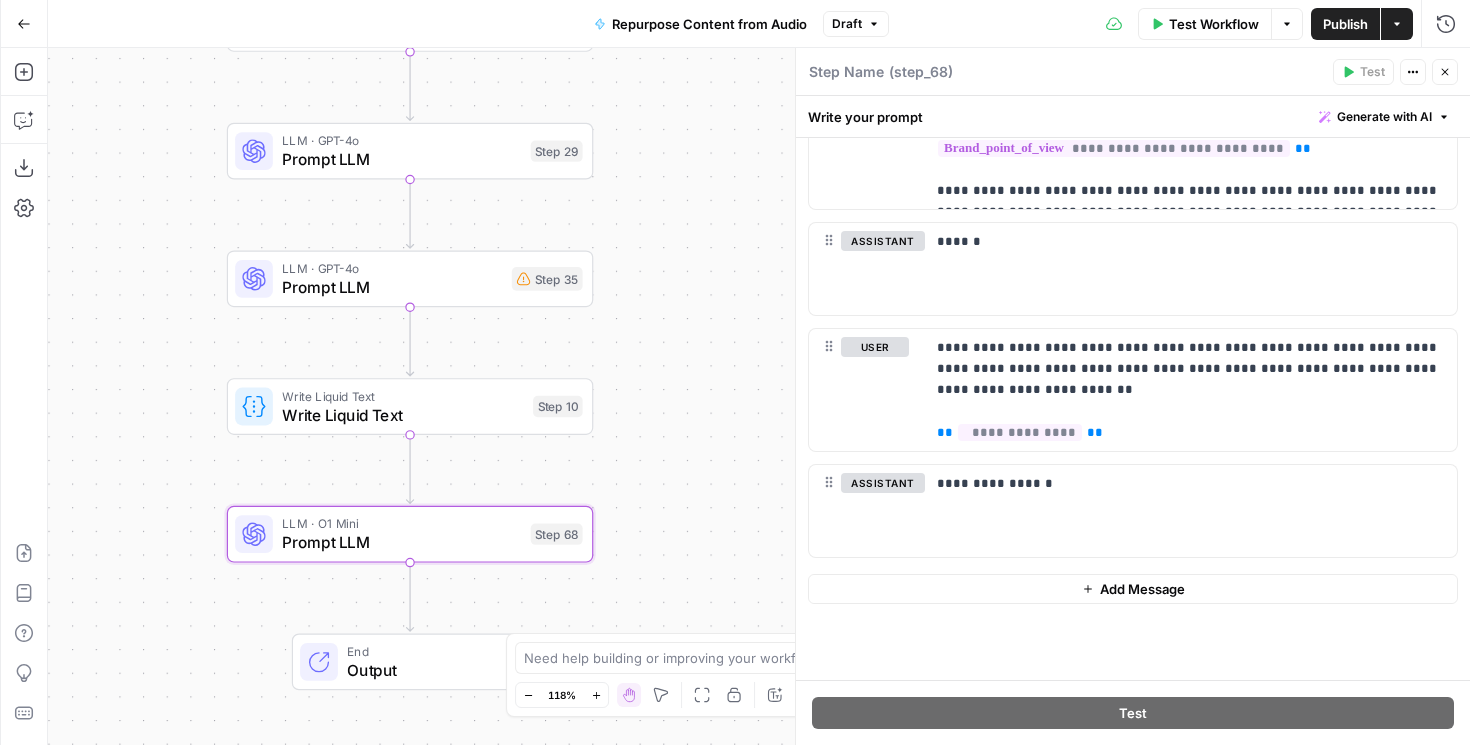 drag, startPoint x: 674, startPoint y: 539, endPoint x: 697, endPoint y: 593, distance: 58.694122 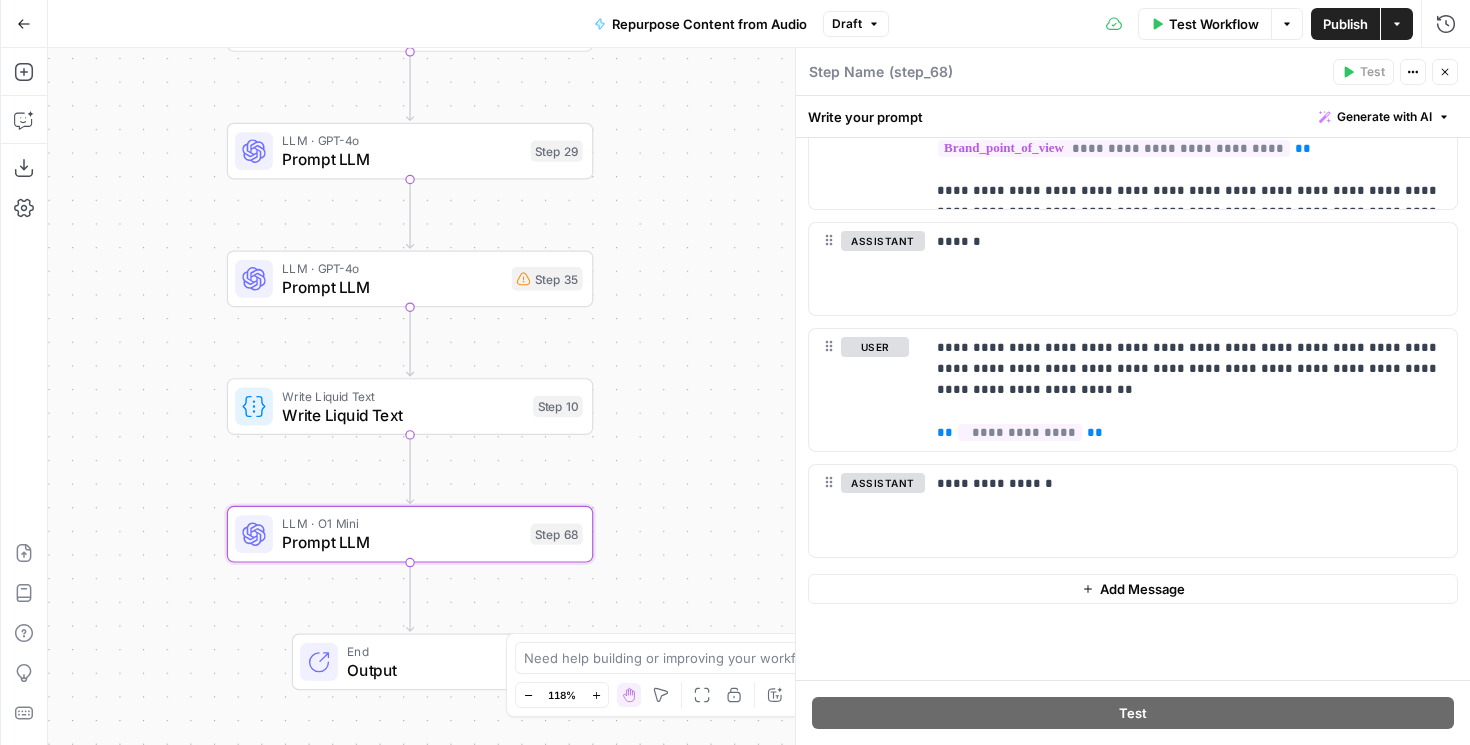 click on "true false true false true false Workflow Set Inputs Inputs Condition Condition Step 36 Transcribe Audio · Deepgram Whisper Large Transcribe Audio Step 41 Condition Condition Step 49 Transcribe Audio · AssemblyAI Transcribe Audio Step 55 Condition Condition Step 62 Transcribe Audio · AssemblyAI Transcribe Audio Step 64 Transcribe Audio · AssemblyAI Transcribe Audio Step 66 LLM · O1 Preview Prompt LLM Step 23 LLM · GPT-4o Prompt LLM Step 24 LLM · GPT-4o Prompt LLM Step 27 LLM · GPT-4o Prompt LLM Step 28 LLM · GPT-4o Prompt LLM Step 29 LLM · GPT-4o Prompt LLM Step 35 Write Liquid Text Write Liquid Text Step 10 LLM · O1 Mini Prompt LLM Step 68 End Output" at bounding box center [759, 396] 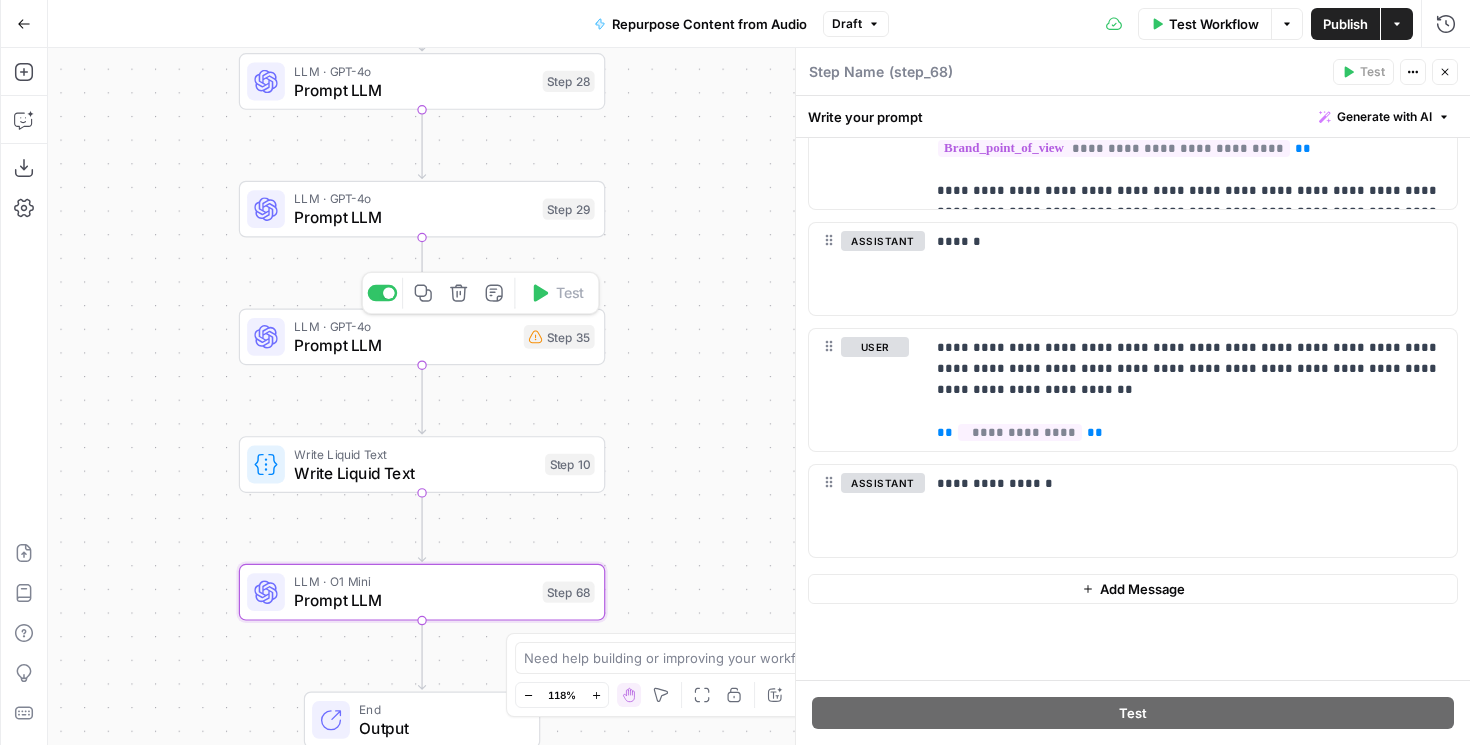 click on "Prompt LLM" at bounding box center [404, 345] 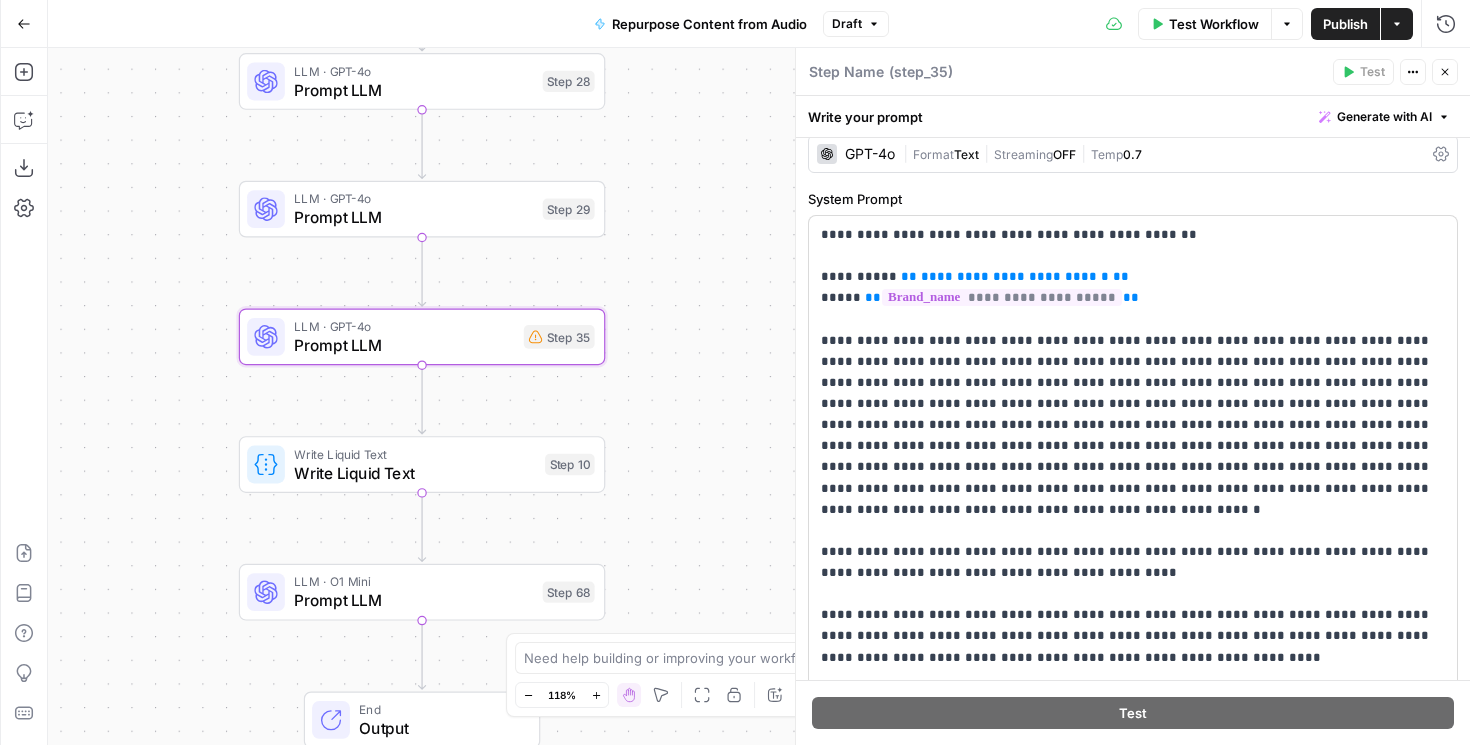 scroll, scrollTop: 0, scrollLeft: 0, axis: both 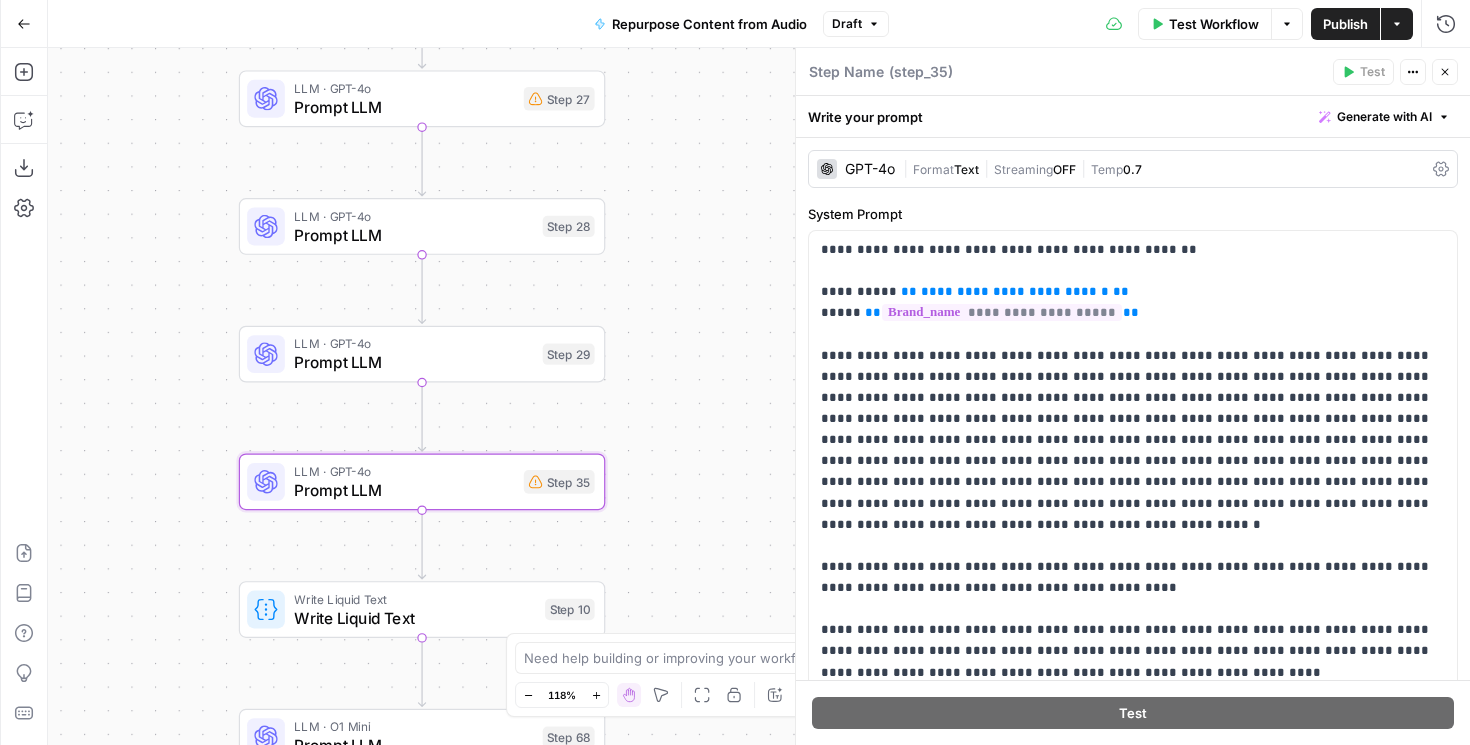 drag, startPoint x: 688, startPoint y: 200, endPoint x: 689, endPoint y: 594, distance: 394.00128 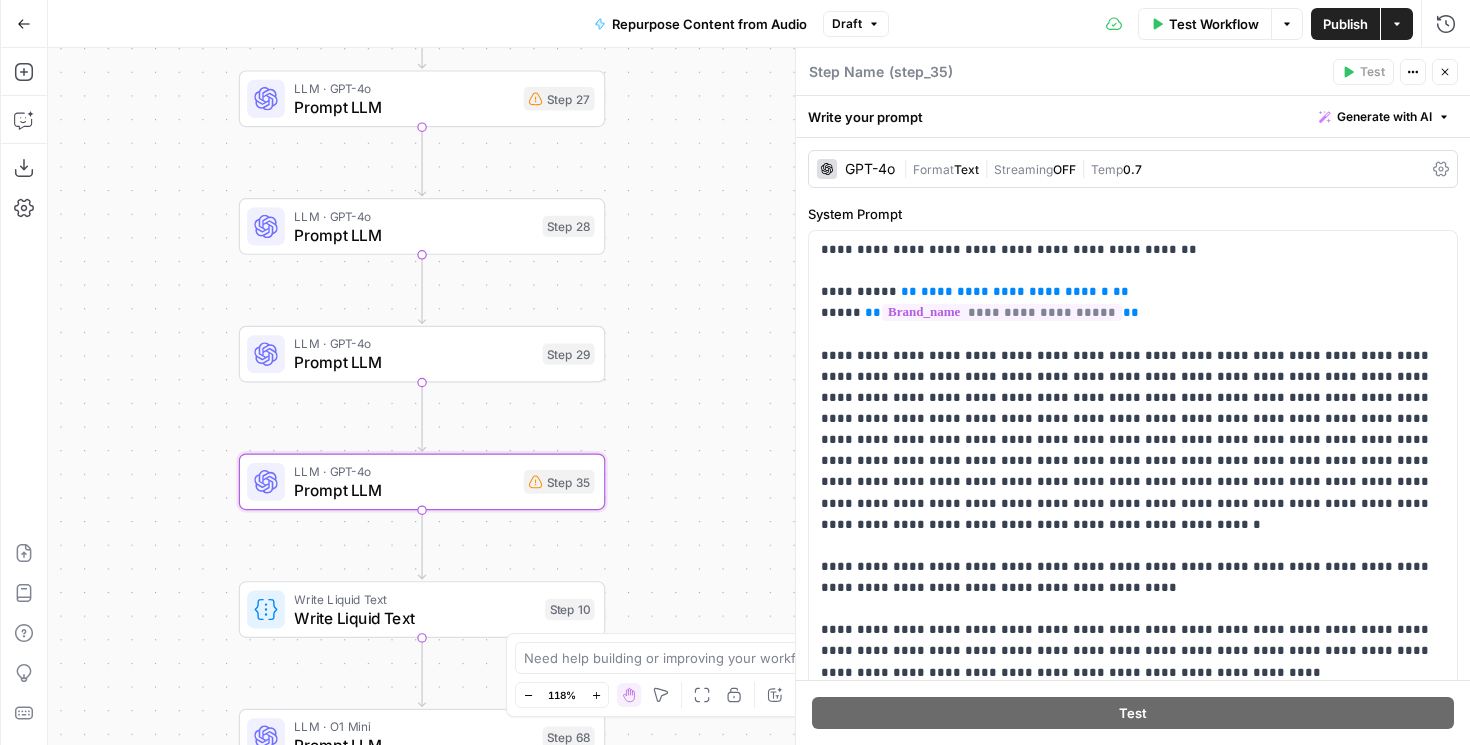 click on "true false true false true false Workflow Set Inputs Inputs Condition Condition Step 36 Transcribe Audio · Deepgram Whisper Large Transcribe Audio Step 41 Condition Condition Step 49 Transcribe Audio · AssemblyAI Transcribe Audio Step 55 Condition Condition Step 62 Transcribe Audio · AssemblyAI Transcribe Audio Step 64 Transcribe Audio · AssemblyAI Transcribe Audio Step 66 LLM · O1 Preview Prompt LLM Step 23 LLM · GPT-4o Prompt LLM Step 24 LLM · GPT-4o Prompt LLM Step 27 LLM · GPT-4o Prompt LLM Step 28 LLM · GPT-4o Prompt LLM Step 29 LLM · GPT-4o Prompt LLM Step 35 Write Liquid Text Write Liquid Text Step 10 LLM · O1 Mini Prompt LLM Step 68 End Output" at bounding box center (759, 396) 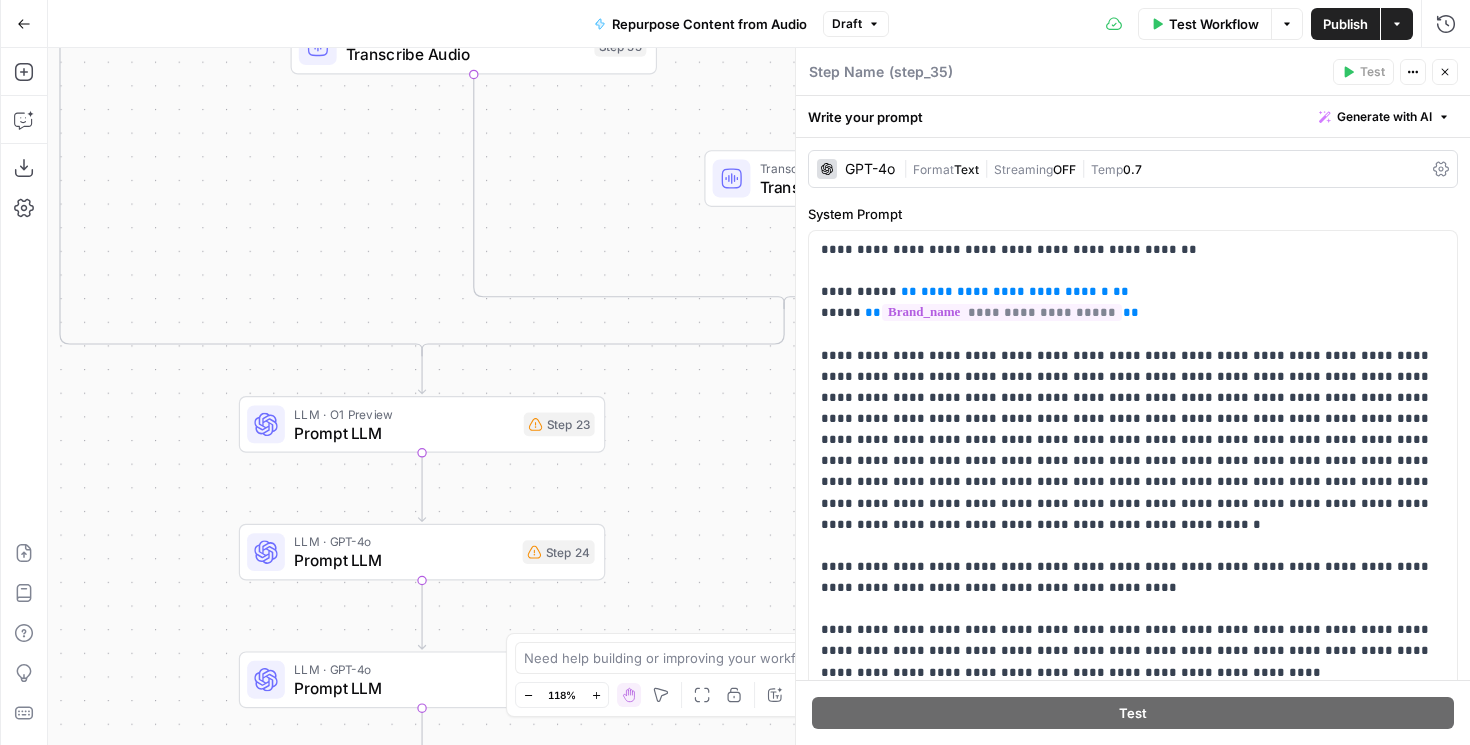 drag, startPoint x: 714, startPoint y: 190, endPoint x: 713, endPoint y: 522, distance: 332.0015 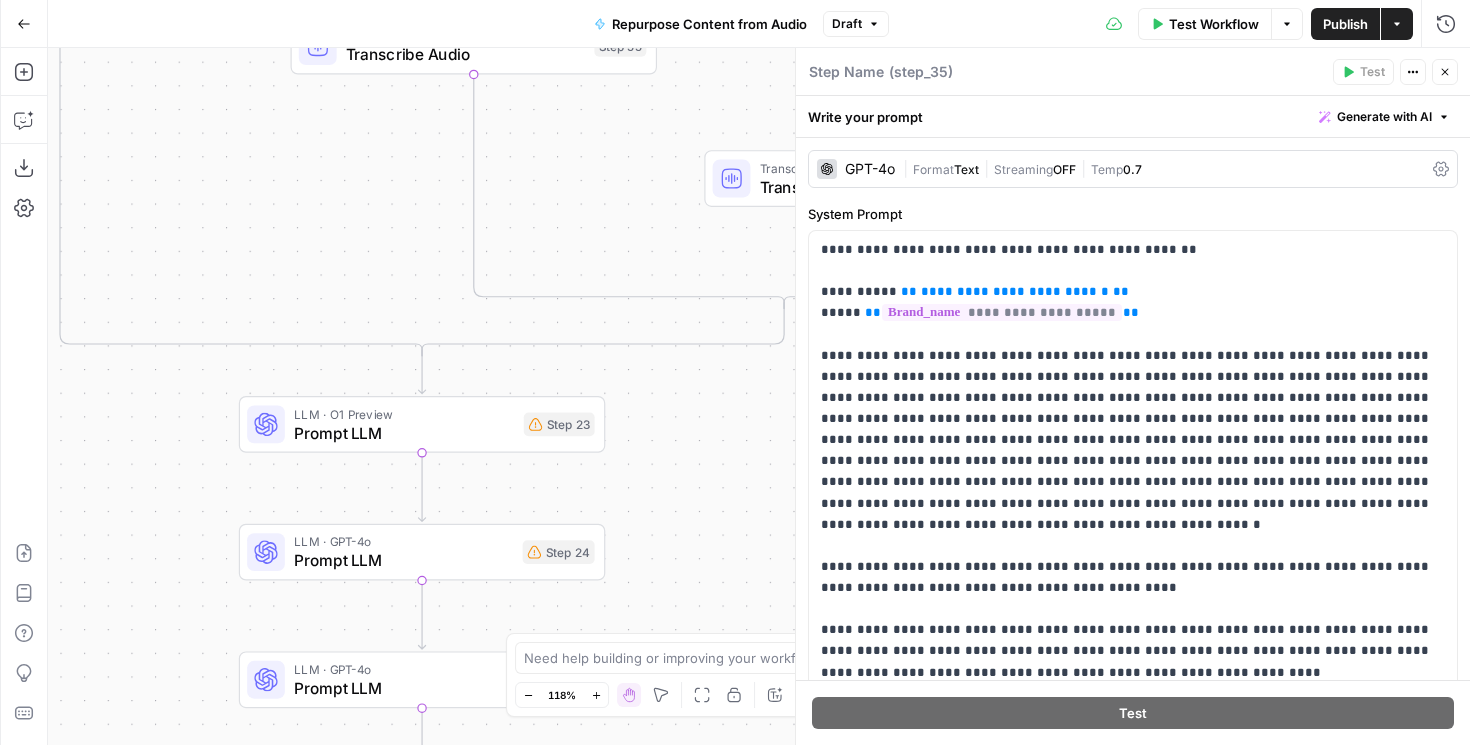 click on "true false true false true false Workflow Set Inputs Inputs Condition Condition Step 36 Transcribe Audio · Deepgram Whisper Large Transcribe Audio Step 41 Condition Condition Step 49 Transcribe Audio · AssemblyAI Transcribe Audio Step 55 Condition Condition Step 62 Transcribe Audio · AssemblyAI Transcribe Audio Step 64 Transcribe Audio · AssemblyAI Transcribe Audio Step 66 LLM · O1 Preview Prompt LLM Step 23 LLM · GPT-4o Prompt LLM Step 24 LLM · GPT-4o Prompt LLM Step 27 LLM · GPT-4o Prompt LLM Step 28 LLM · GPT-4o Prompt LLM Step 29 LLM · GPT-4o Prompt LLM Step 35 Write Liquid Text Write Liquid Text Step 10 LLM · O1 Mini Prompt LLM Step 68 End Output" at bounding box center [759, 396] 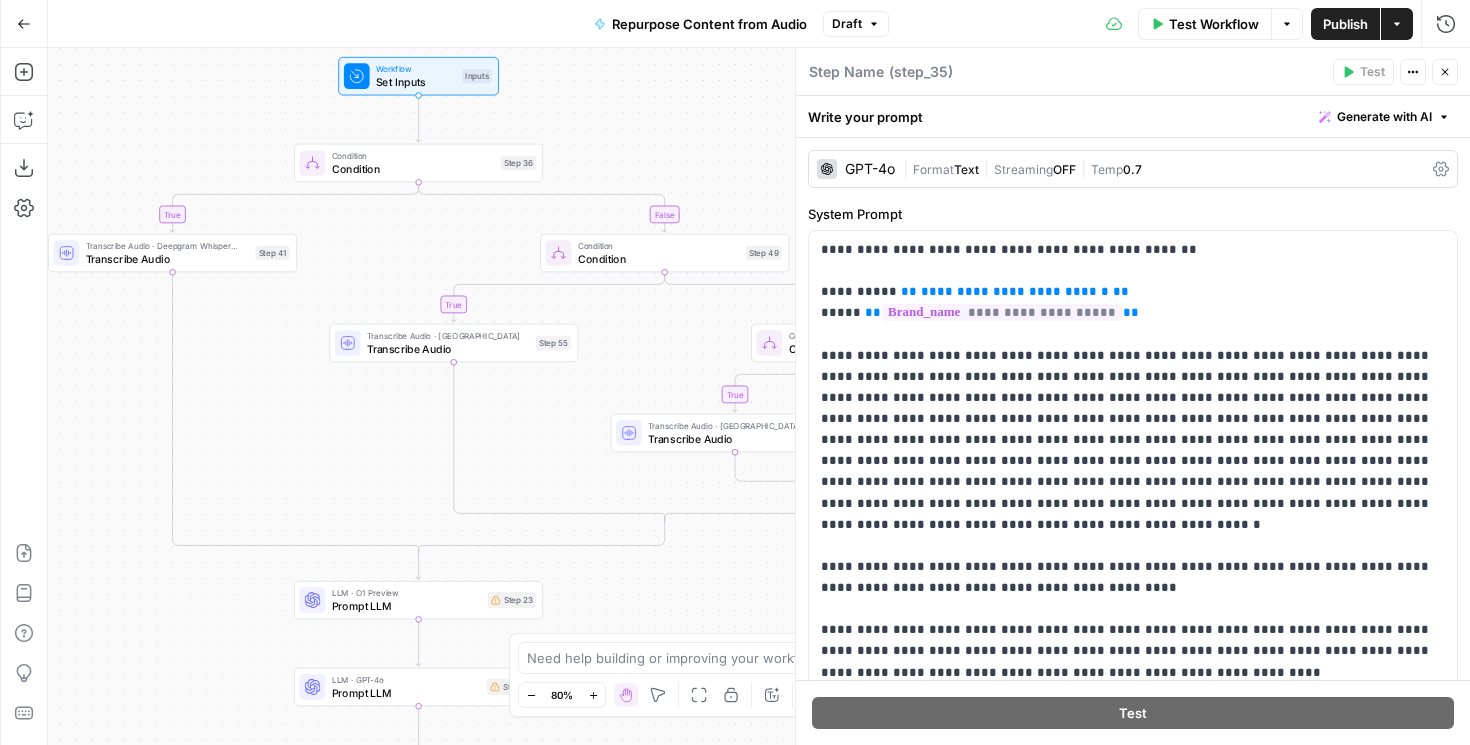 drag, startPoint x: 749, startPoint y: 424, endPoint x: 653, endPoint y: 604, distance: 204 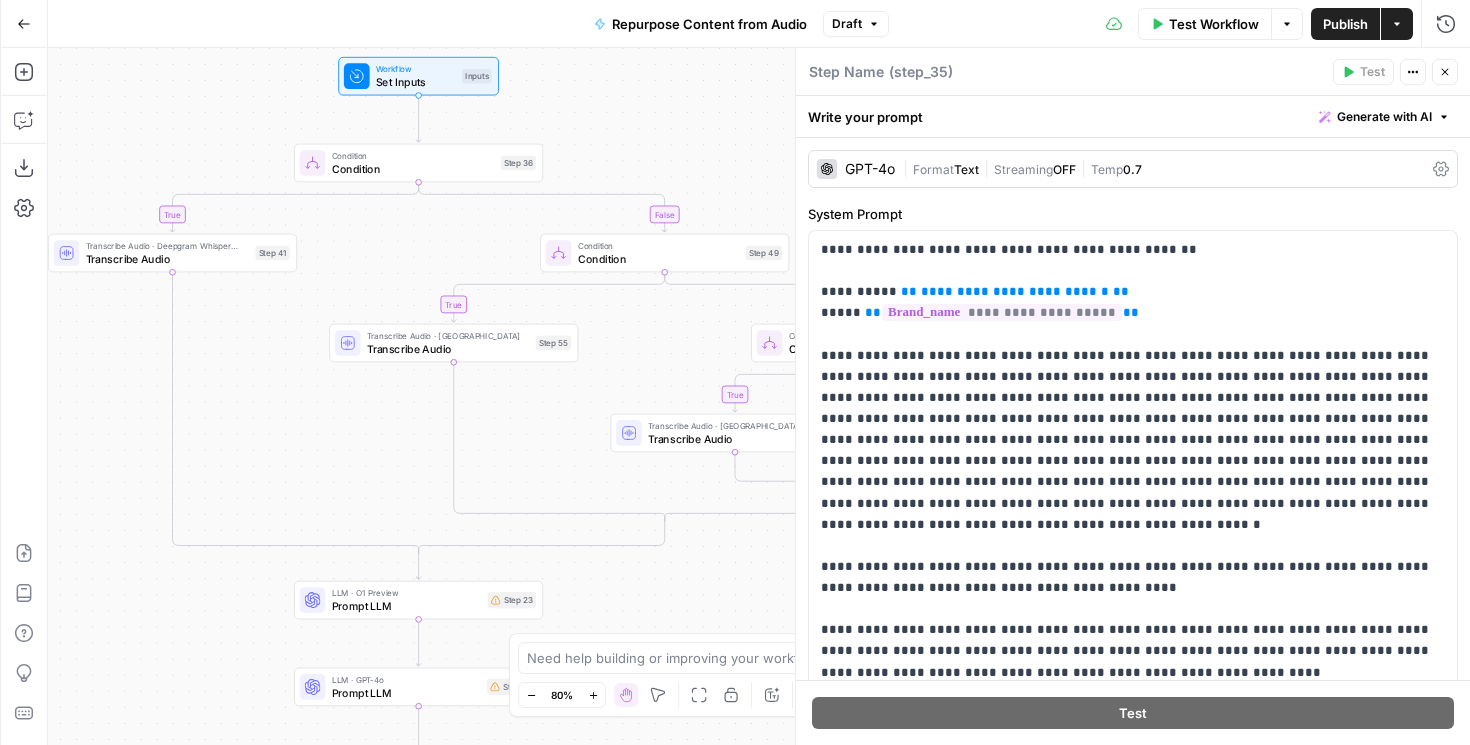 click on "true false true false true false Workflow Set Inputs Inputs Condition Condition Step 36 Transcribe Audio · Deepgram Whisper Large Transcribe Audio Step 41 Condition Condition Step 49 Transcribe Audio · AssemblyAI Transcribe Audio Step 55 Condition Condition Step 62 Transcribe Audio · AssemblyAI Transcribe Audio Step 64 Transcribe Audio · AssemblyAI Transcribe Audio Step 66 LLM · O1 Preview Prompt LLM Step 23 LLM · GPT-4o Prompt LLM Step 24 LLM · GPT-4o Prompt LLM Step 27 LLM · GPT-4o Prompt LLM Step 28 LLM · GPT-4o Prompt LLM Step 29 LLM · GPT-4o Prompt LLM Step 35 Write Liquid Text Write Liquid Text Step 10 LLM · O1 Mini Prompt LLM Step 68 End Output" at bounding box center [759, 396] 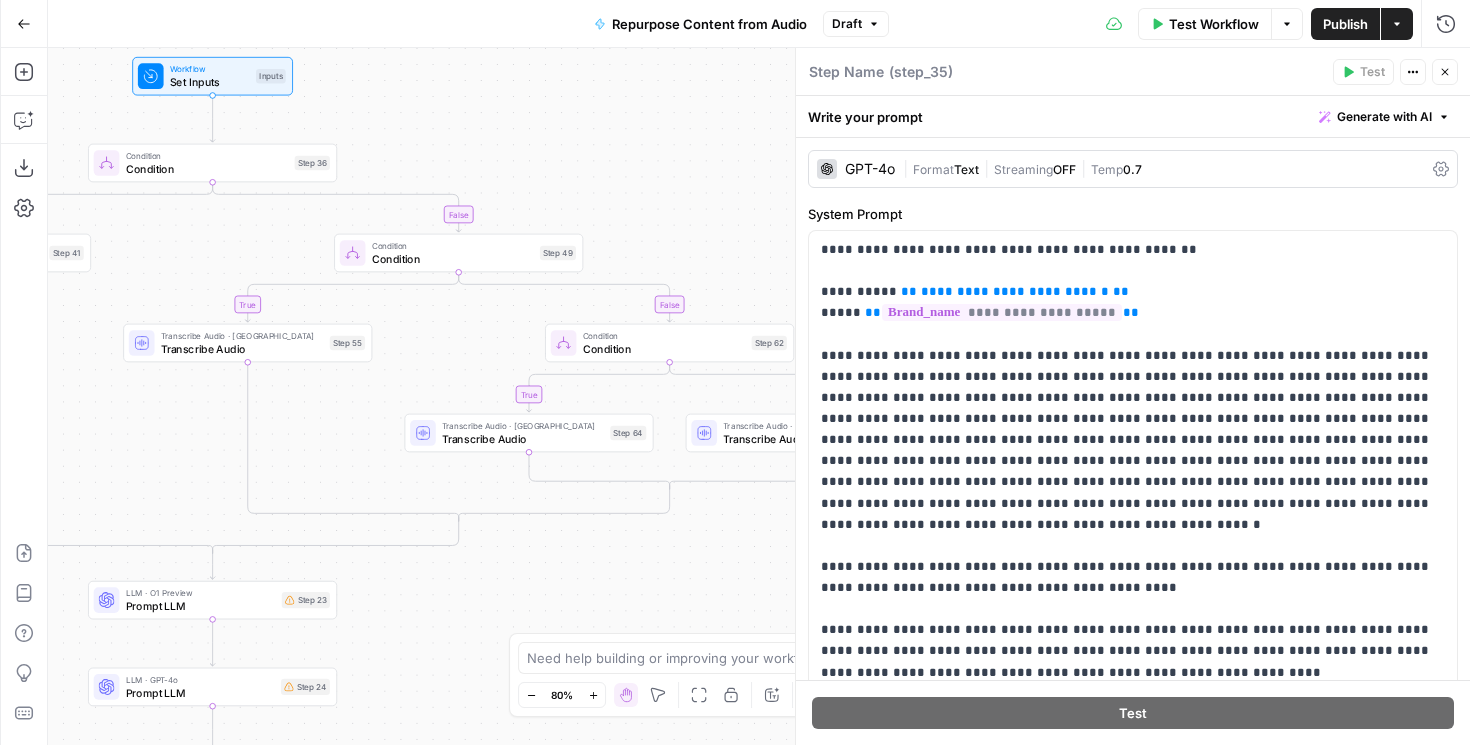 drag, startPoint x: 723, startPoint y: 572, endPoint x: 517, endPoint y: 572, distance: 206 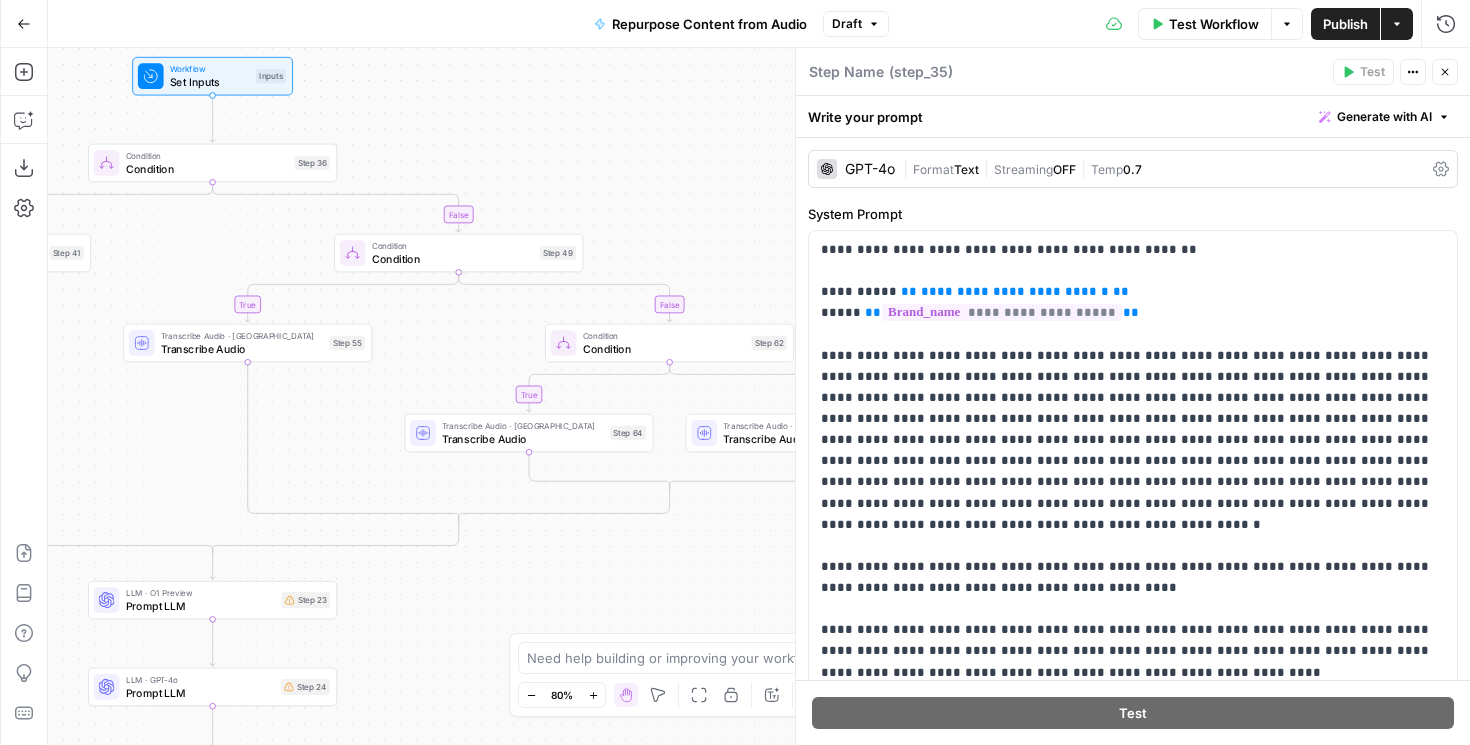 click on "true false true false true false Workflow Set Inputs Inputs Condition Condition Step 36 Transcribe Audio · Deepgram Whisper Large Transcribe Audio Step 41 Condition Condition Step 49 Transcribe Audio · AssemblyAI Transcribe Audio Step 55 Condition Condition Step 62 Transcribe Audio · AssemblyAI Transcribe Audio Step 64 Transcribe Audio · AssemblyAI Transcribe Audio Step 66 LLM · O1 Preview Prompt LLM Step 23 LLM · GPT-4o Prompt LLM Step 24 LLM · GPT-4o Prompt LLM Step 27 LLM · GPT-4o Prompt LLM Step 28 LLM · GPT-4o Prompt LLM Step 29 LLM · GPT-4o Prompt LLM Step 35 Write Liquid Text Write Liquid Text Step 10 LLM · O1 Mini Prompt LLM Step 68 End Output" at bounding box center (759, 396) 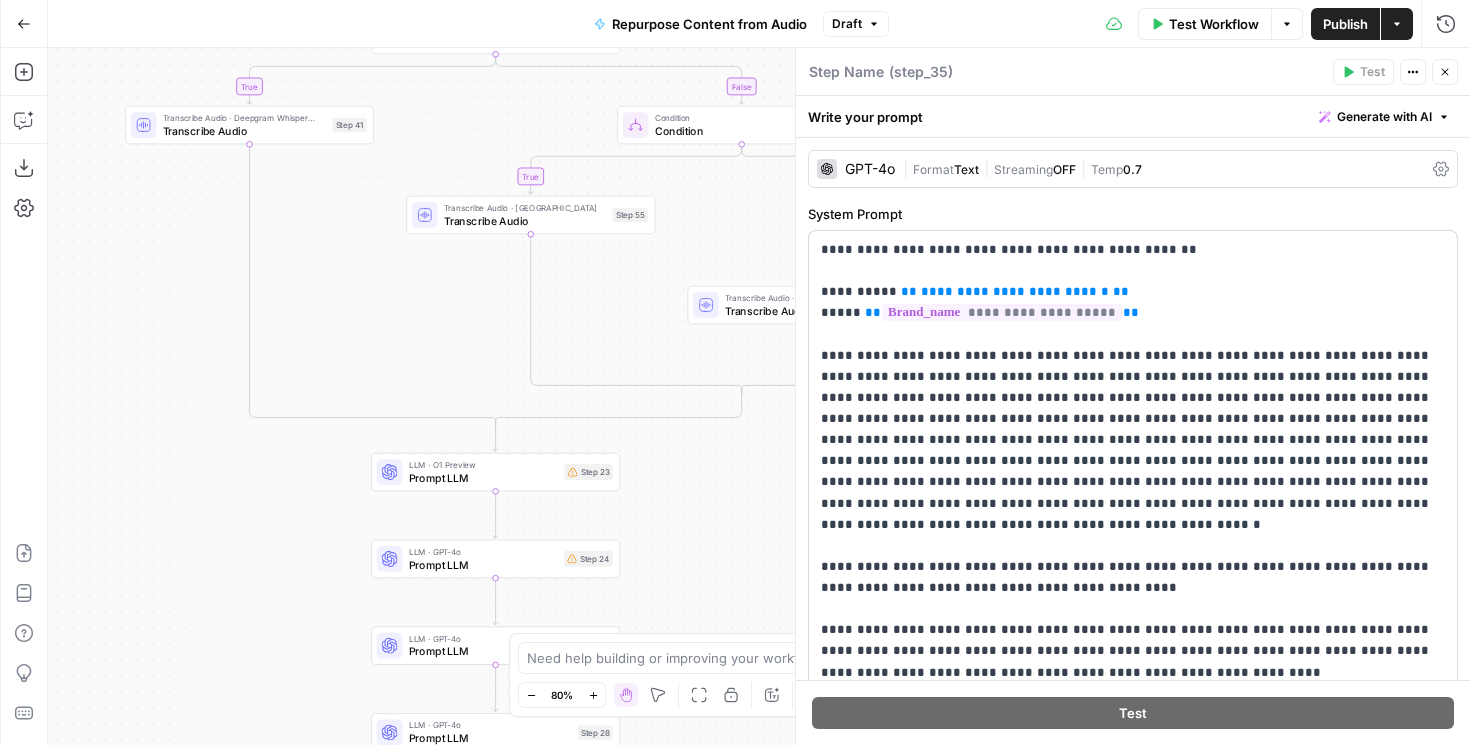 drag, startPoint x: 624, startPoint y: 565, endPoint x: 910, endPoint y: 437, distance: 313.33688 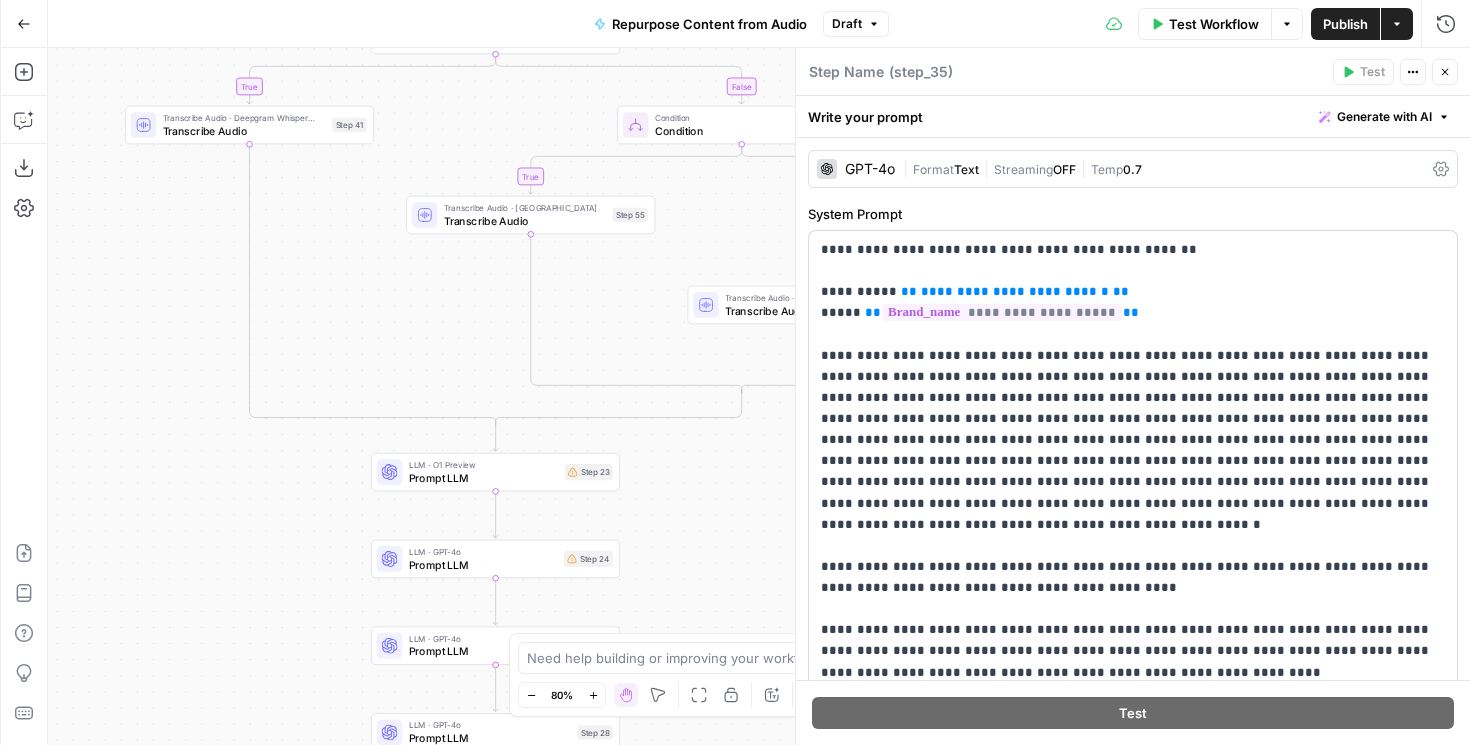 click on "Liz Moody New Home Browse Your Data Monitoring Settings Recent Grids New grid All Podcast Episodes Recent Workflows New Workflow [draft] Substack Generator Search for Recent Book Launches [system] Transcriptions: Diarization and Store AirOps Academy What's new?
5
Help + Support Go Back Repurpose Content from Audio Draft Test Workflow Options Publish Actions Run History Add Steps Copilot Download as JSON Settings Import JSON AirOps Academy Help Give Feedback Shortcuts true false true false true false Workflow Set Inputs Inputs Condition Condition Step 36 Transcribe Audio · Deepgram Whisper Large Transcribe Audio Step 41 Condition Condition Step 49 Transcribe Audio · AssemblyAI Transcribe Audio Step 55 Condition Condition Step 62 Transcribe Audio · AssemblyAI Transcribe Audio Step 64 Transcribe Audio · AssemblyAI Transcribe Audio Step 66 LLM · O1 Preview Prompt LLM Step 23 LLM · GPT-4o Prompt LLM Step 24 LLM · GPT-4o Prompt LLM Step 27 Step 28" at bounding box center [735, 372] 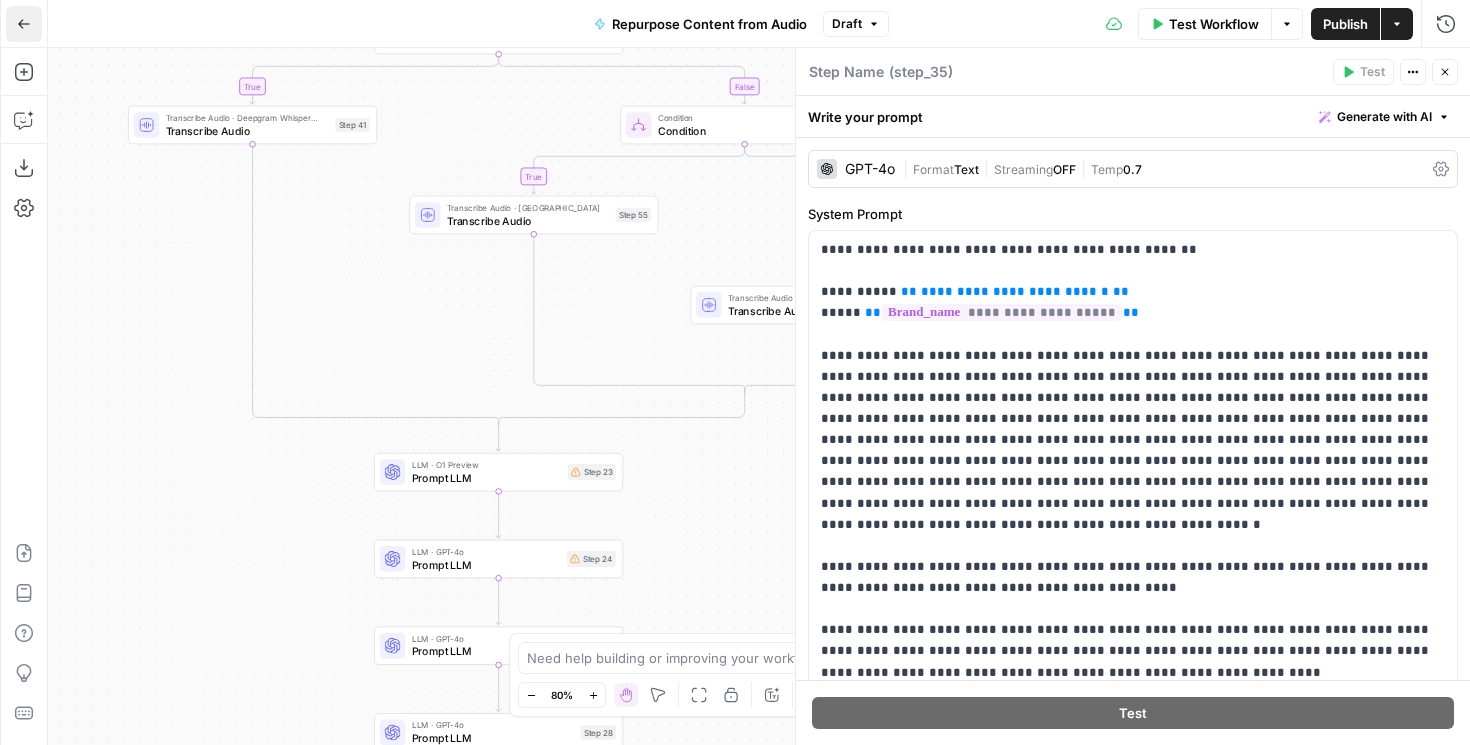 click 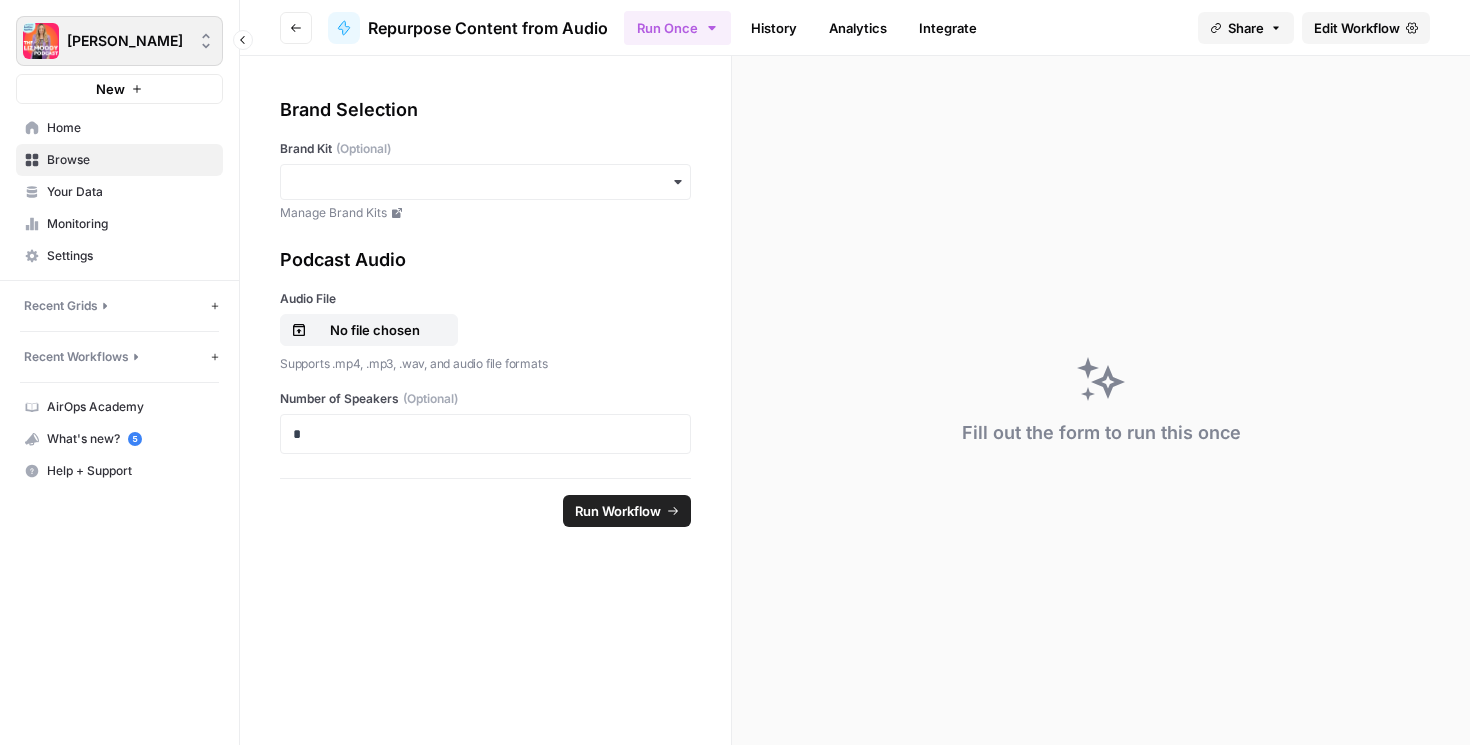 click on "Liz Moody" at bounding box center [127, 41] 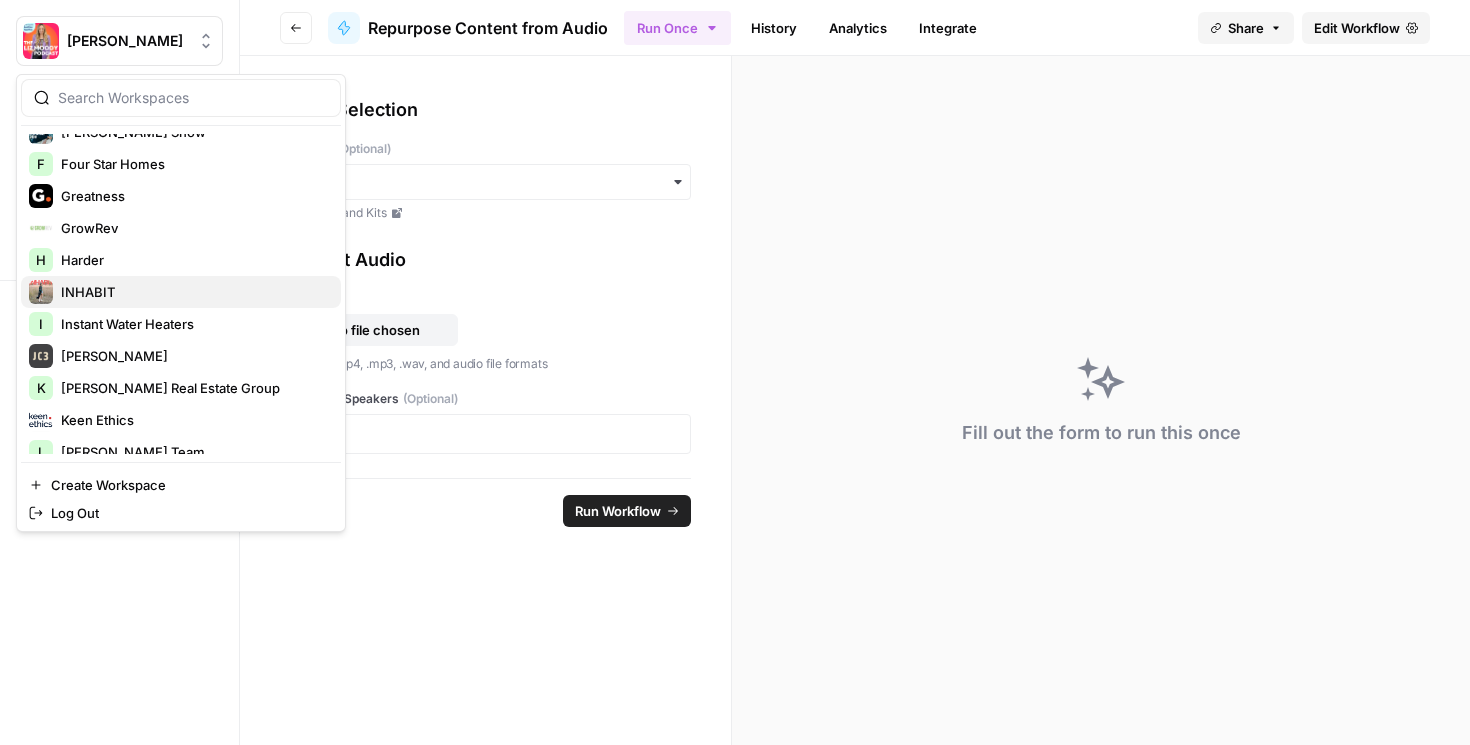 scroll, scrollTop: 401, scrollLeft: 0, axis: vertical 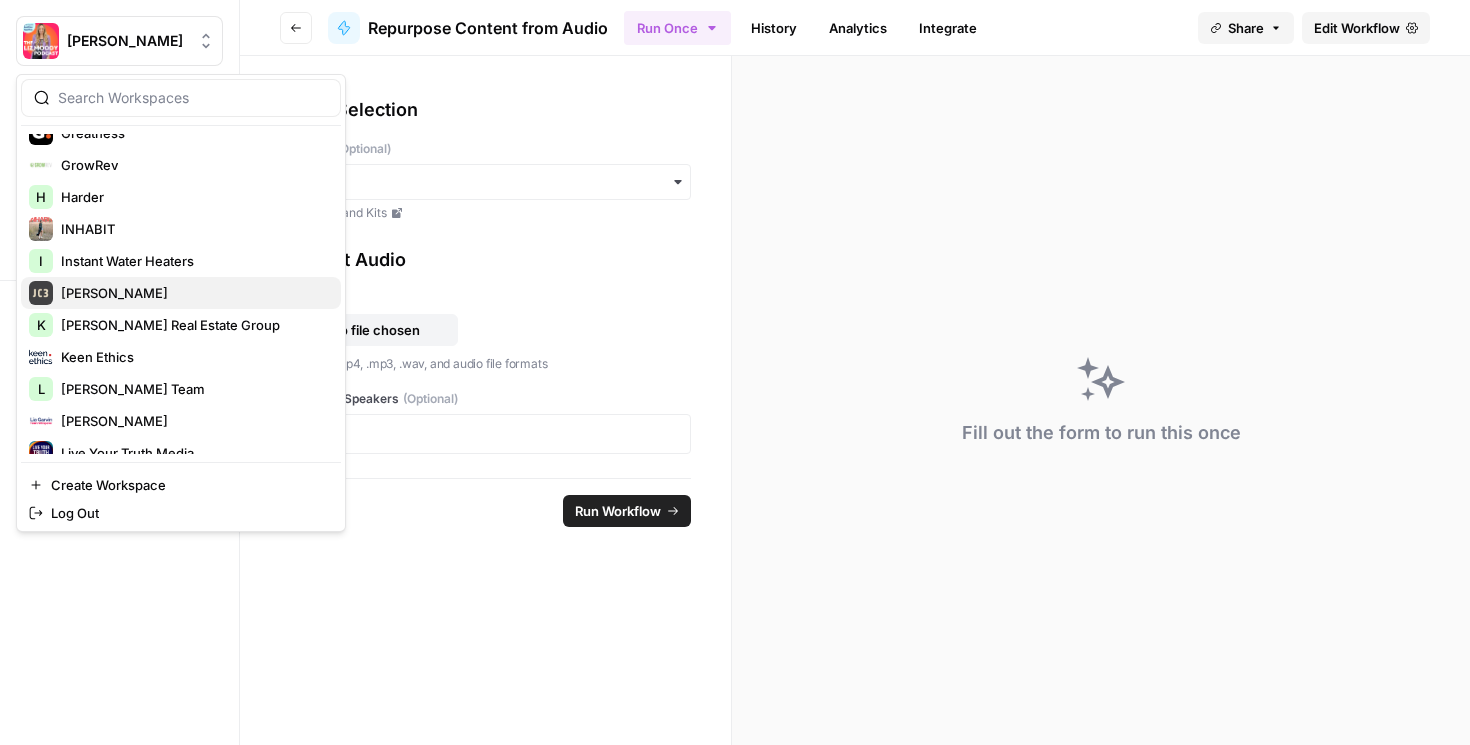 click on "[PERSON_NAME]" at bounding box center [181, 293] 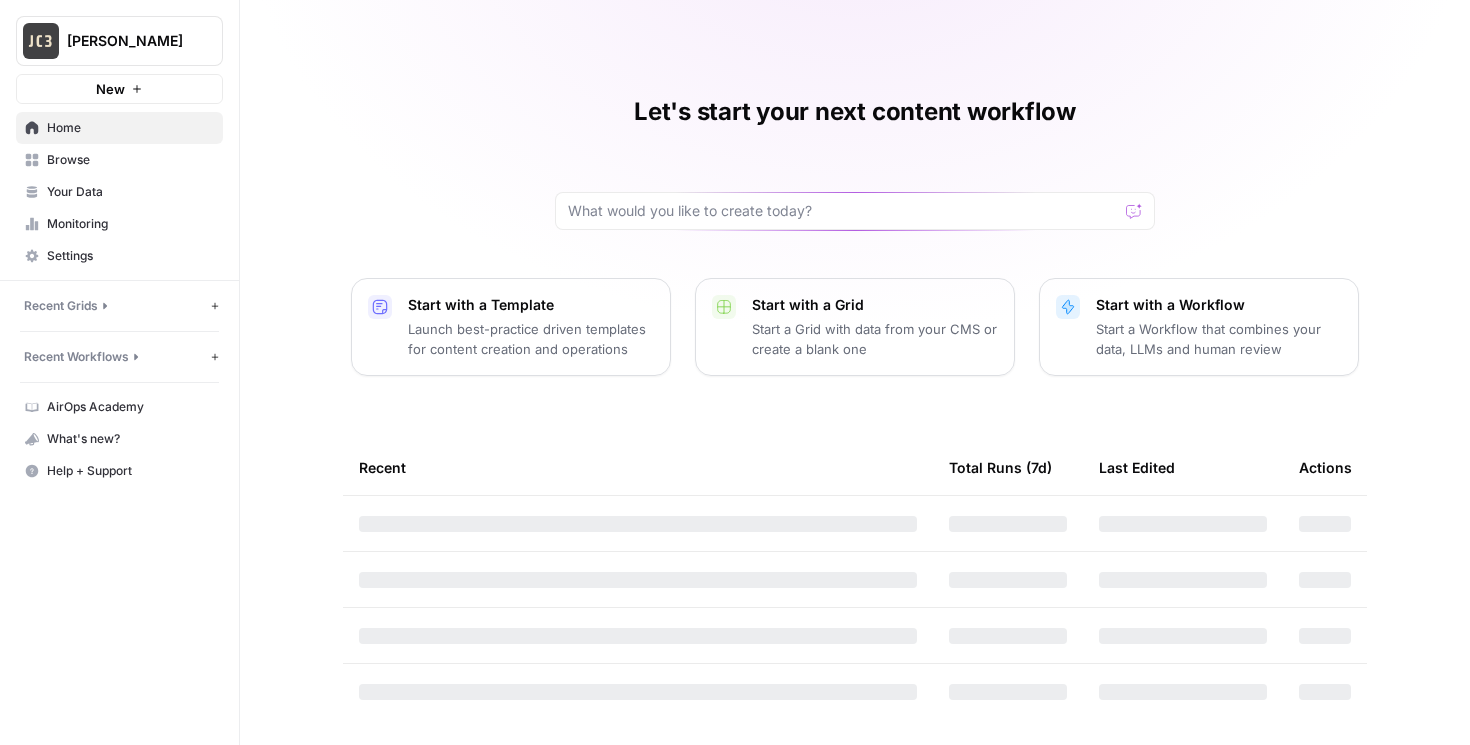 scroll, scrollTop: 0, scrollLeft: 0, axis: both 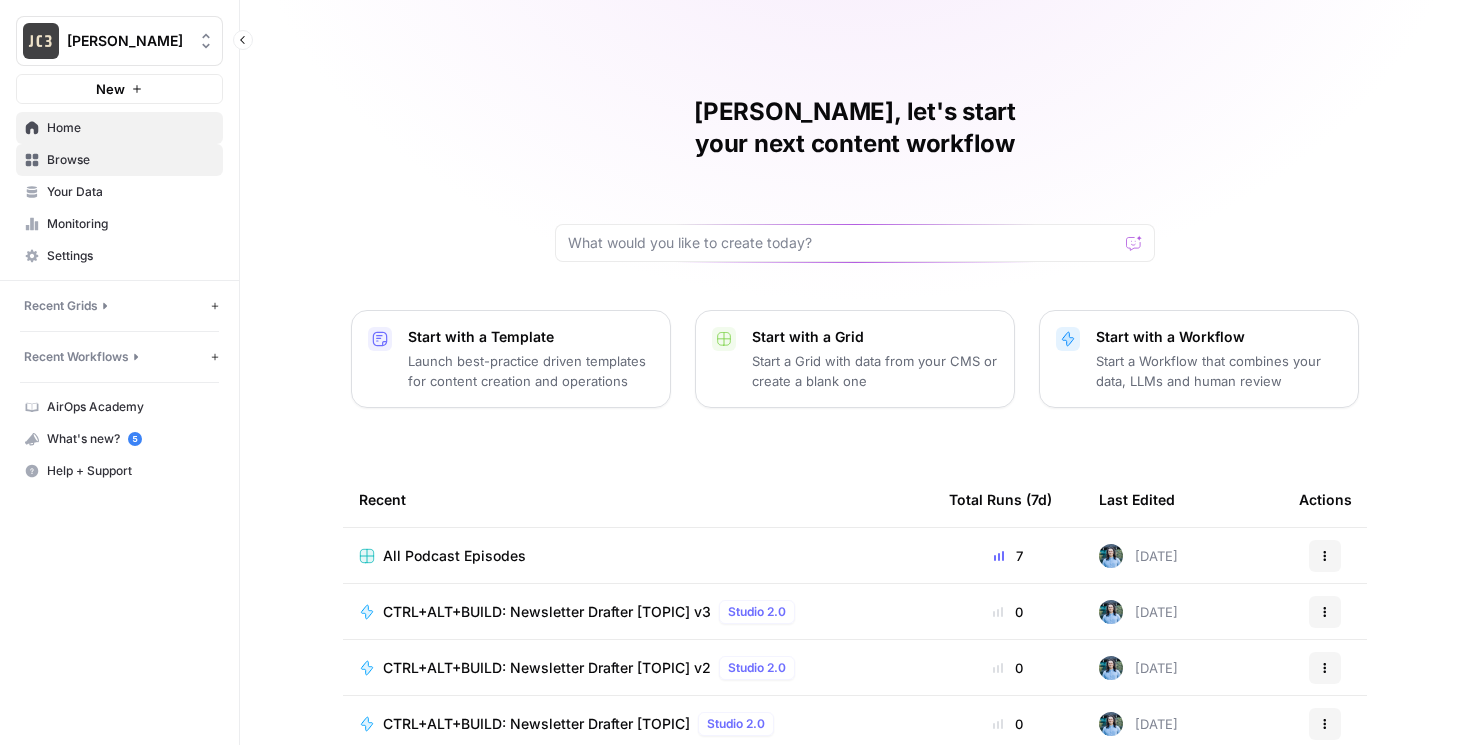 click on "Browse" at bounding box center (130, 160) 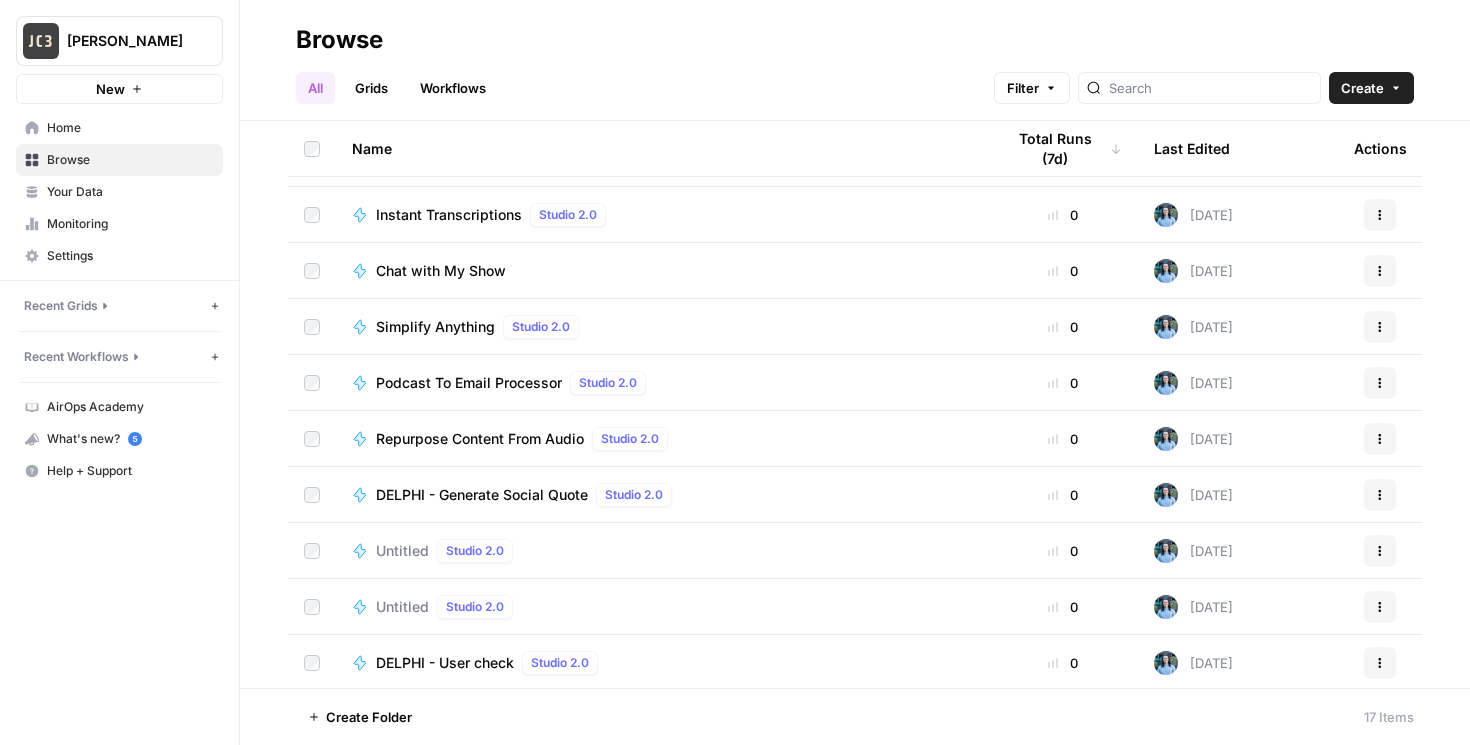 scroll, scrollTop: 441, scrollLeft: 0, axis: vertical 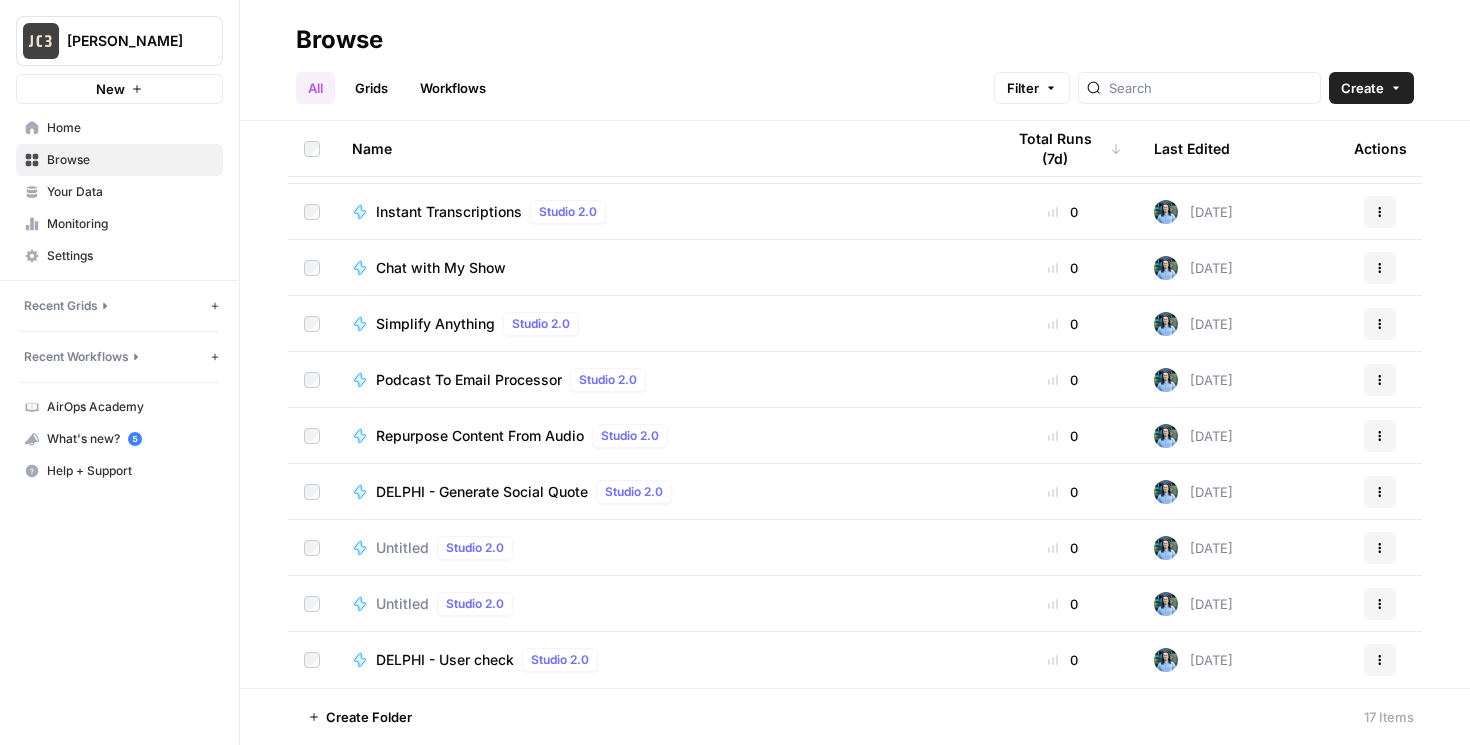 click on "Repurpose Content From Audio" at bounding box center (480, 436) 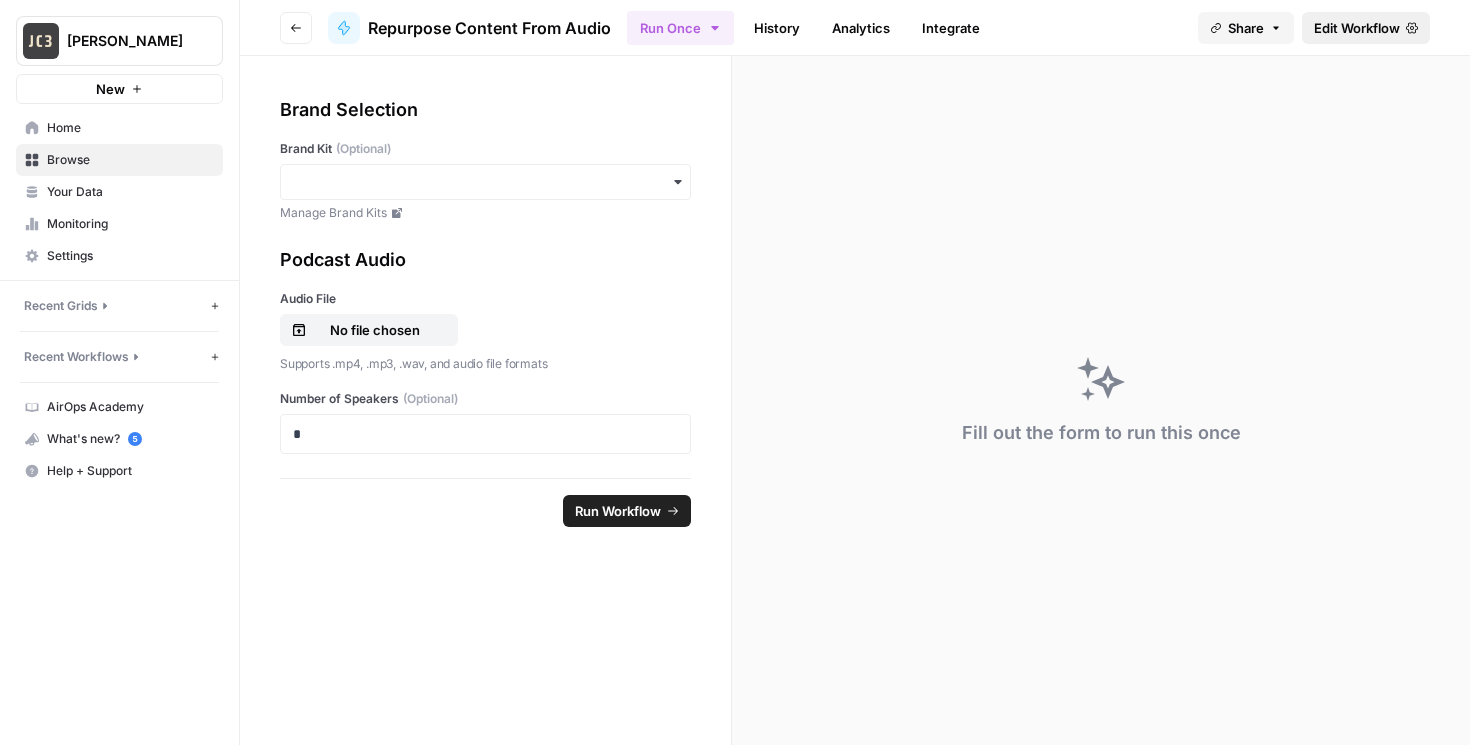 click on "Edit Workflow" at bounding box center (1357, 28) 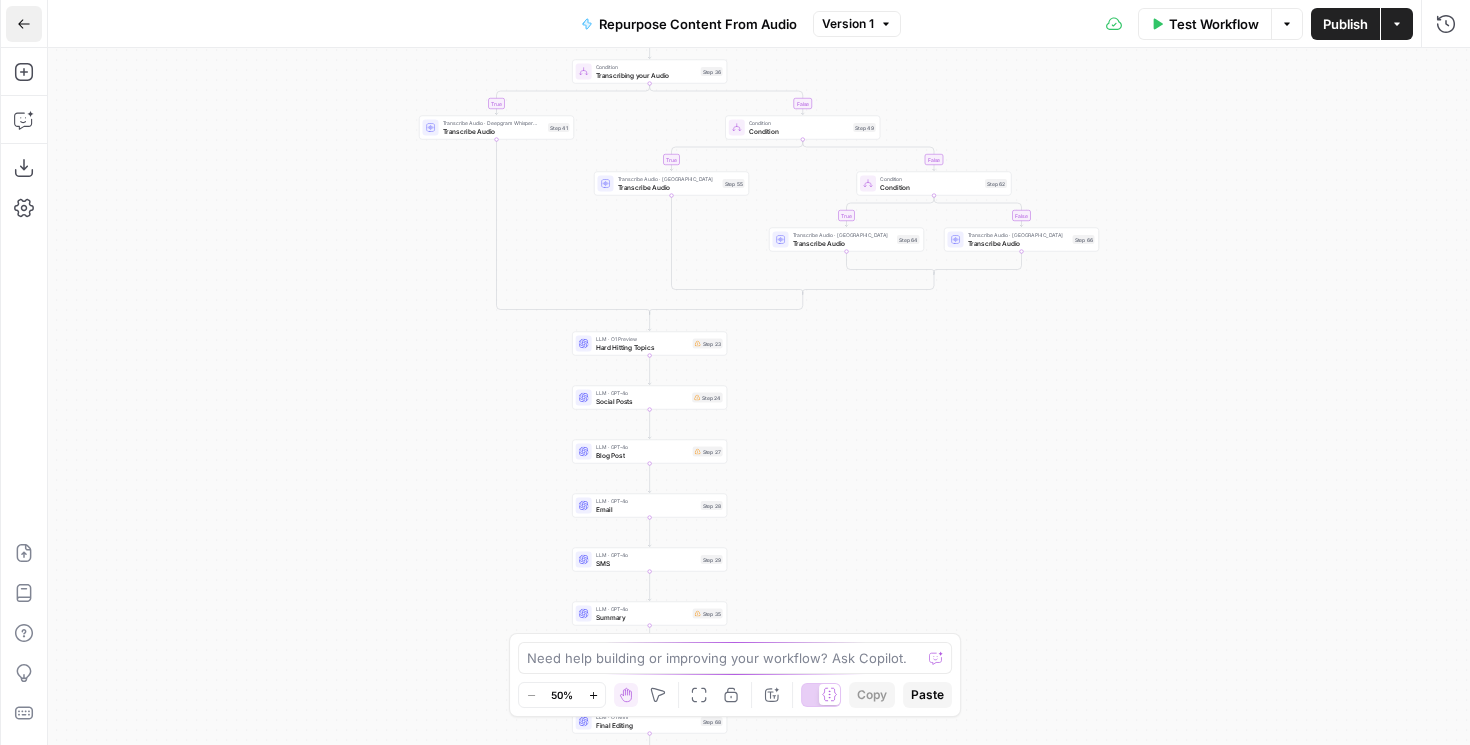 click 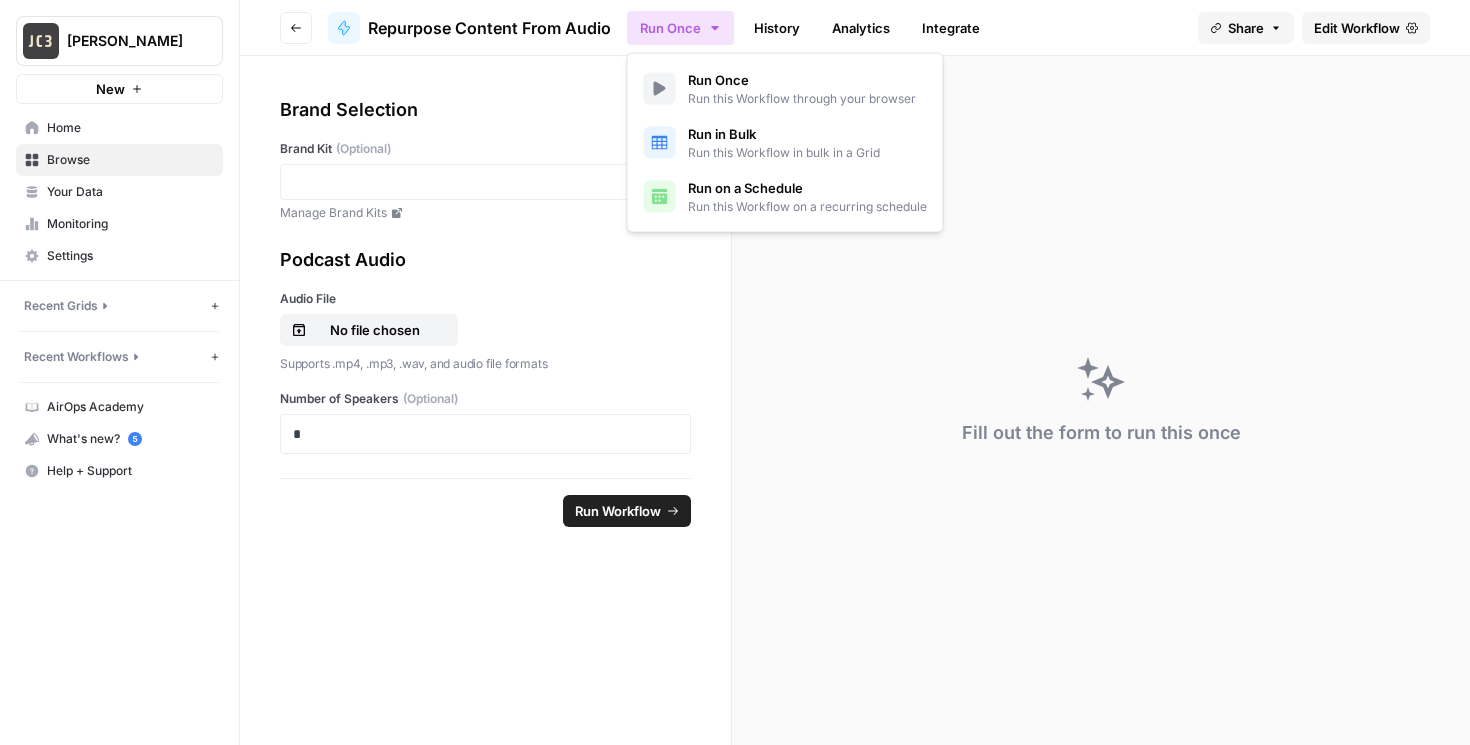 click on "Run Once" at bounding box center (680, 28) 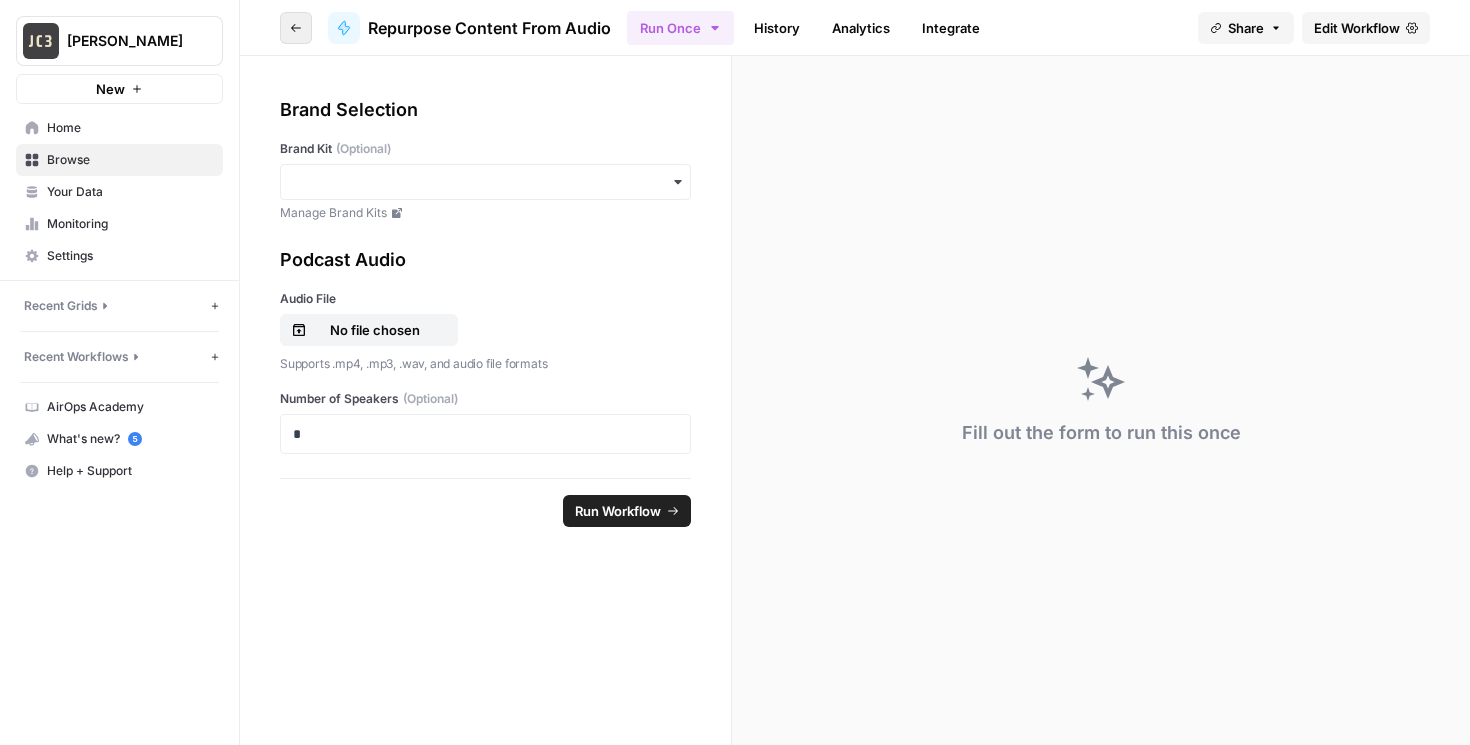 click on "Go back" at bounding box center [296, 28] 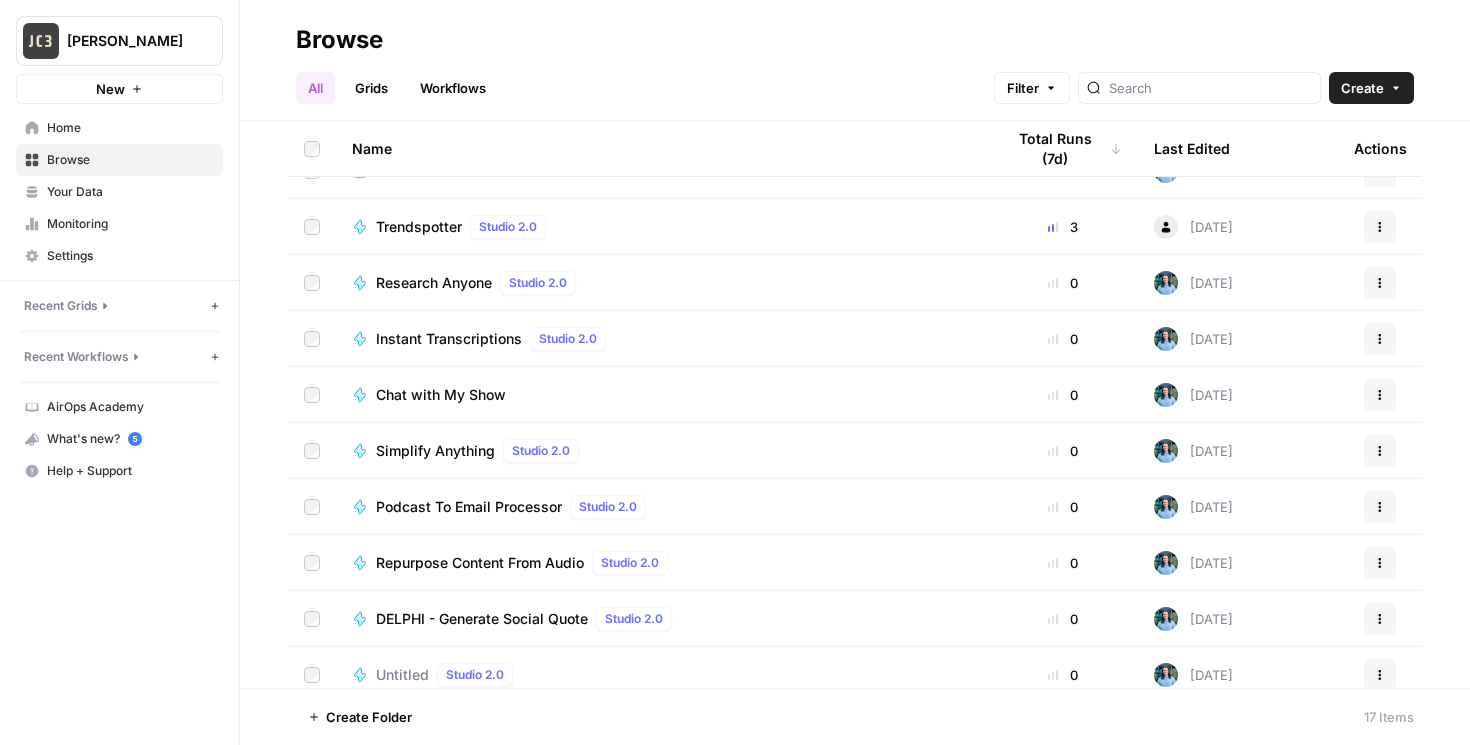 scroll, scrollTop: 317, scrollLeft: 0, axis: vertical 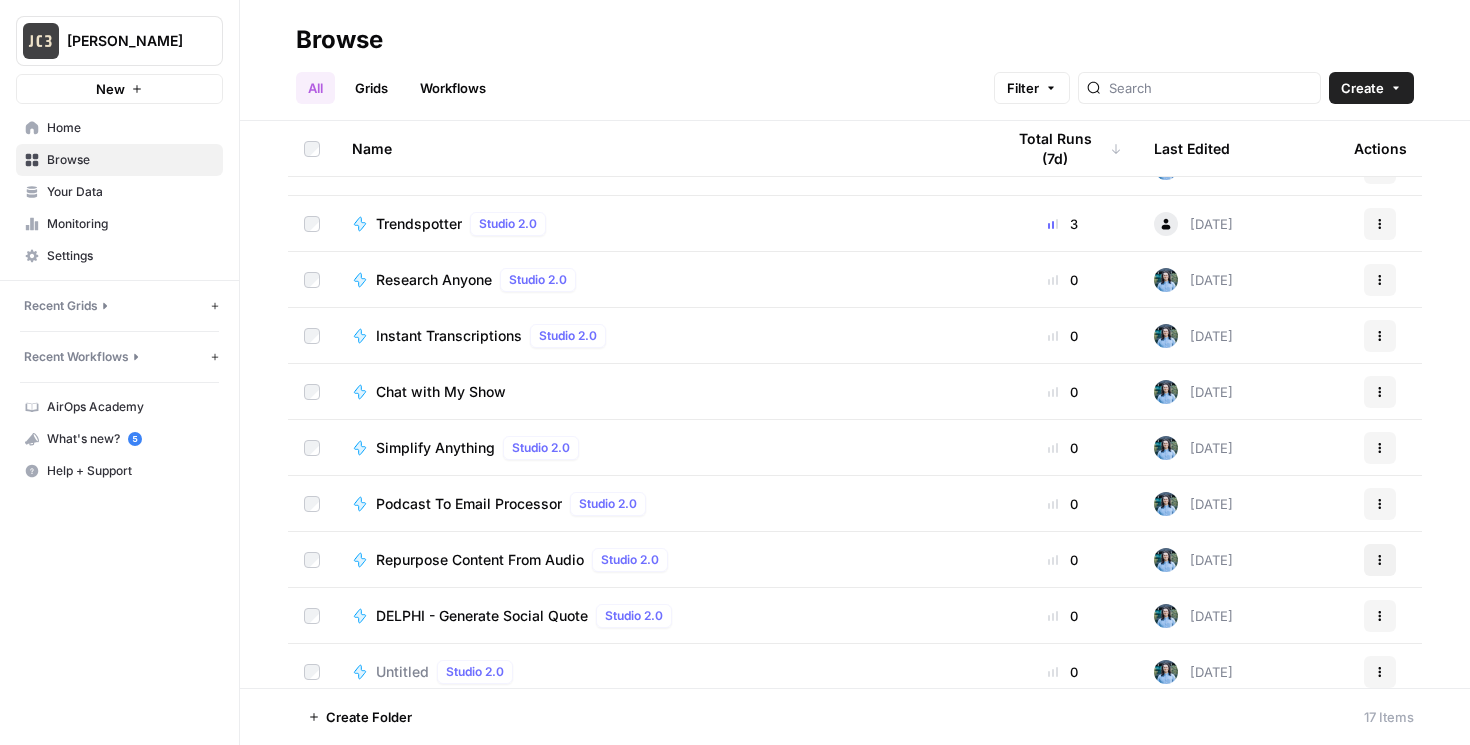 click 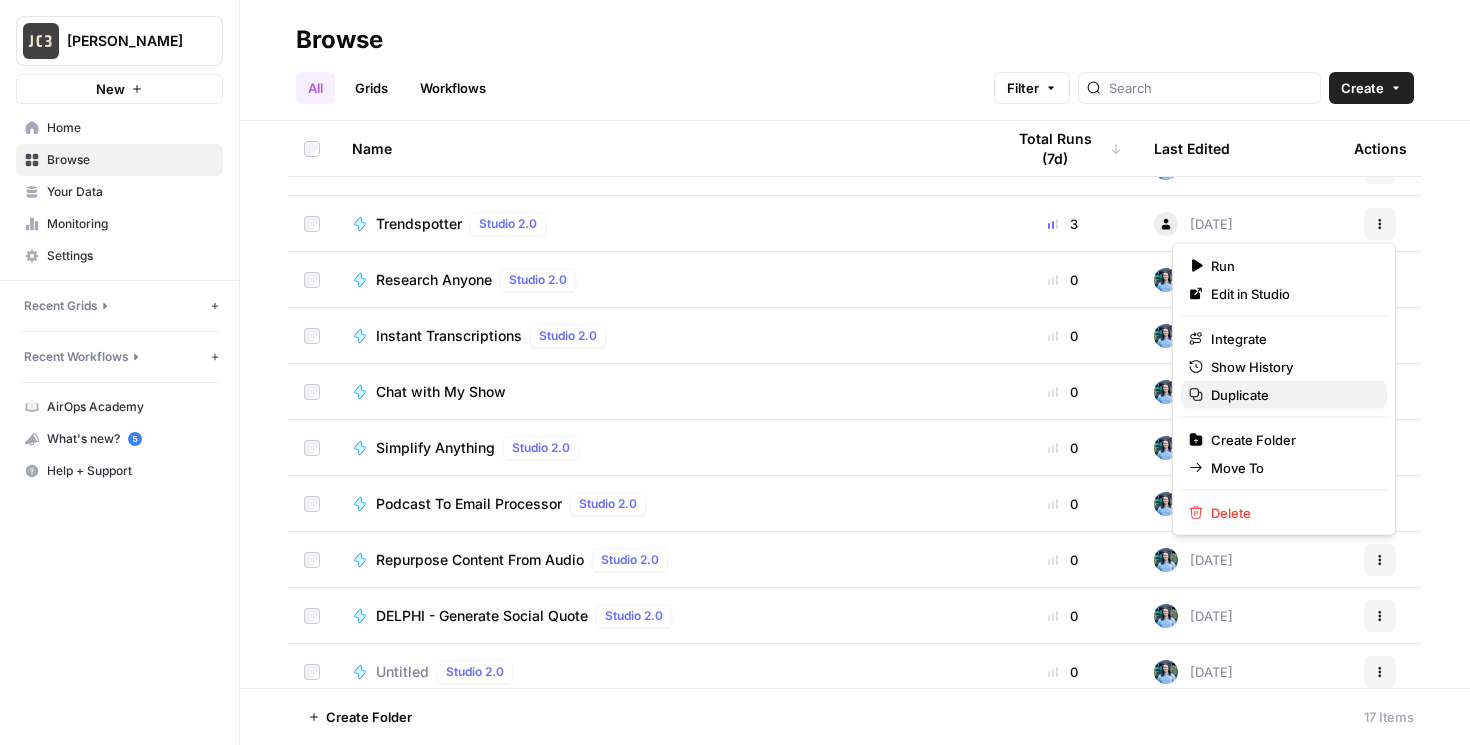 click on "Duplicate" at bounding box center (1284, 395) 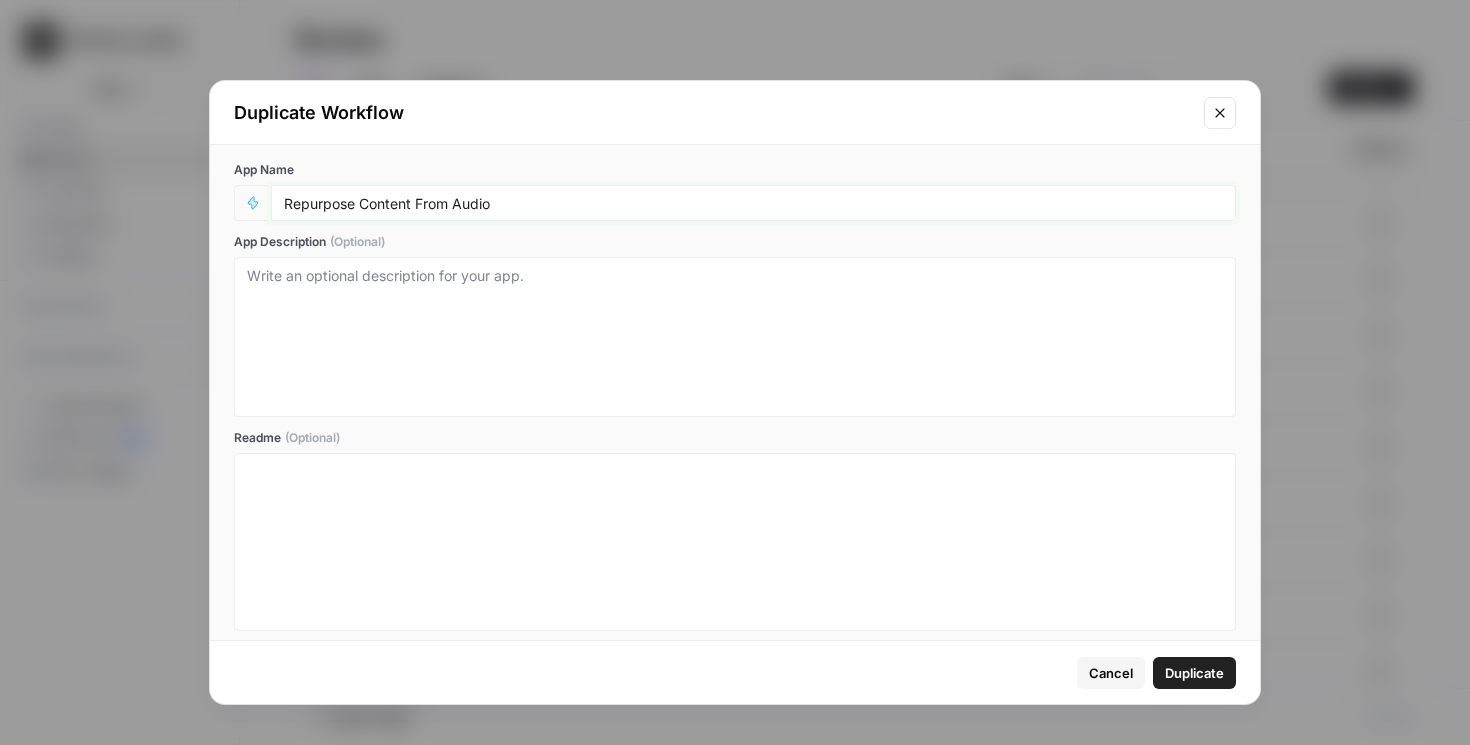 click on "Repurpose Content From Audio" at bounding box center [753, 203] 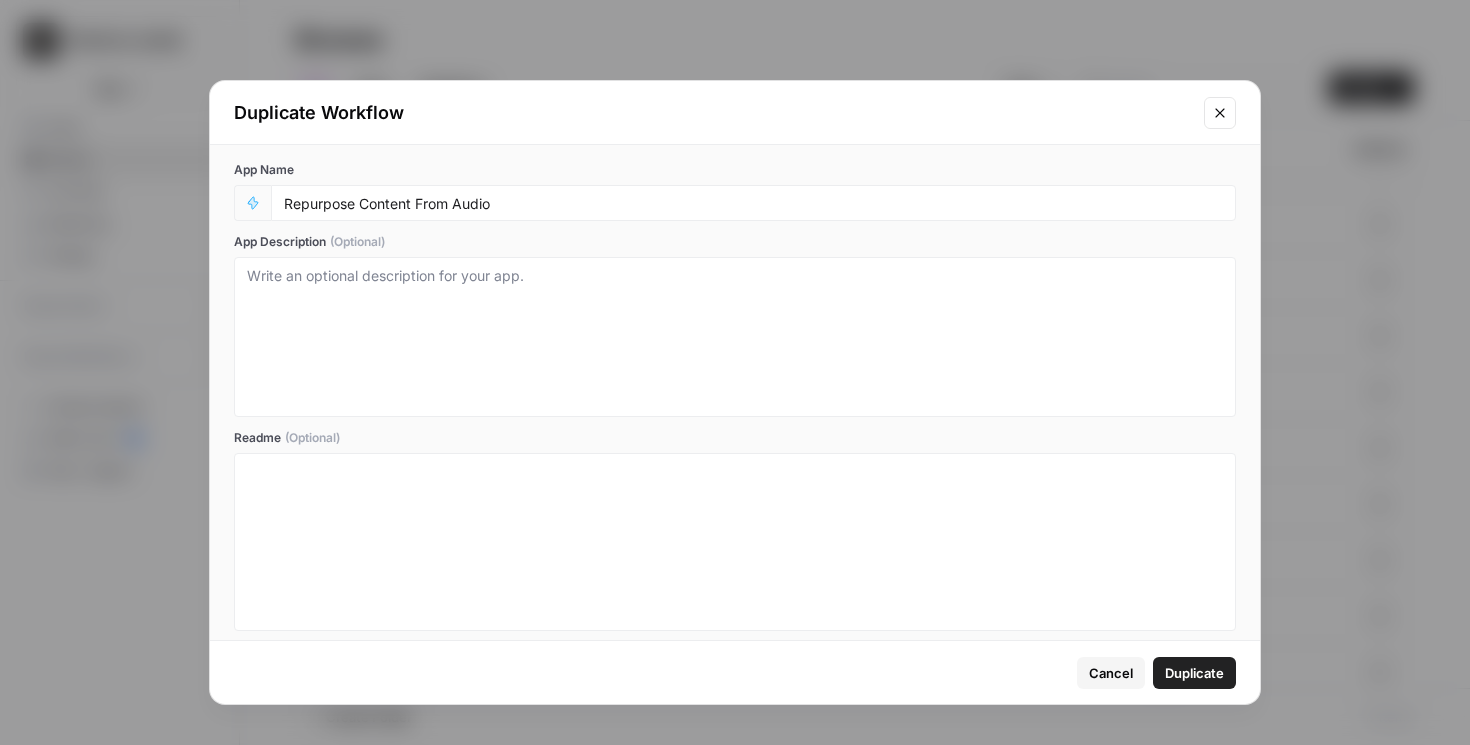 click 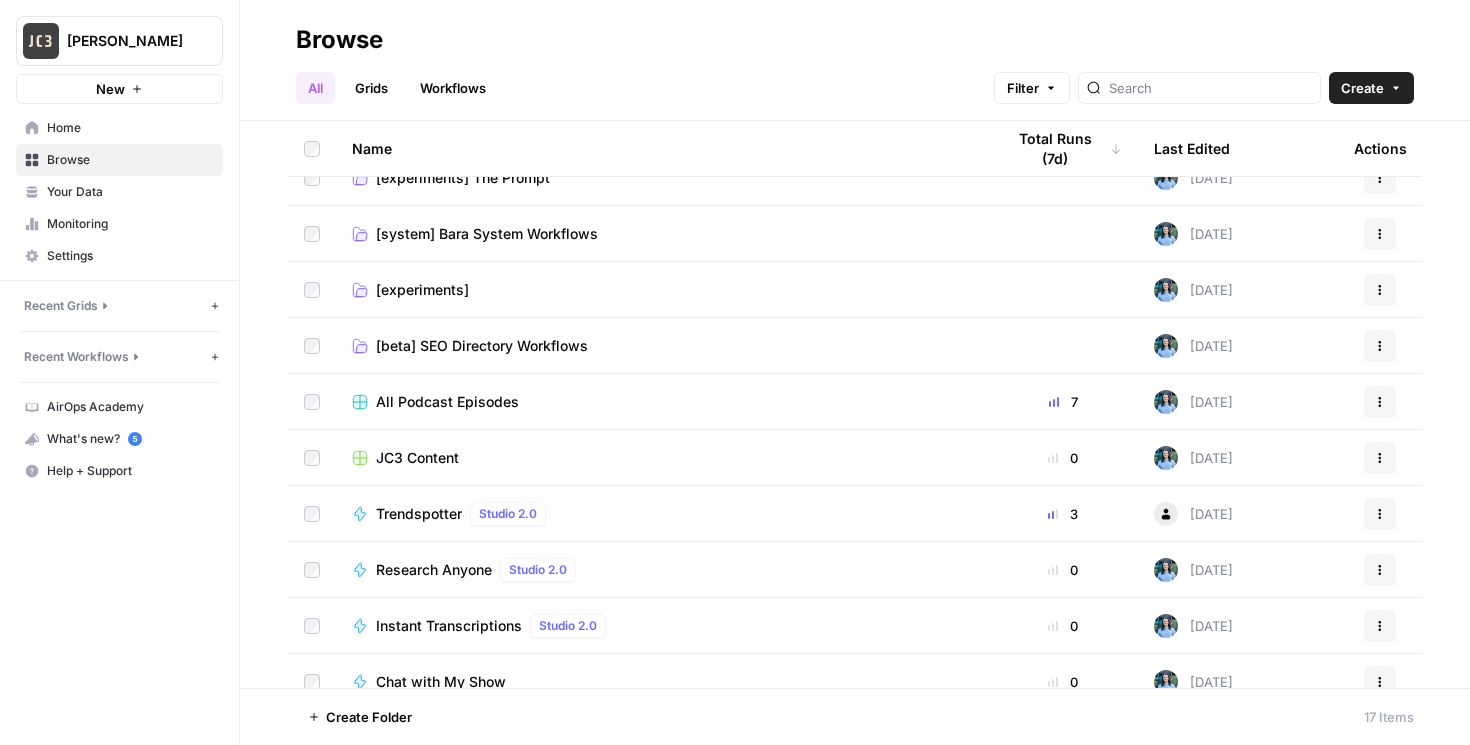 scroll, scrollTop: 0, scrollLeft: 0, axis: both 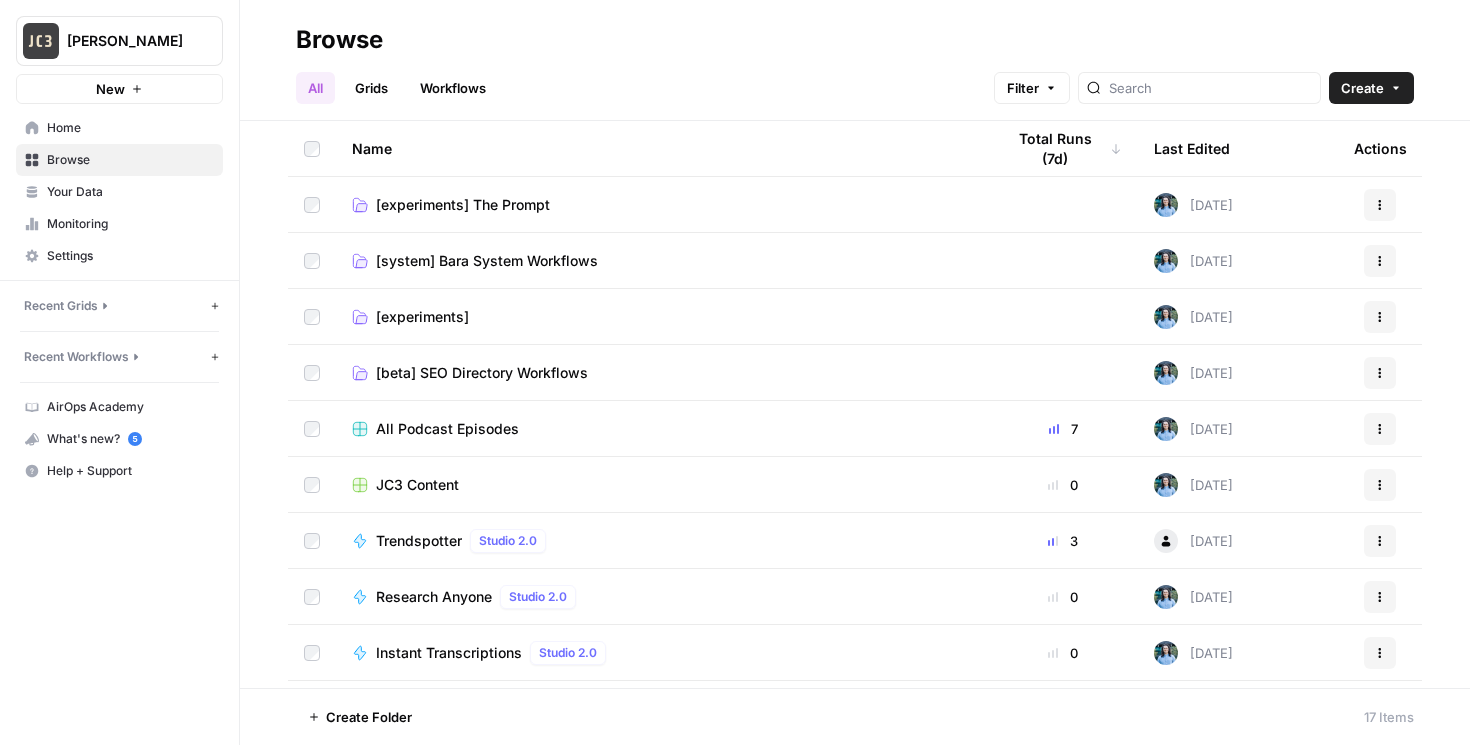 click on "[experiments]" at bounding box center (422, 317) 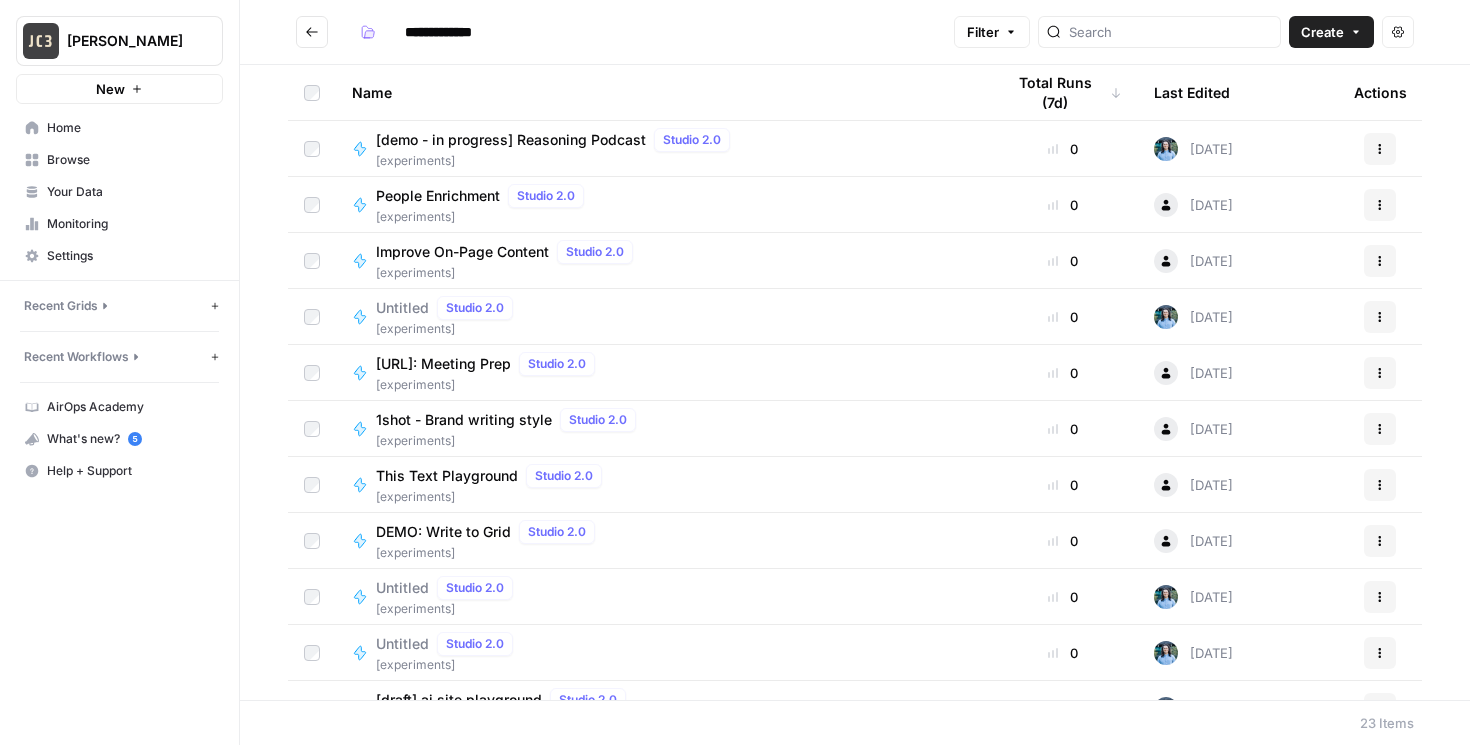 click on "[demo - in progress] Reasoning Podcast" at bounding box center (511, 140) 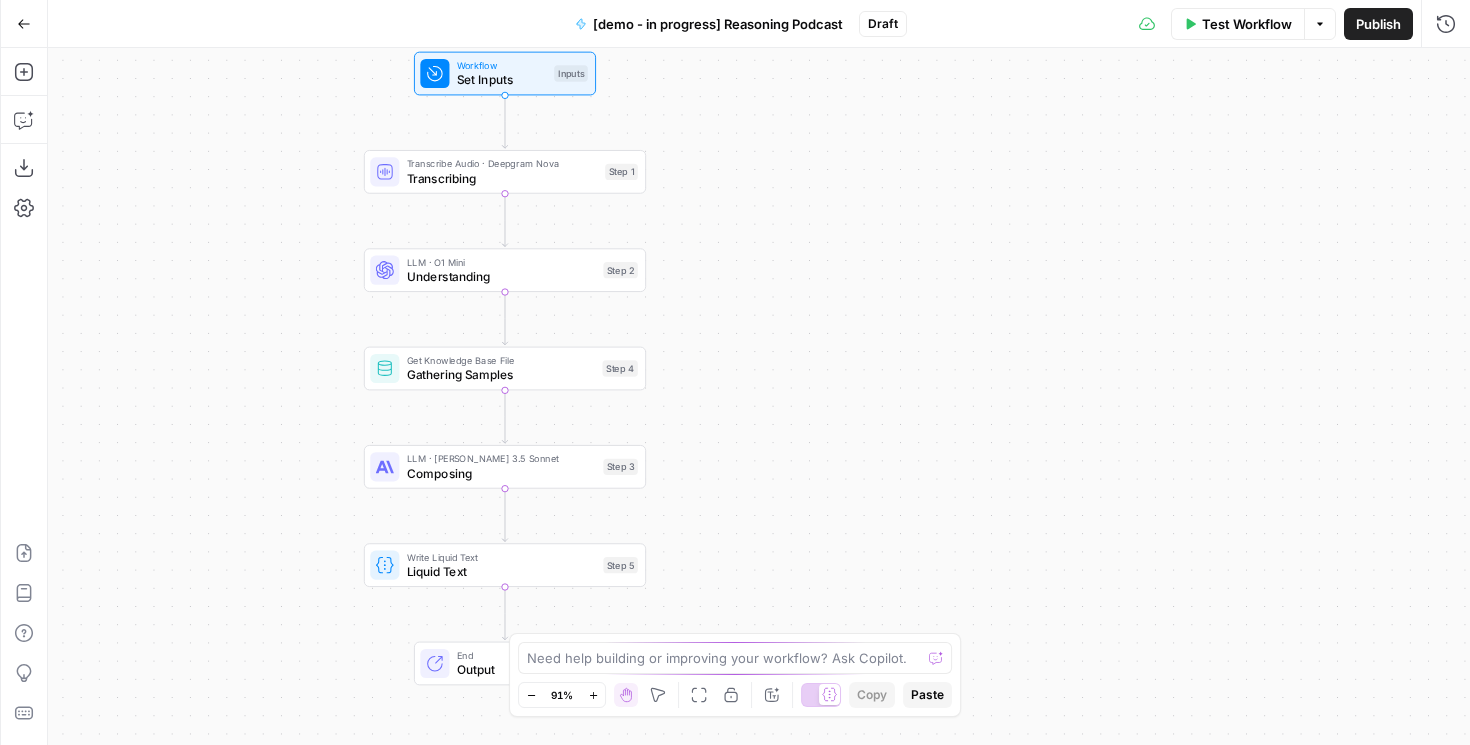 drag, startPoint x: 996, startPoint y: 304, endPoint x: 742, endPoint y: 276, distance: 255.53865 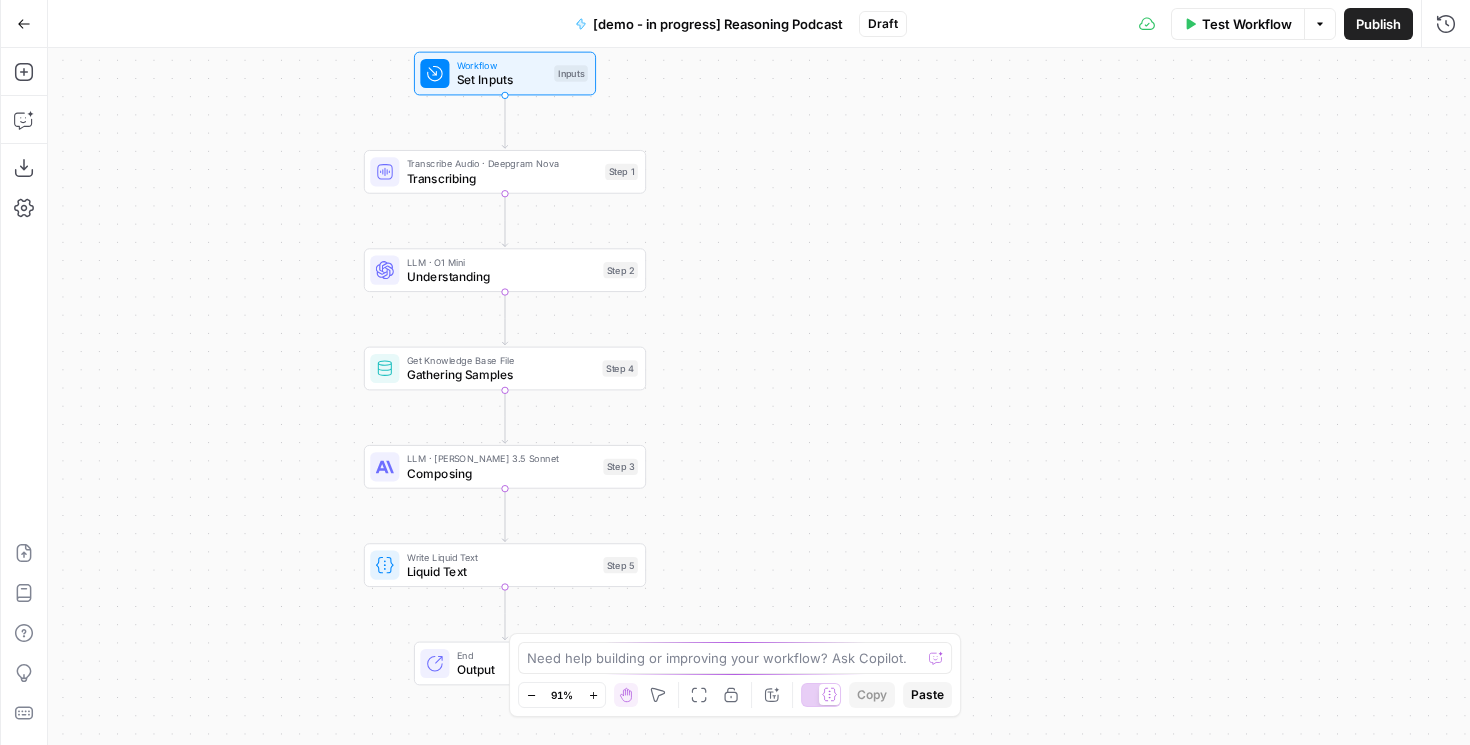 click on "Understanding" at bounding box center (501, 276) 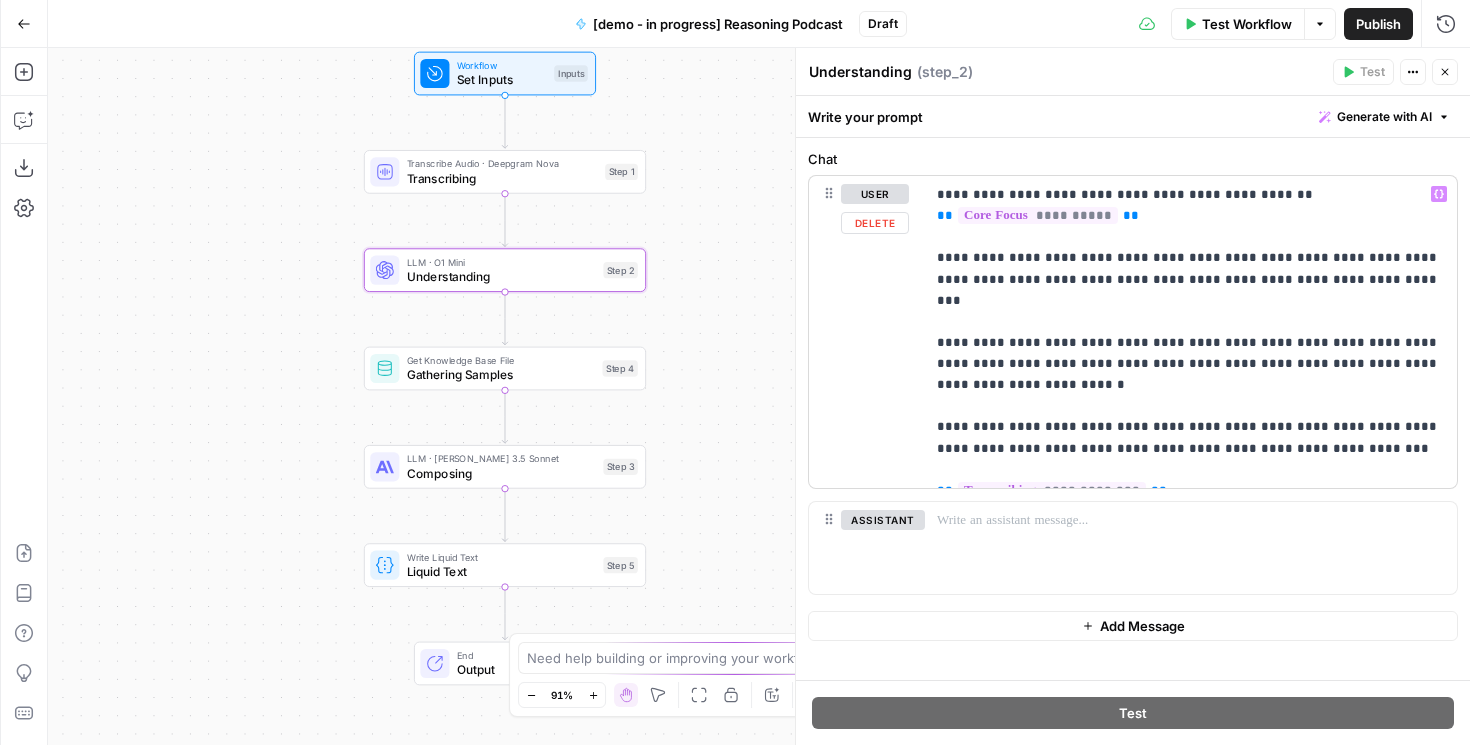scroll, scrollTop: 60, scrollLeft: 0, axis: vertical 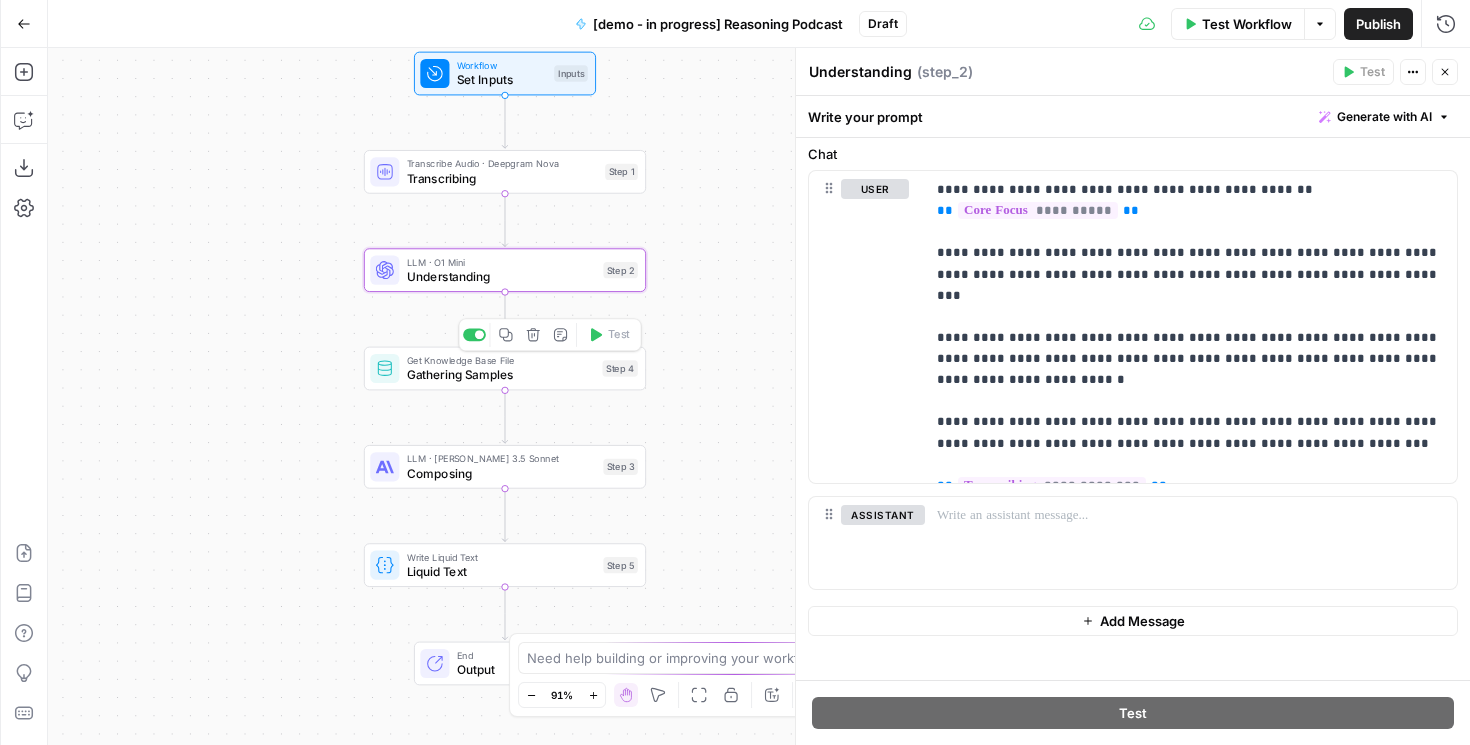 click on "Gathering Samples" at bounding box center [501, 375] 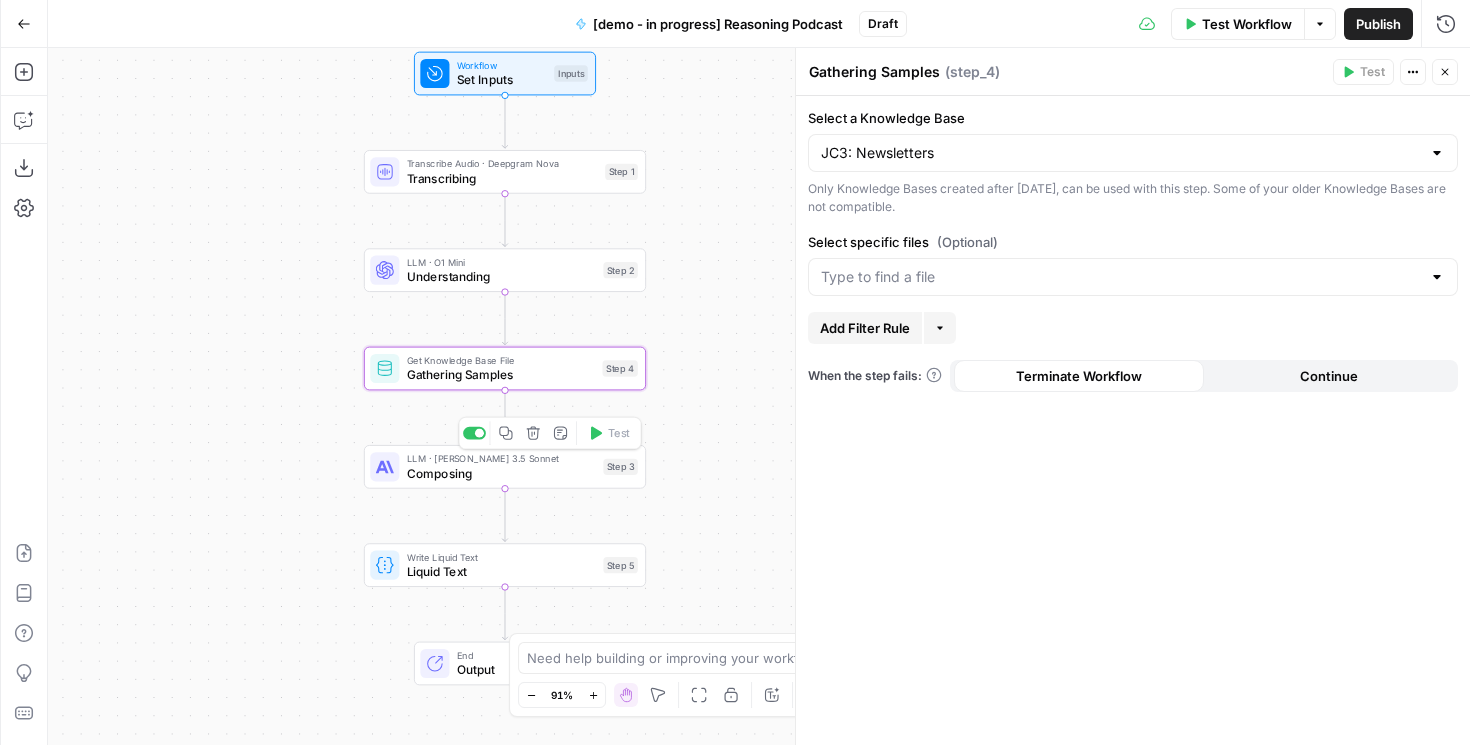click on "Composing" at bounding box center (501, 473) 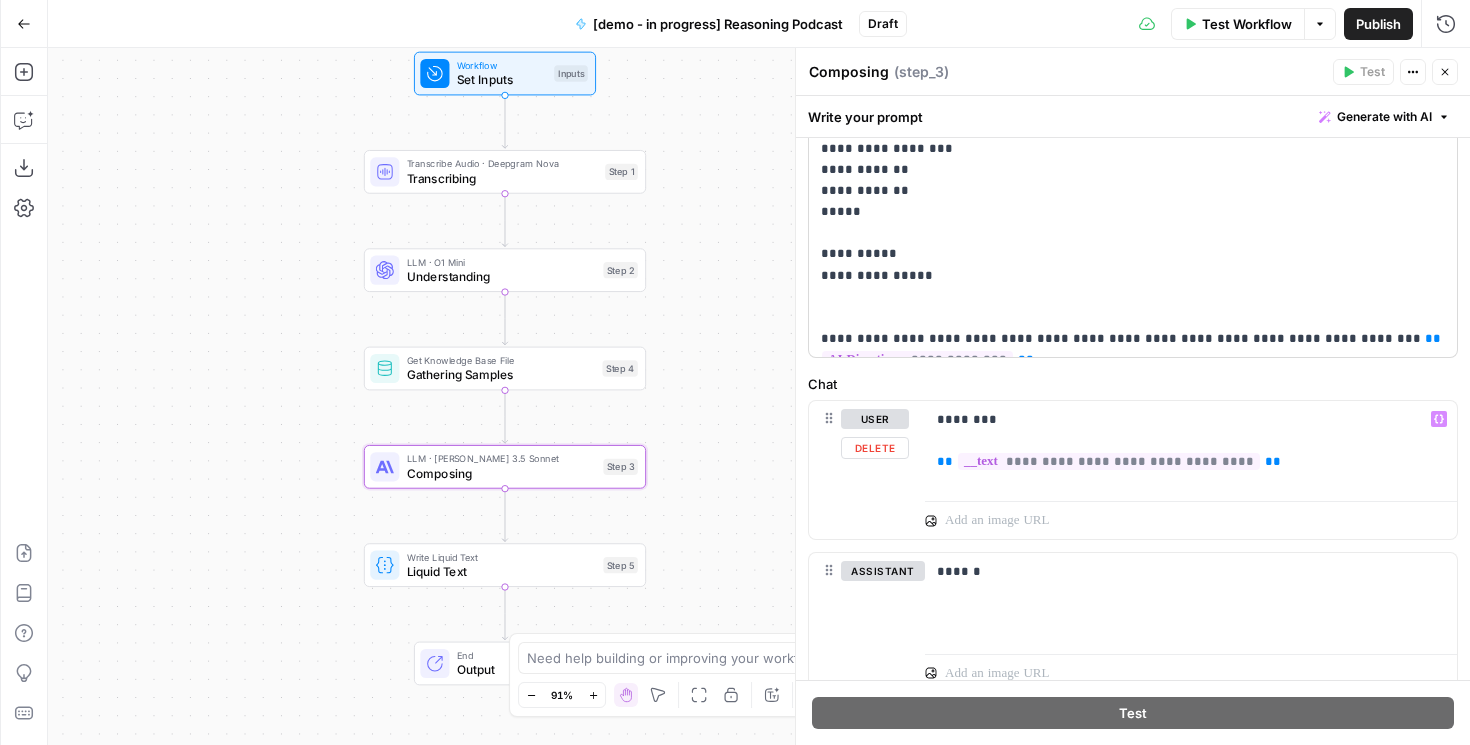 scroll, scrollTop: 564, scrollLeft: 0, axis: vertical 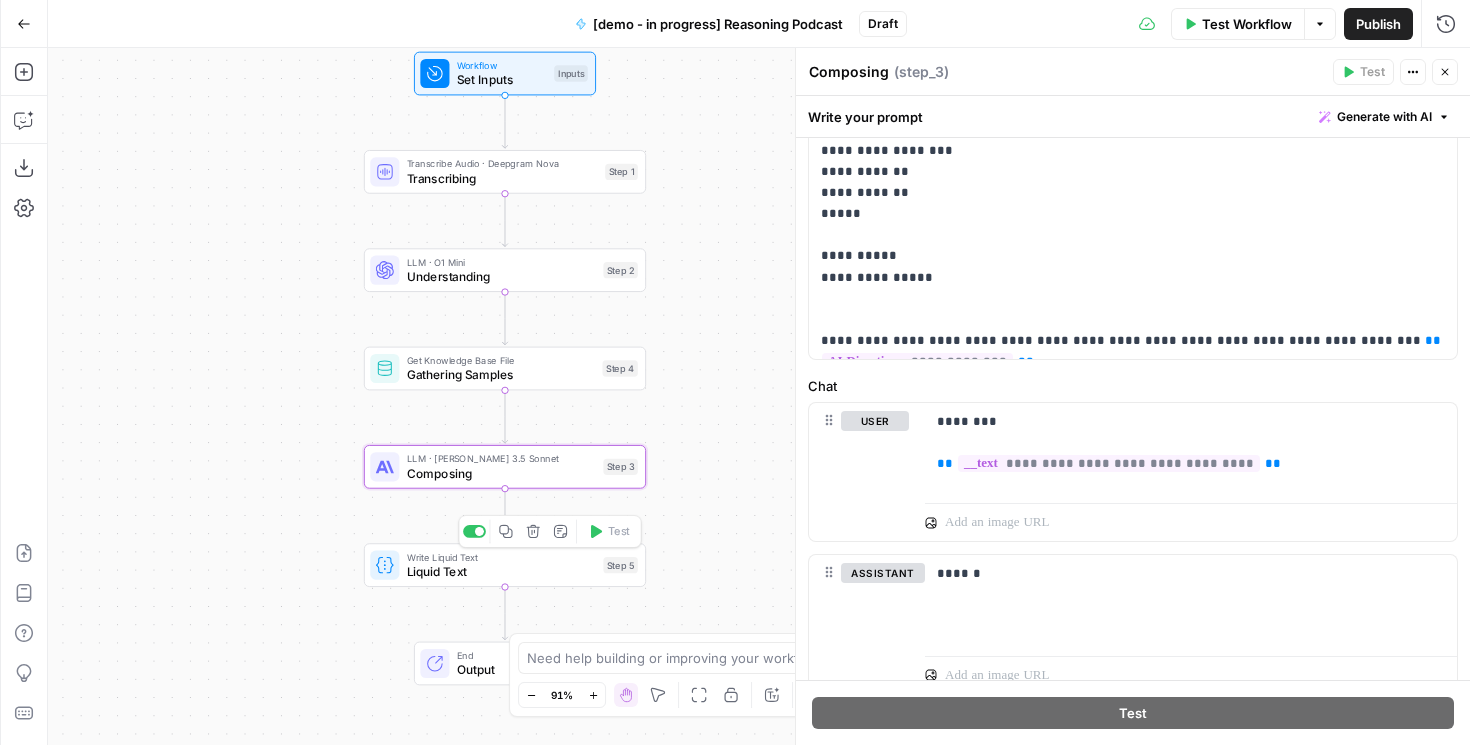 click on "Liquid Text" at bounding box center [501, 571] 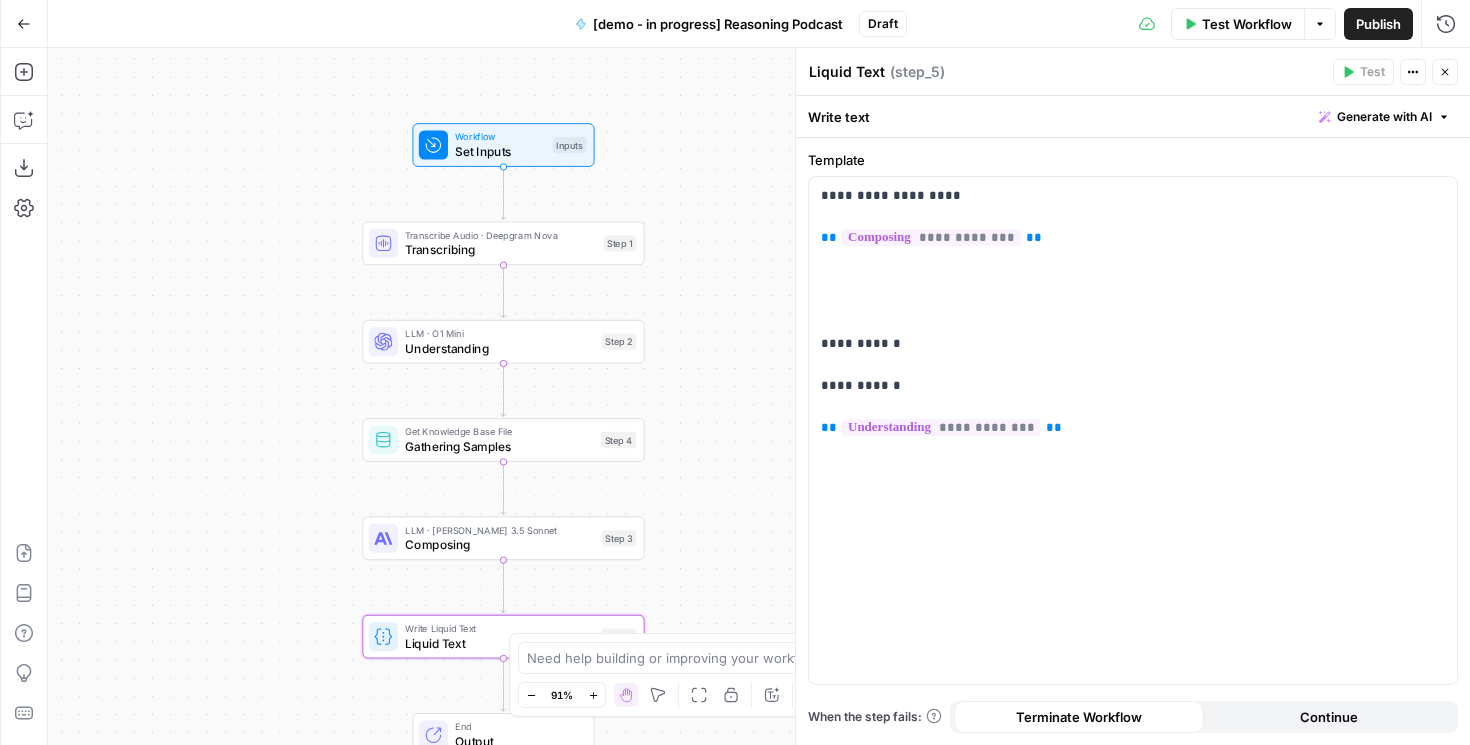 drag, startPoint x: 704, startPoint y: 245, endPoint x: 698, endPoint y: 108, distance: 137.13132 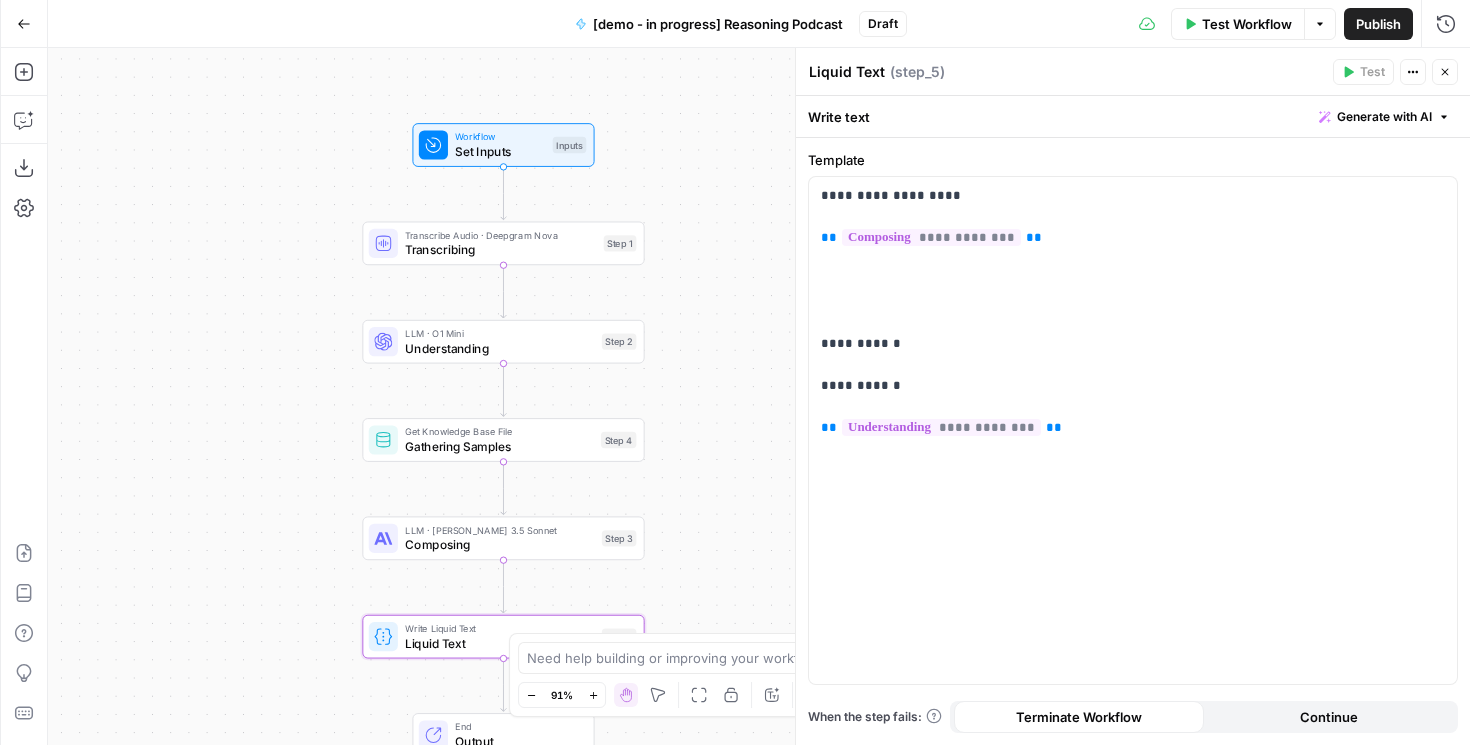 click on "Workflow Set Inputs Inputs Transcribe Audio · Deepgram Nova Transcribing Step 1 LLM · O1 Mini Understanding Step 2 Get Knowledge Base File Gathering Samples Step 4 LLM · [PERSON_NAME] 3.5 Sonnet Composing Step 3 Write Liquid Text Liquid Text Step 5 End Output" at bounding box center [759, 396] 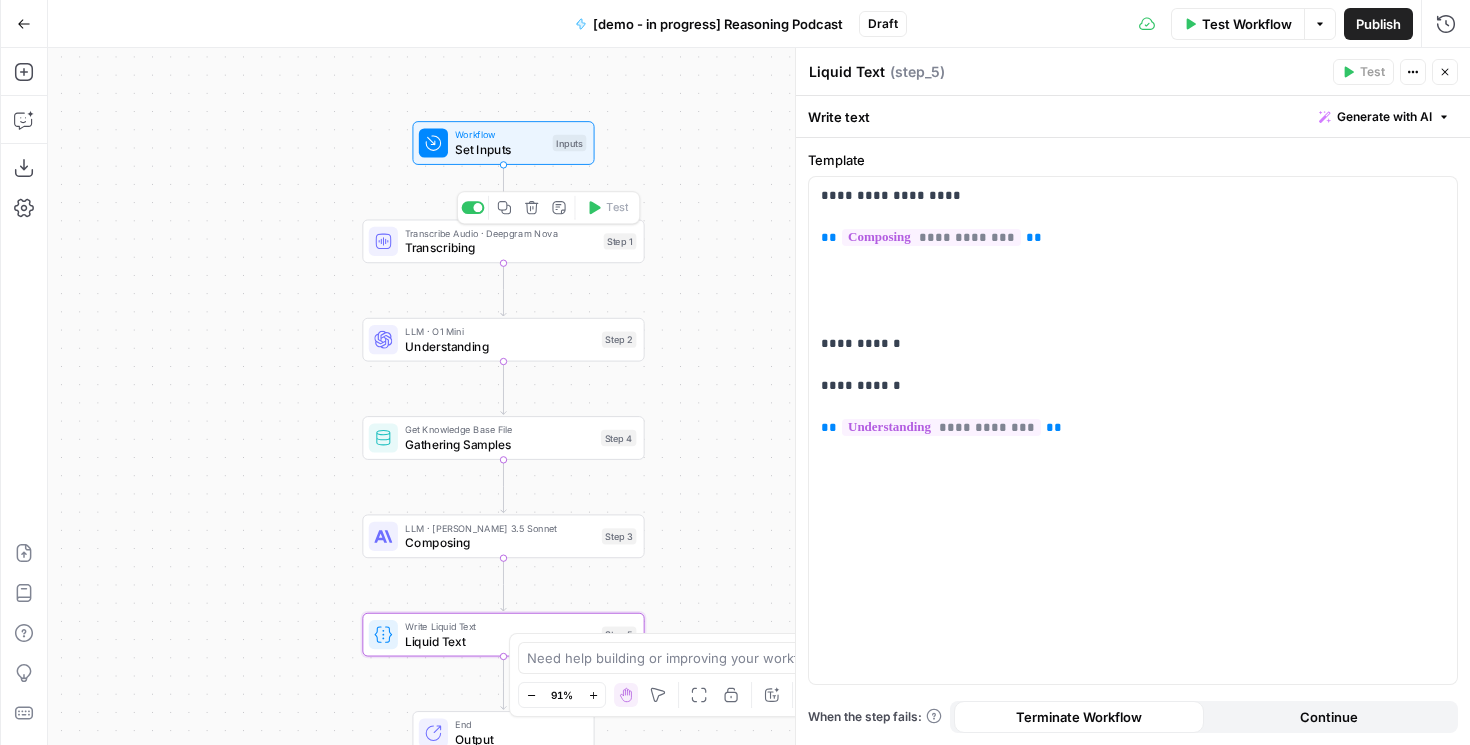 click on "Transcribing" at bounding box center (500, 248) 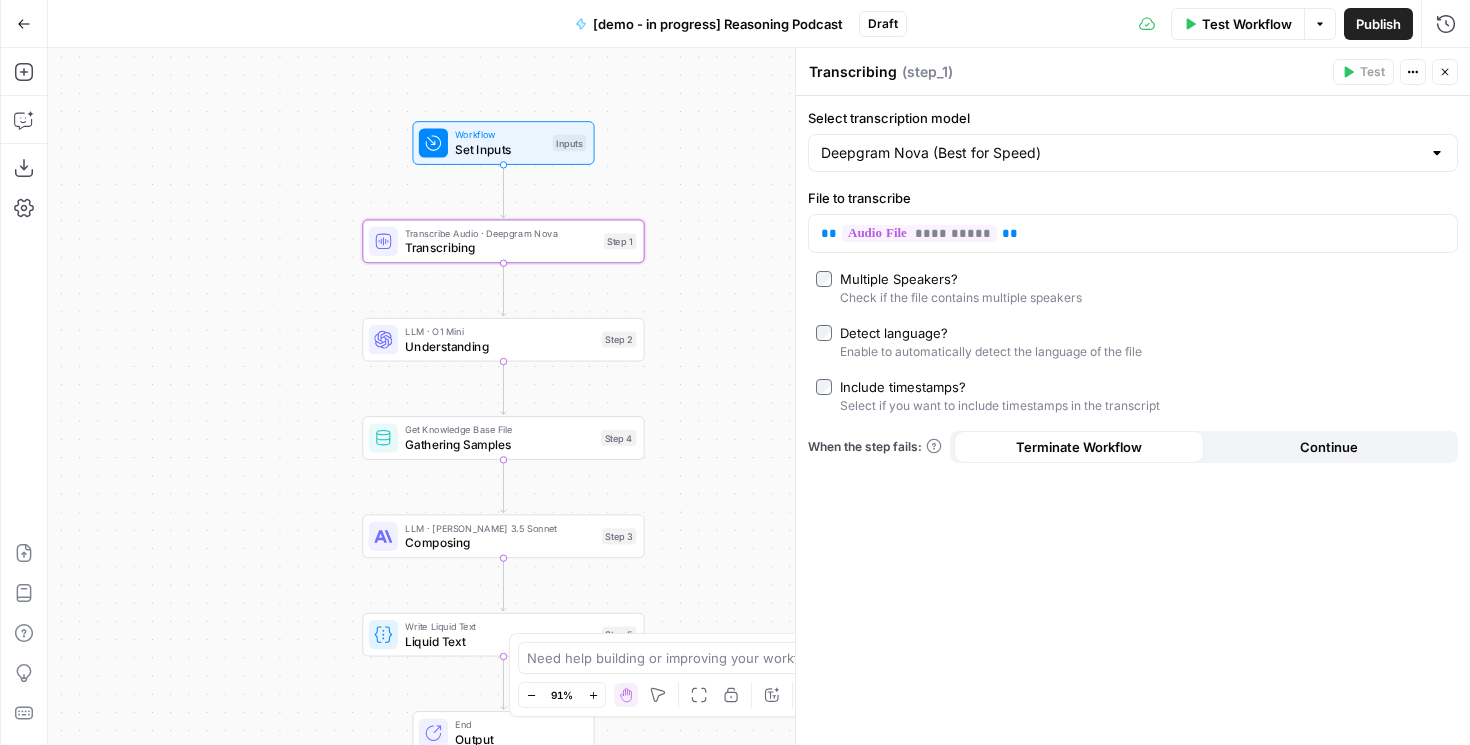 click on "Set Inputs" at bounding box center [500, 149] 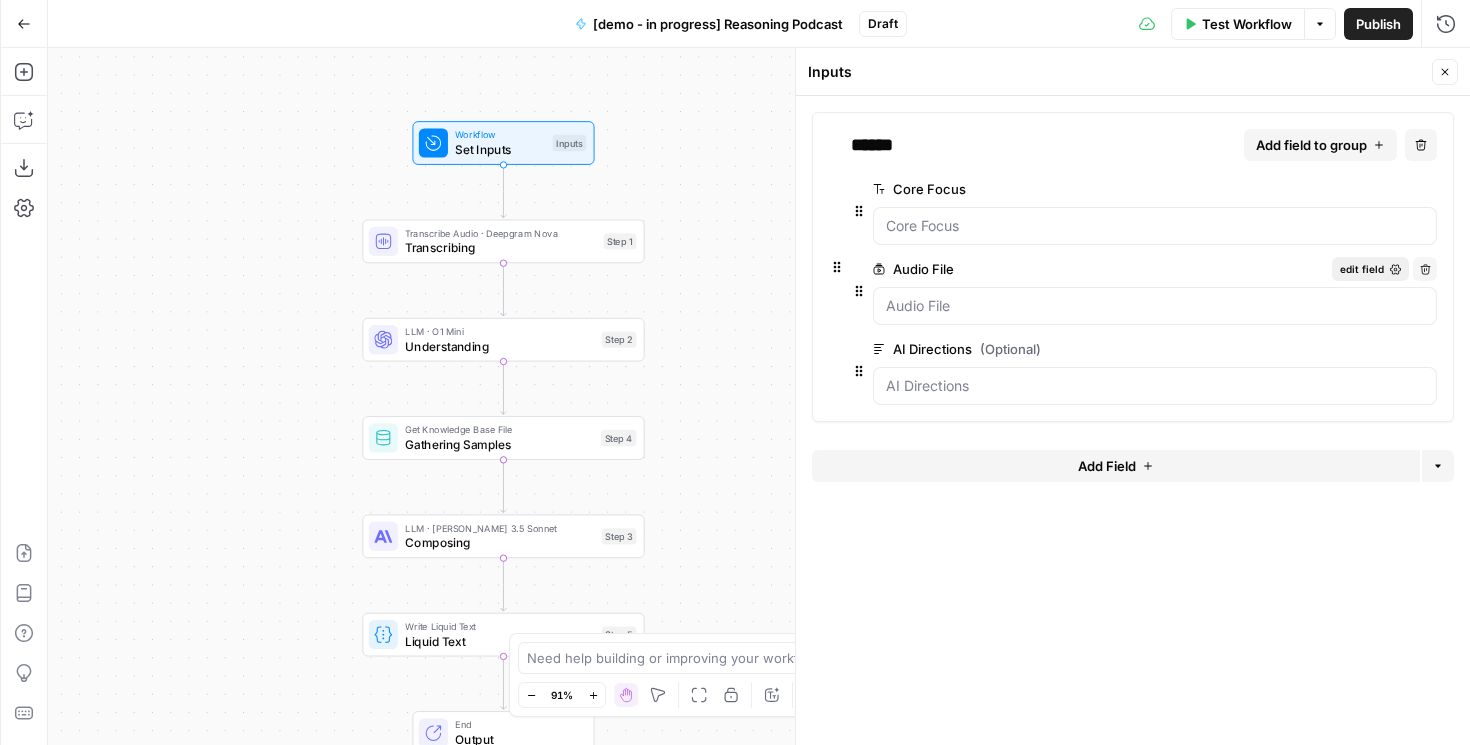 click on "edit field" at bounding box center [1362, 269] 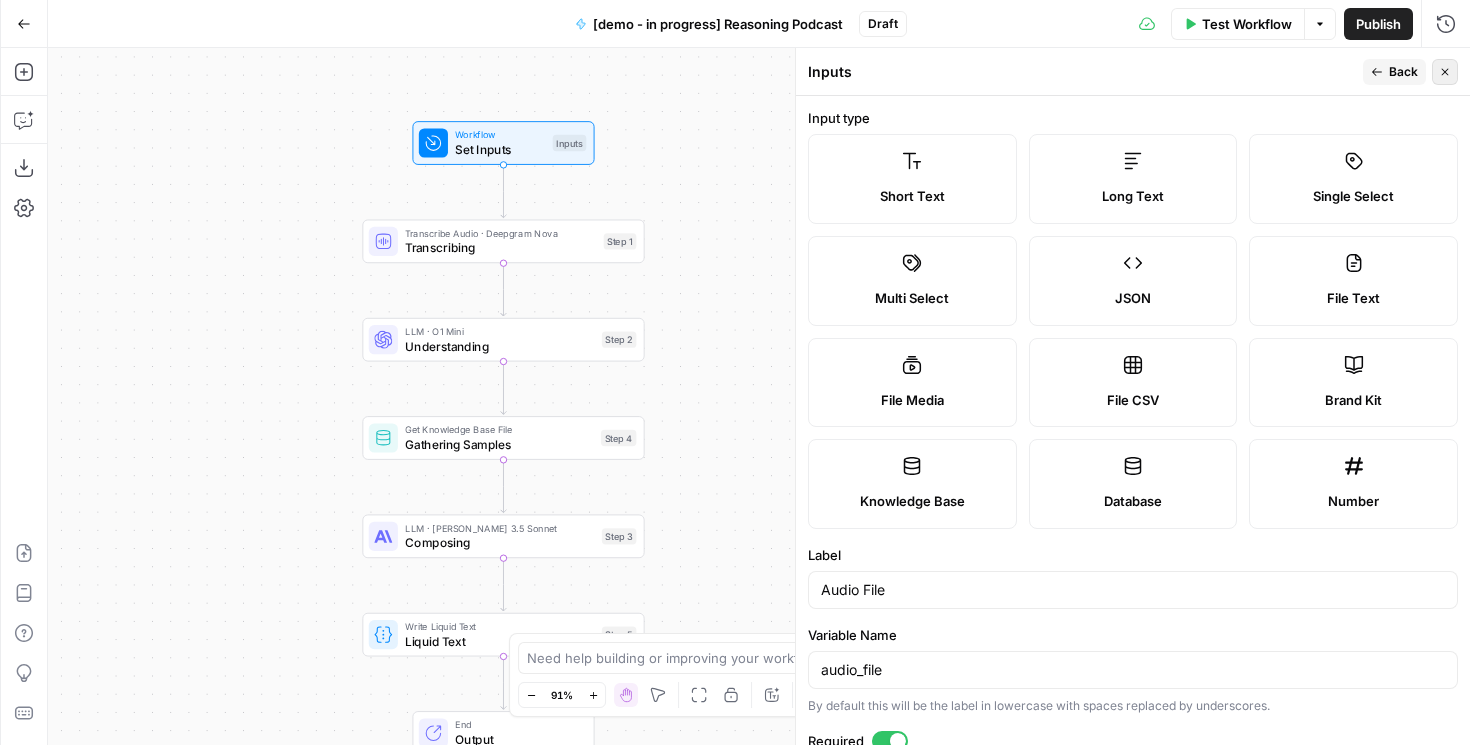 click 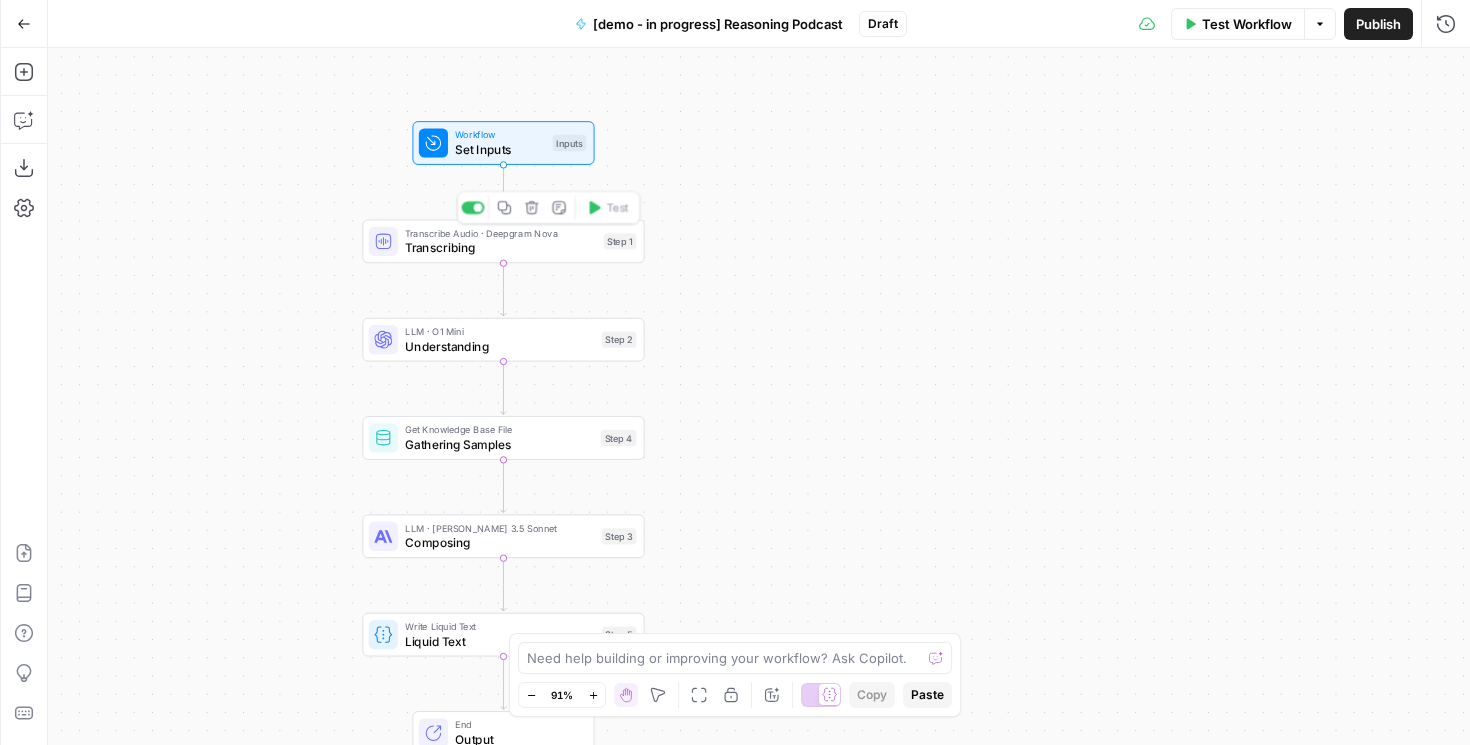 click on "Transcribing" at bounding box center (500, 248) 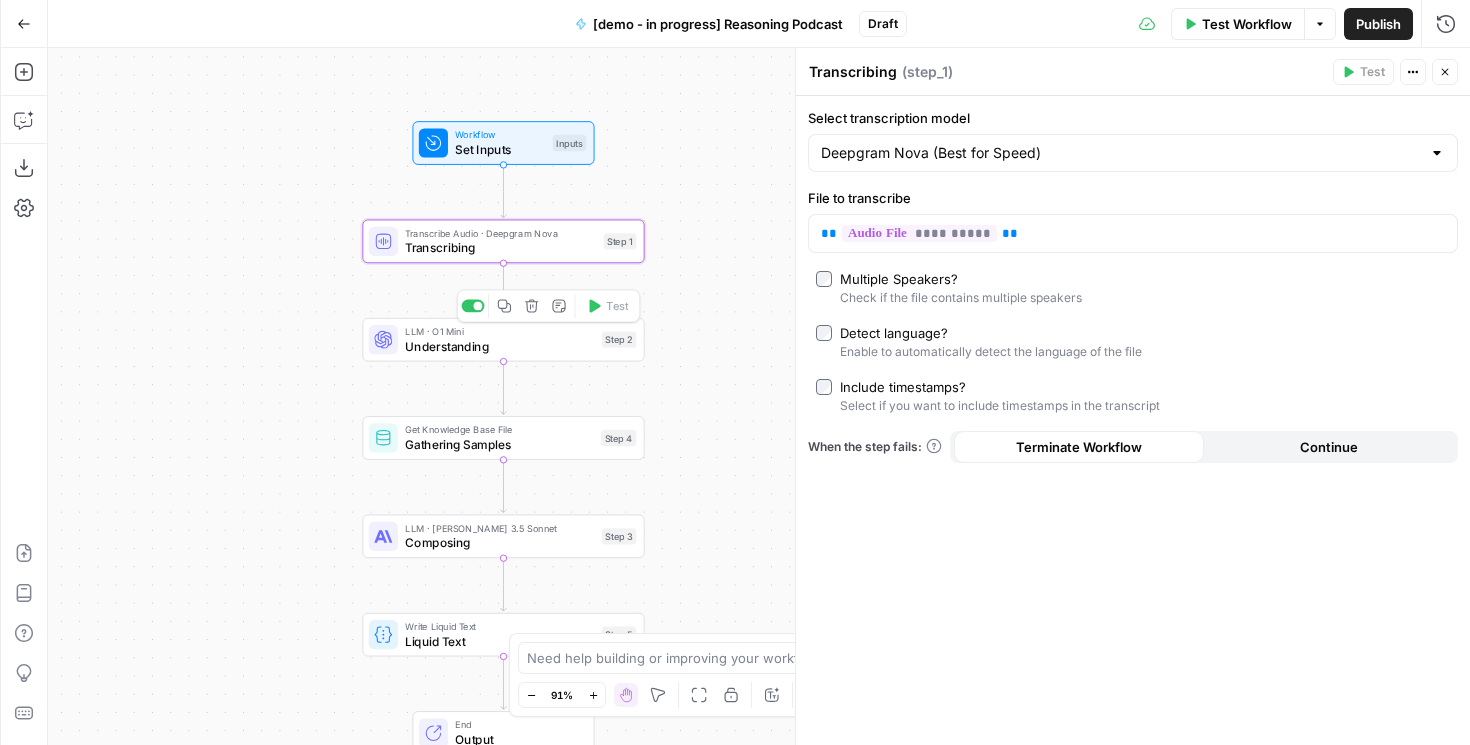 click on "Understanding" at bounding box center [499, 346] 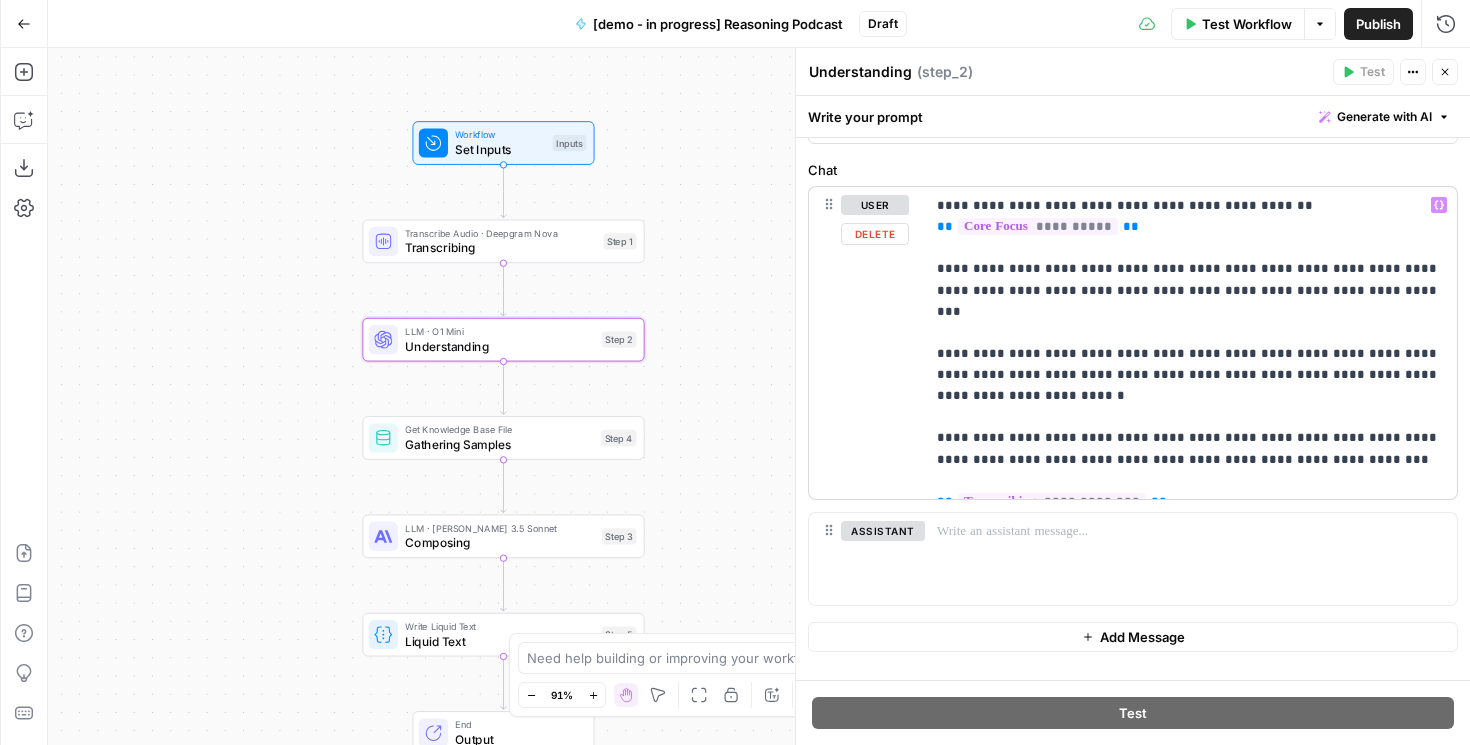 scroll, scrollTop: 60, scrollLeft: 0, axis: vertical 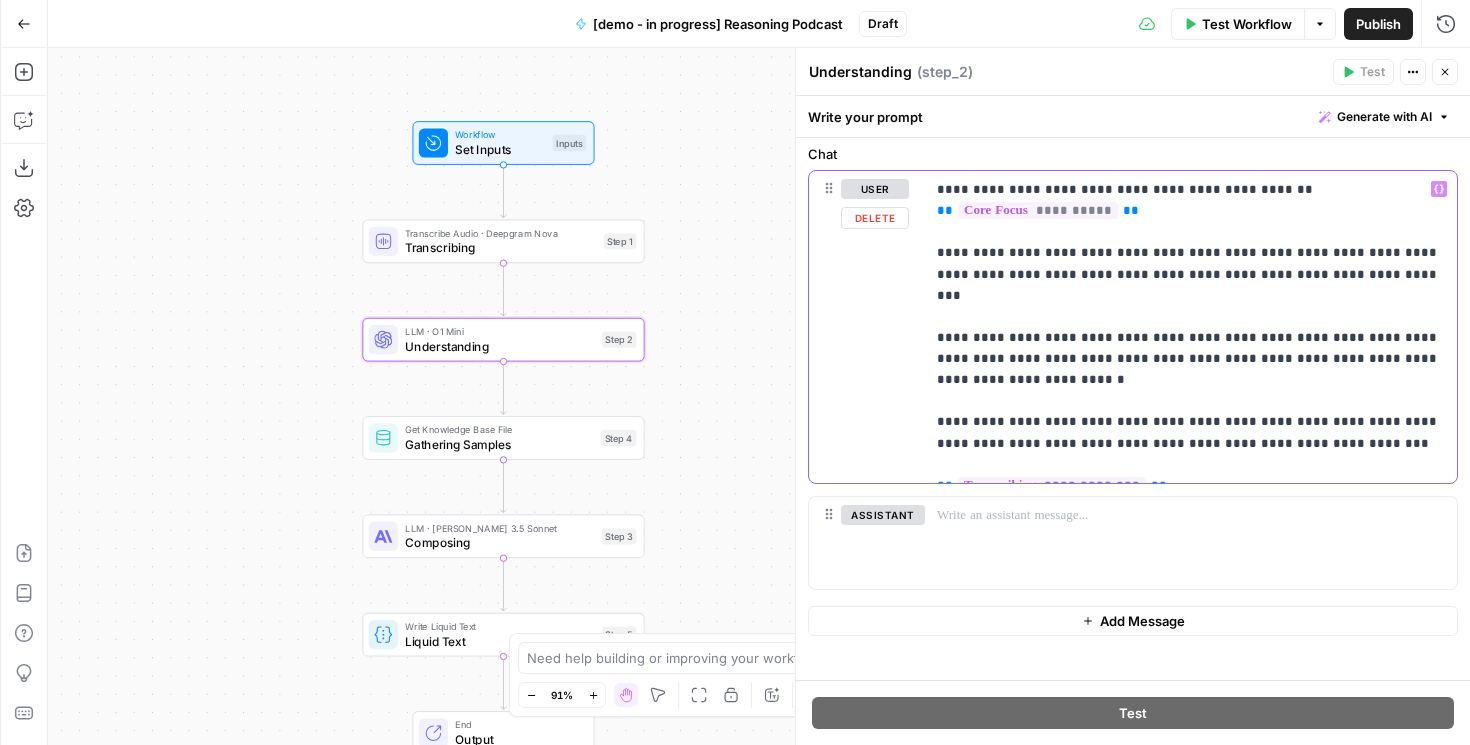 click on "**********" at bounding box center (1191, 327) 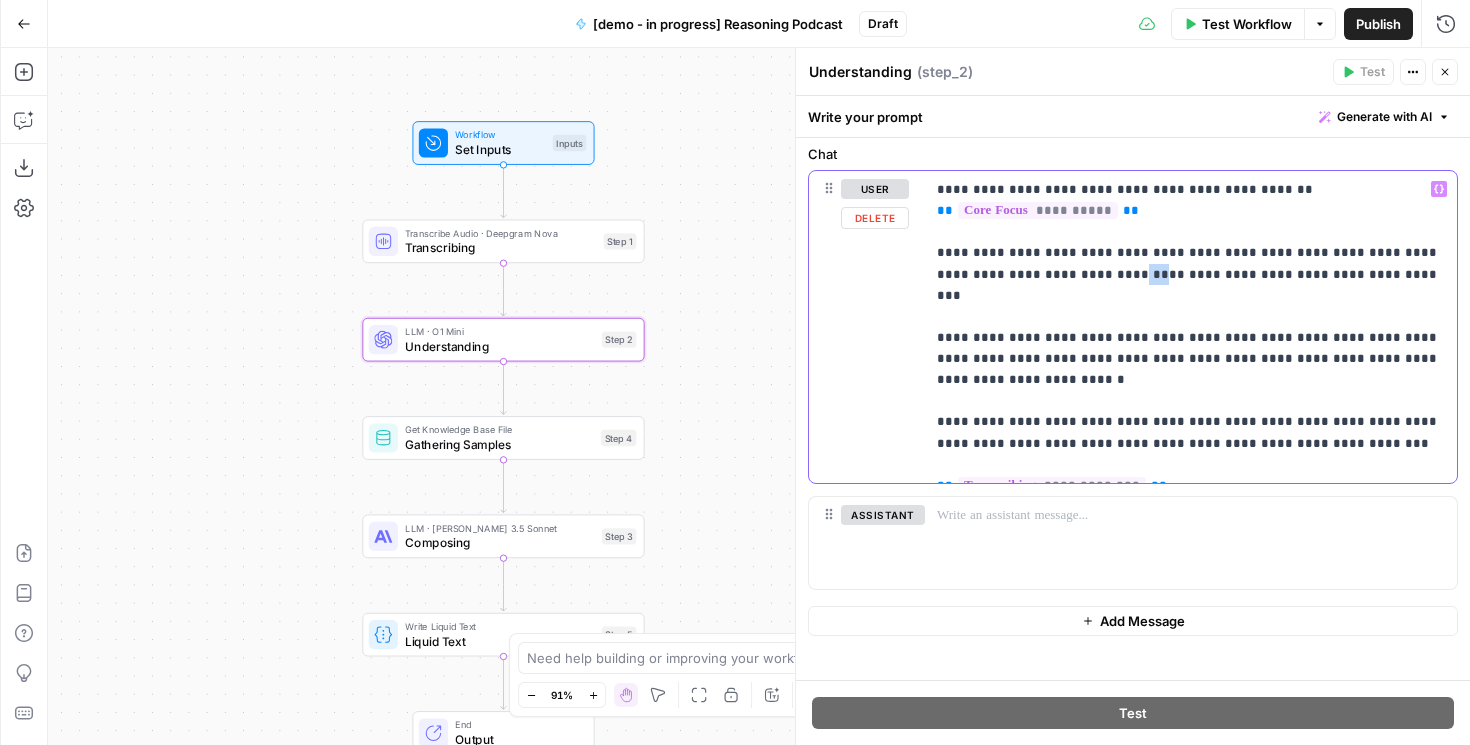 click on "**********" at bounding box center [1191, 327] 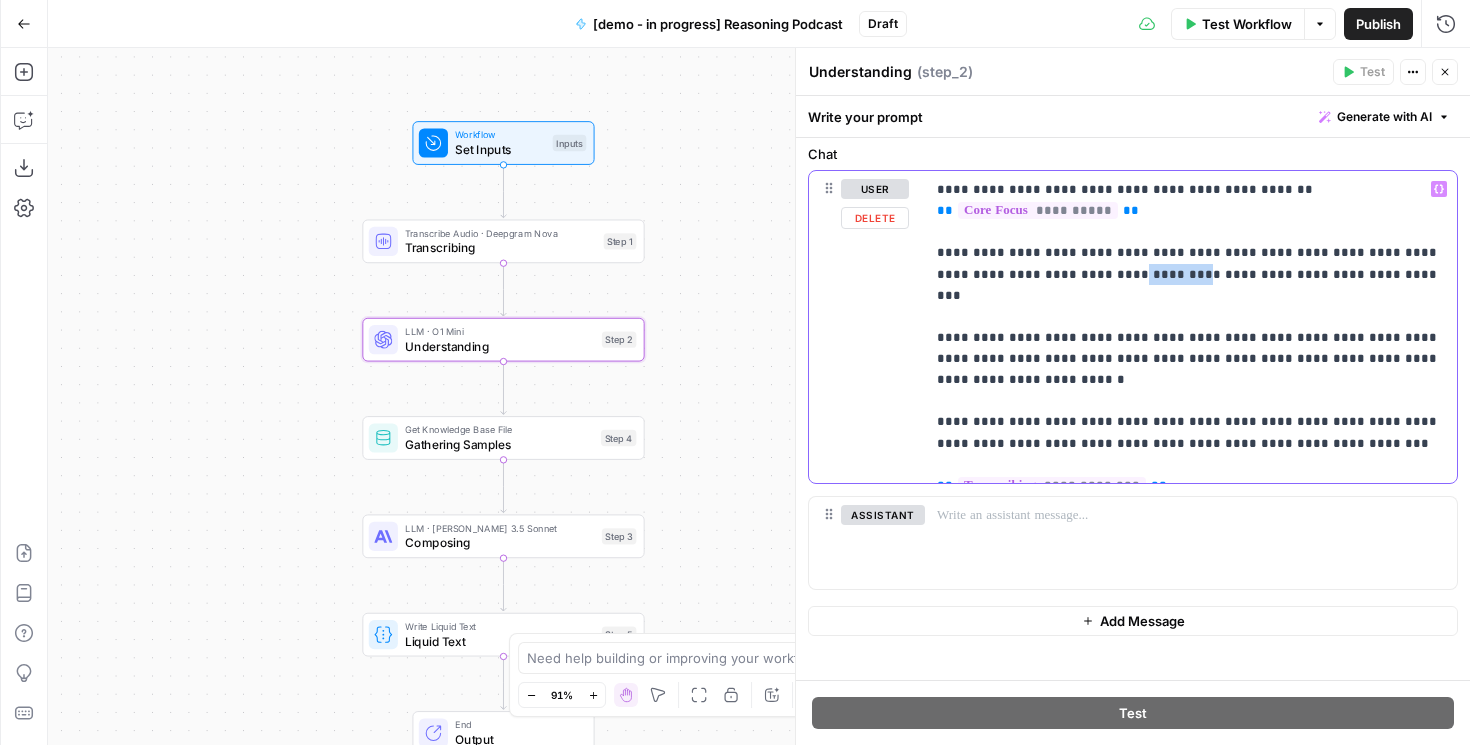 type 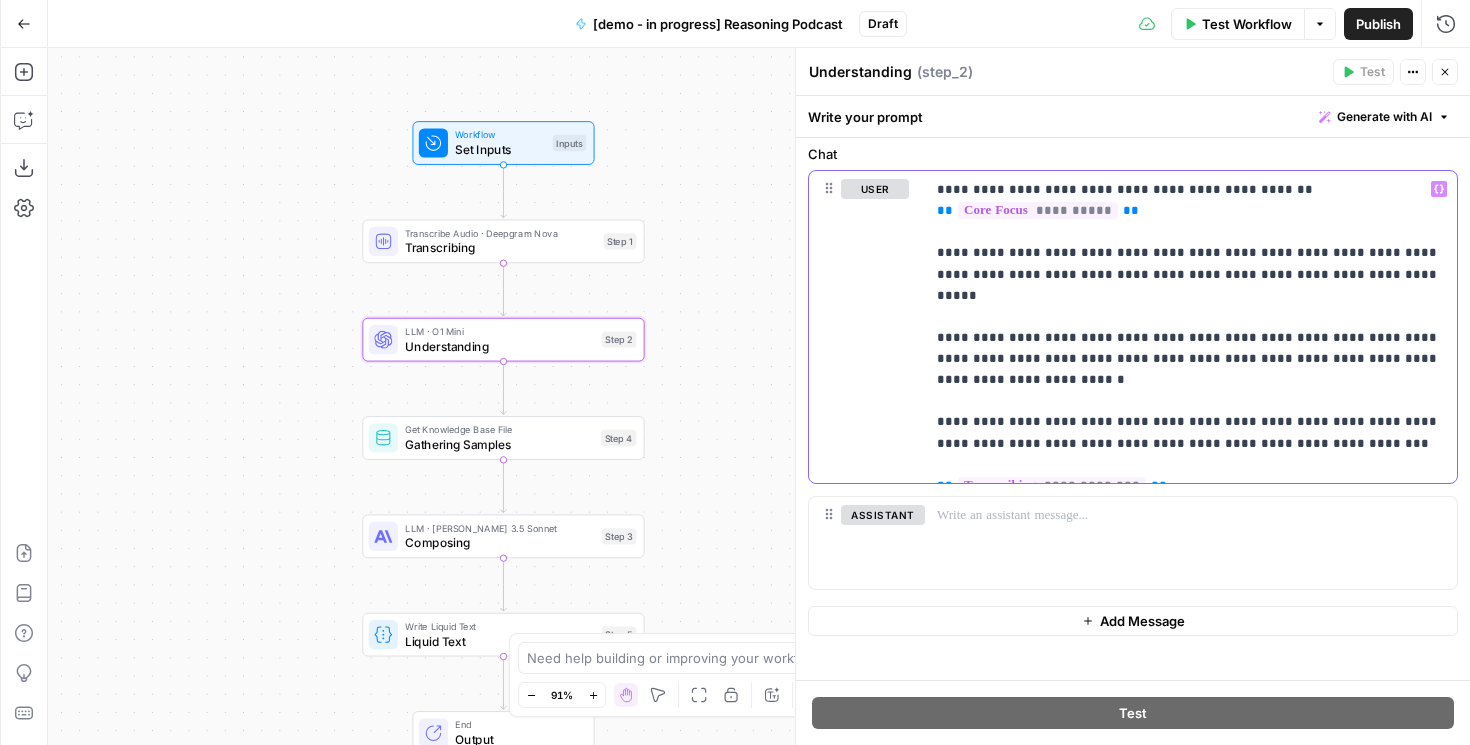 scroll, scrollTop: 0, scrollLeft: 0, axis: both 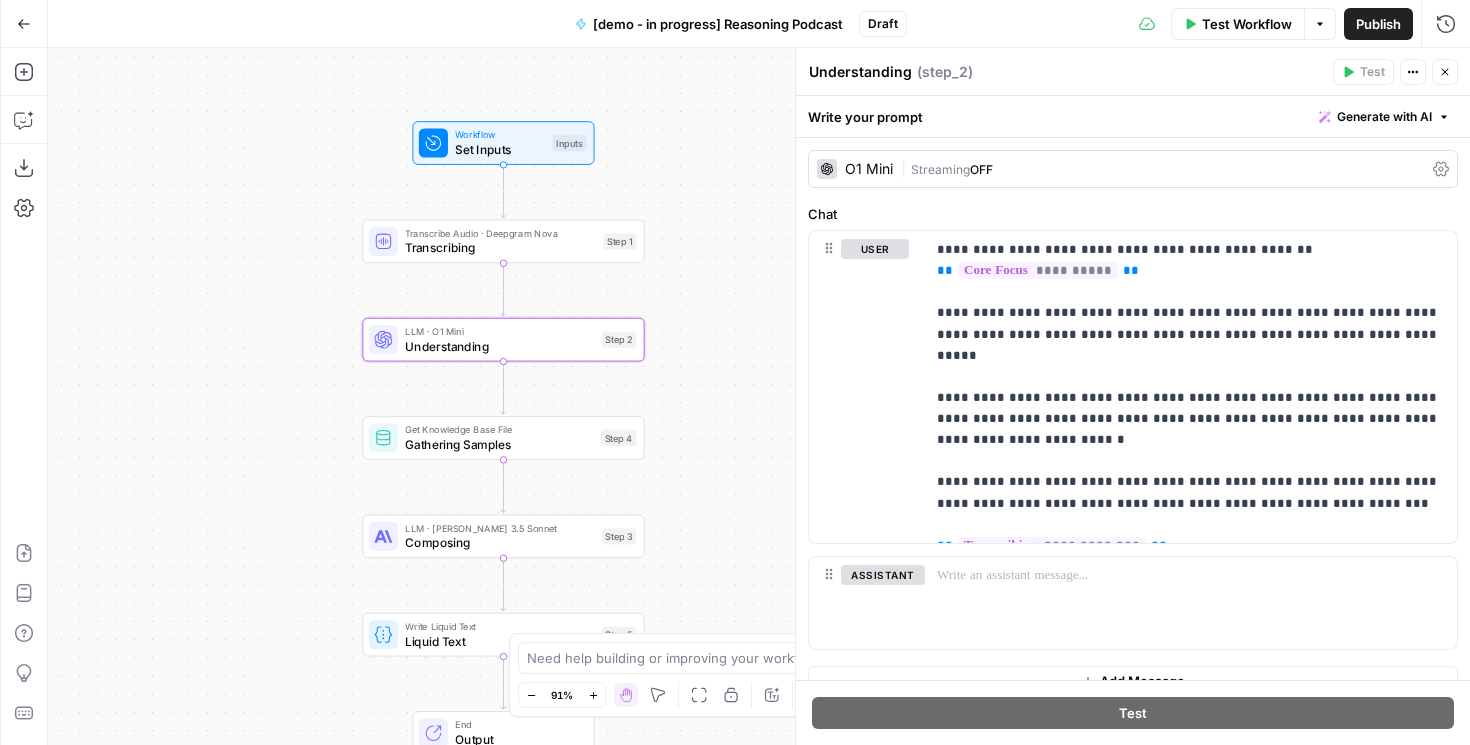 click on "O1 Mini" at bounding box center (855, 169) 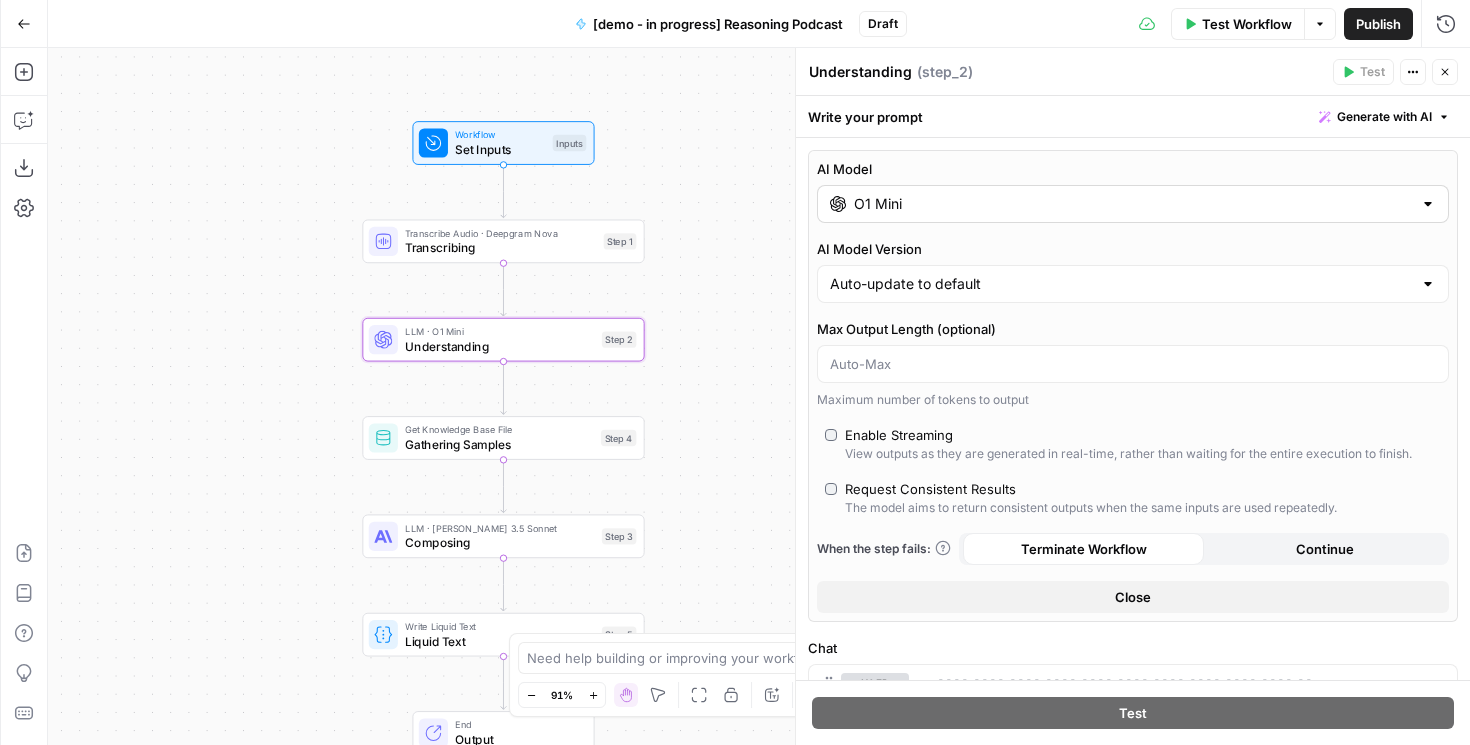 click on "O1 Mini" at bounding box center (1133, 204) 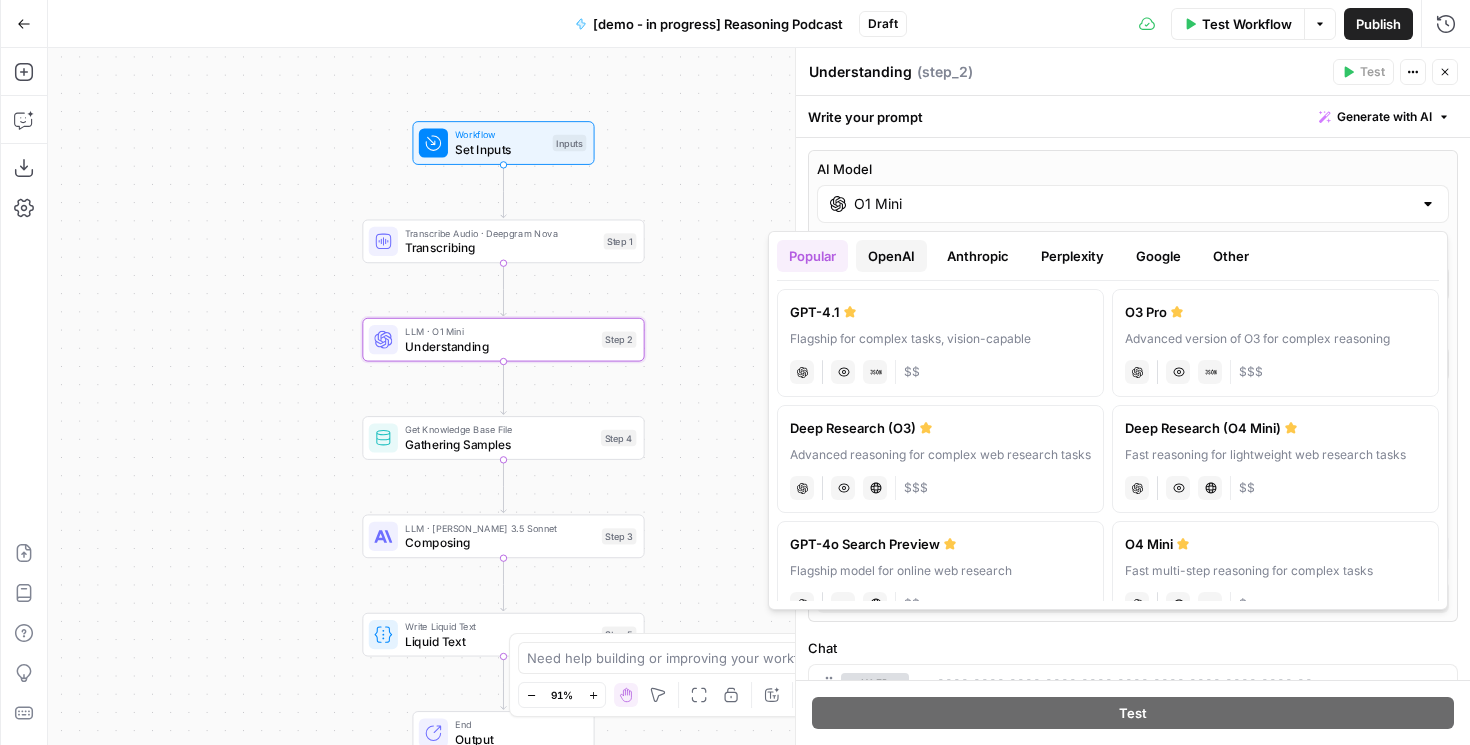 click on "OpenAI" at bounding box center (891, 256) 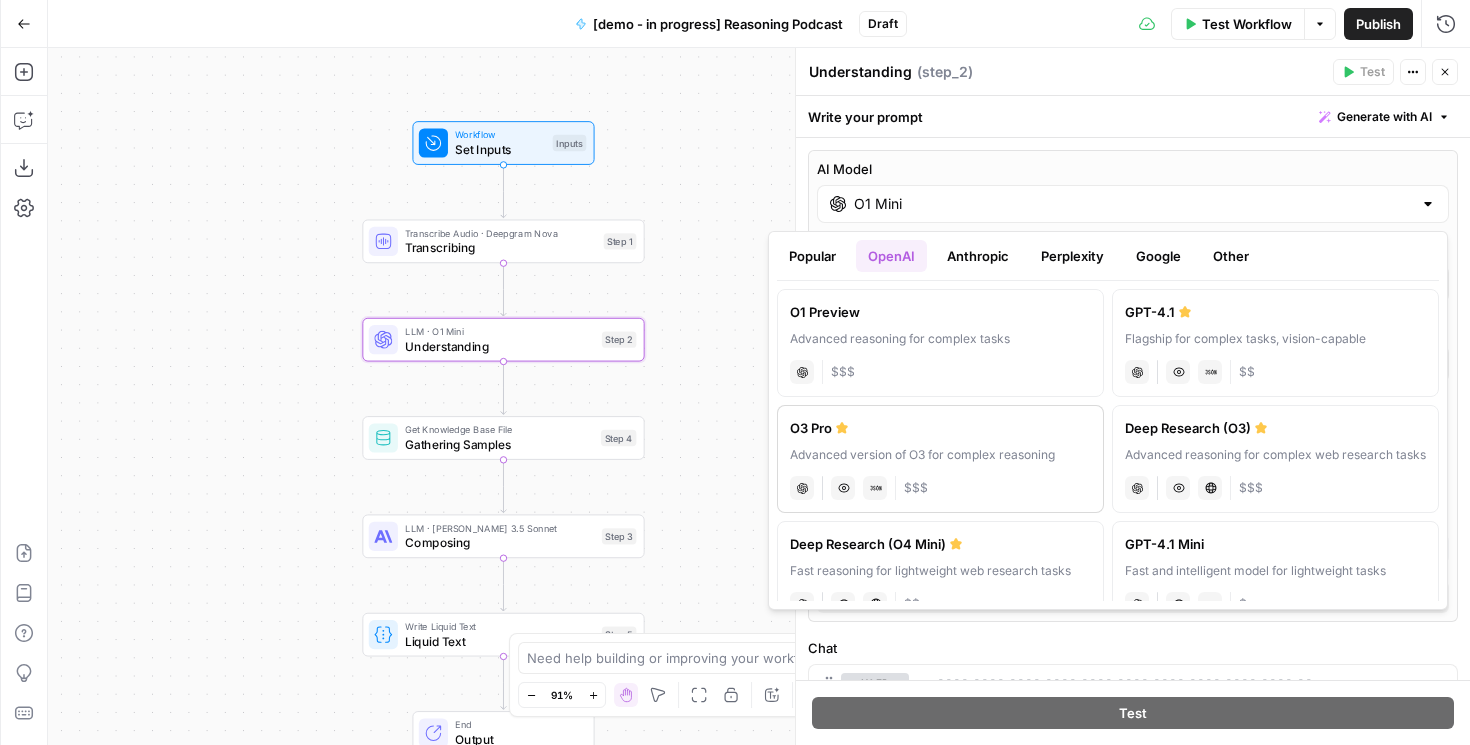 click on "Advanced version of O3 for complex reasoning" at bounding box center (940, 455) 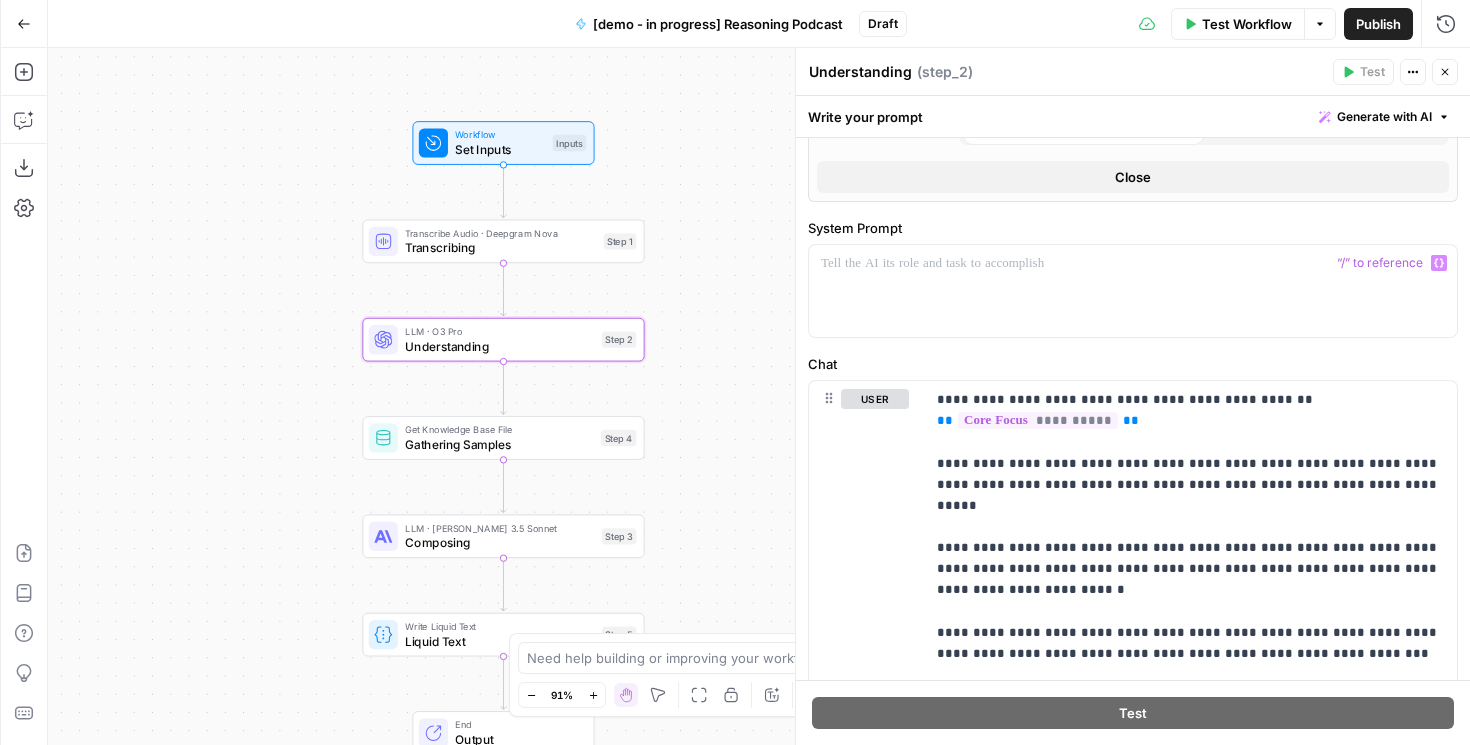 scroll, scrollTop: 592, scrollLeft: 0, axis: vertical 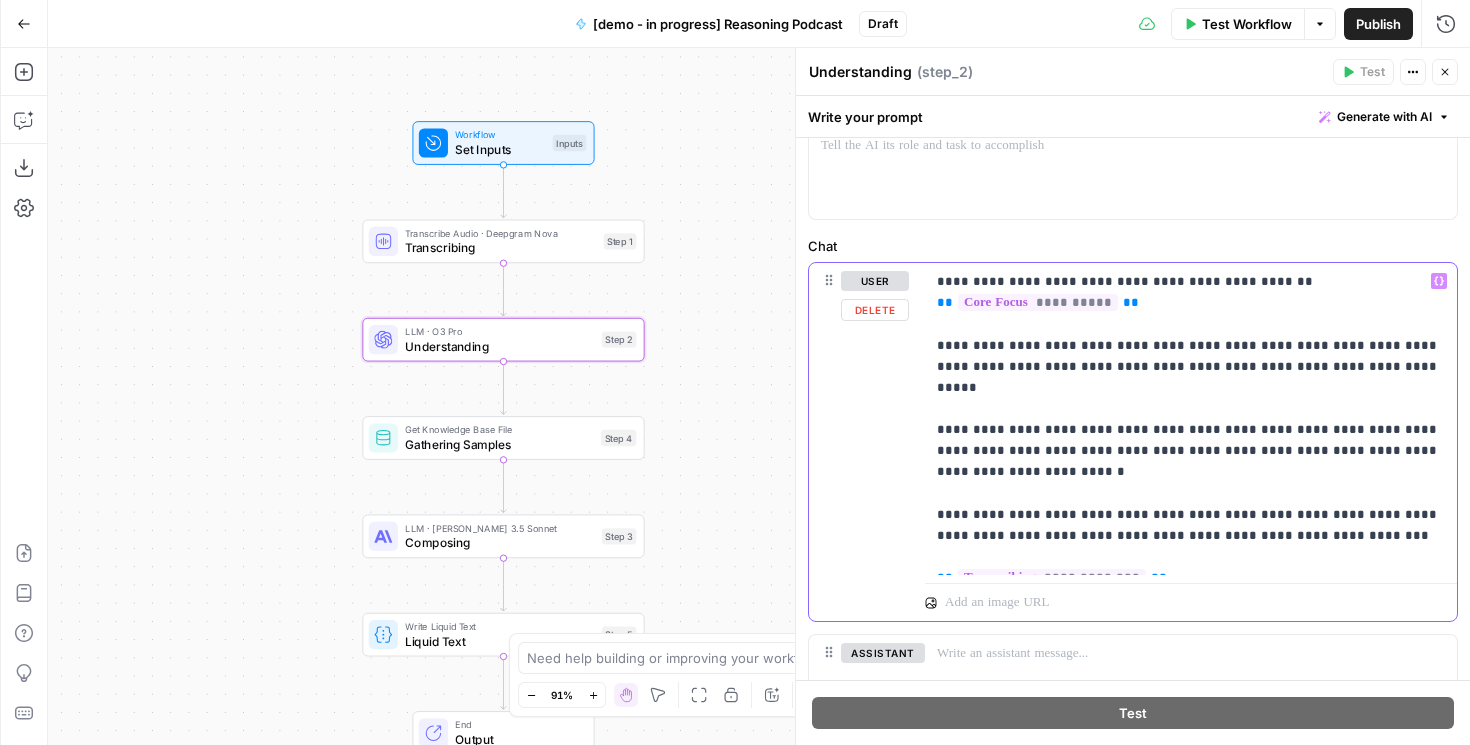 click on "**********" at bounding box center [1191, 419] 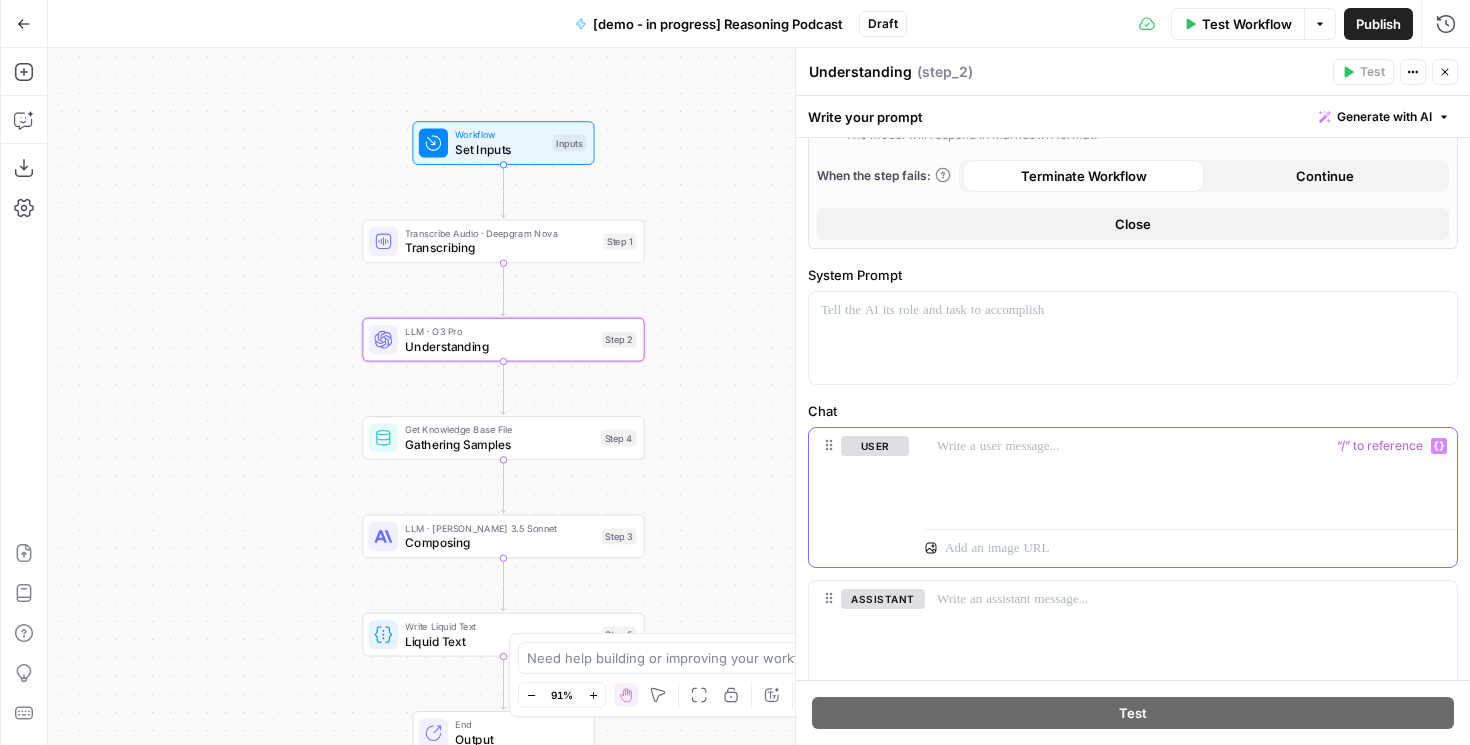 scroll, scrollTop: 356, scrollLeft: 0, axis: vertical 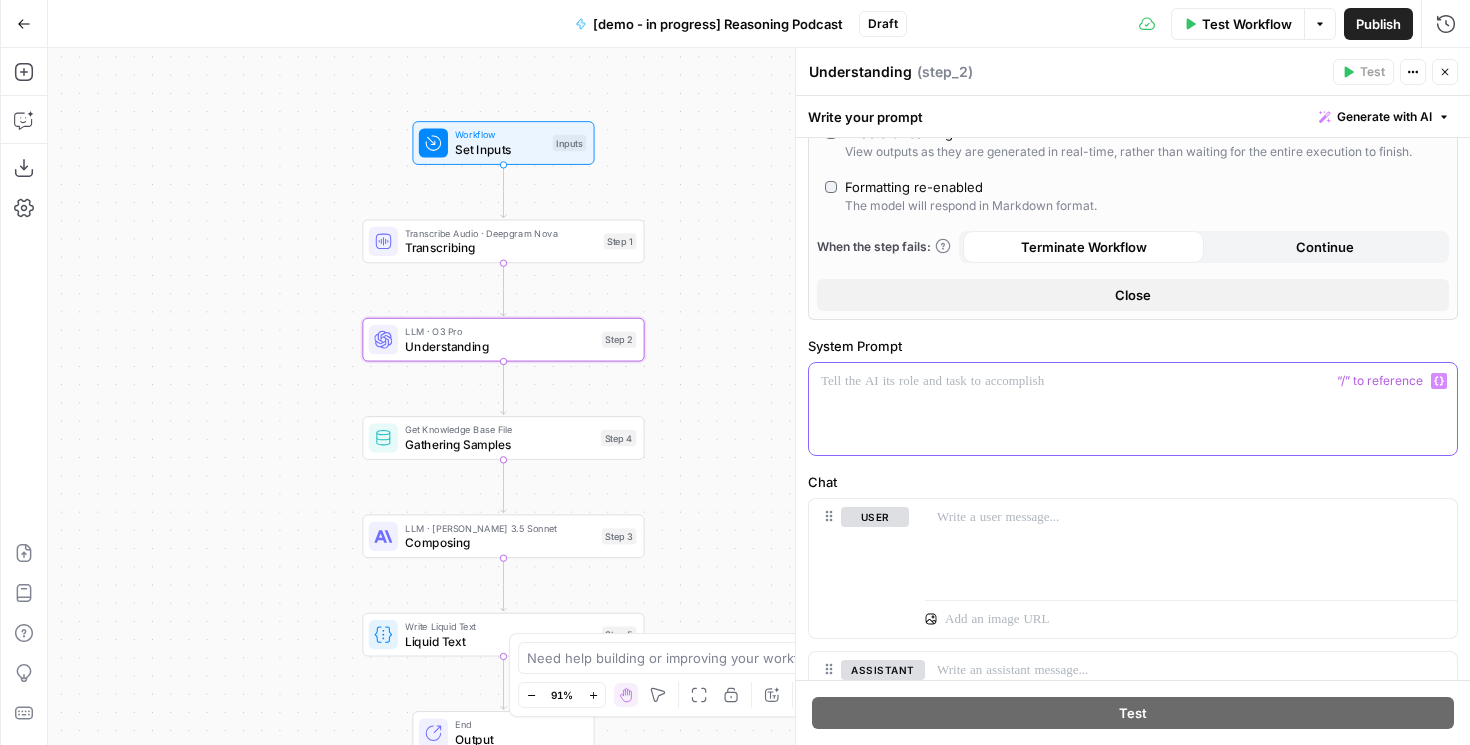 click at bounding box center [1133, 409] 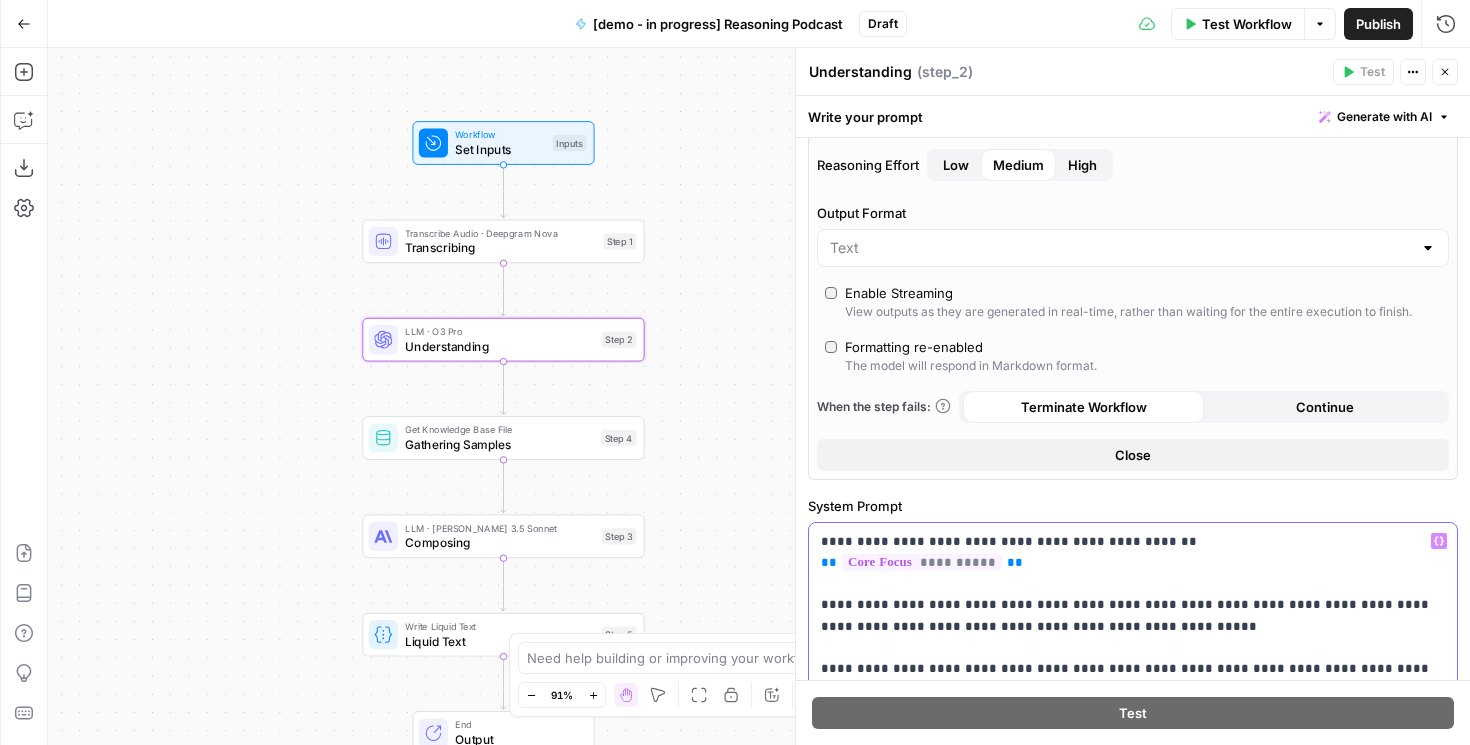 scroll, scrollTop: 208, scrollLeft: 0, axis: vertical 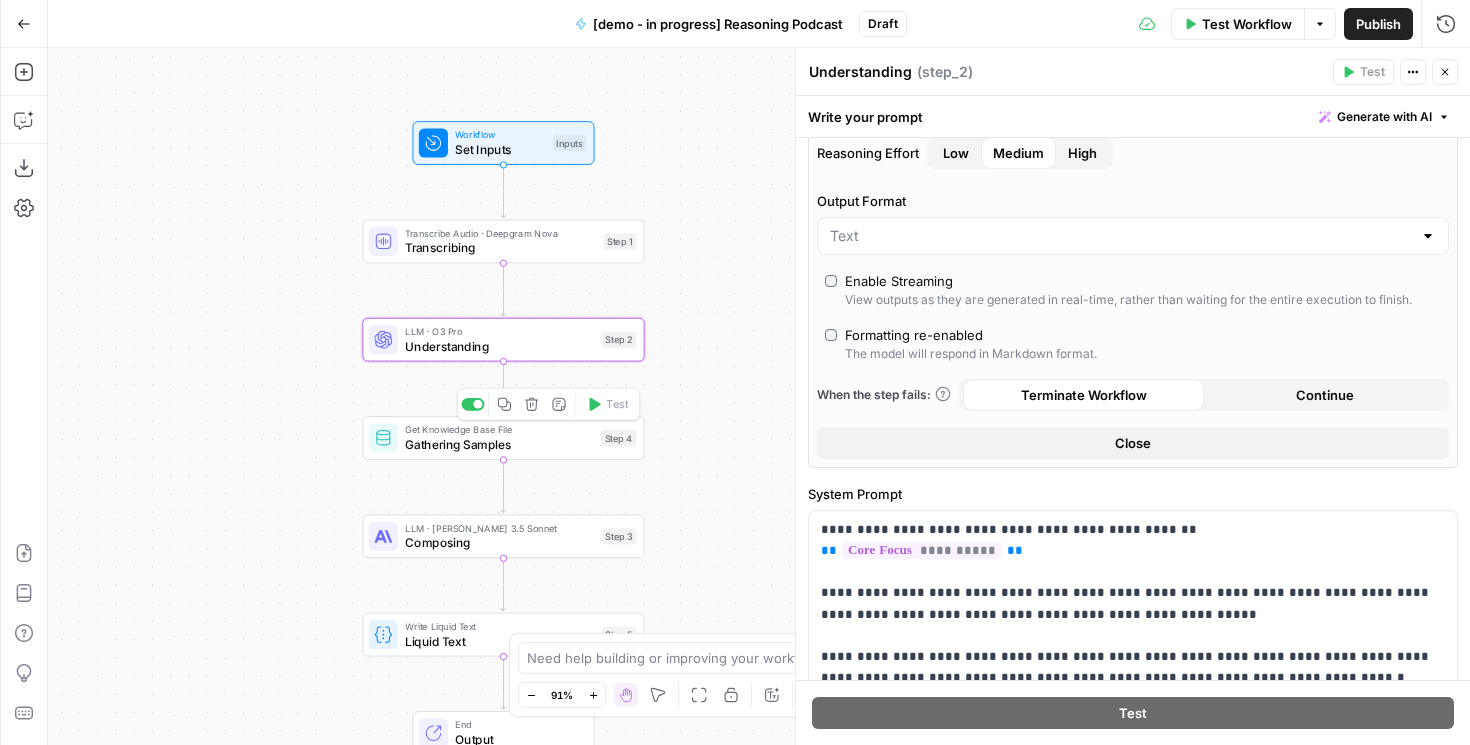 click on "Get Knowledge Base File" at bounding box center [499, 430] 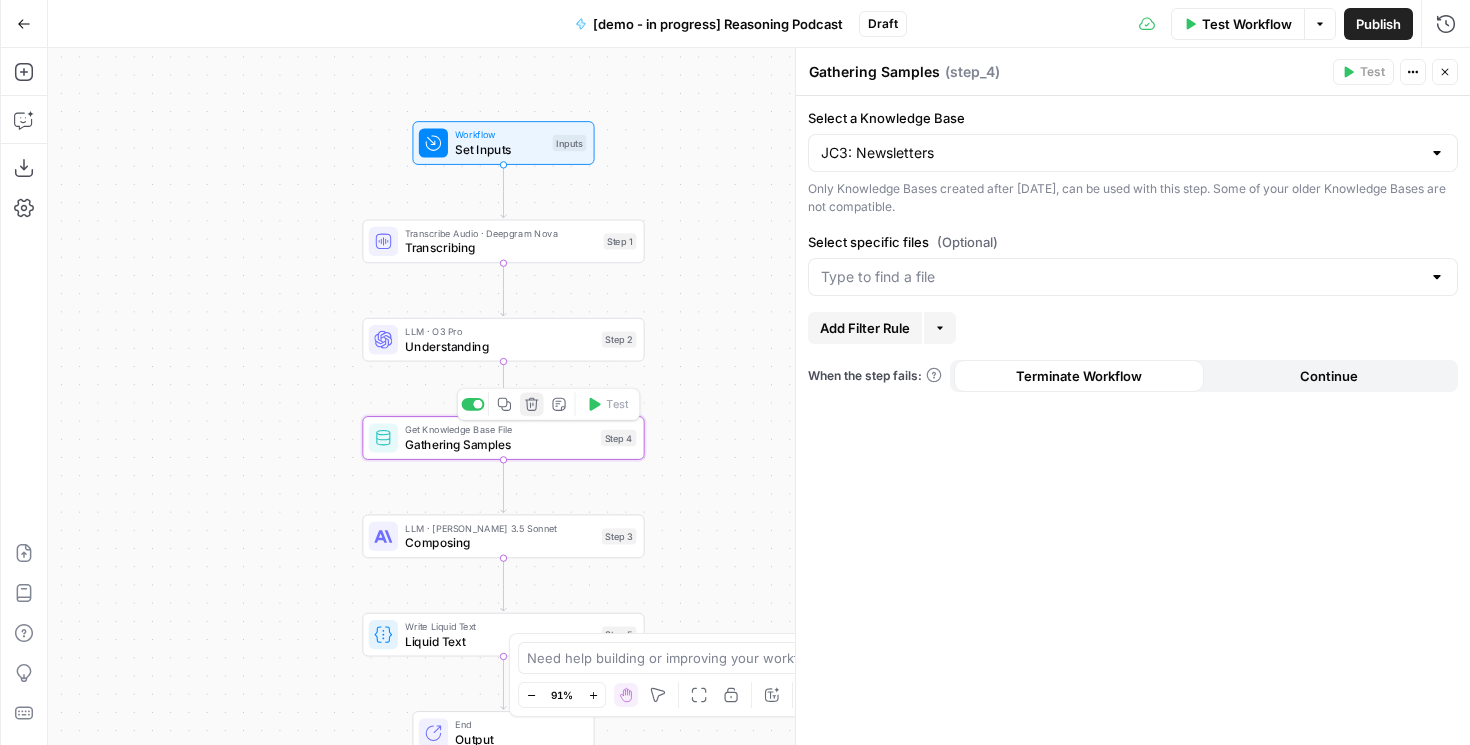 click 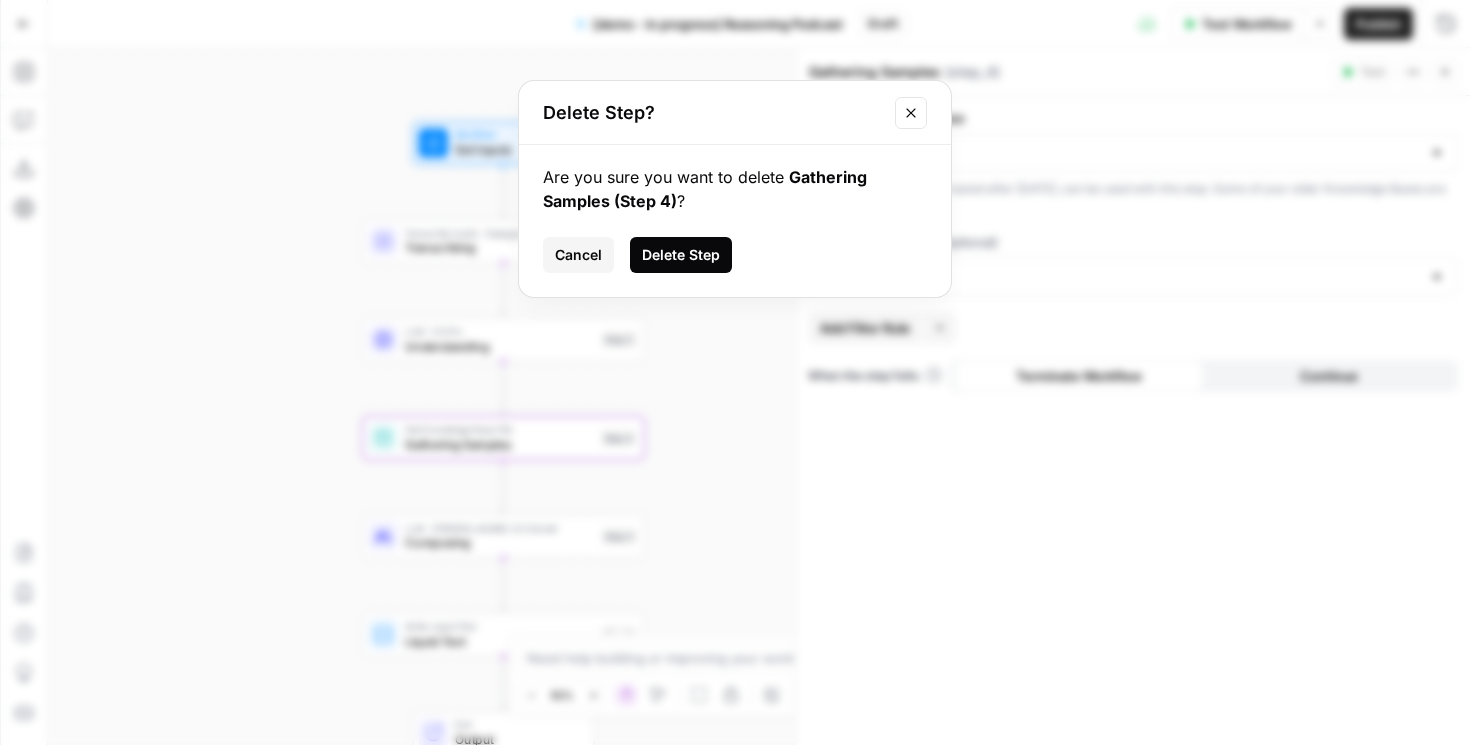 click on "Delete Step" at bounding box center [681, 255] 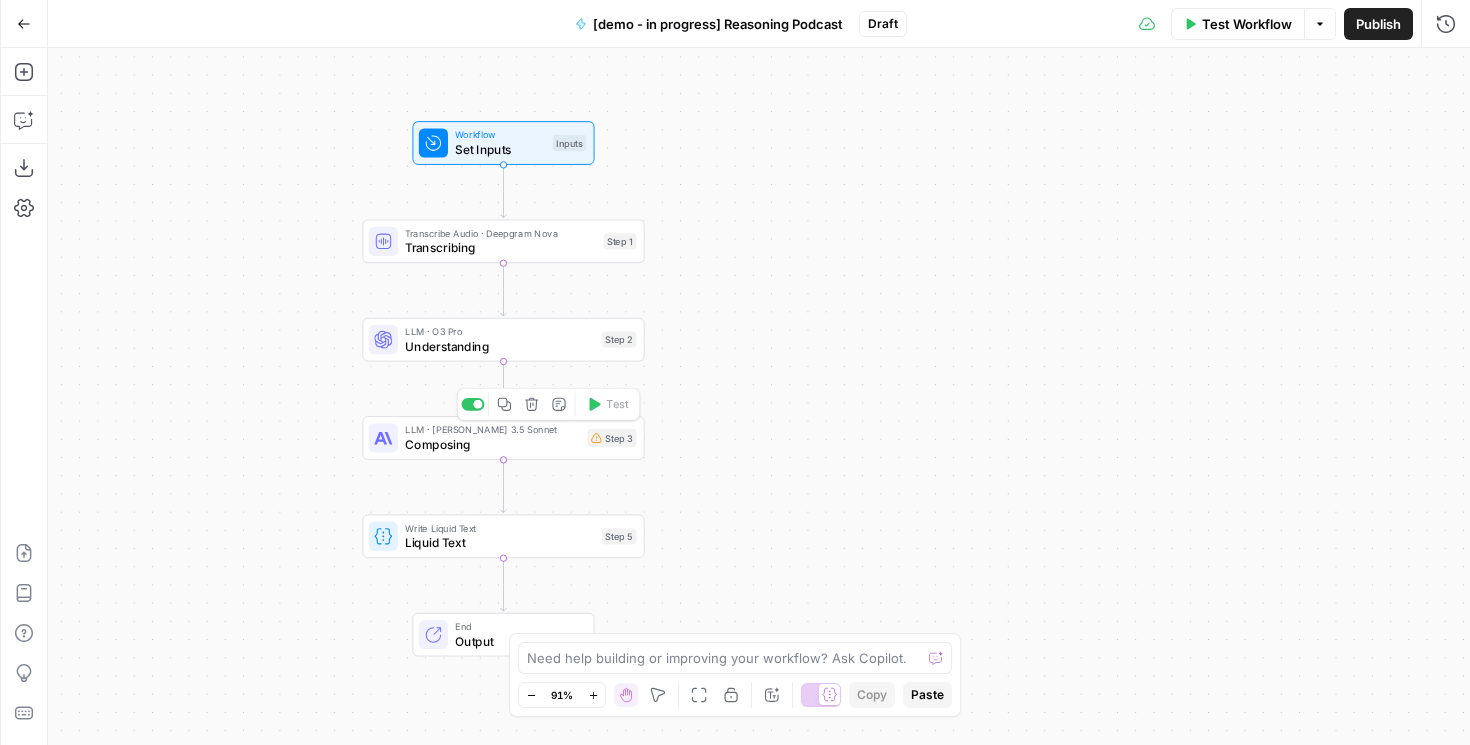 click on "Composing" at bounding box center [492, 444] 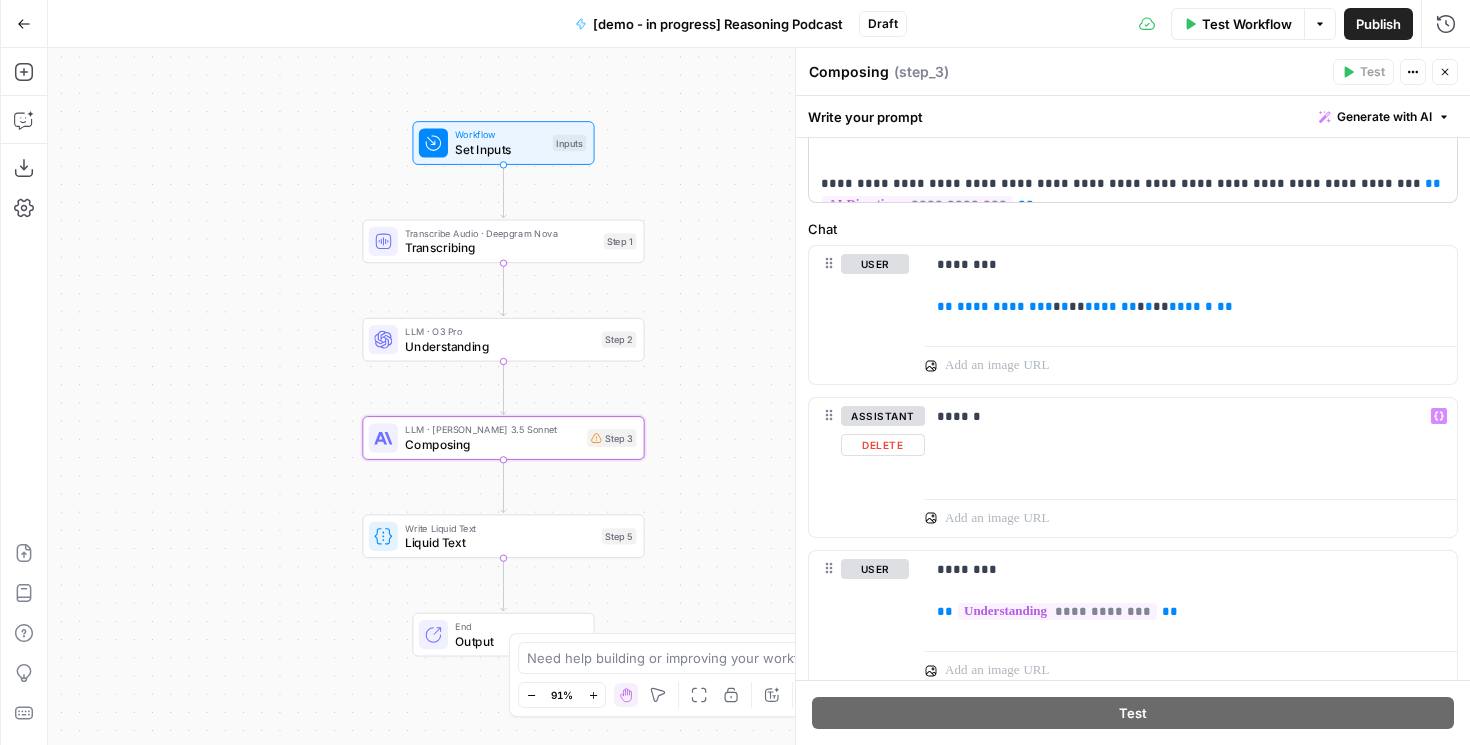 scroll, scrollTop: 723, scrollLeft: 0, axis: vertical 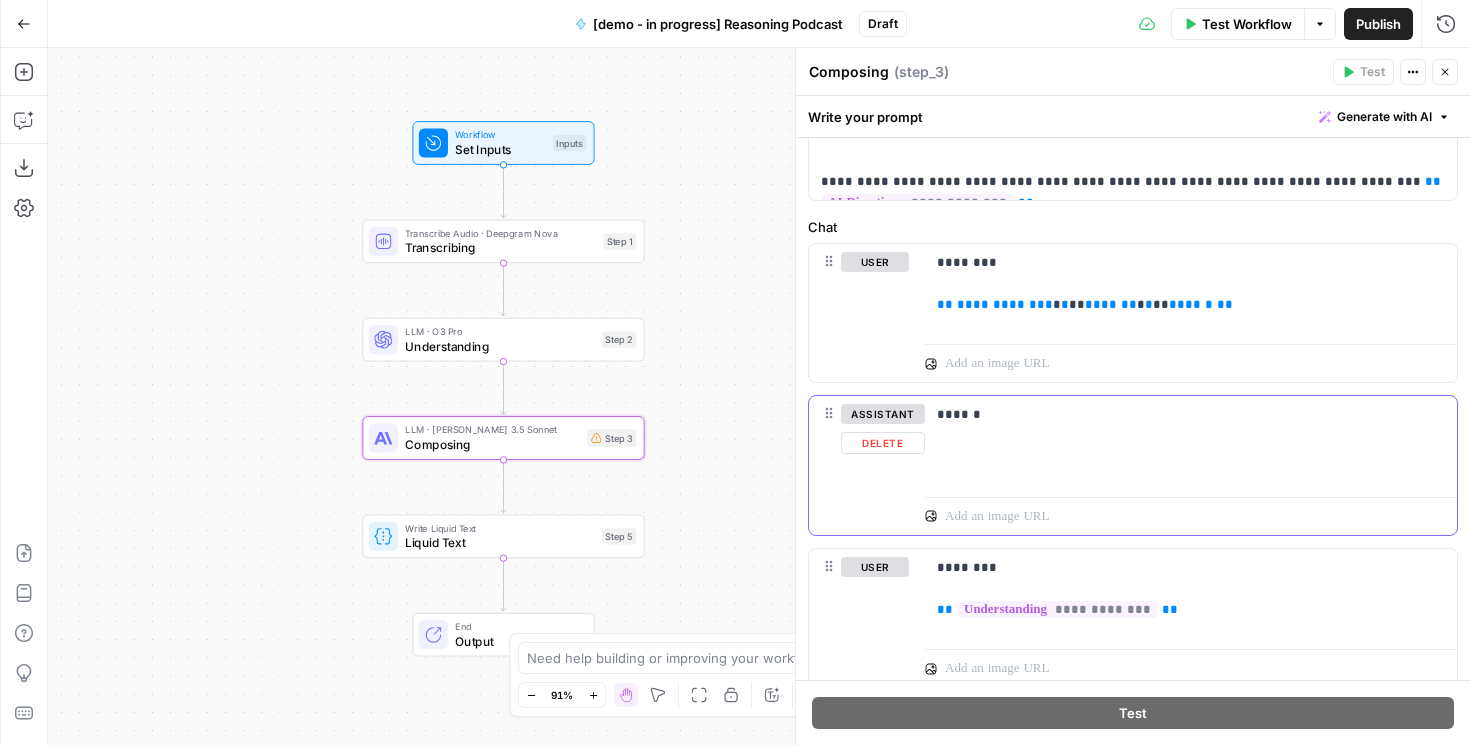 click on "Delete" at bounding box center [883, 443] 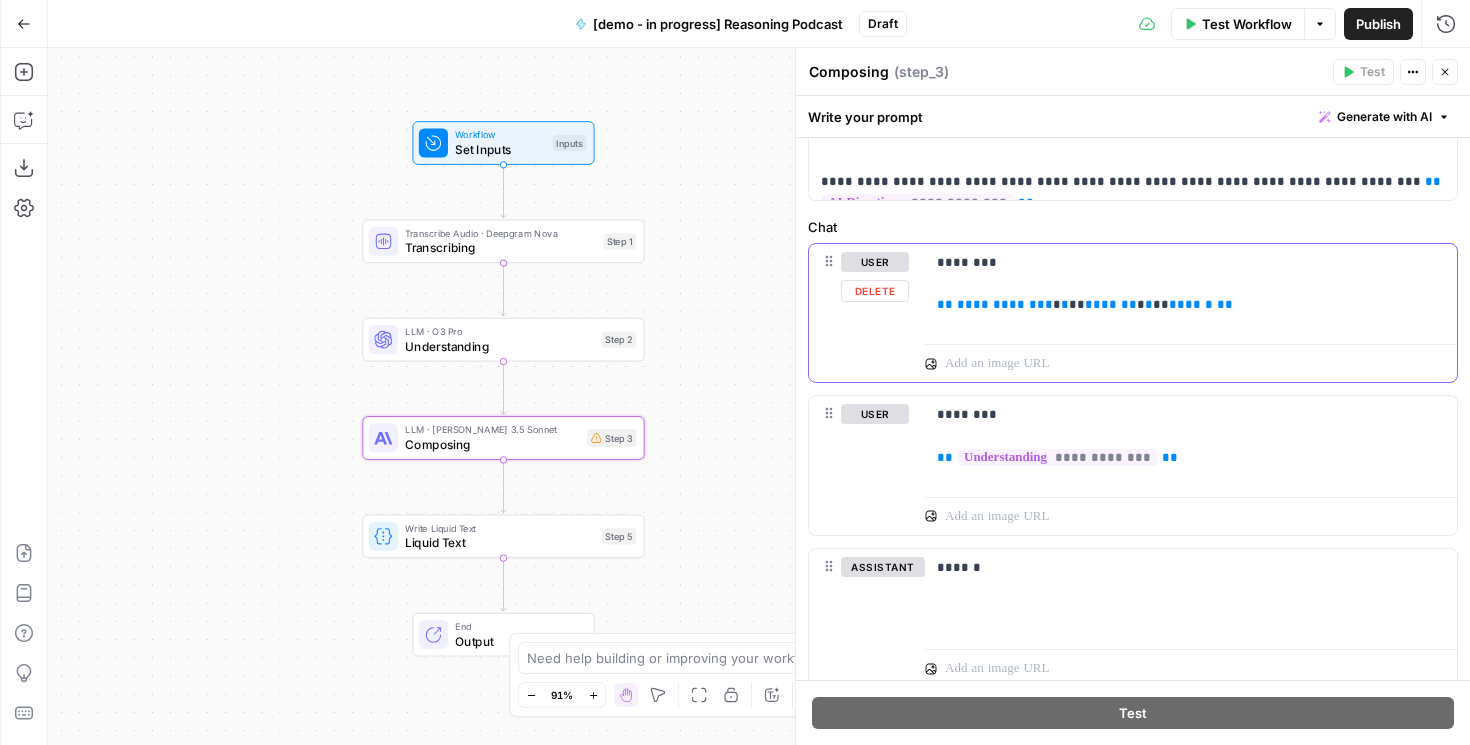 click on "Delete" at bounding box center (875, 291) 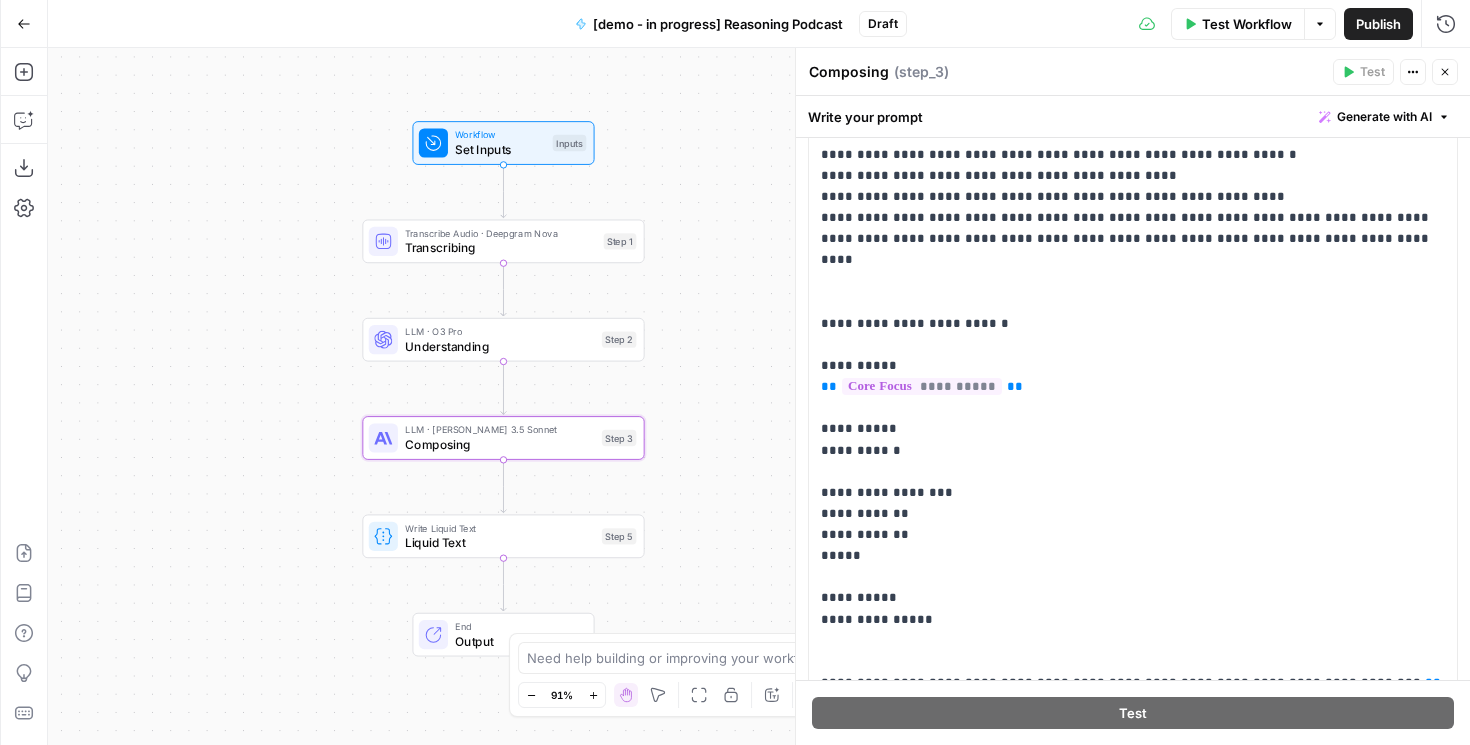 scroll, scrollTop: 0, scrollLeft: 0, axis: both 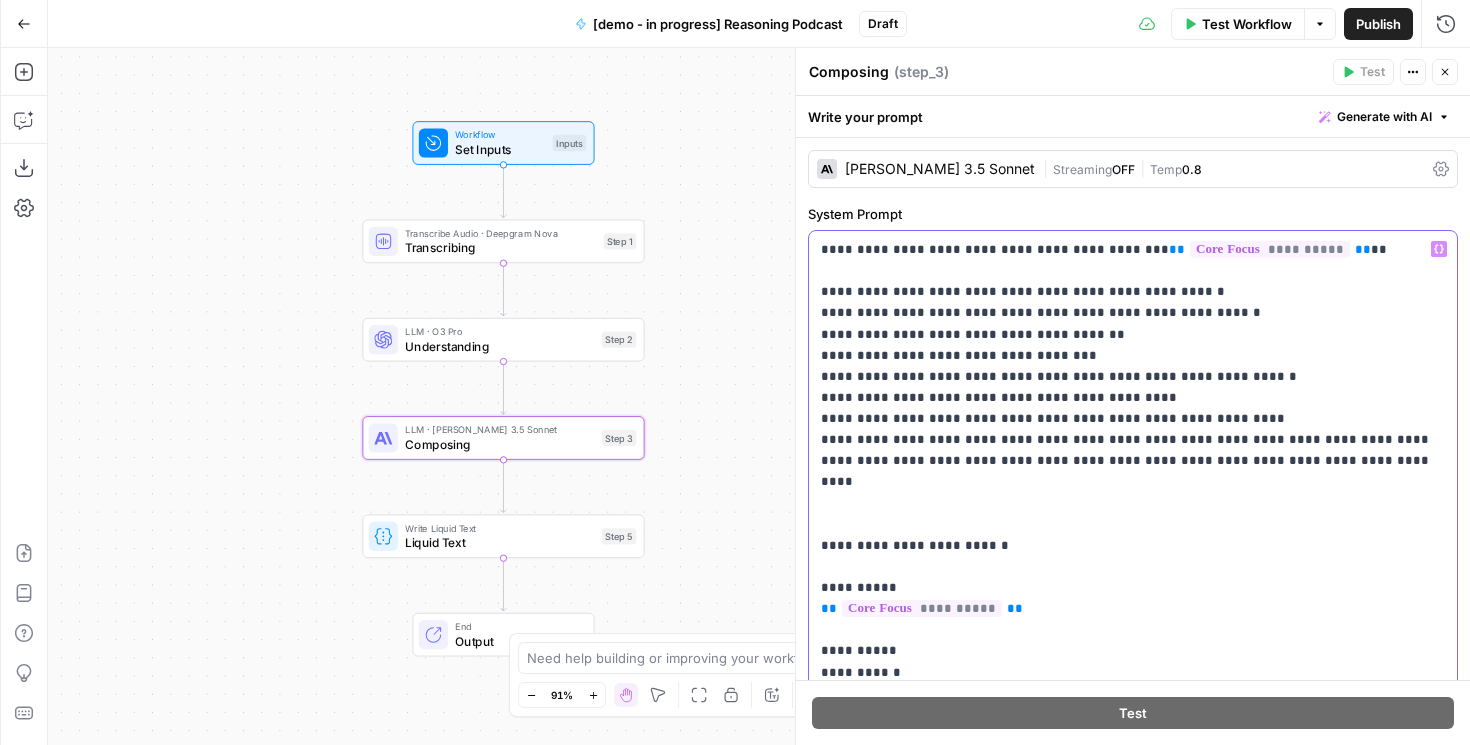 click on "**********" at bounding box center (1133, 577) 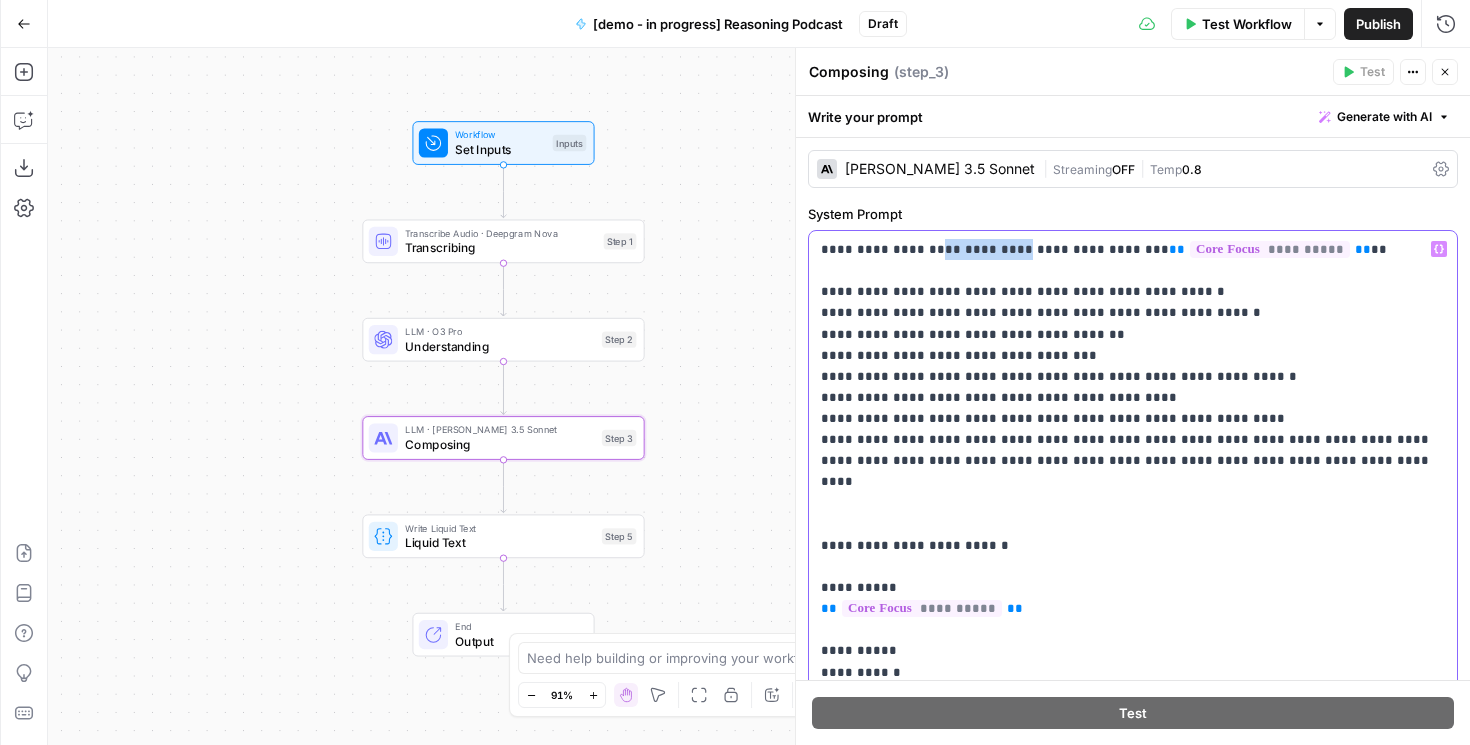 type 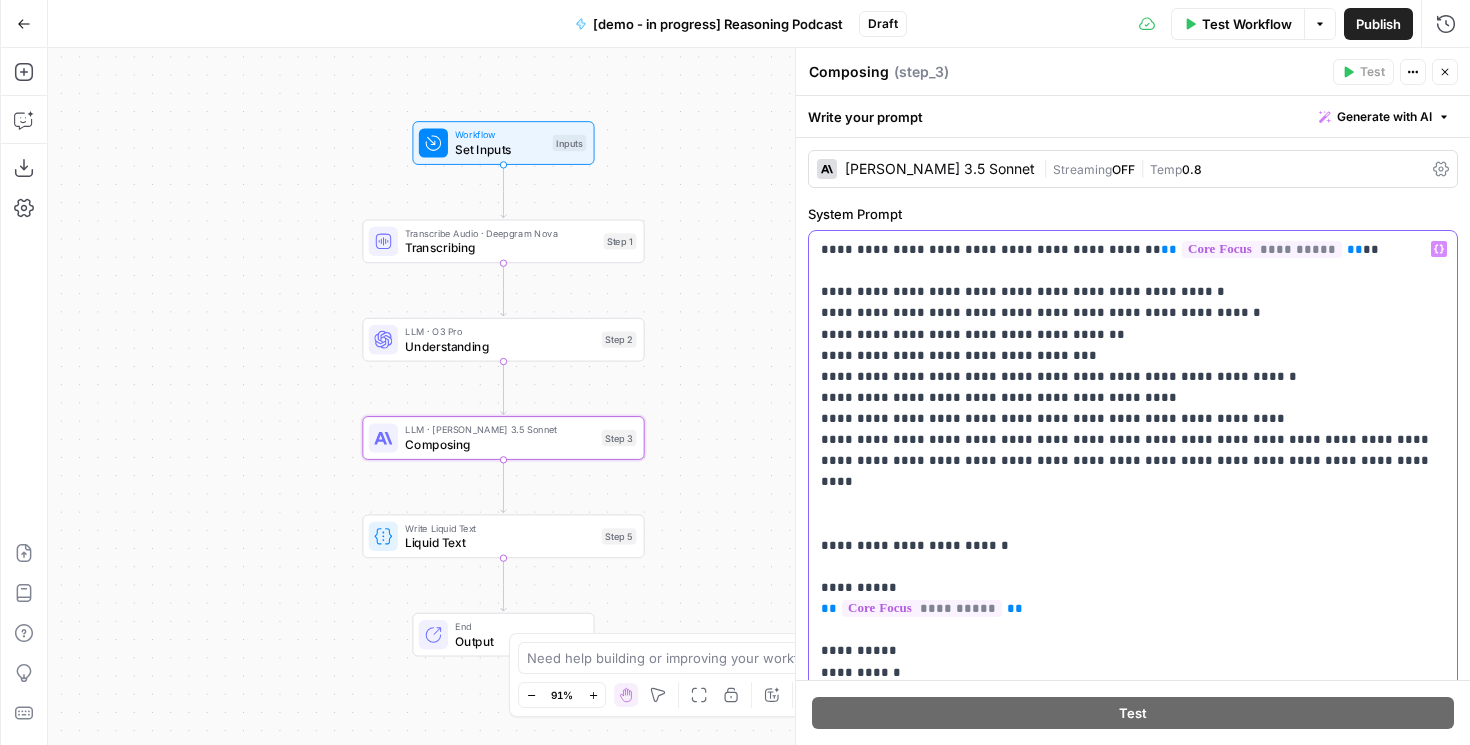click on "**********" at bounding box center [1133, 577] 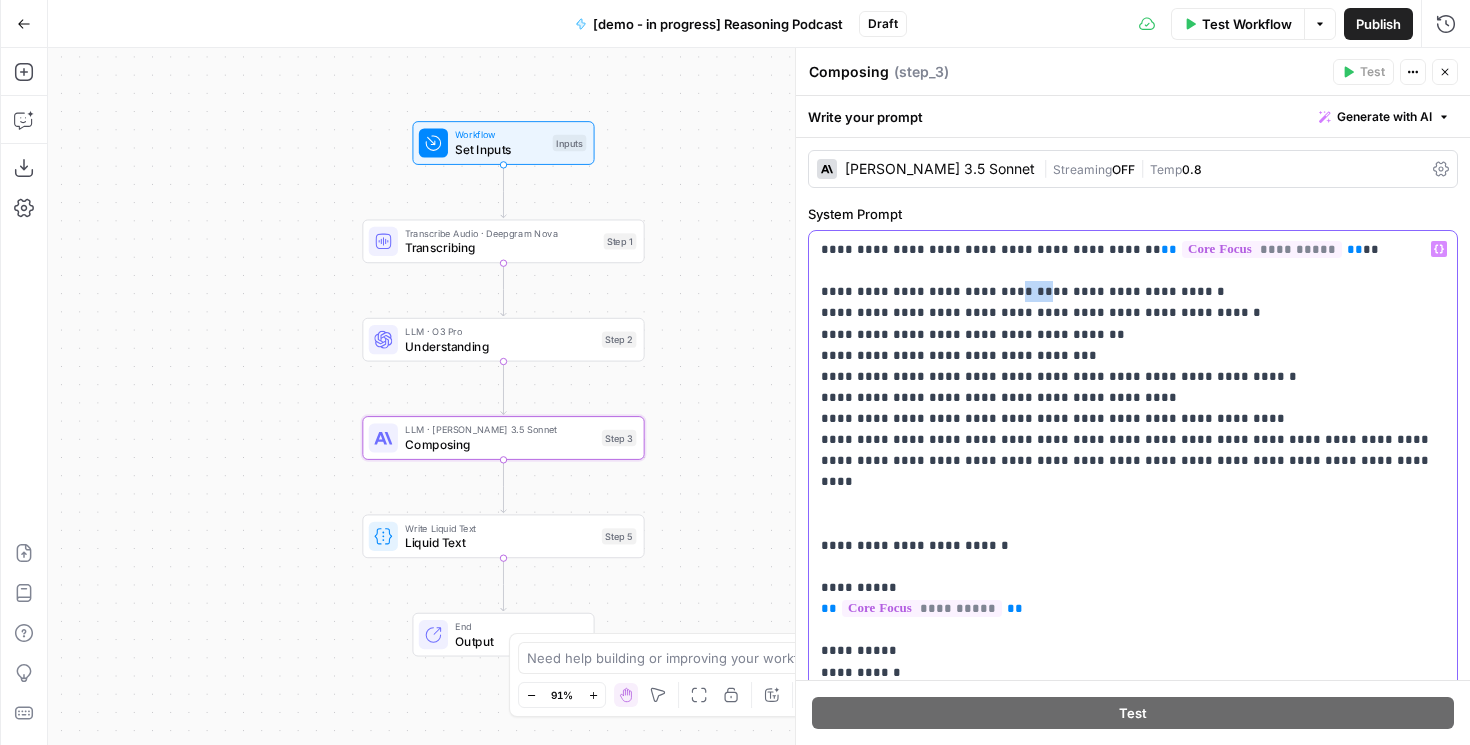 click on "**********" at bounding box center (1133, 577) 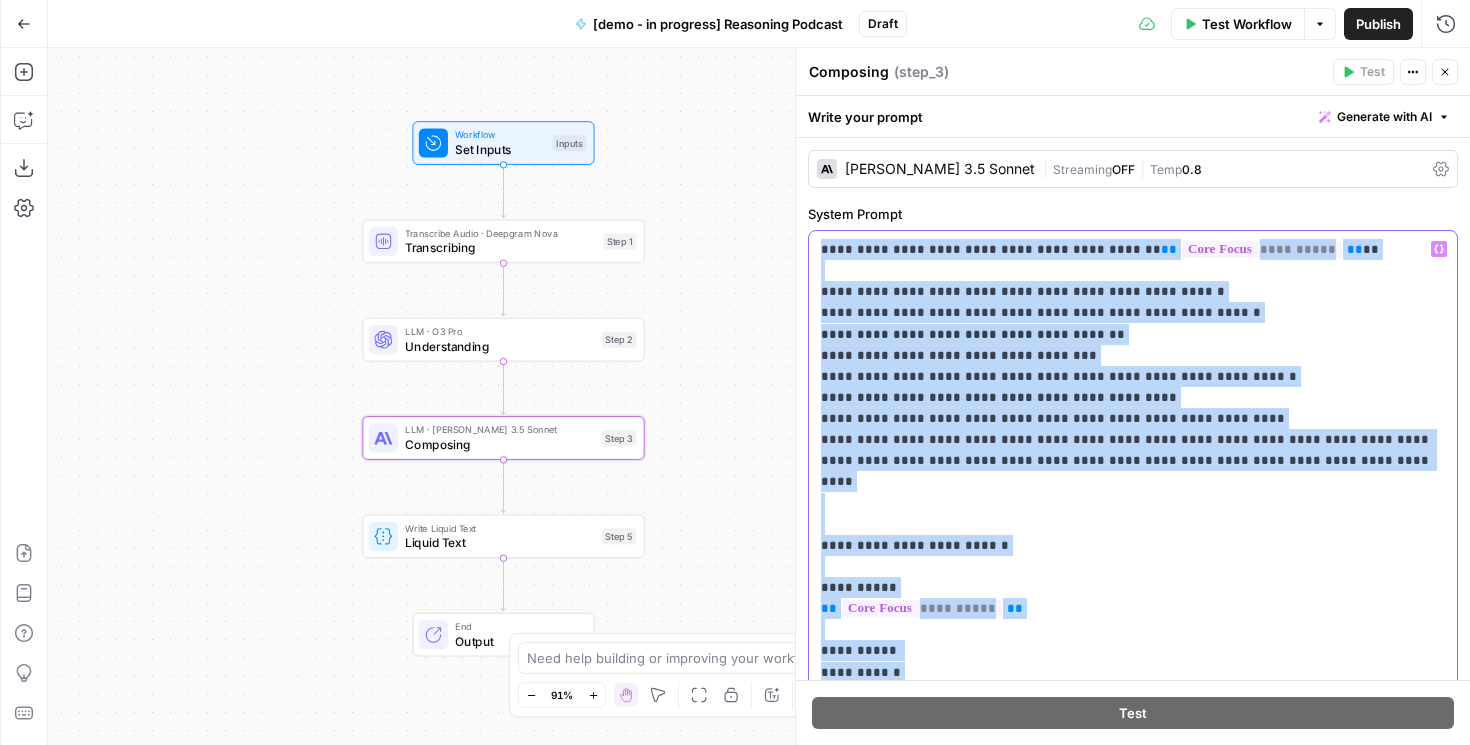 click on "**********" at bounding box center (1133, 577) 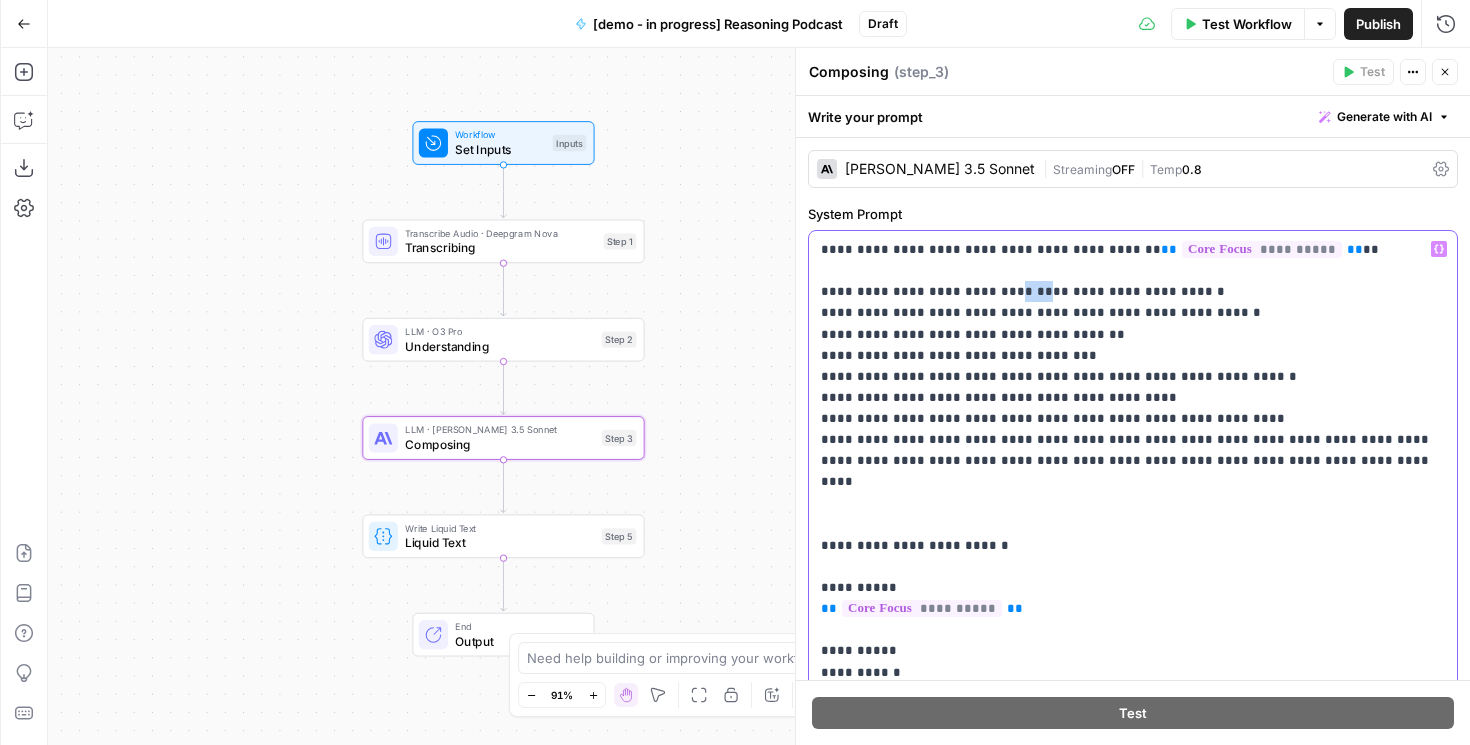 click on "**********" at bounding box center (1133, 577) 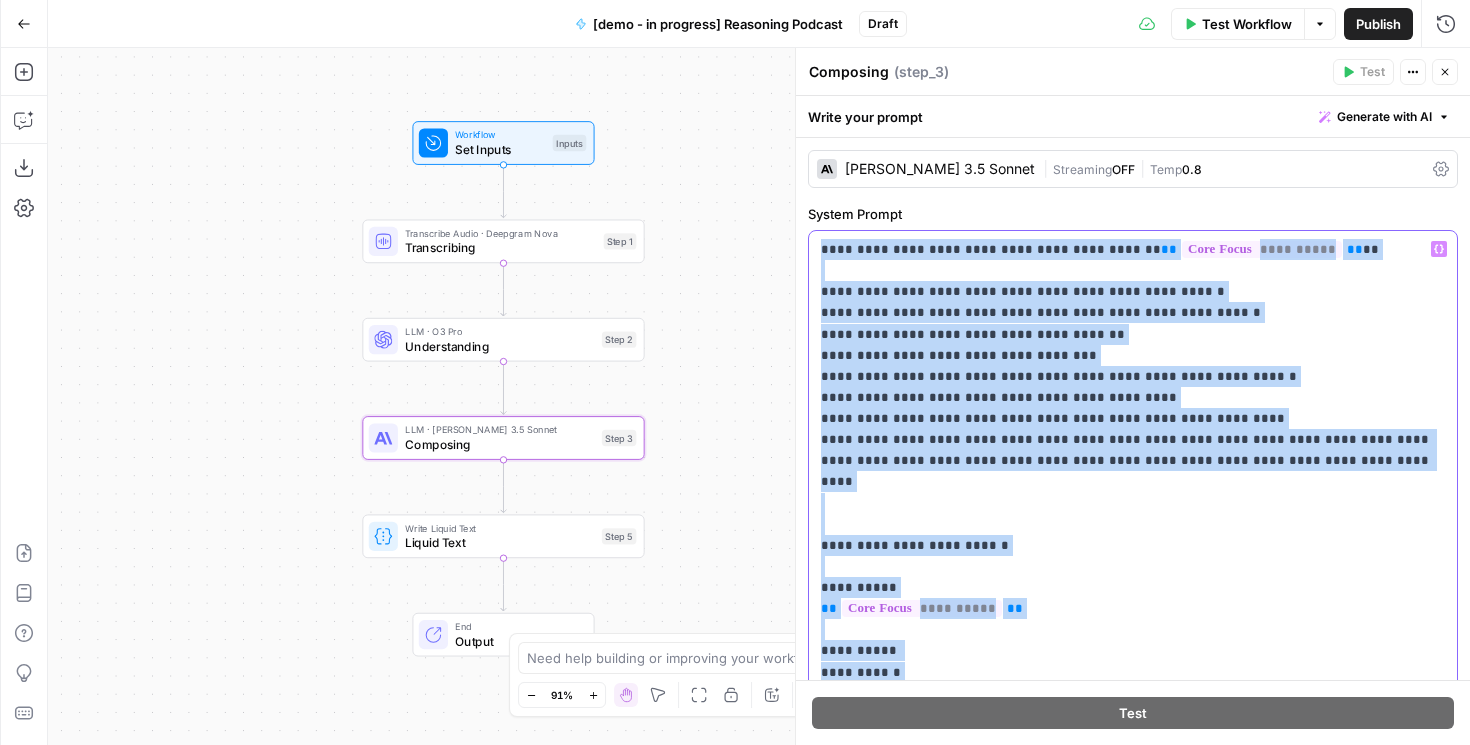 click on "**********" at bounding box center (1133, 577) 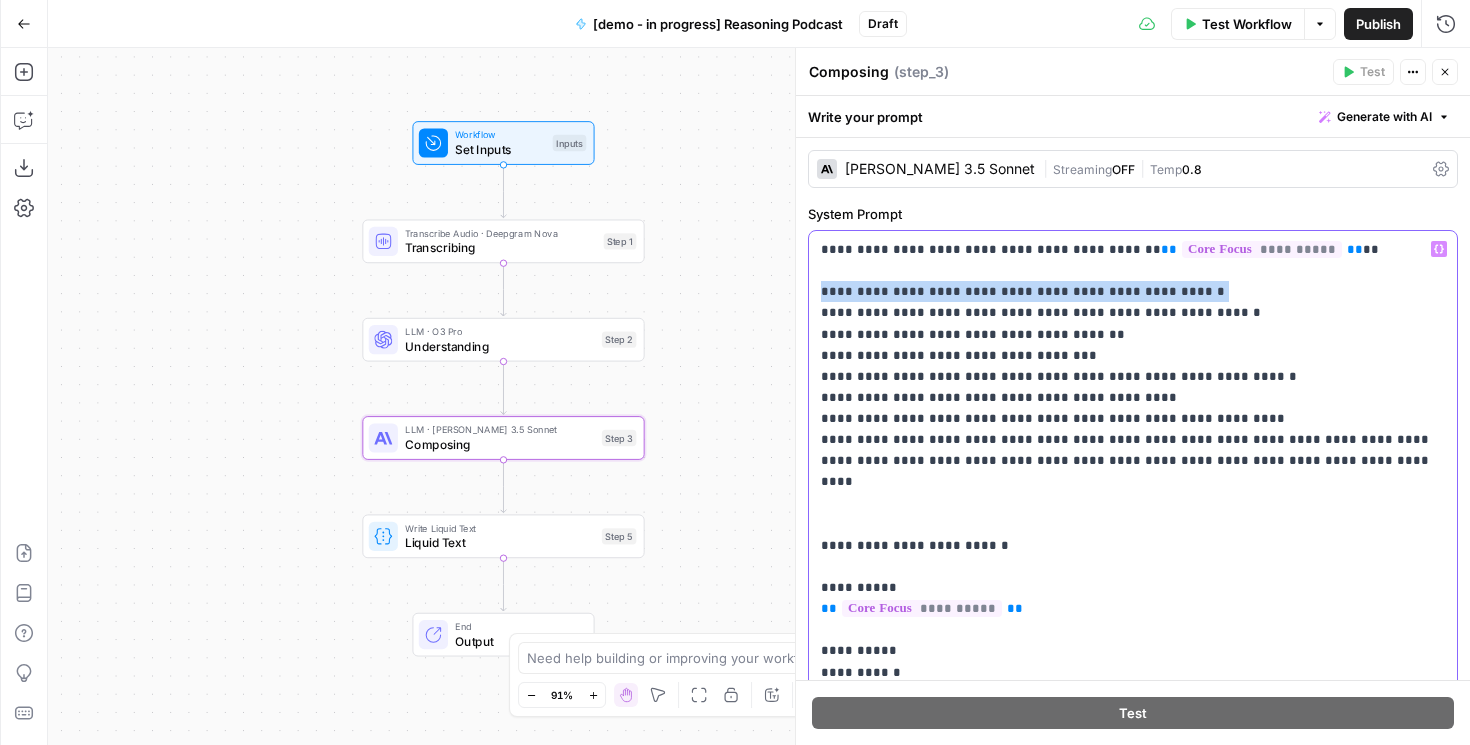 click on "**********" at bounding box center [1133, 577] 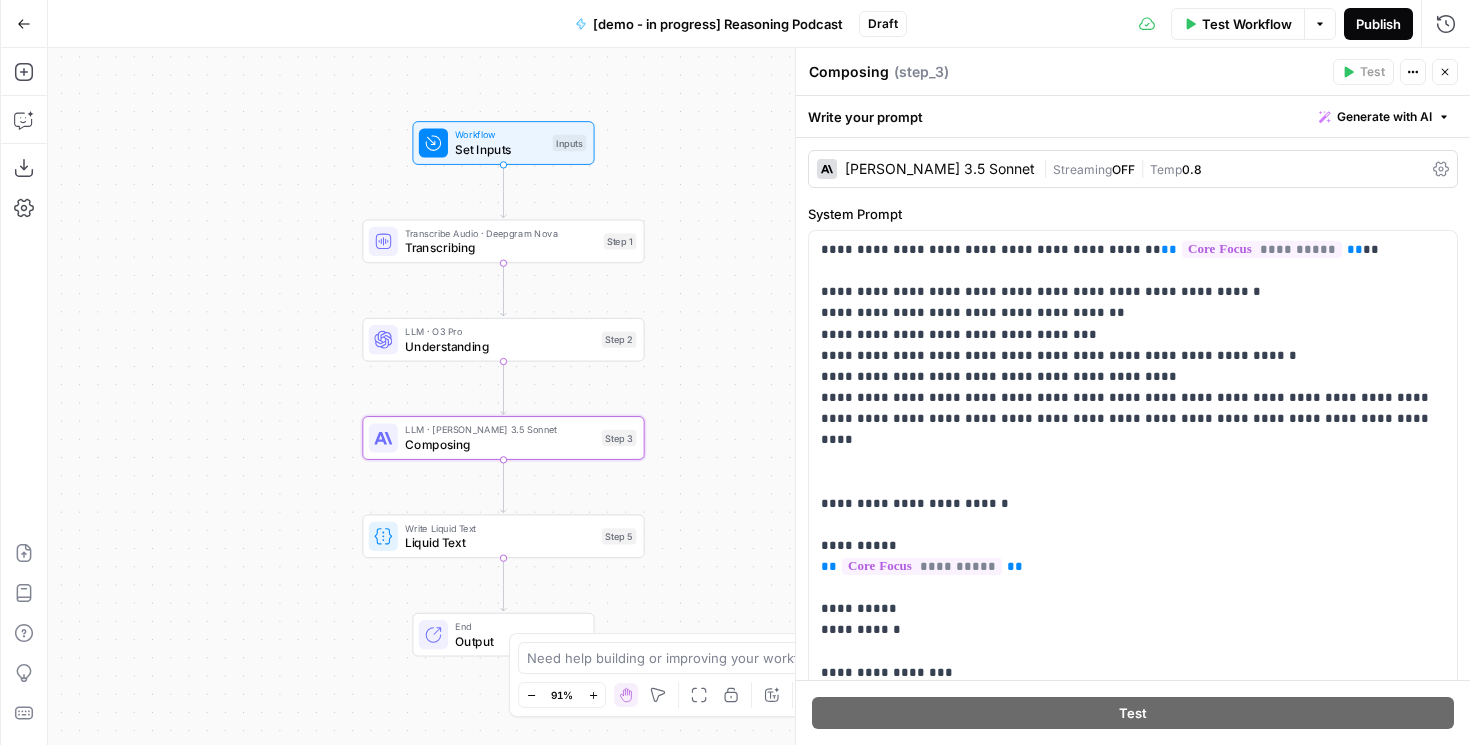 click on "Publish" at bounding box center (1378, 24) 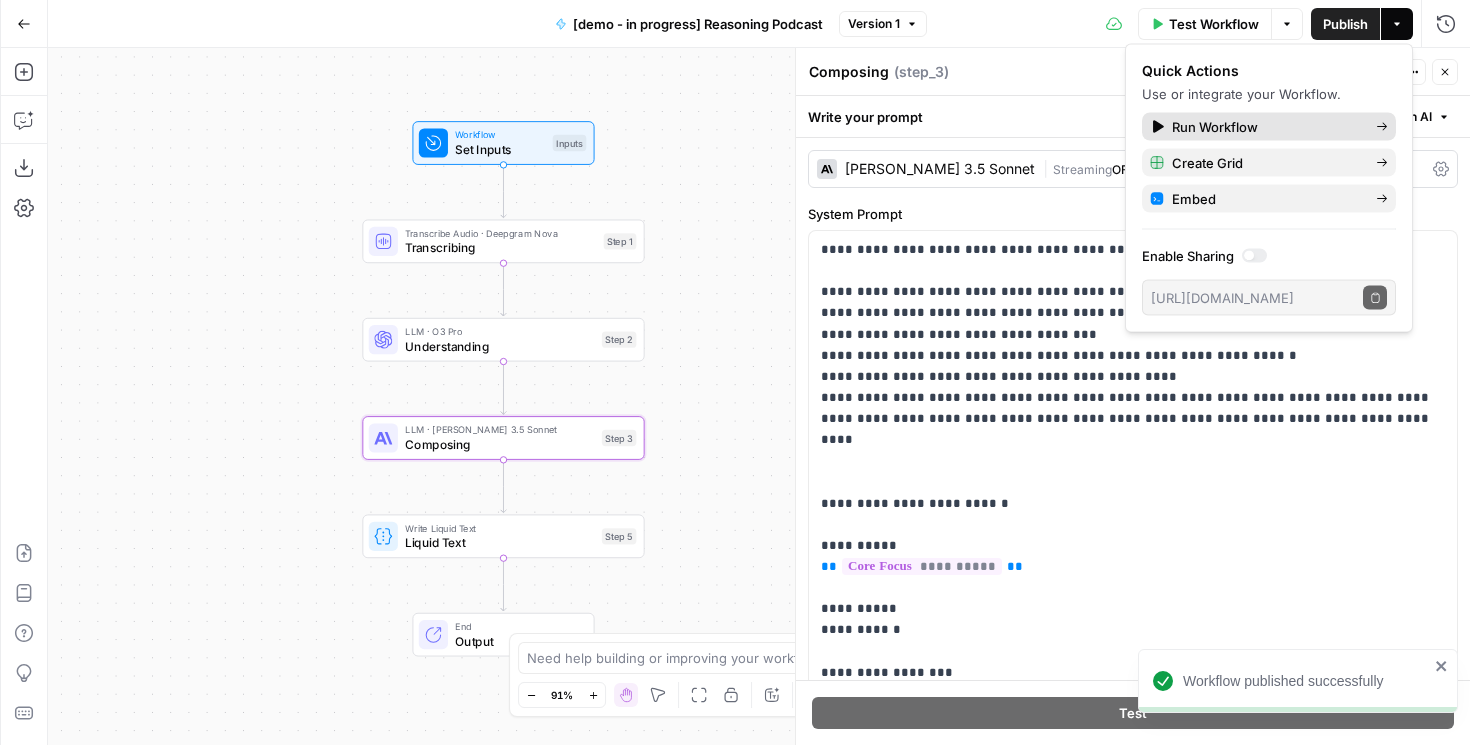 click on "Run Workflow" at bounding box center (1215, 127) 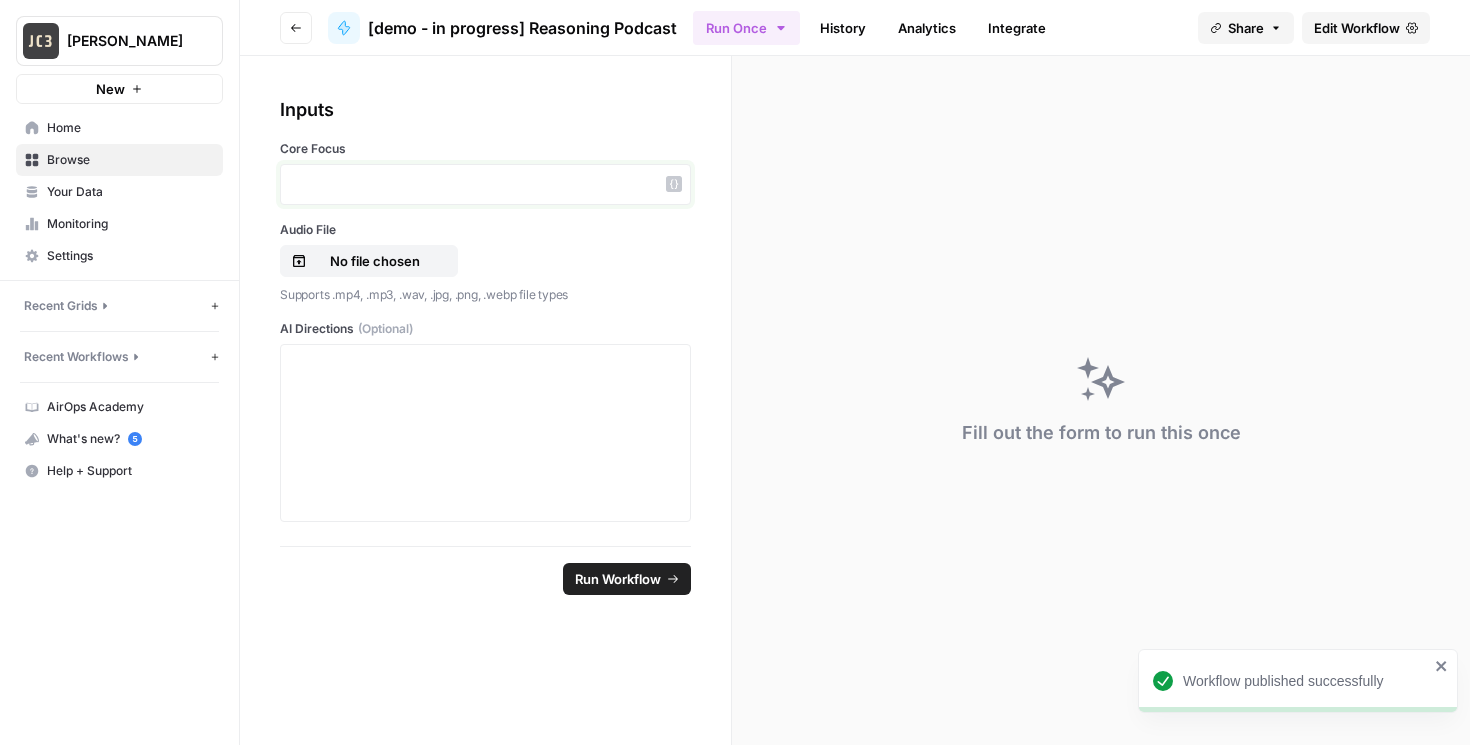 click at bounding box center [485, 184] 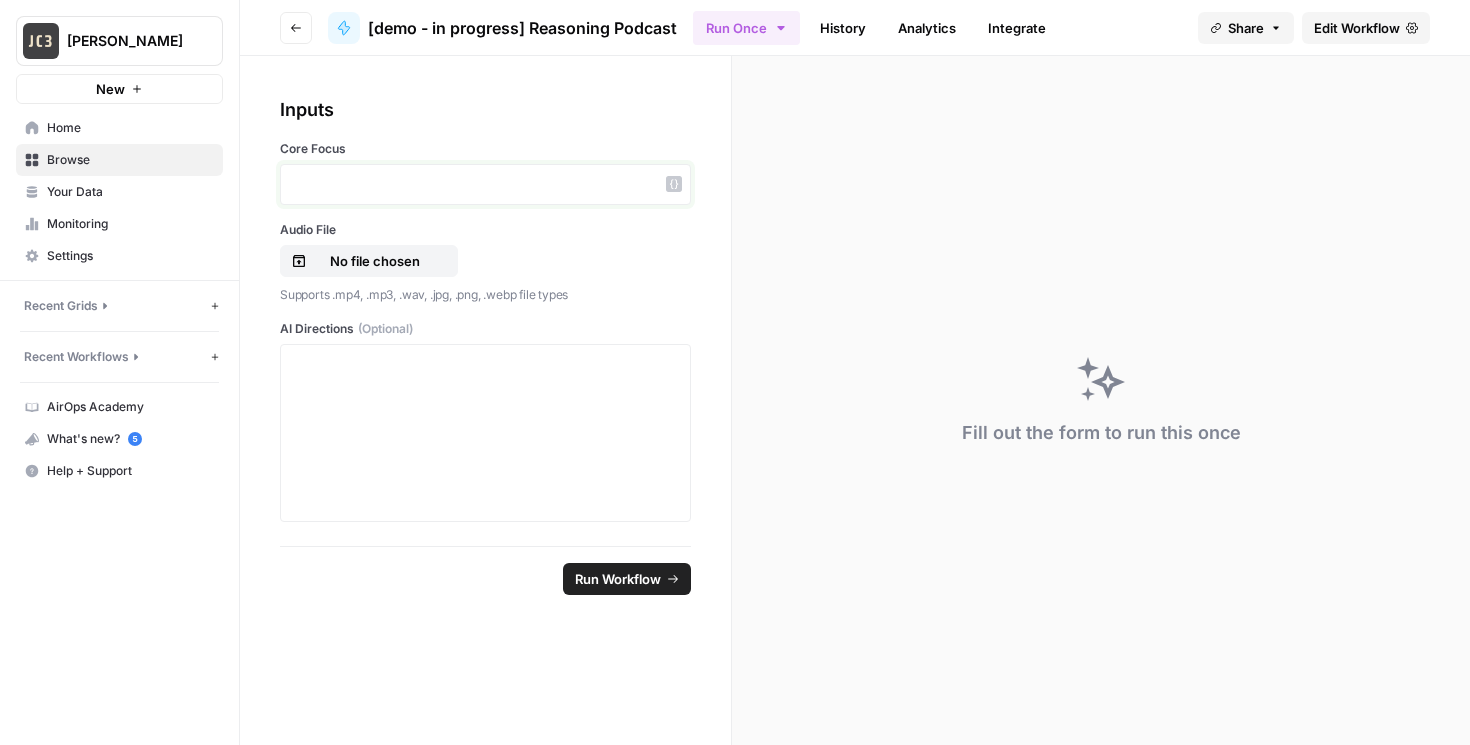 type 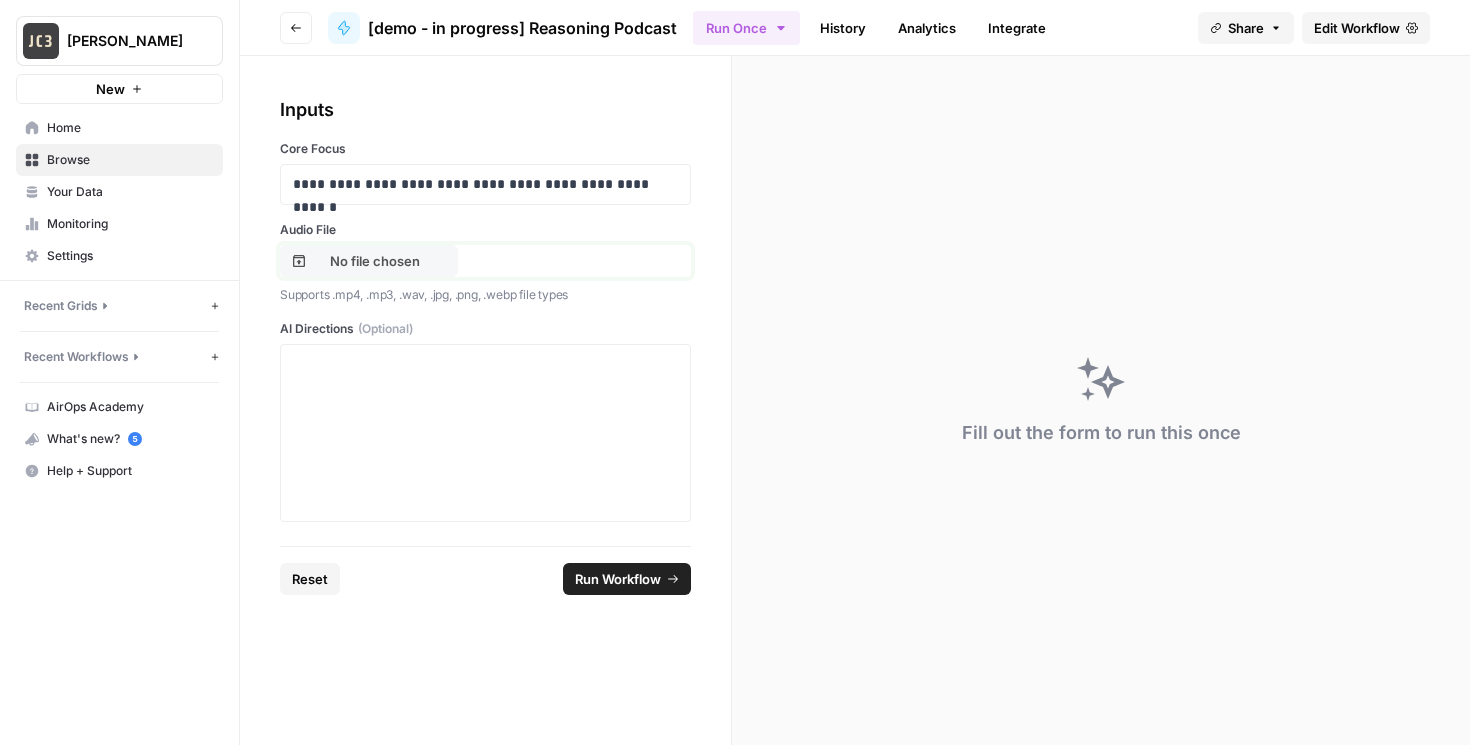 click on "No file chosen" at bounding box center (369, 261) 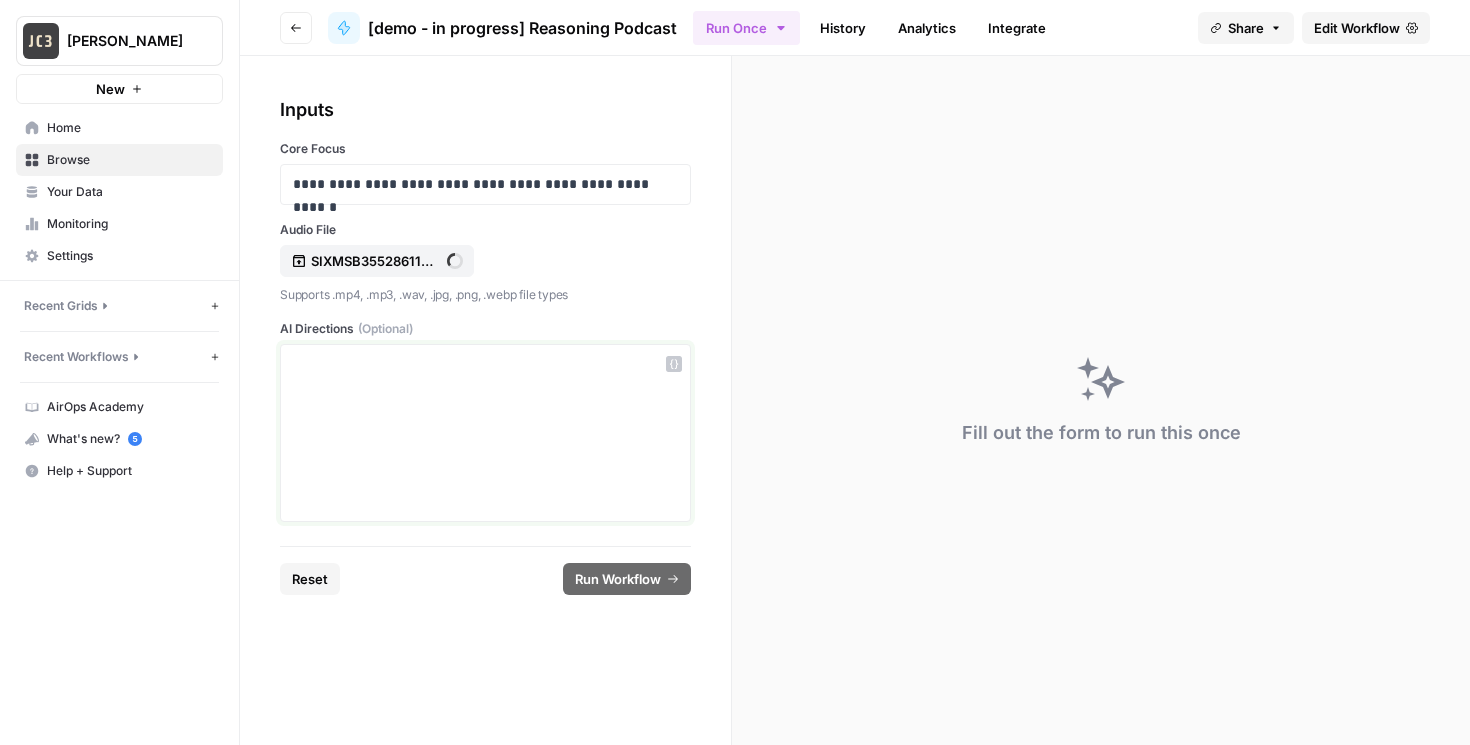 click at bounding box center (485, 433) 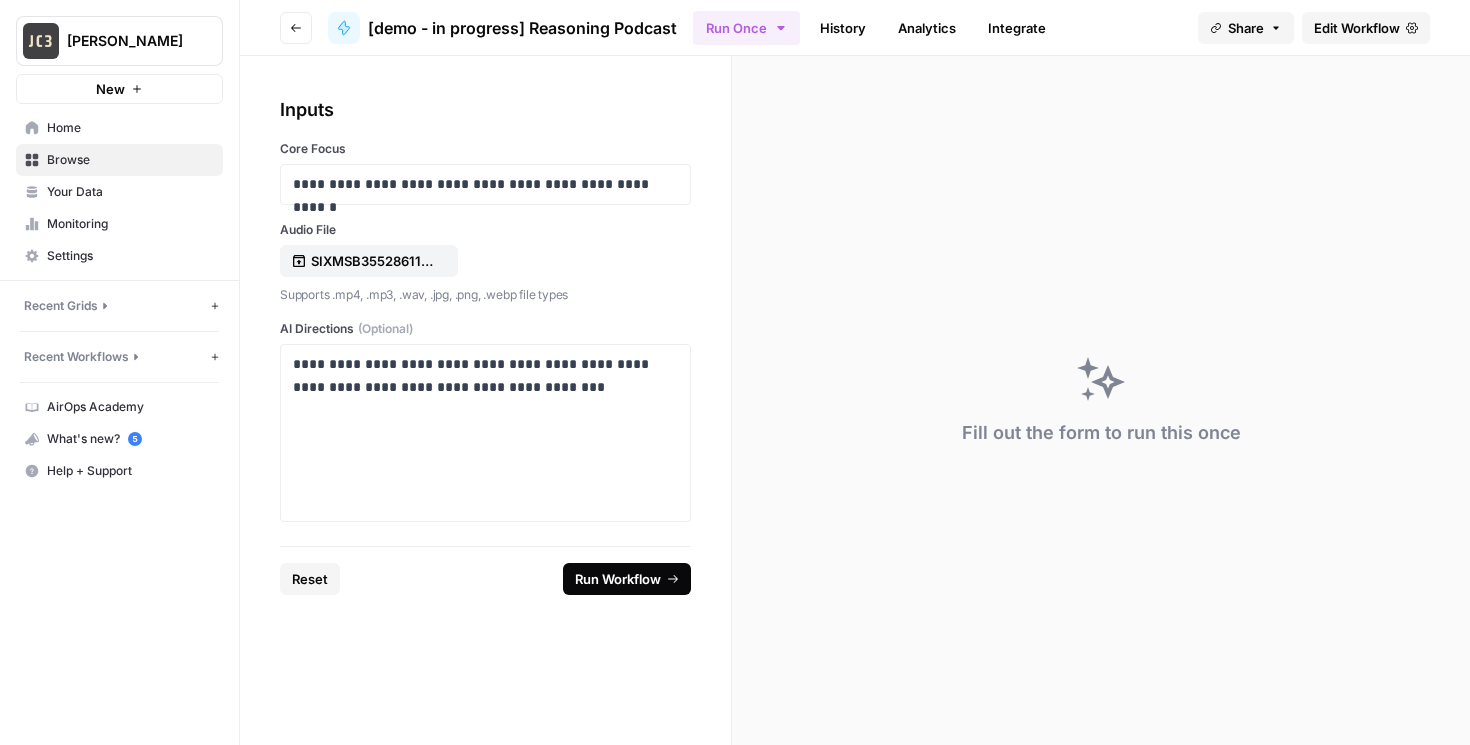 click on "Run Workflow" at bounding box center (618, 579) 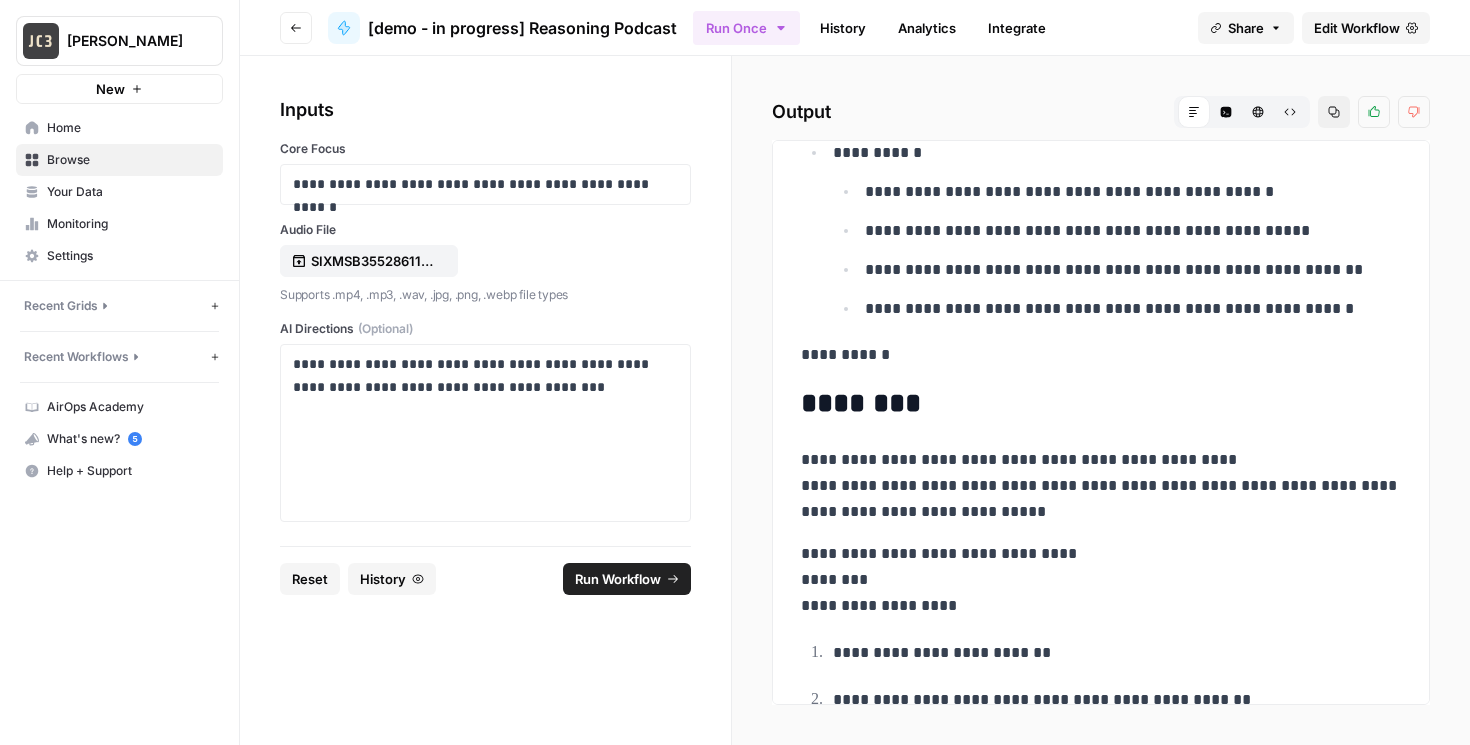 scroll, scrollTop: 1665, scrollLeft: 0, axis: vertical 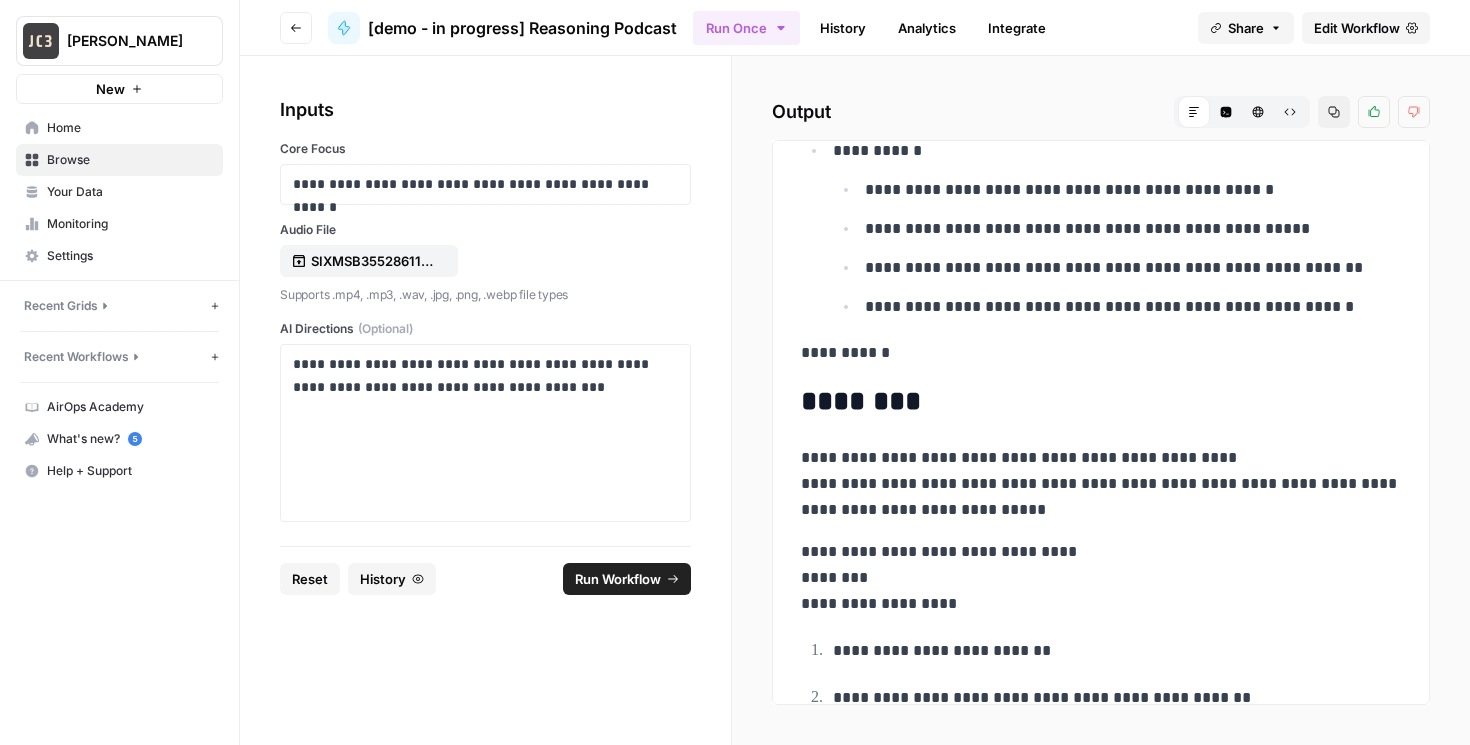 drag, startPoint x: 802, startPoint y: 404, endPoint x: 1020, endPoint y: 559, distance: 267.48645 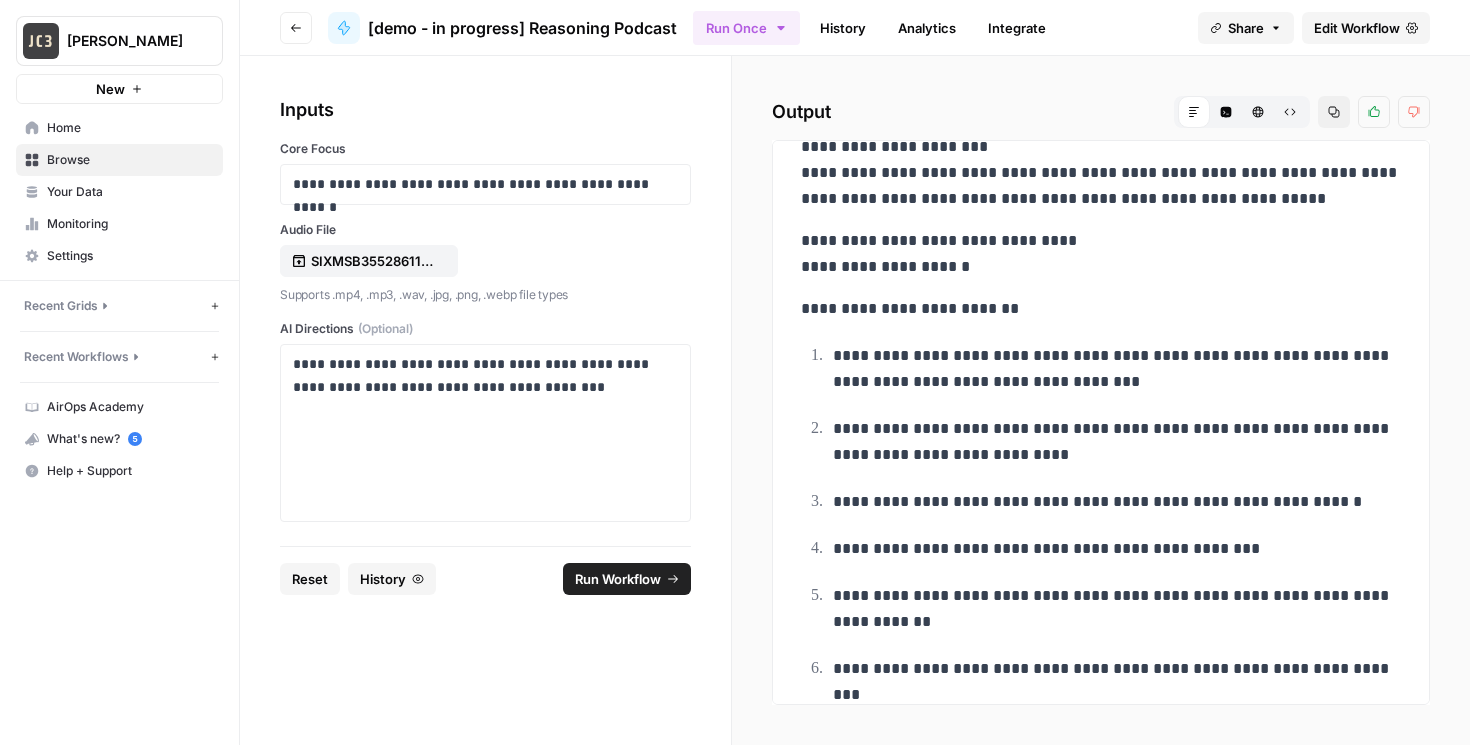 scroll, scrollTop: 7379, scrollLeft: 0, axis: vertical 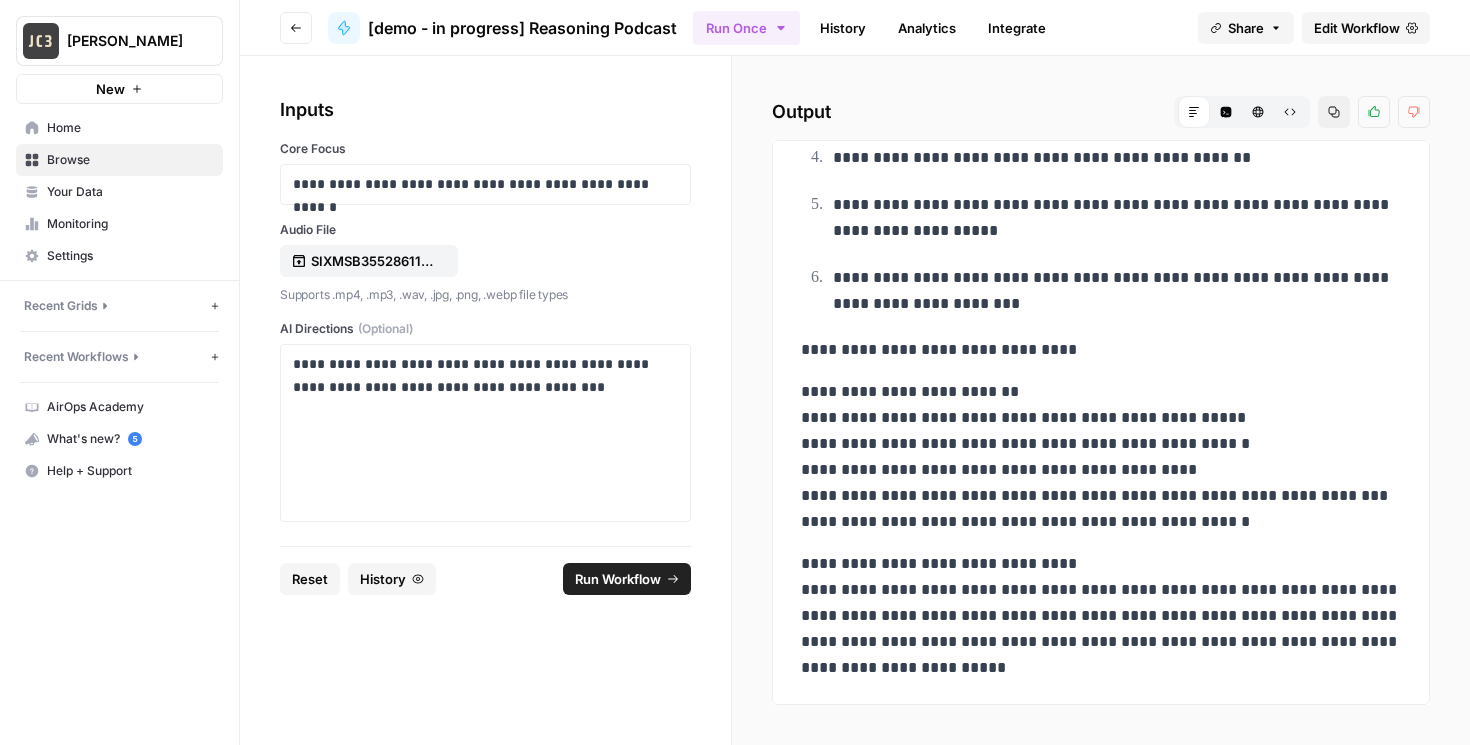 click on "**********" at bounding box center (1101, 616) 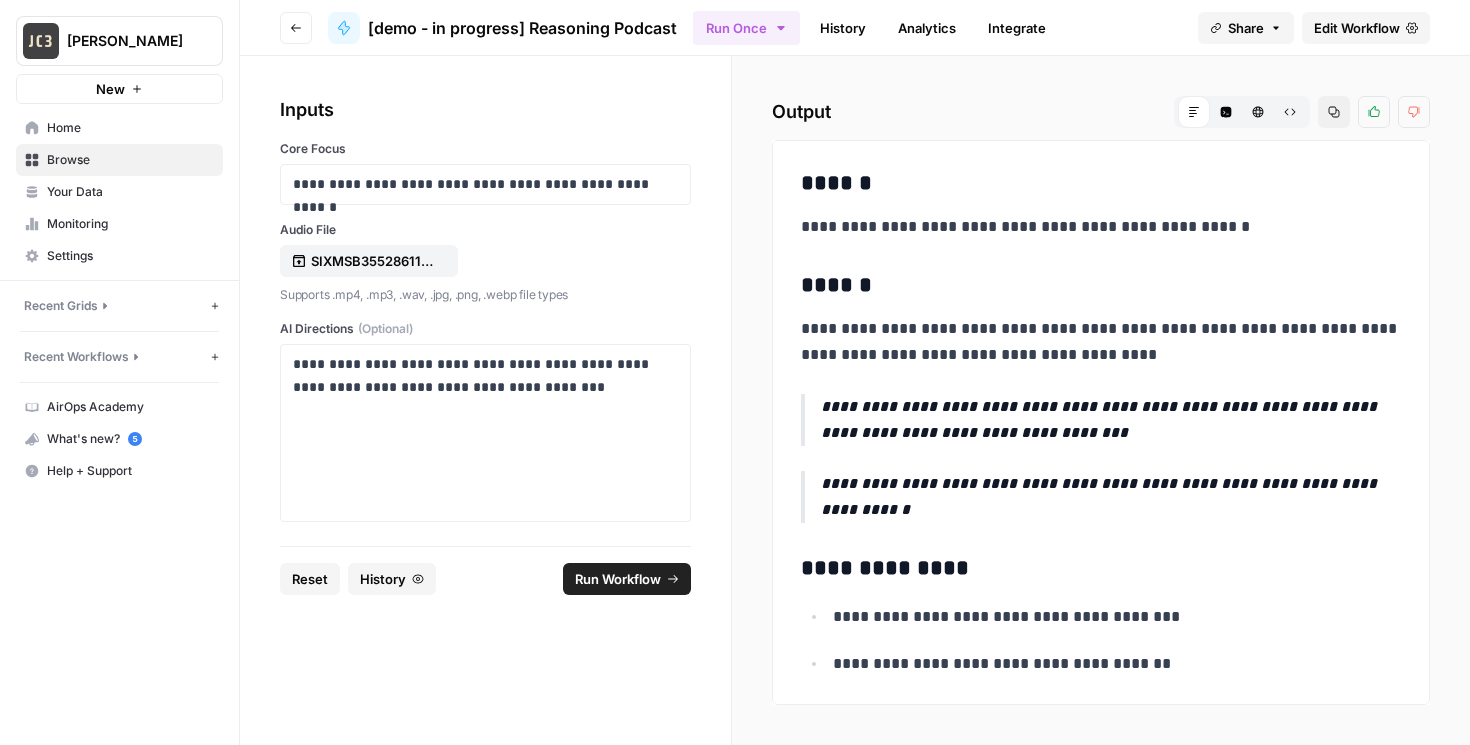 scroll, scrollTop: 57, scrollLeft: 0, axis: vertical 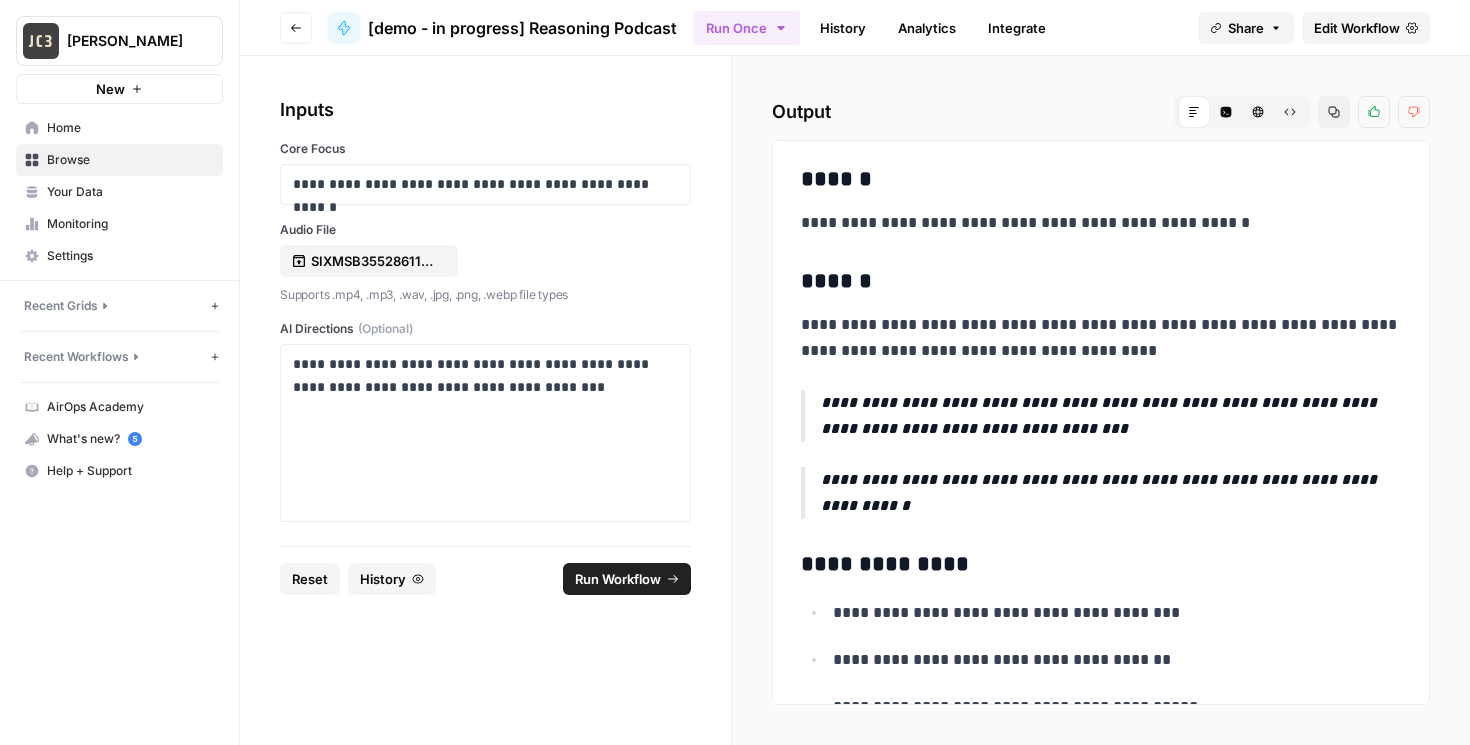 drag, startPoint x: 803, startPoint y: 289, endPoint x: 1093, endPoint y: 545, distance: 386.82812 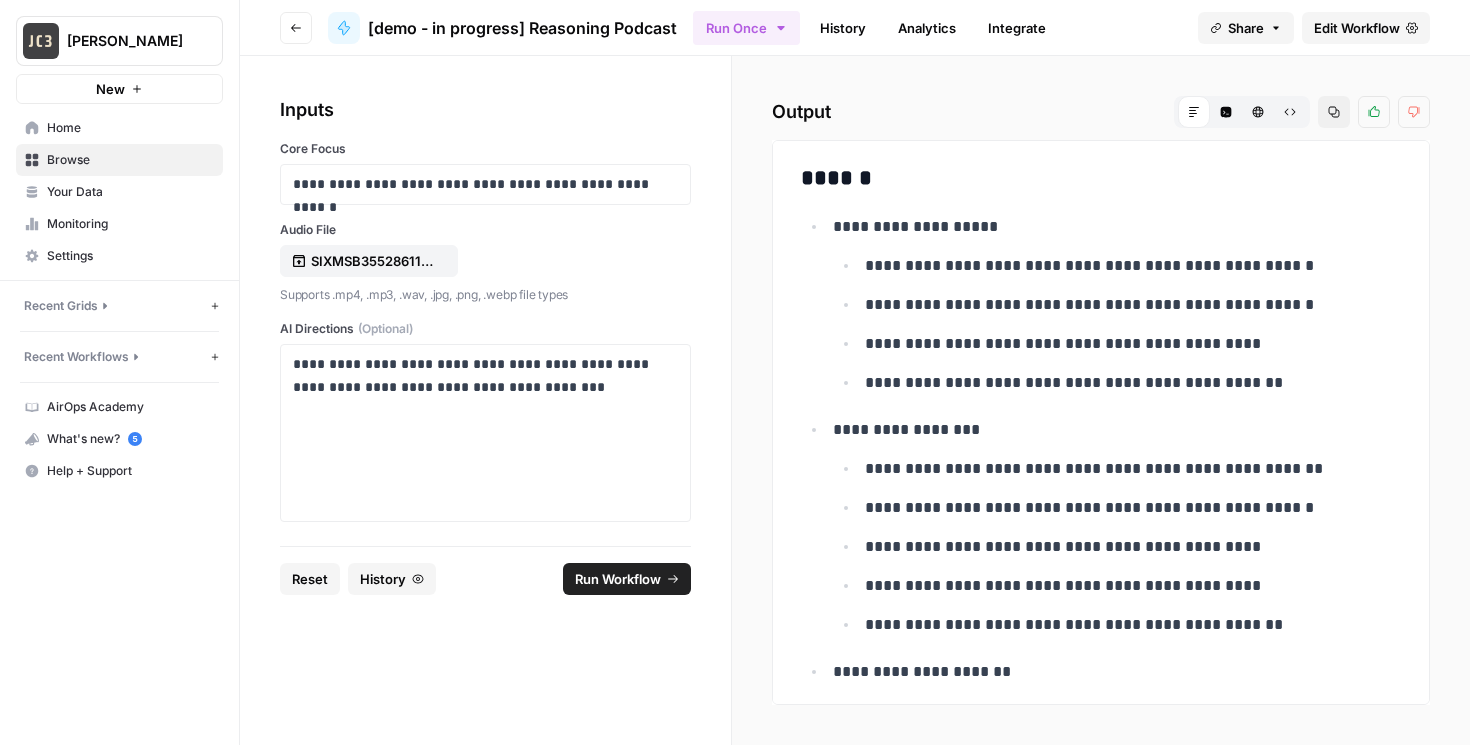 scroll, scrollTop: 729, scrollLeft: 0, axis: vertical 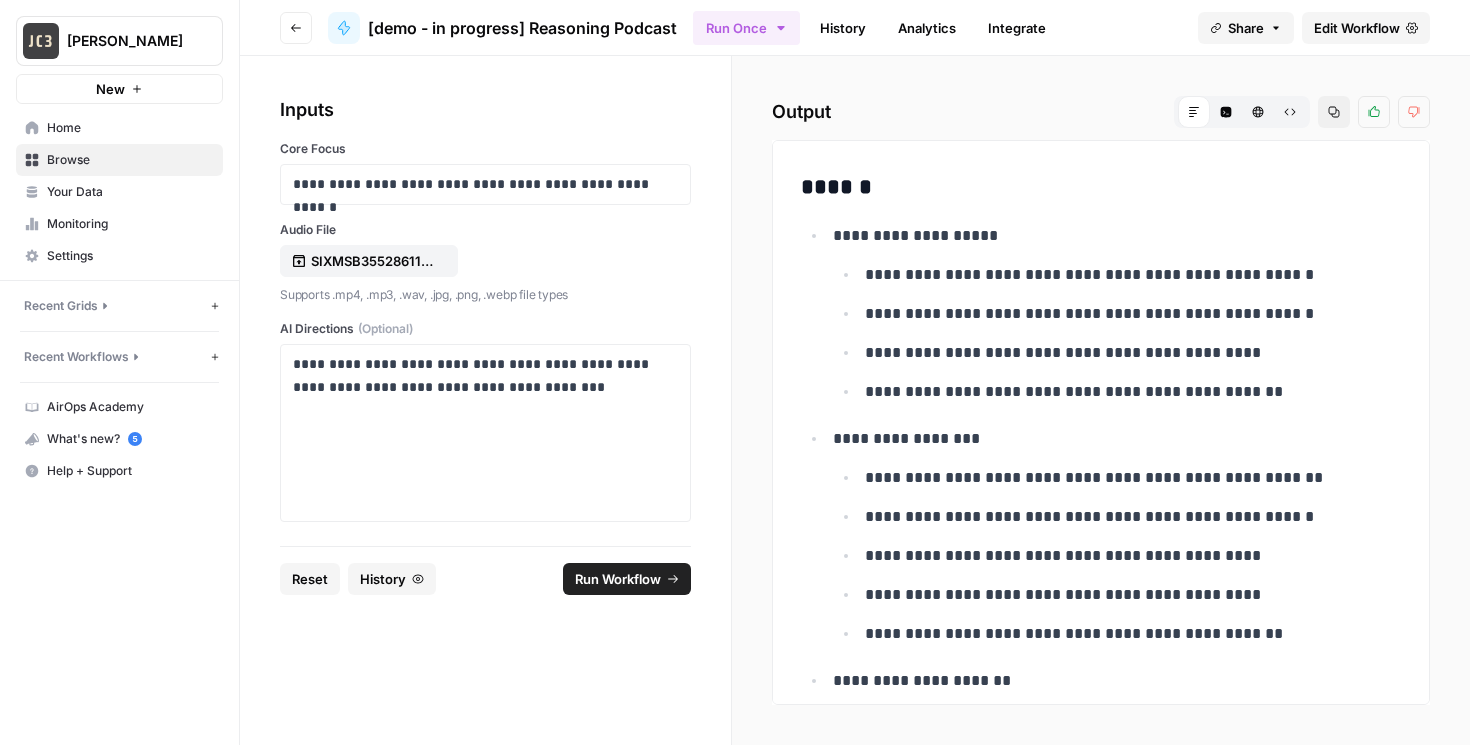 drag, startPoint x: 831, startPoint y: 233, endPoint x: 1164, endPoint y: 620, distance: 510.54675 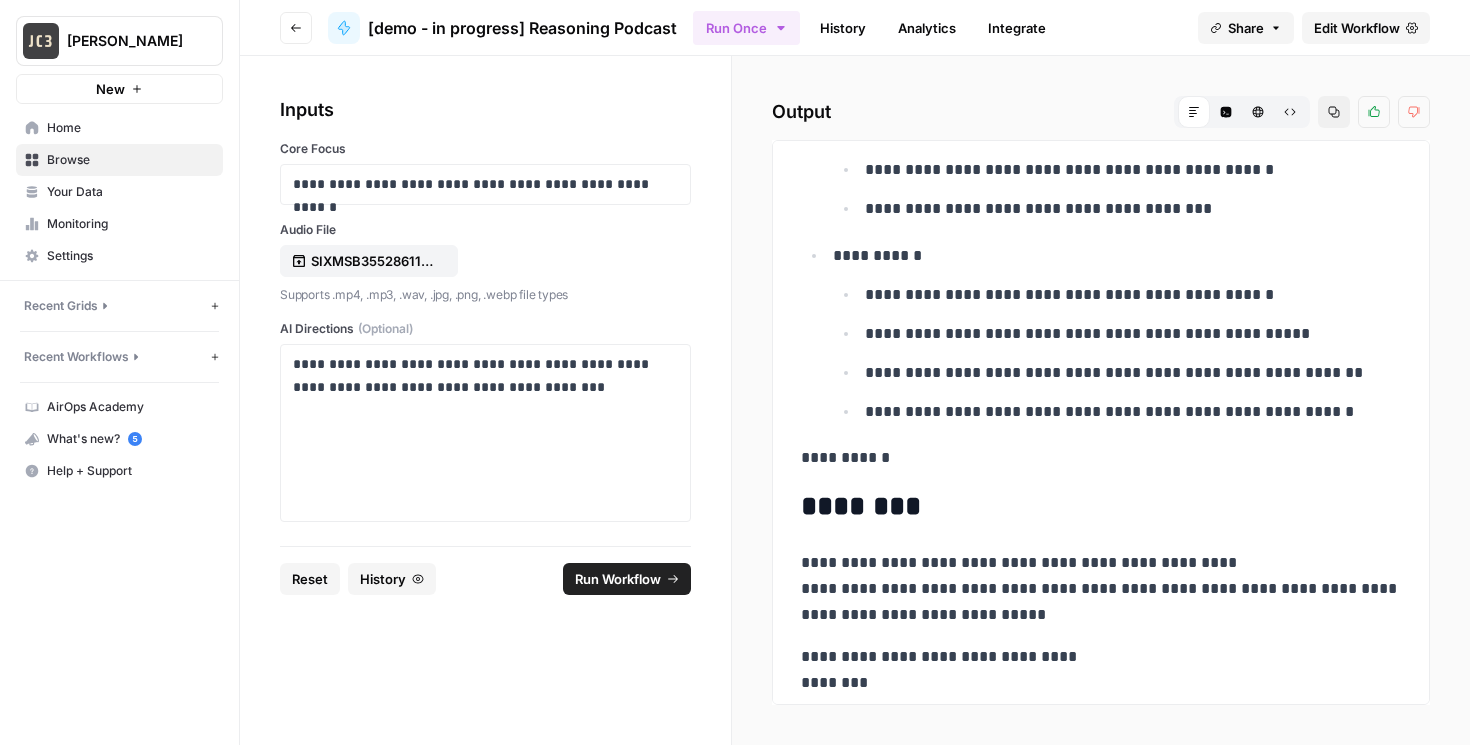 scroll, scrollTop: 1584, scrollLeft: 0, axis: vertical 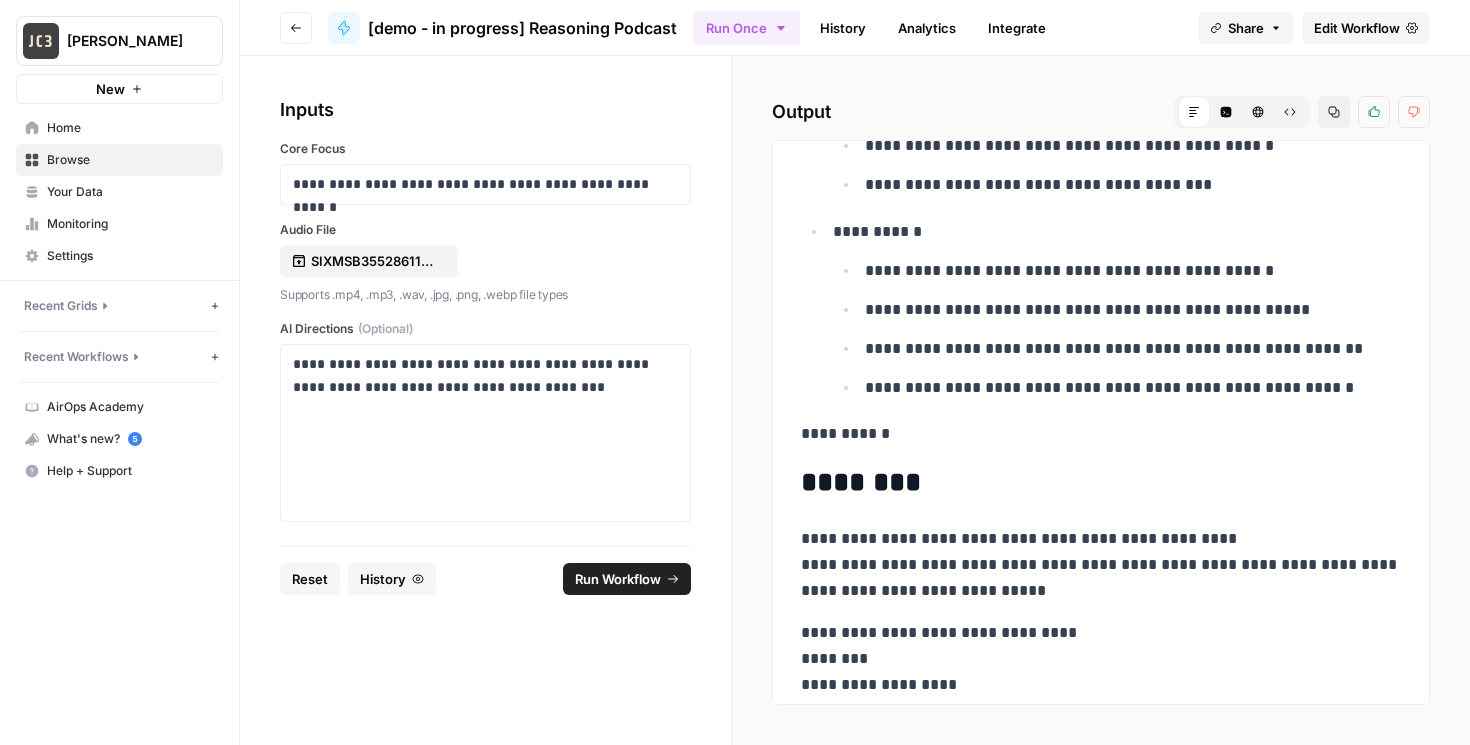 click on "**********" at bounding box center [1133, 388] 